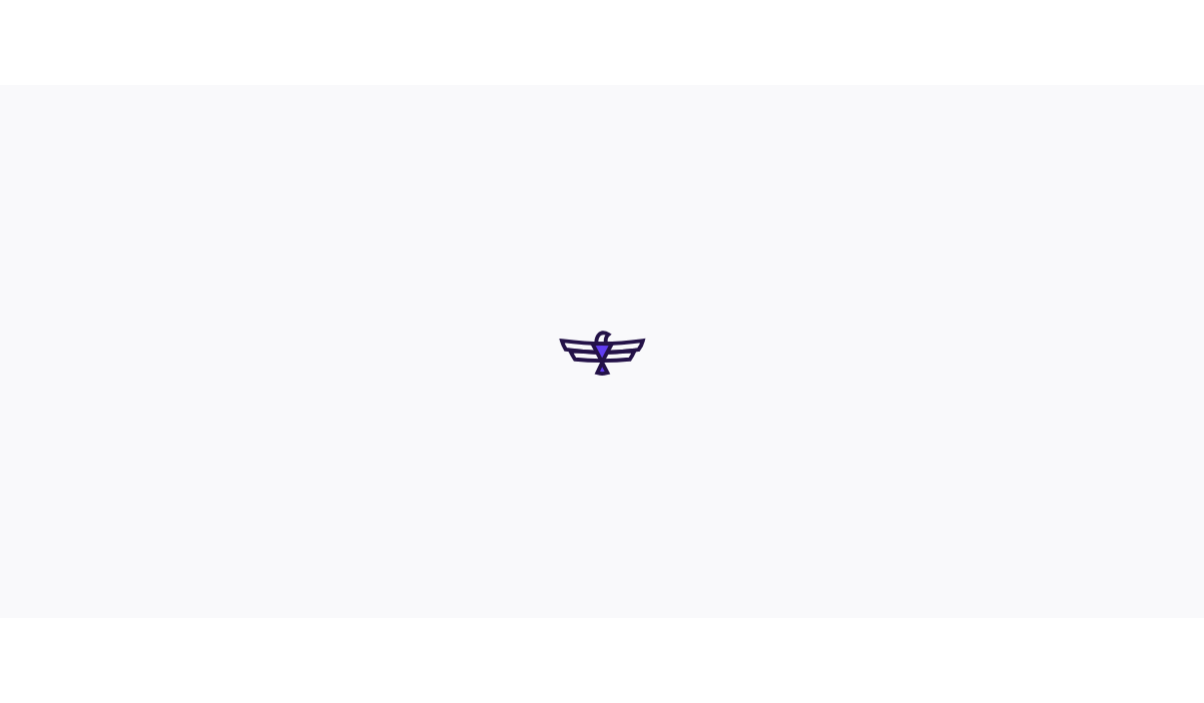 scroll, scrollTop: 0, scrollLeft: 0, axis: both 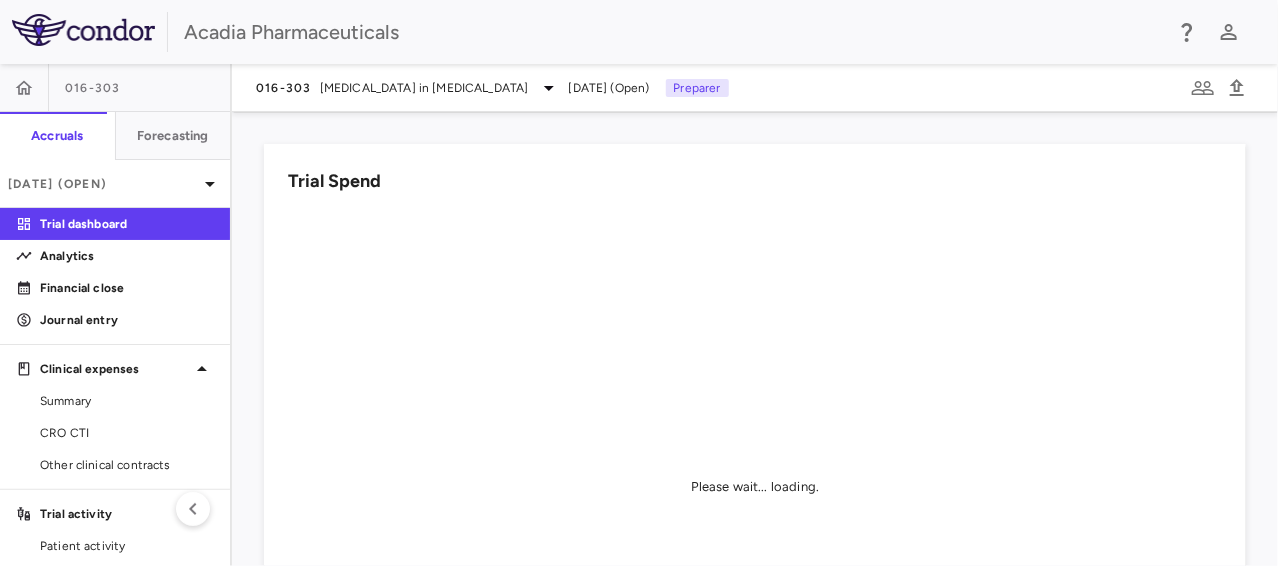 click on "Trial Spend Please wait... loading. Trial activity Drag here to set row groups Drag here to set column labels
Enrollment
[DATE]
[DATE]
[DATE]
to" at bounding box center [755, 339] 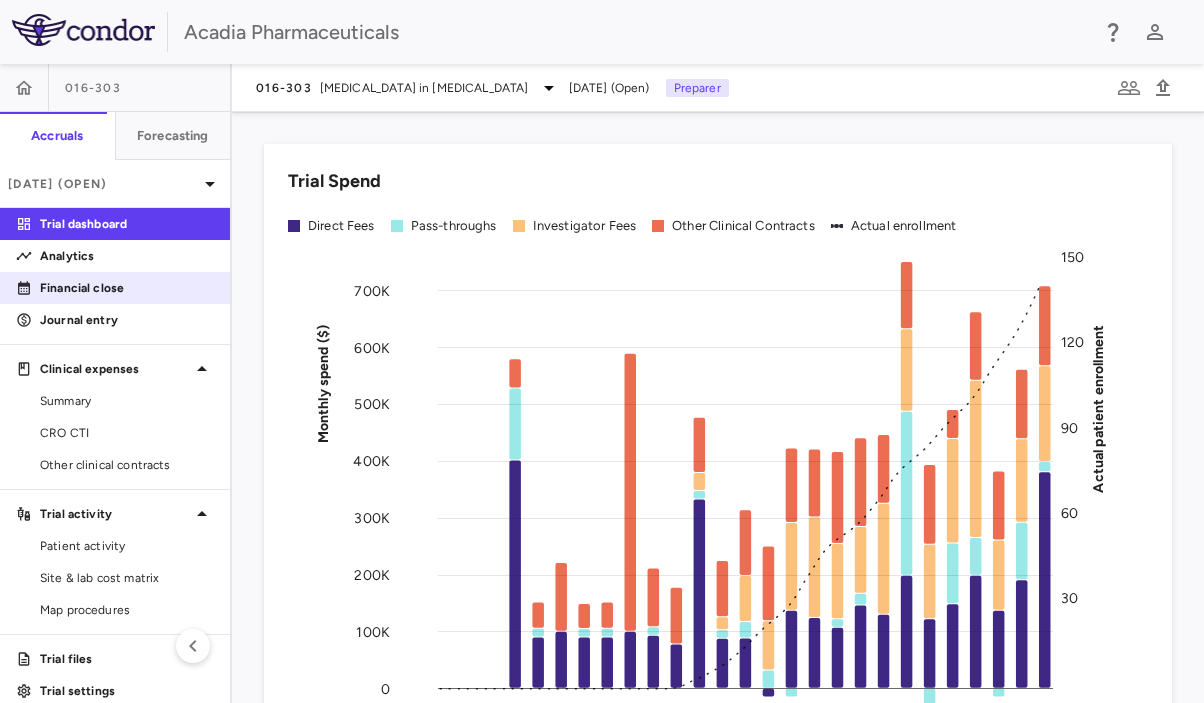 click on "Financial close" at bounding box center (127, 288) 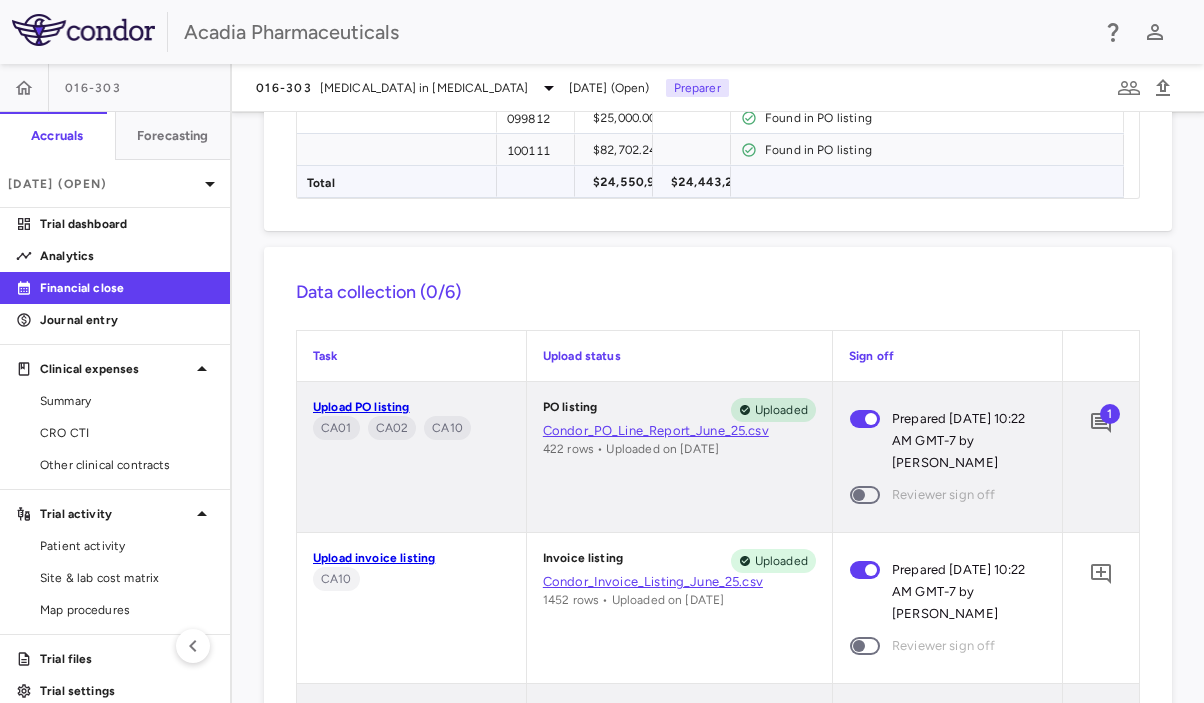 scroll, scrollTop: 855, scrollLeft: 0, axis: vertical 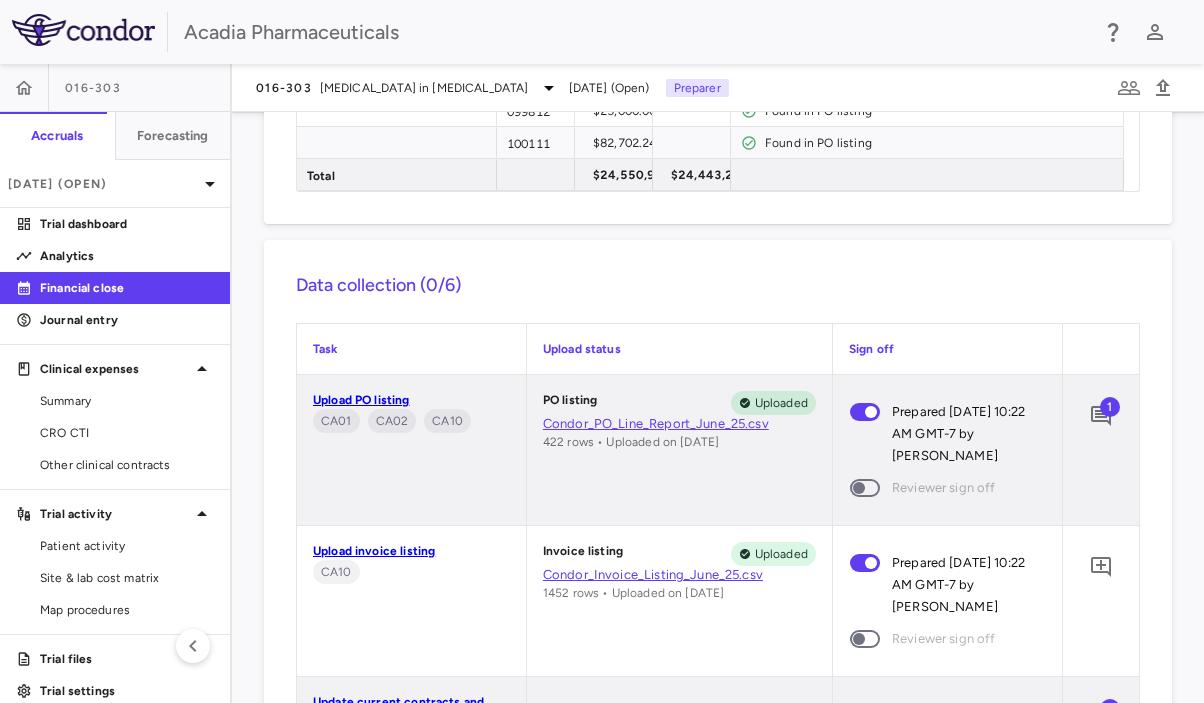 click on "1" at bounding box center [1110, 407] 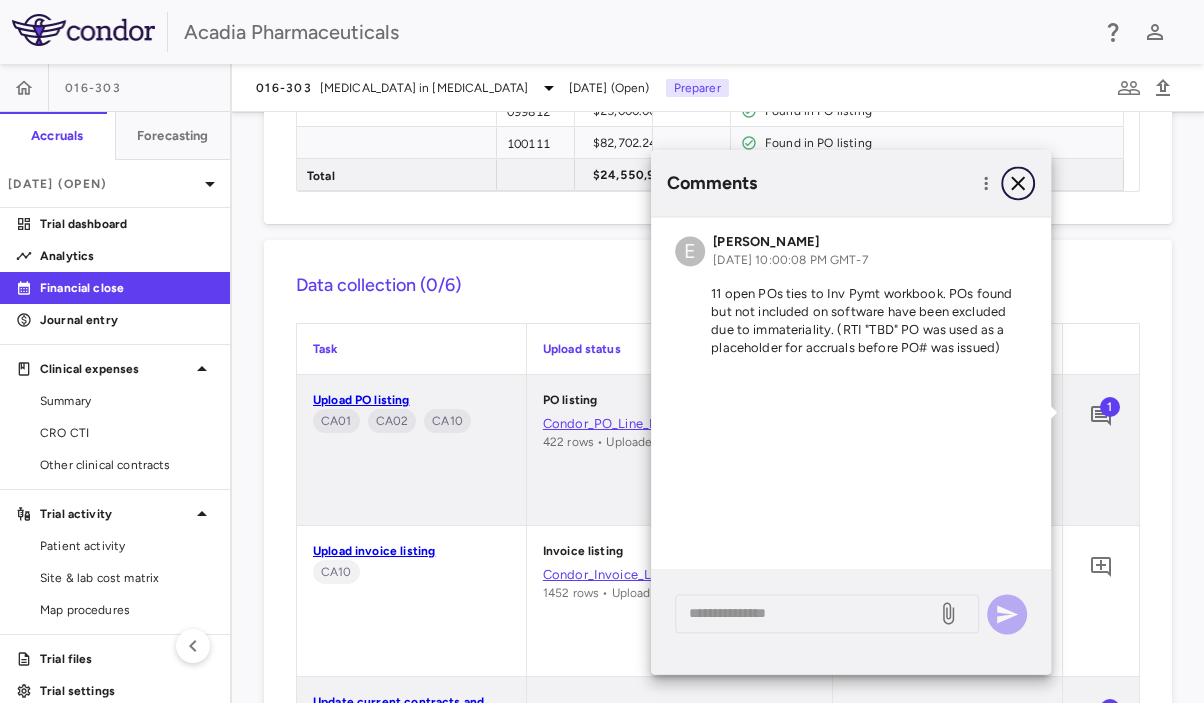 click 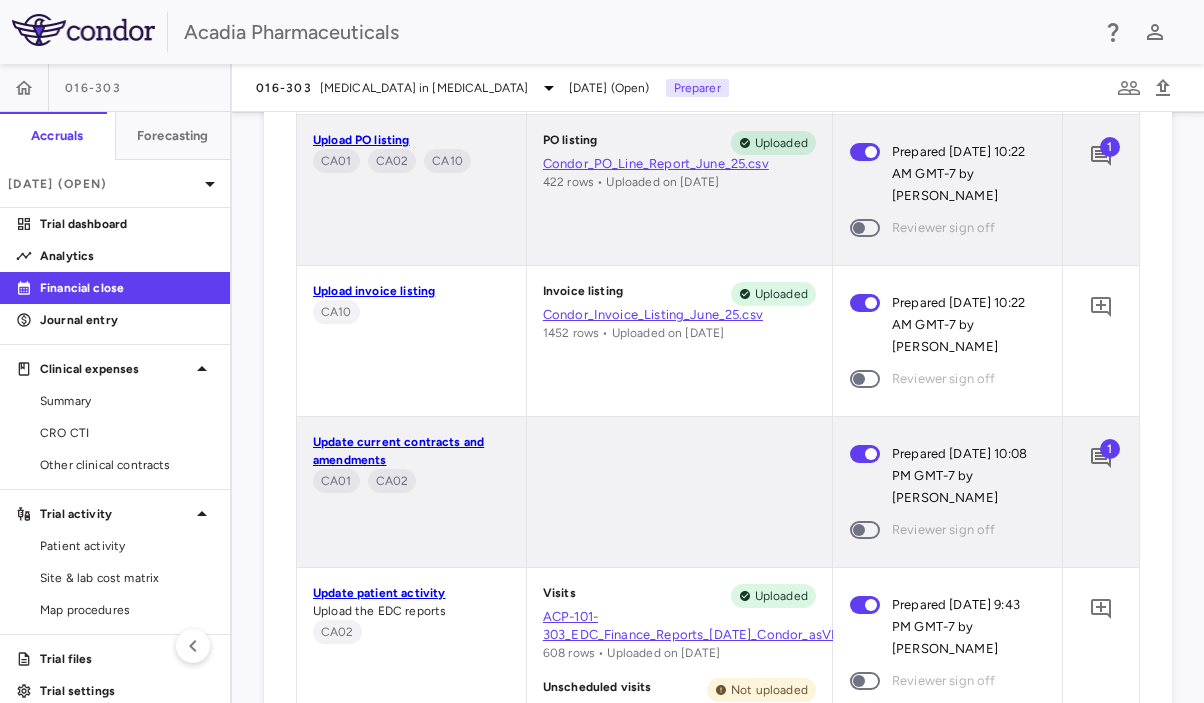 scroll, scrollTop: 1124, scrollLeft: 0, axis: vertical 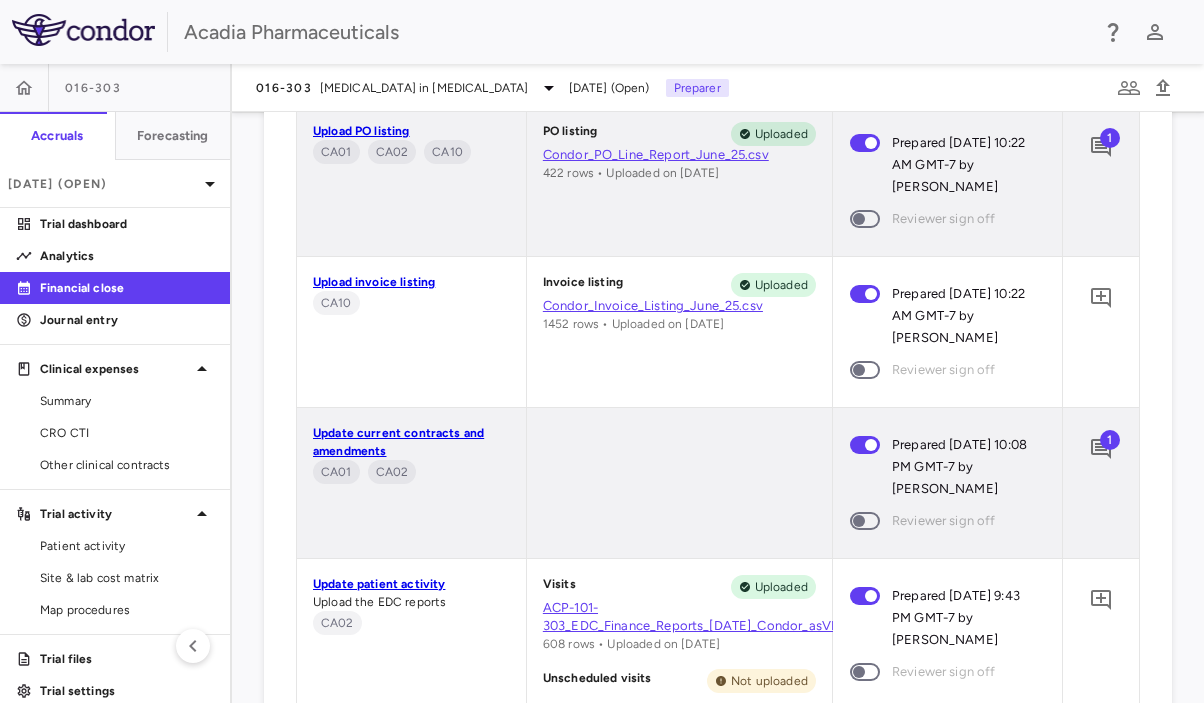 click on "1" at bounding box center (1110, 440) 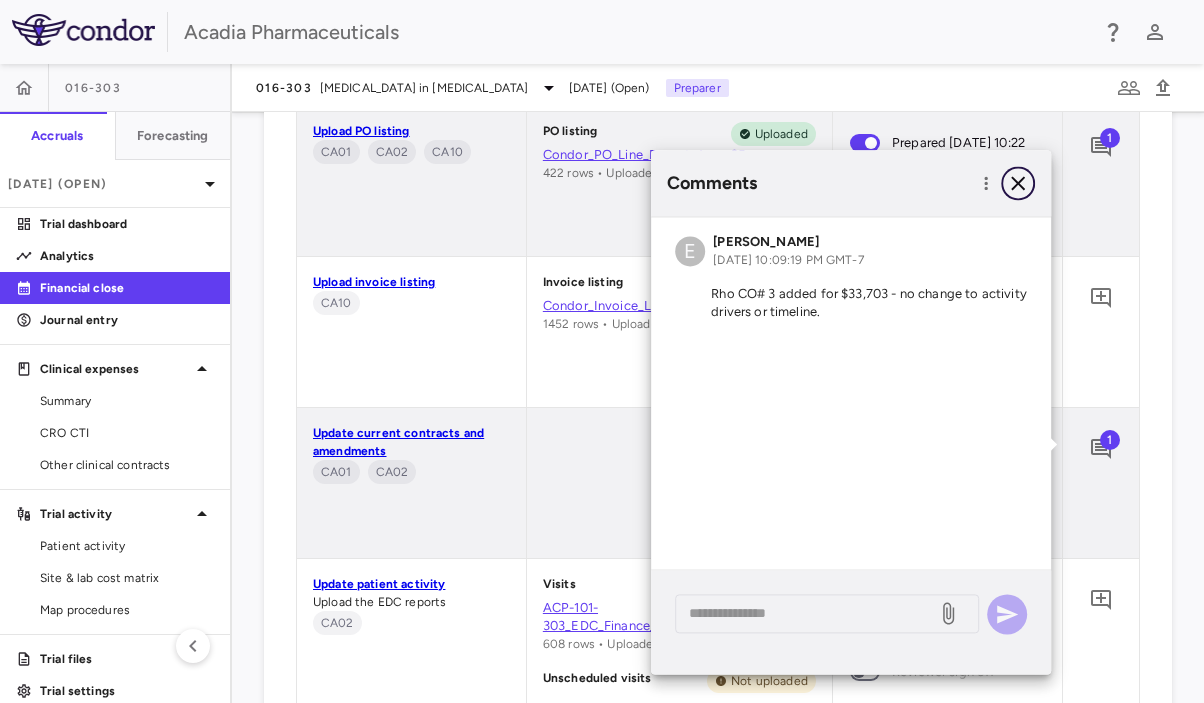 click 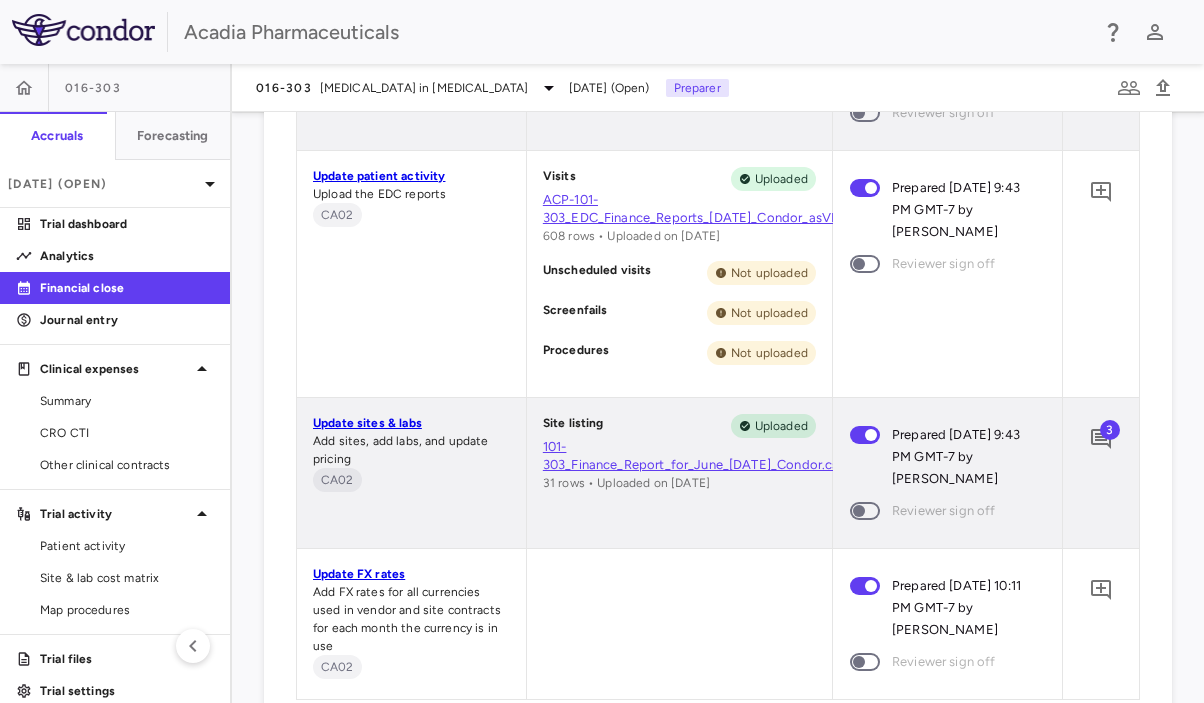scroll, scrollTop: 1535, scrollLeft: 0, axis: vertical 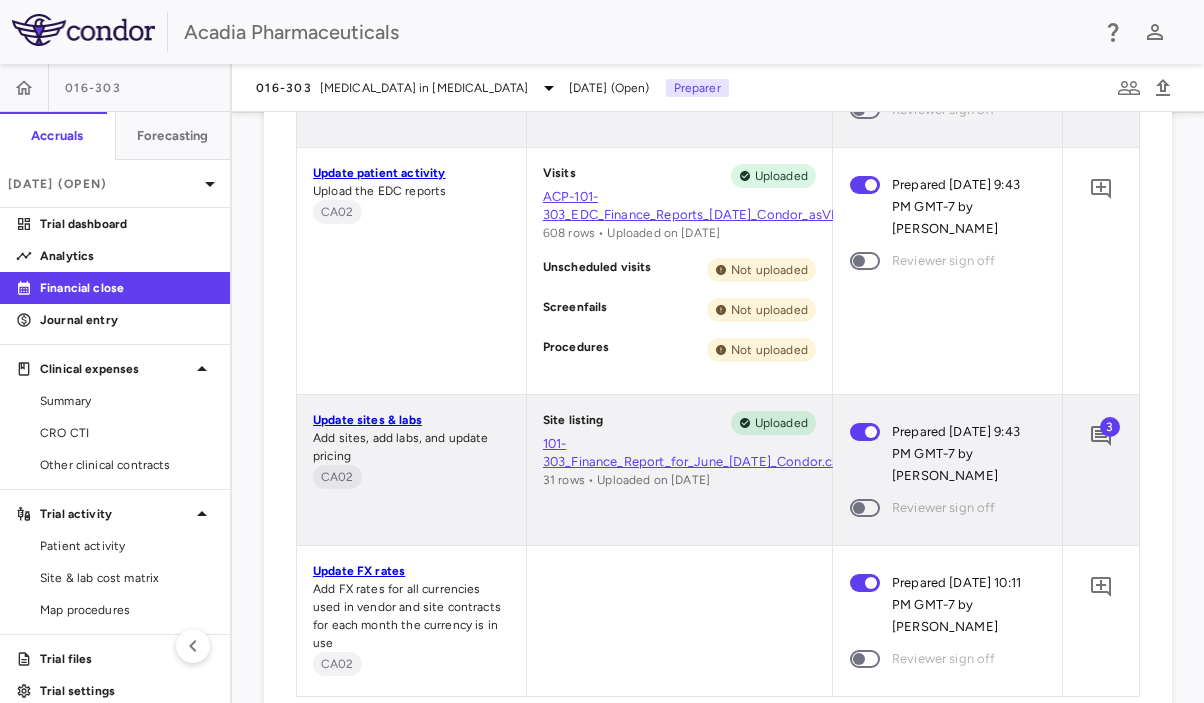 click on "3" at bounding box center (1110, 427) 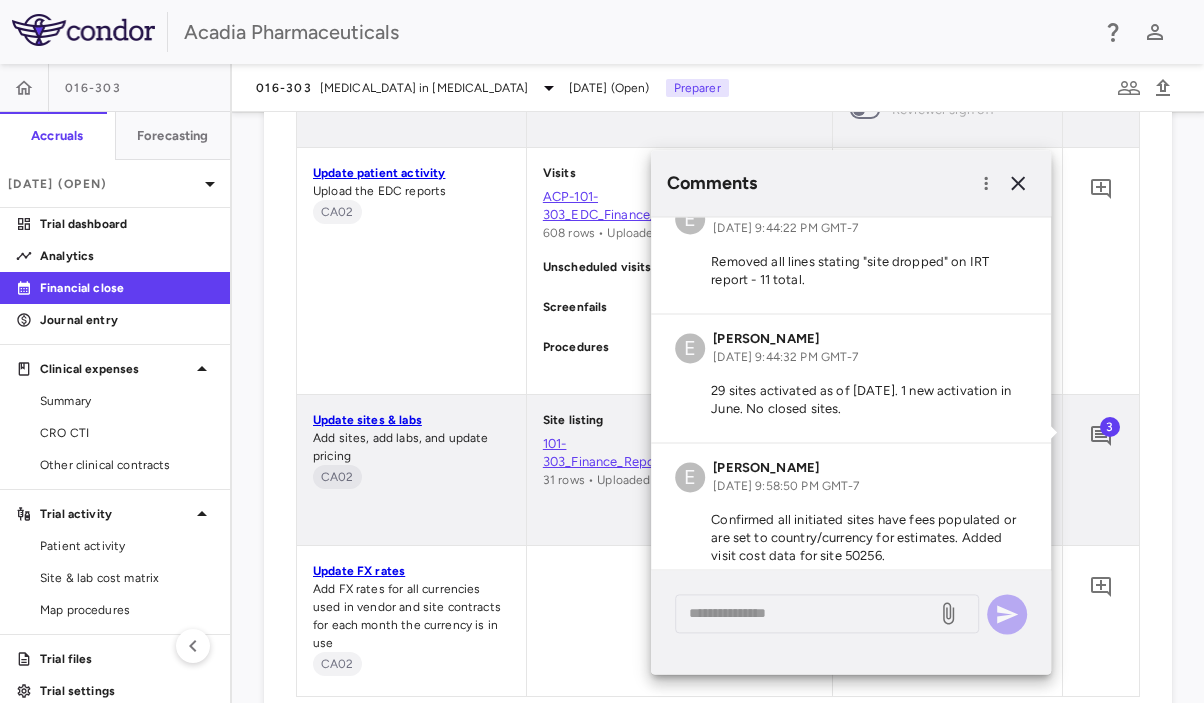 scroll, scrollTop: 0, scrollLeft: 0, axis: both 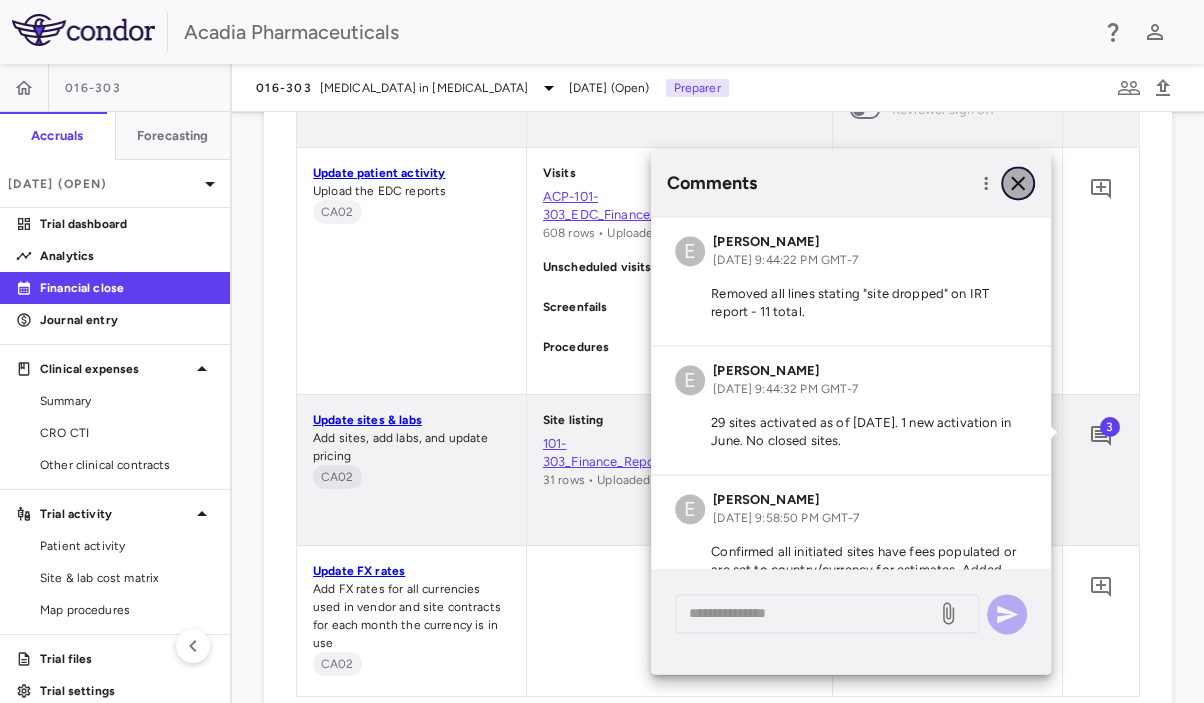 click 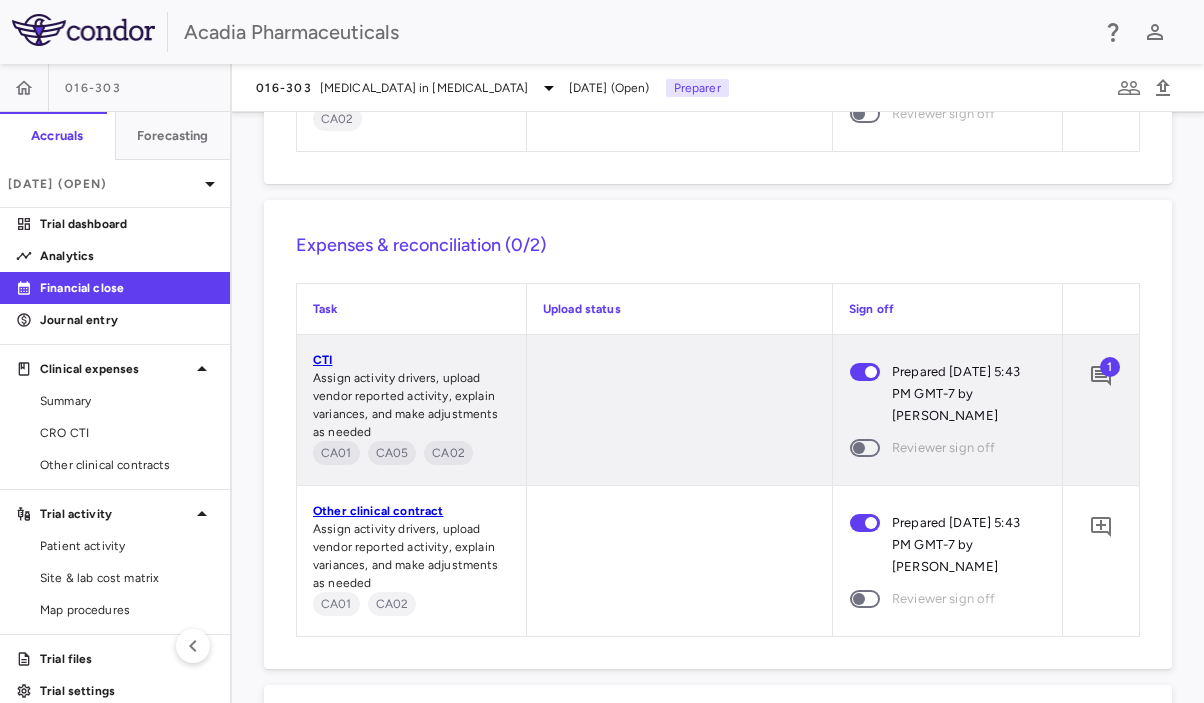 scroll, scrollTop: 2082, scrollLeft: 0, axis: vertical 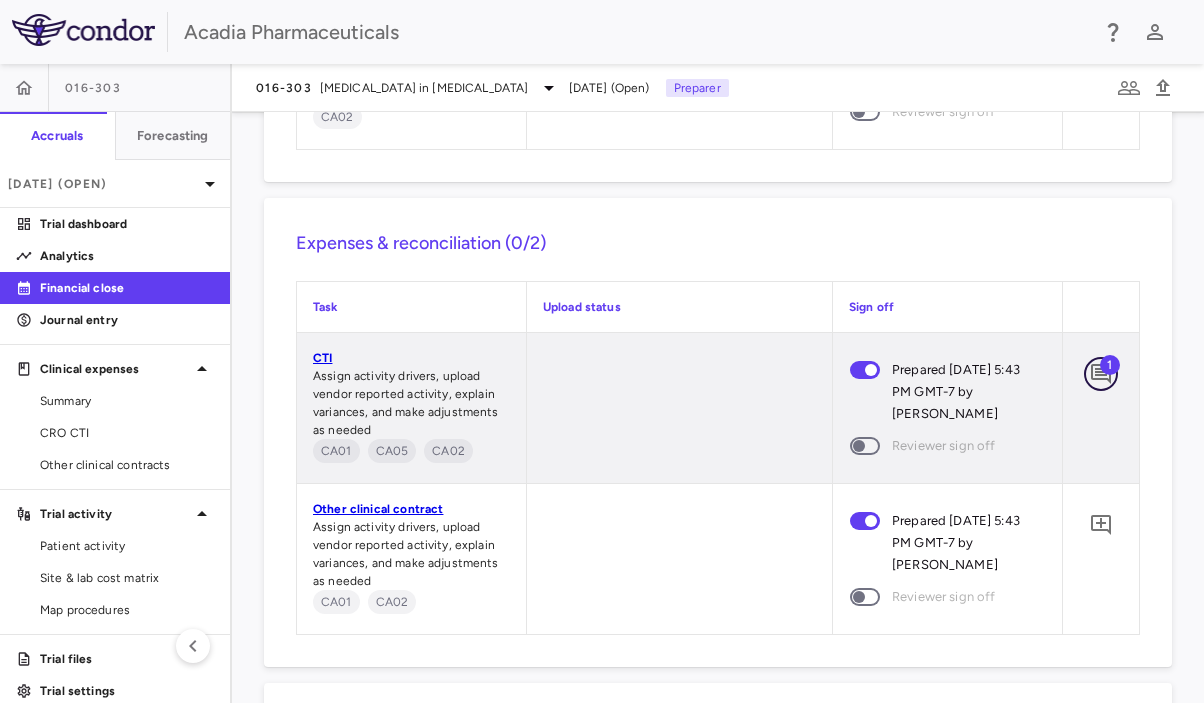 click 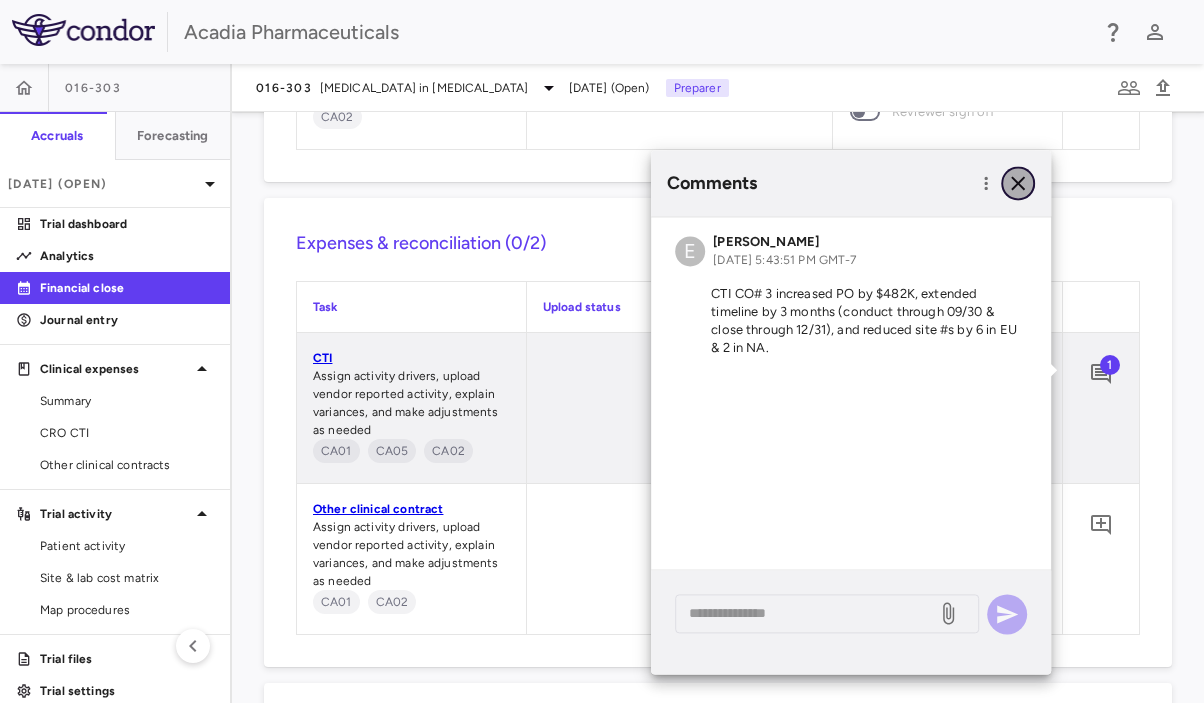 click 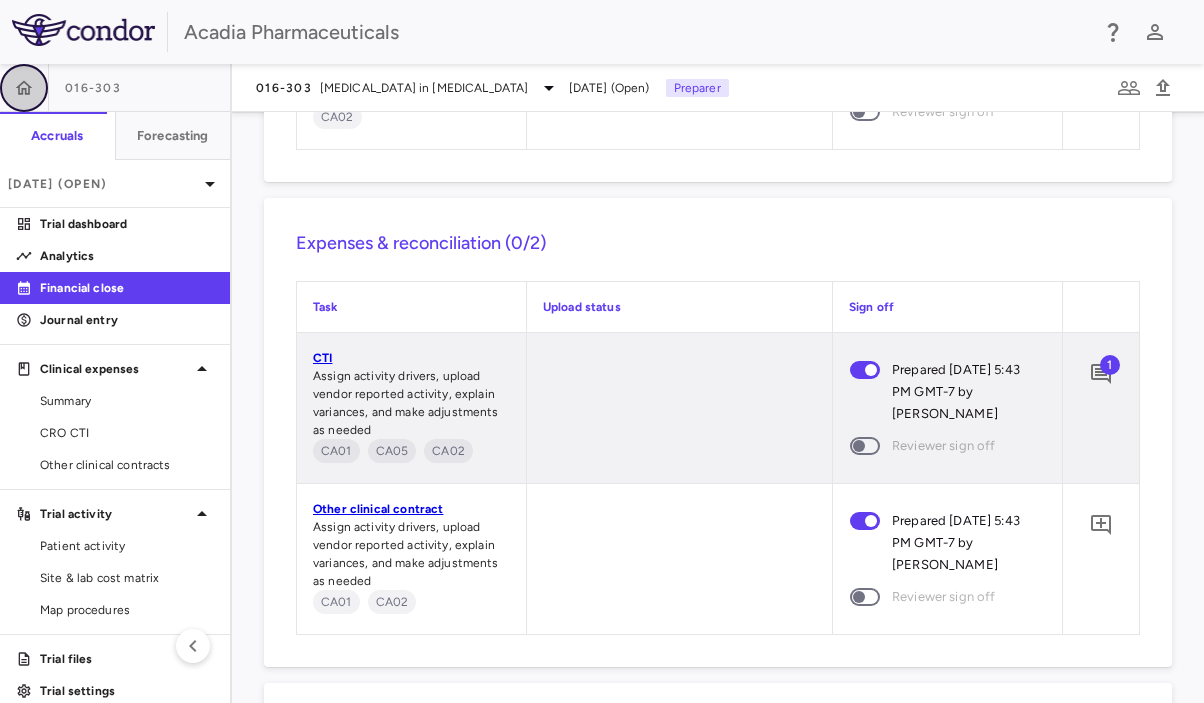 click 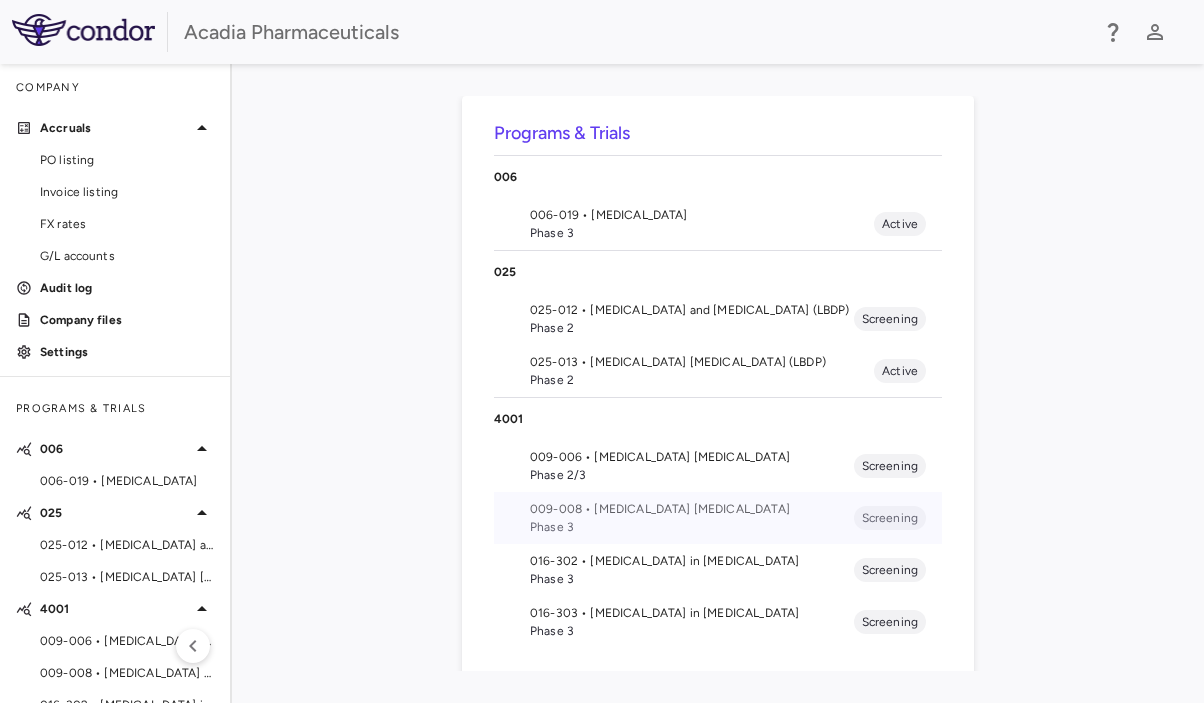 click on "009-008 • [MEDICAL_DATA] [MEDICAL_DATA]" at bounding box center [692, 509] 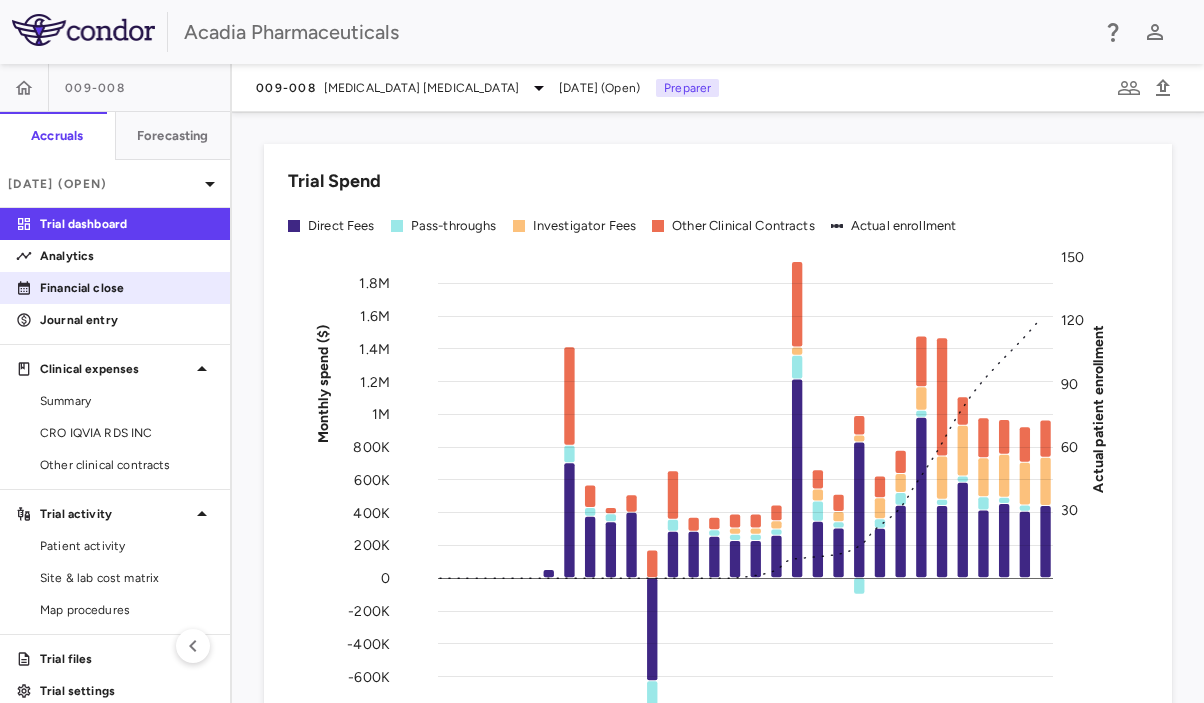 click on "Financial close" at bounding box center [115, 288] 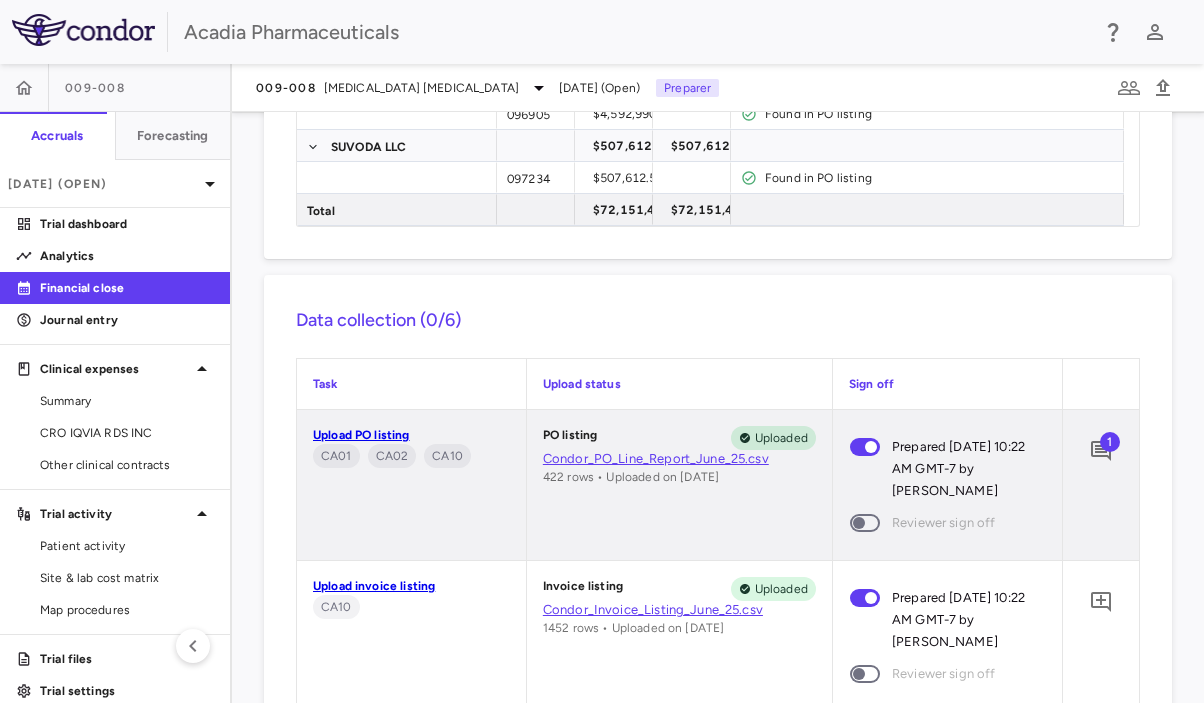 scroll, scrollTop: 736, scrollLeft: 0, axis: vertical 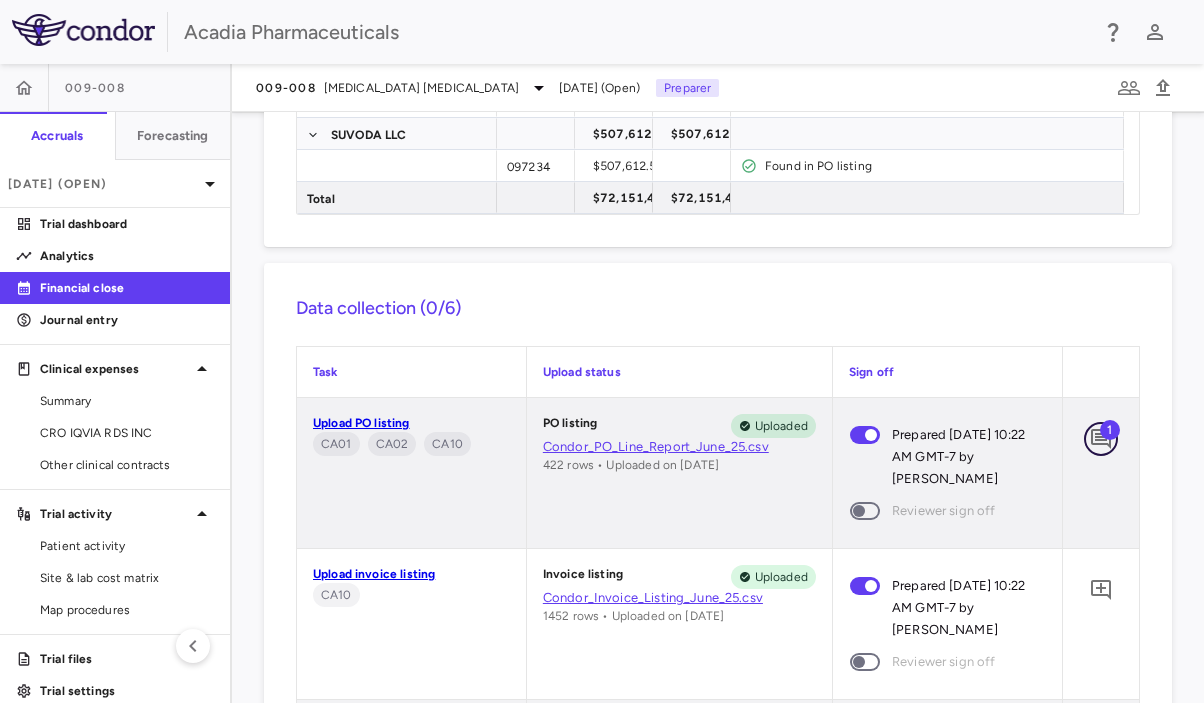 click 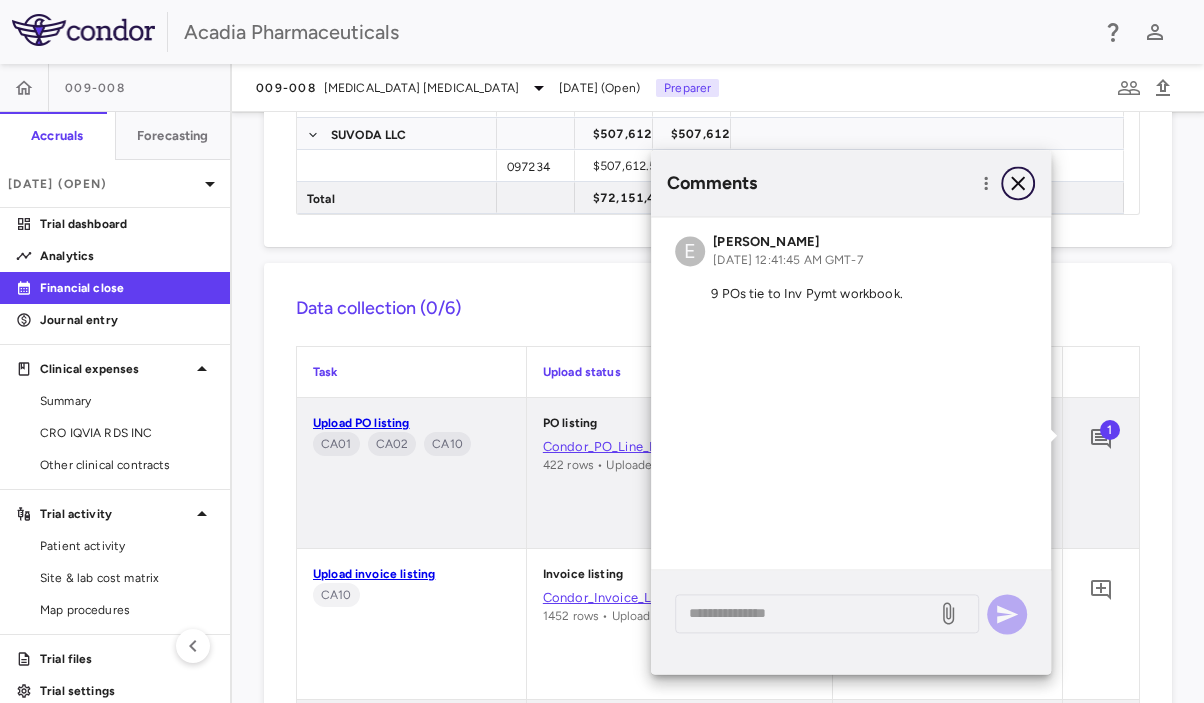 click 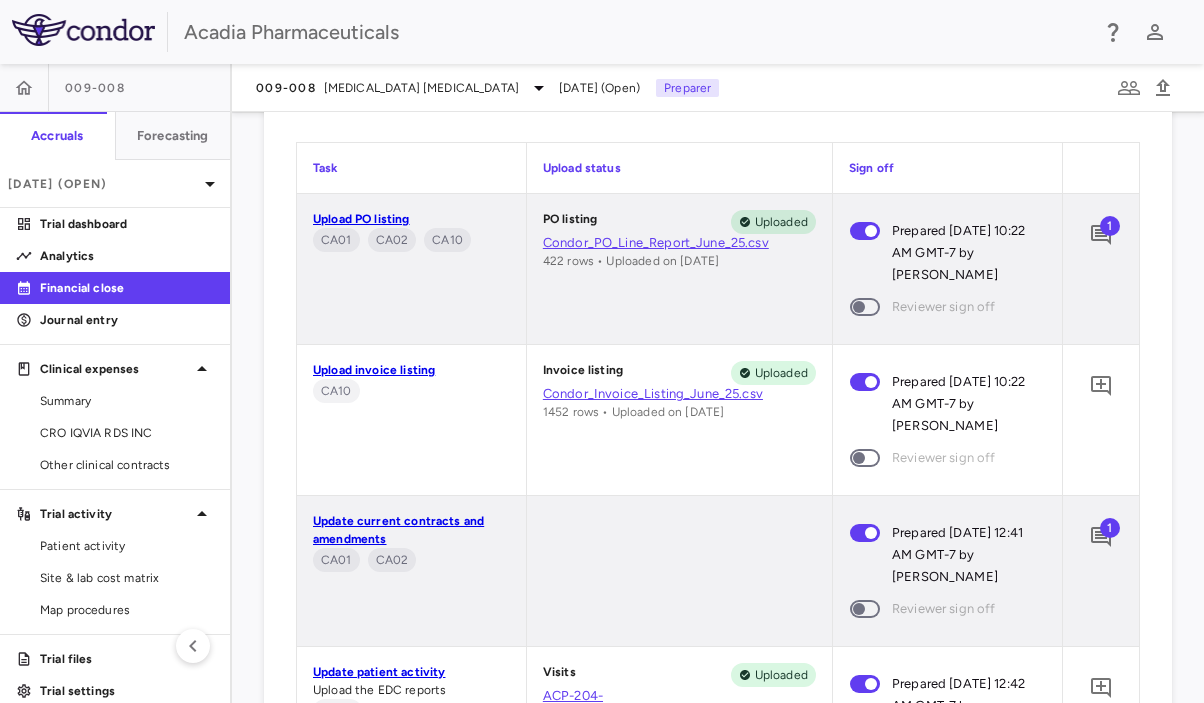 scroll, scrollTop: 947, scrollLeft: 0, axis: vertical 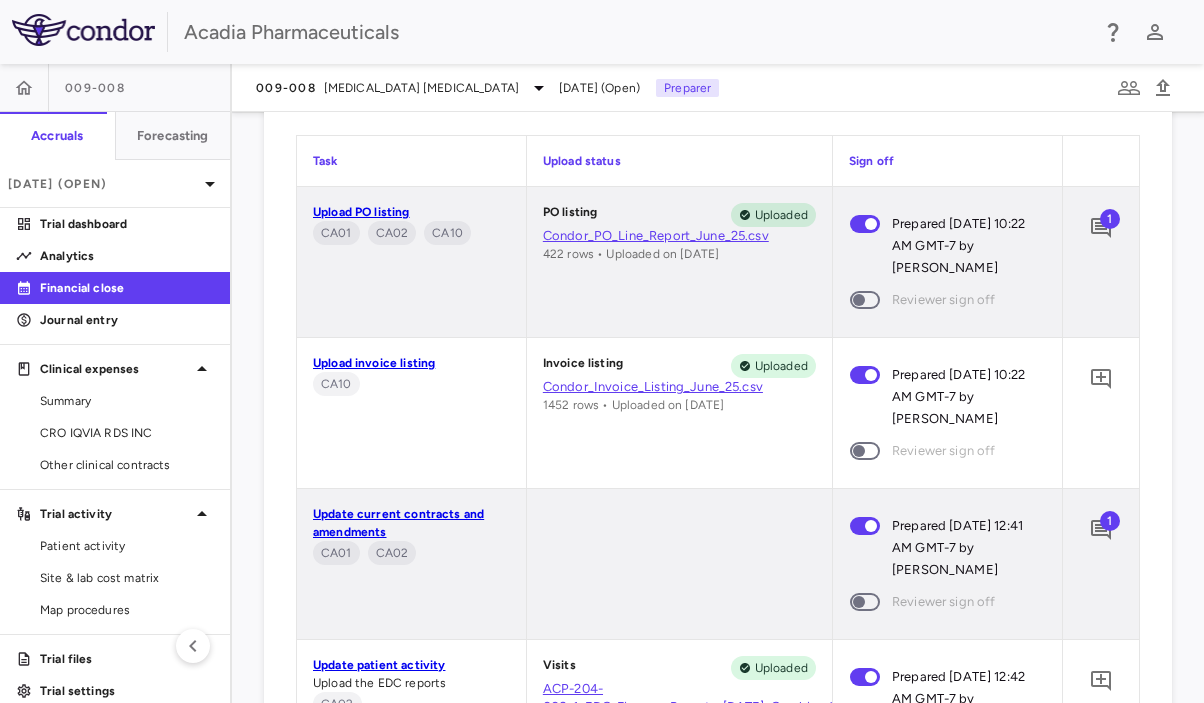 click on "1" at bounding box center [1110, 521] 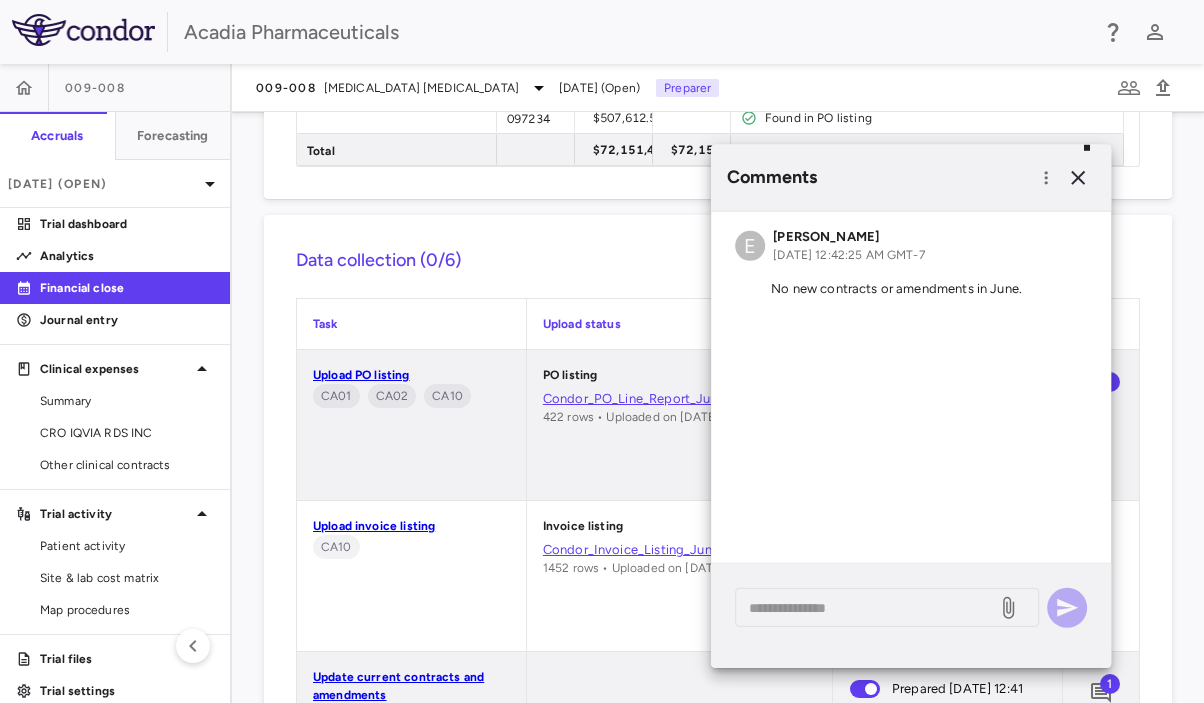 scroll, scrollTop: 771, scrollLeft: 0, axis: vertical 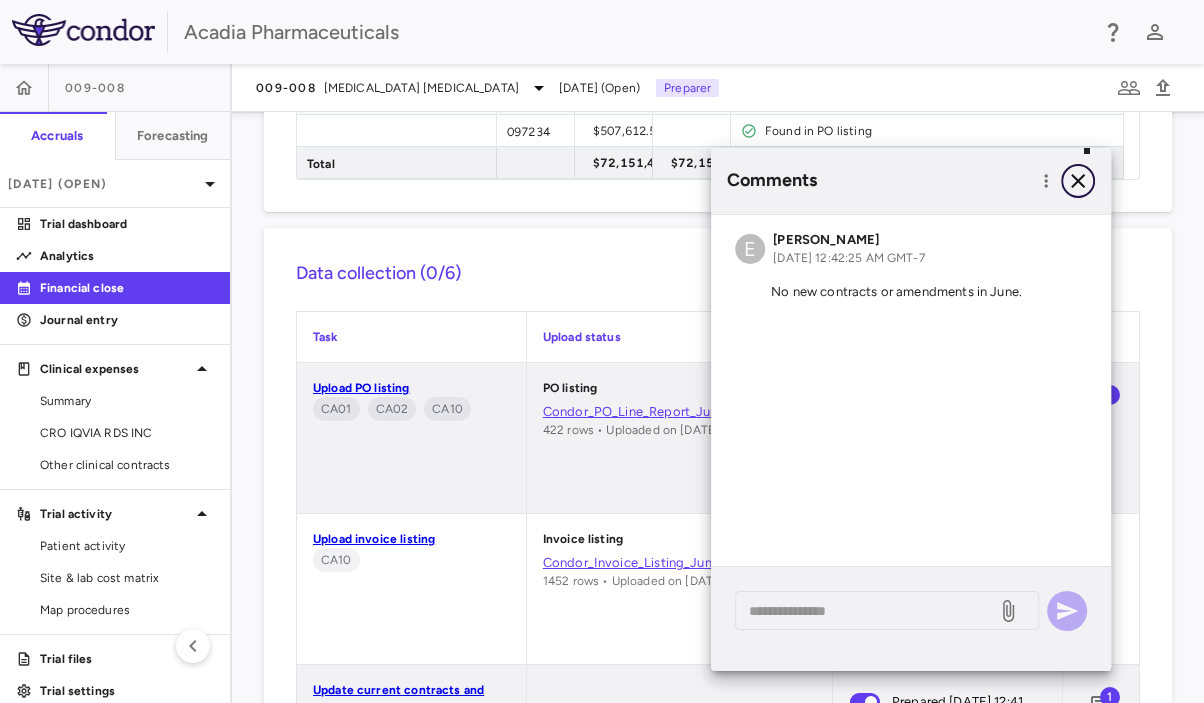 click 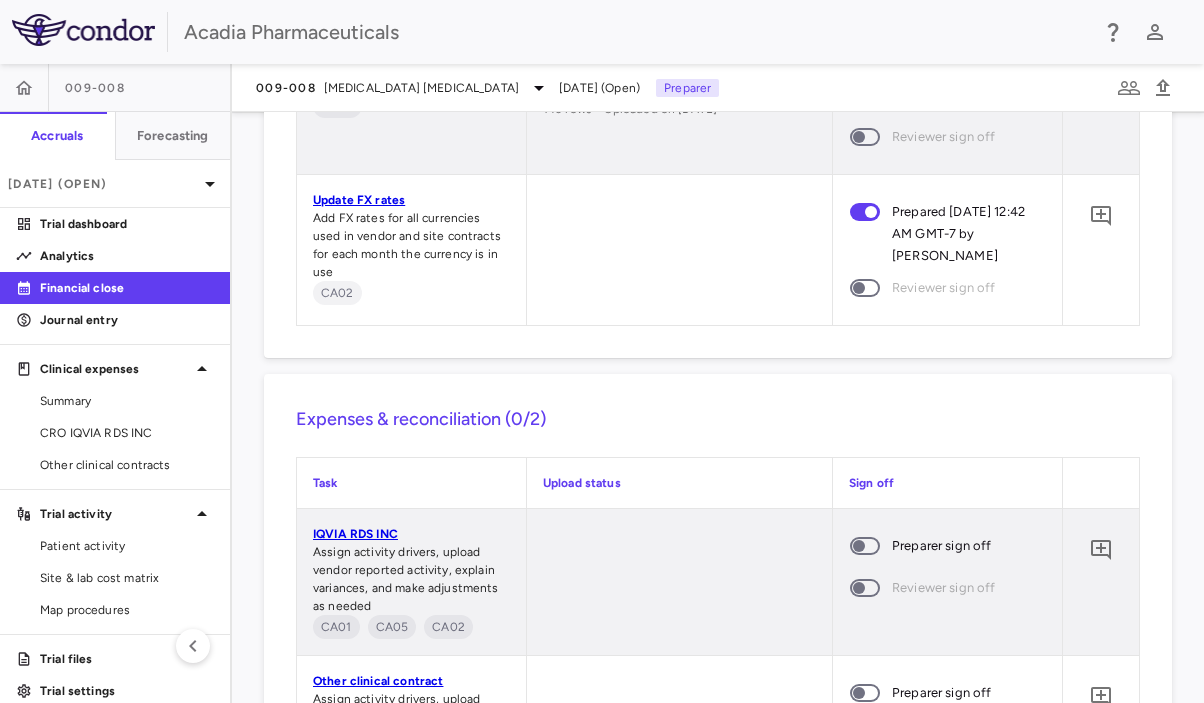 scroll, scrollTop: 1811, scrollLeft: 0, axis: vertical 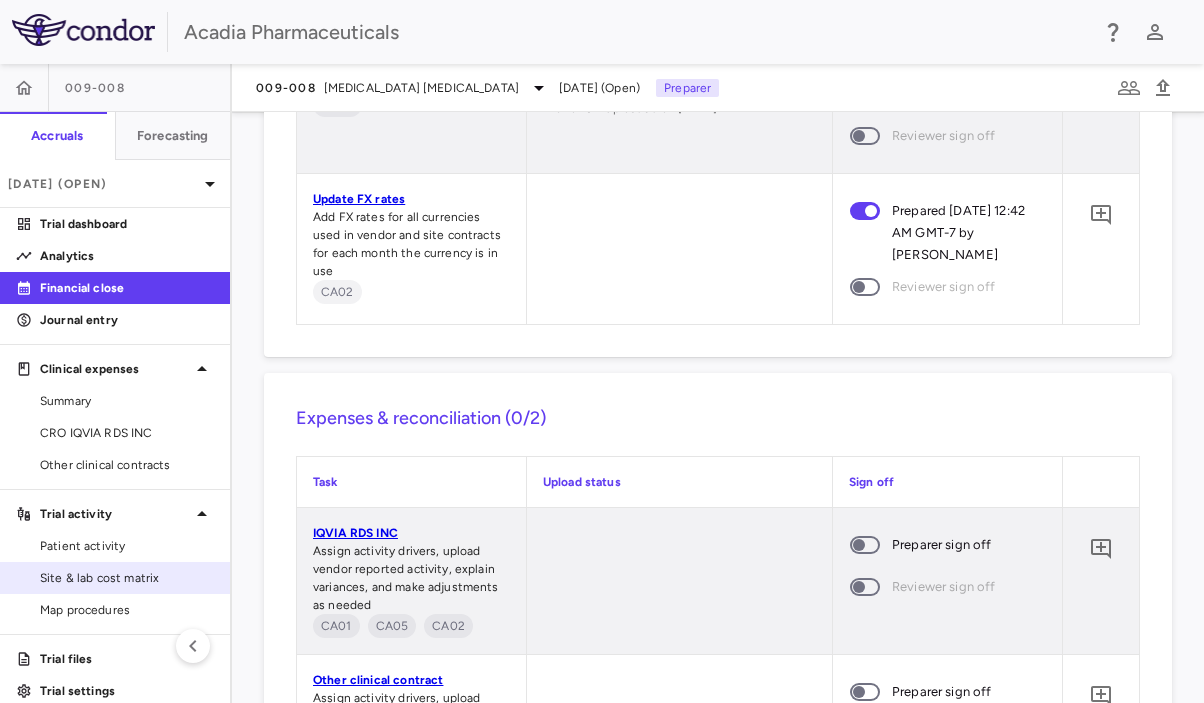 click on "Site & lab cost matrix" at bounding box center [127, 578] 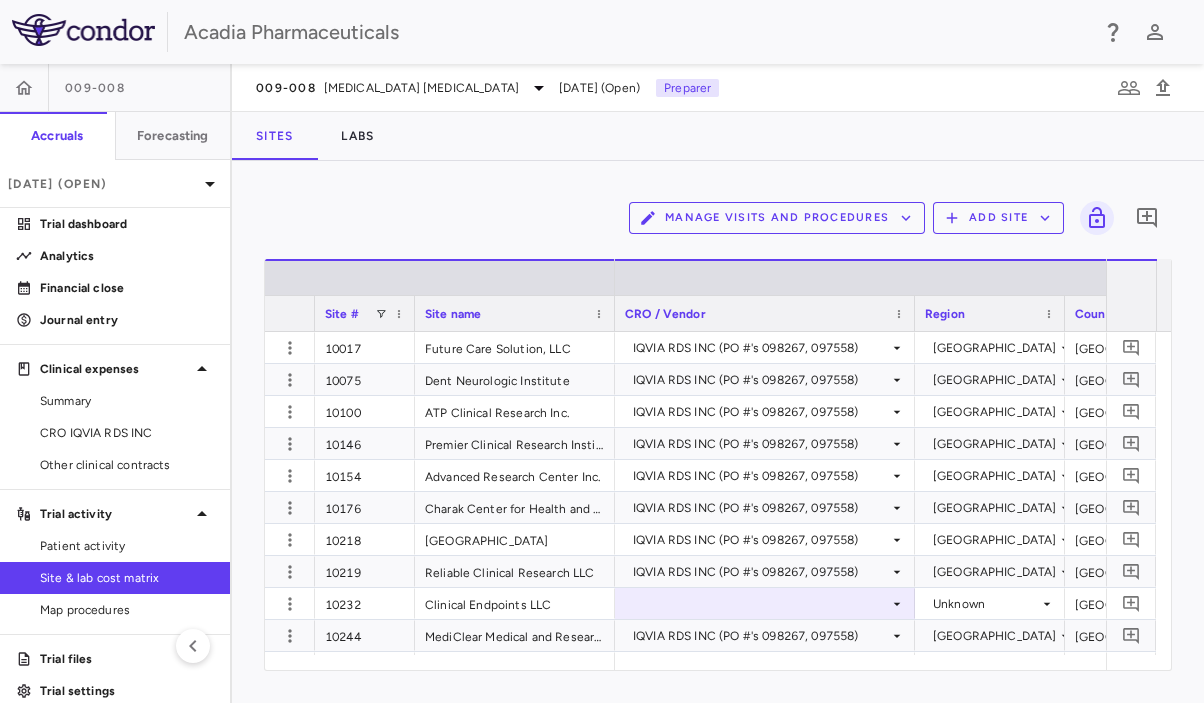click on "Manage Visits and Procedures Add Site 0" at bounding box center [718, 218] 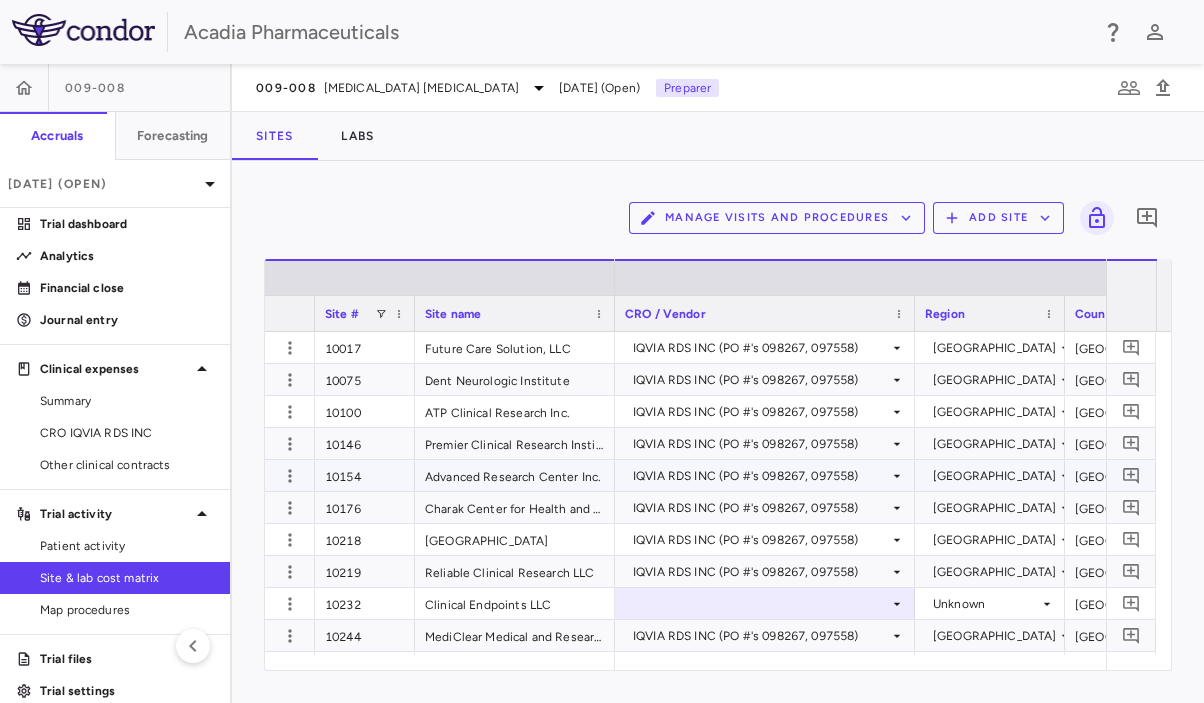 scroll, scrollTop: 0, scrollLeft: 194, axis: horizontal 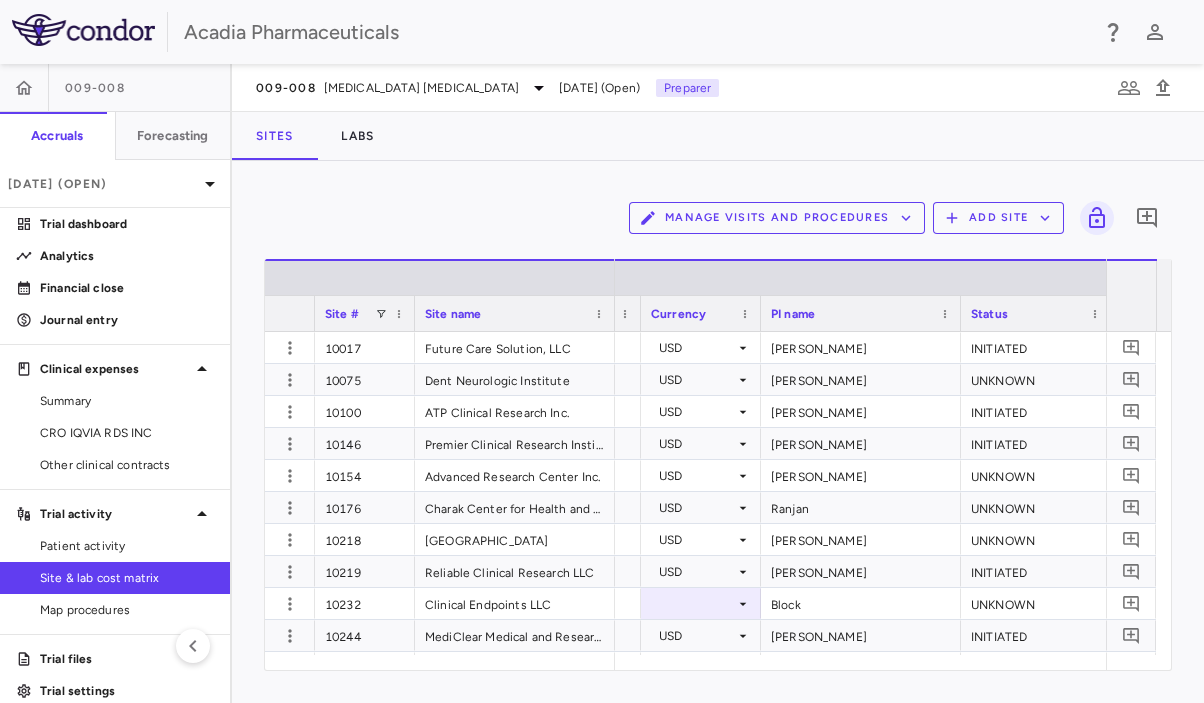 click on "PI name" at bounding box center (793, 314) 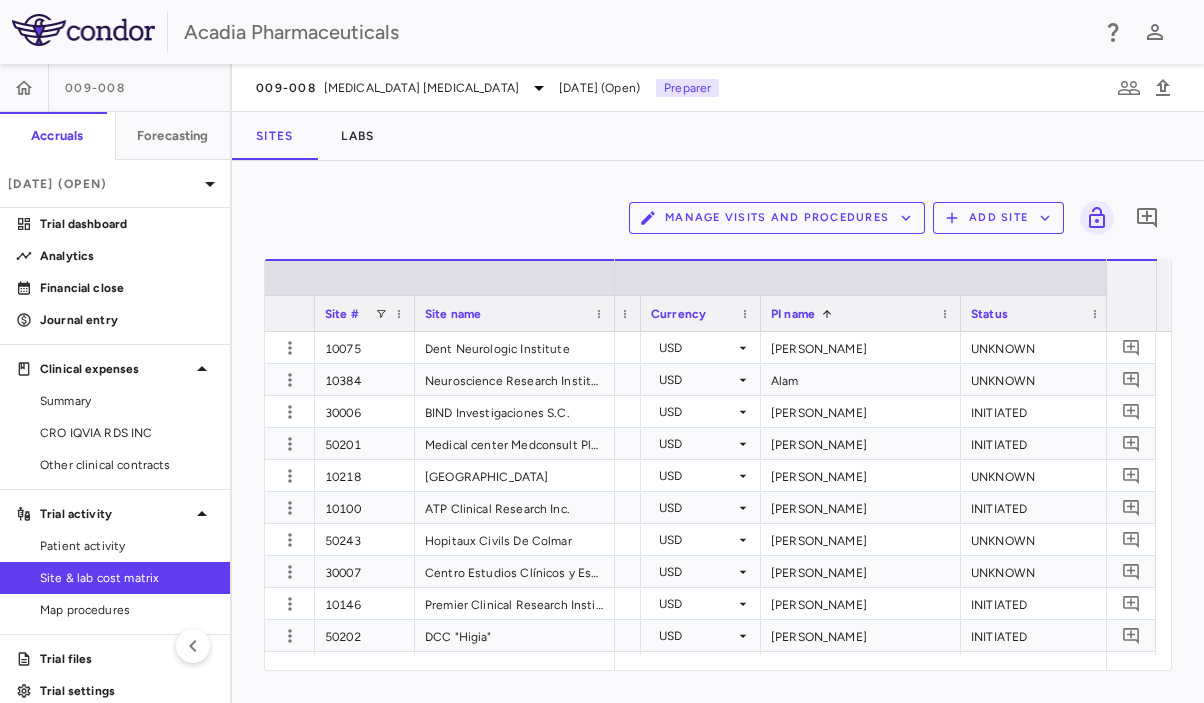 click on "PI name" at bounding box center [793, 314] 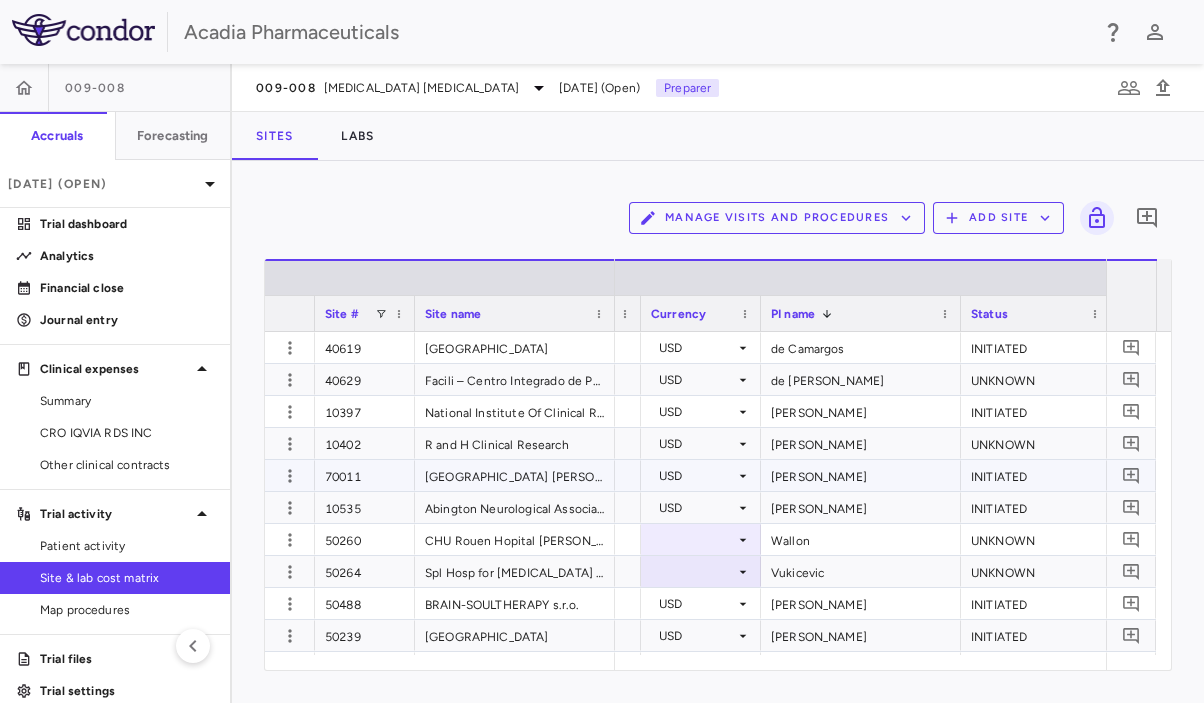 scroll, scrollTop: 30, scrollLeft: 0, axis: vertical 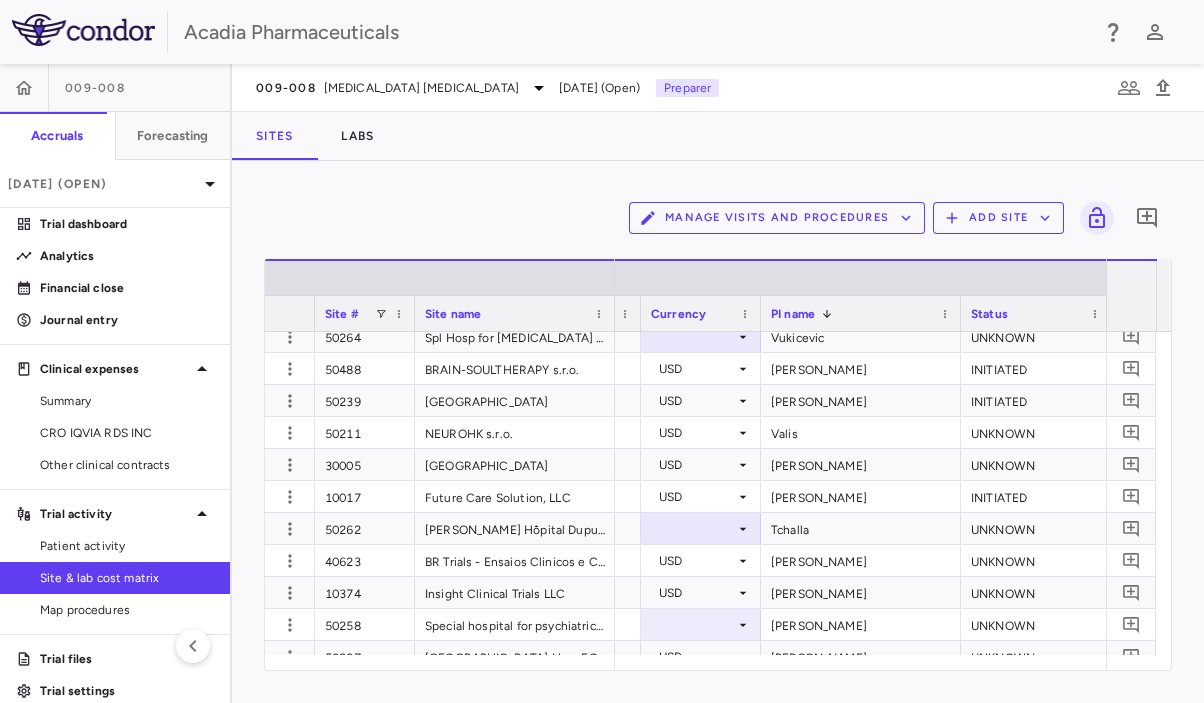click on "Sites Labs" at bounding box center [718, 136] 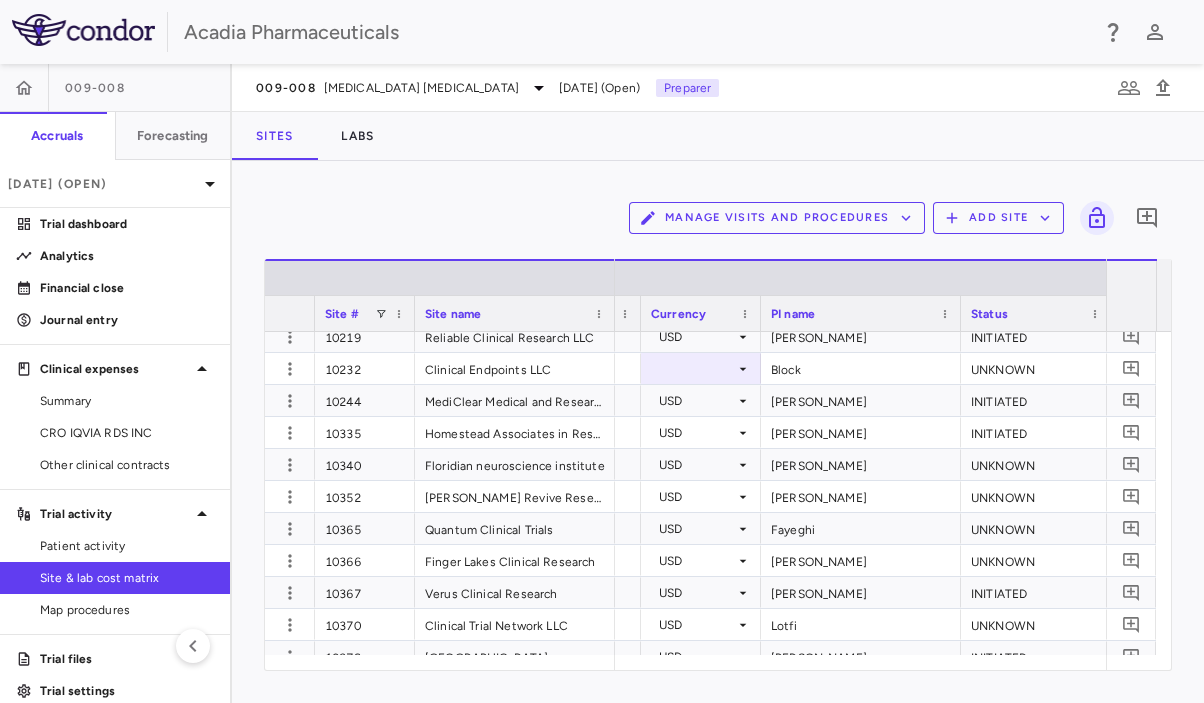 click on "PI name" at bounding box center [793, 314] 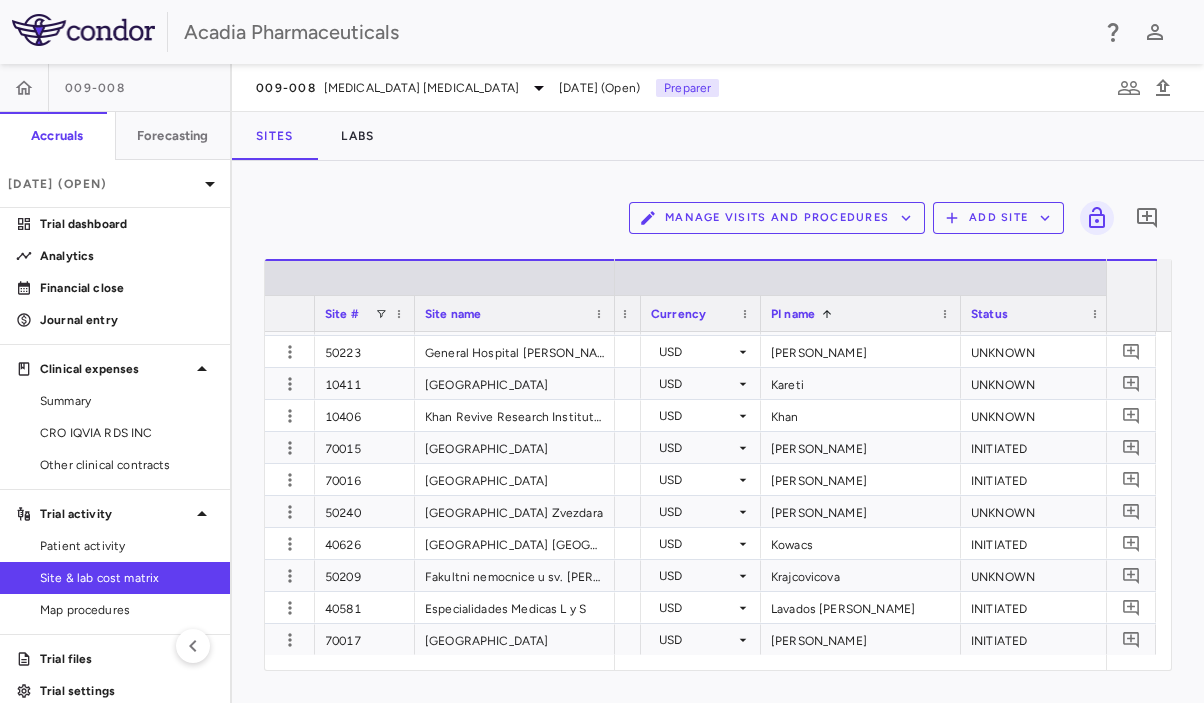 click on "Manage Visits and Procedures Add Site 0" at bounding box center (718, 218) 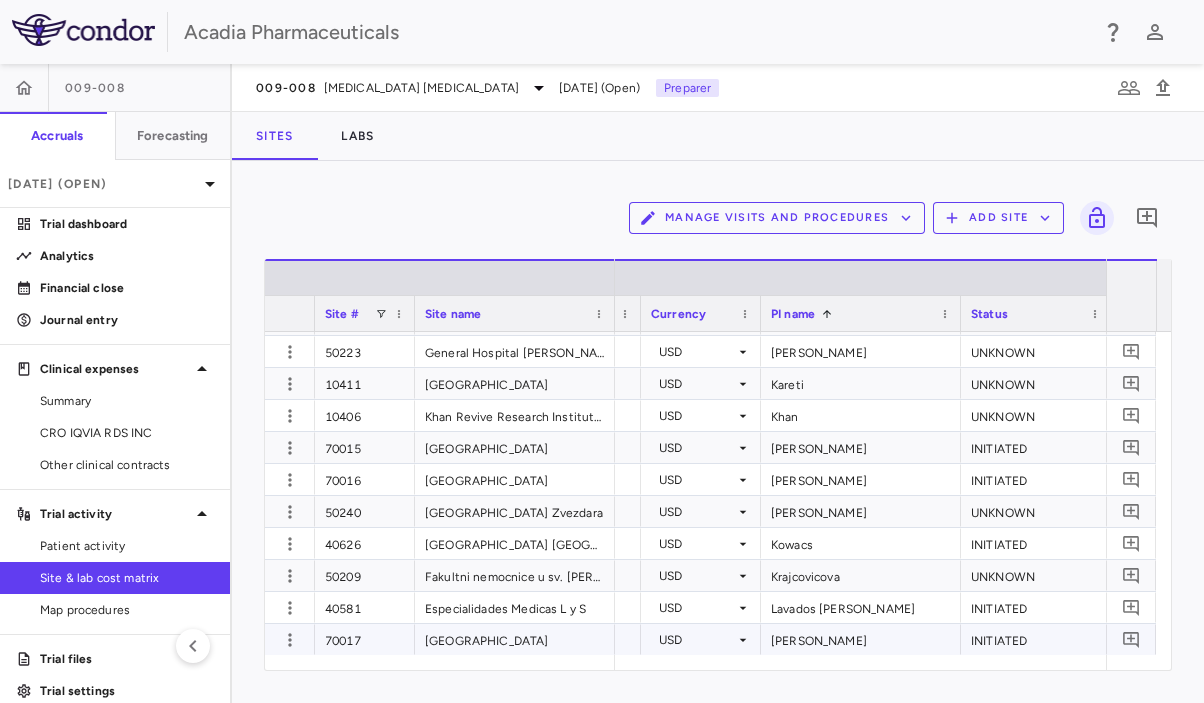 scroll, scrollTop: 2296, scrollLeft: 0, axis: vertical 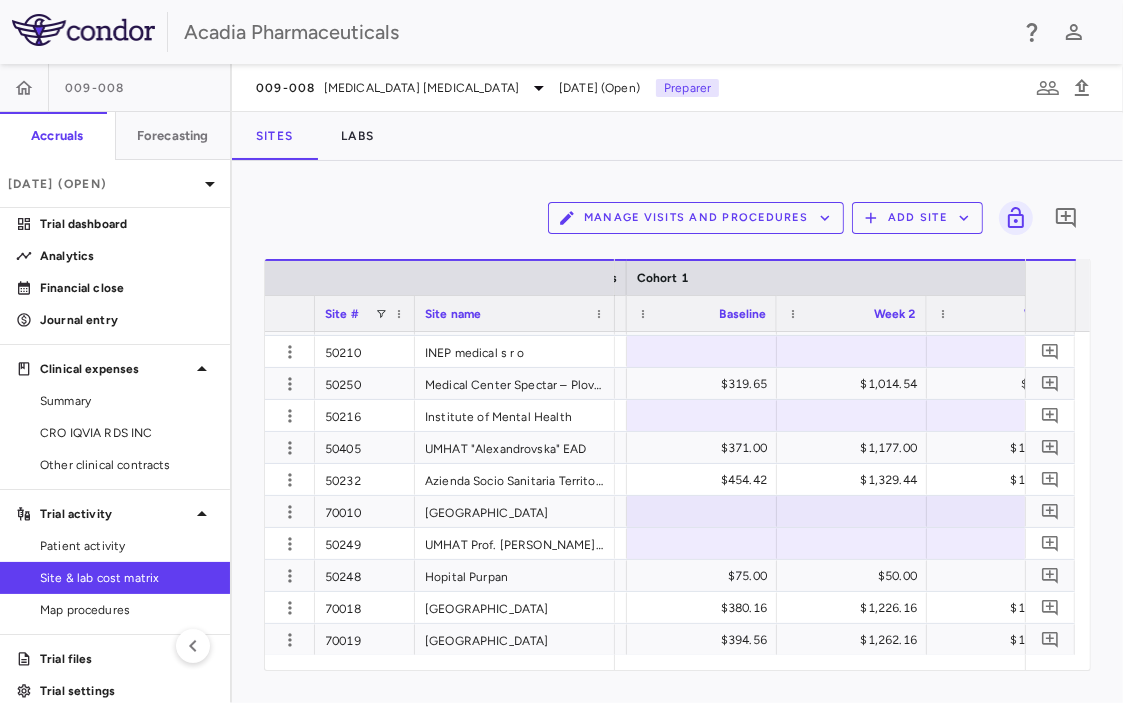 click on "Sites Labs" at bounding box center [677, 136] 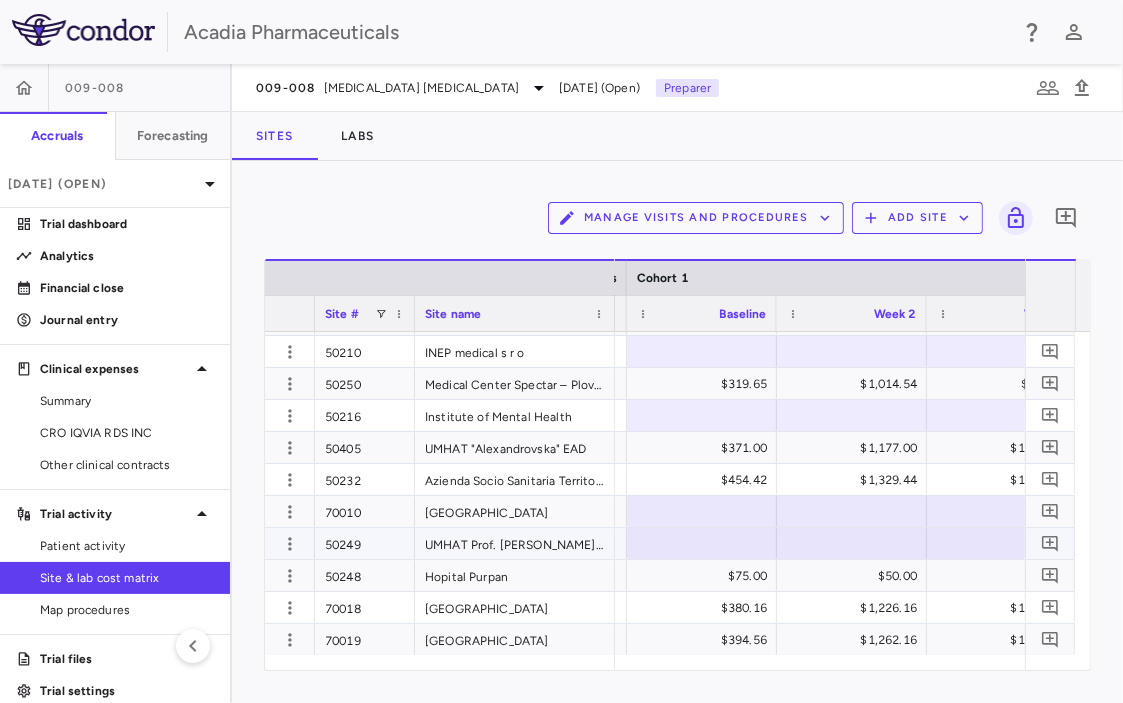 click at bounding box center (702, 543) 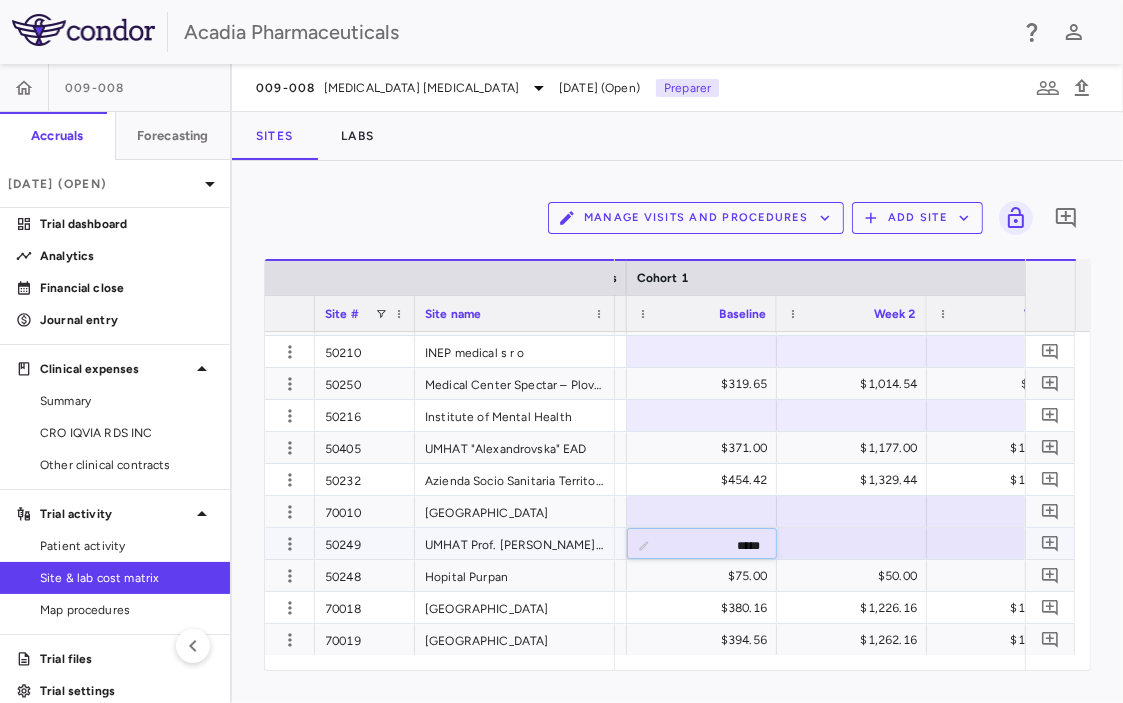 type on "******" 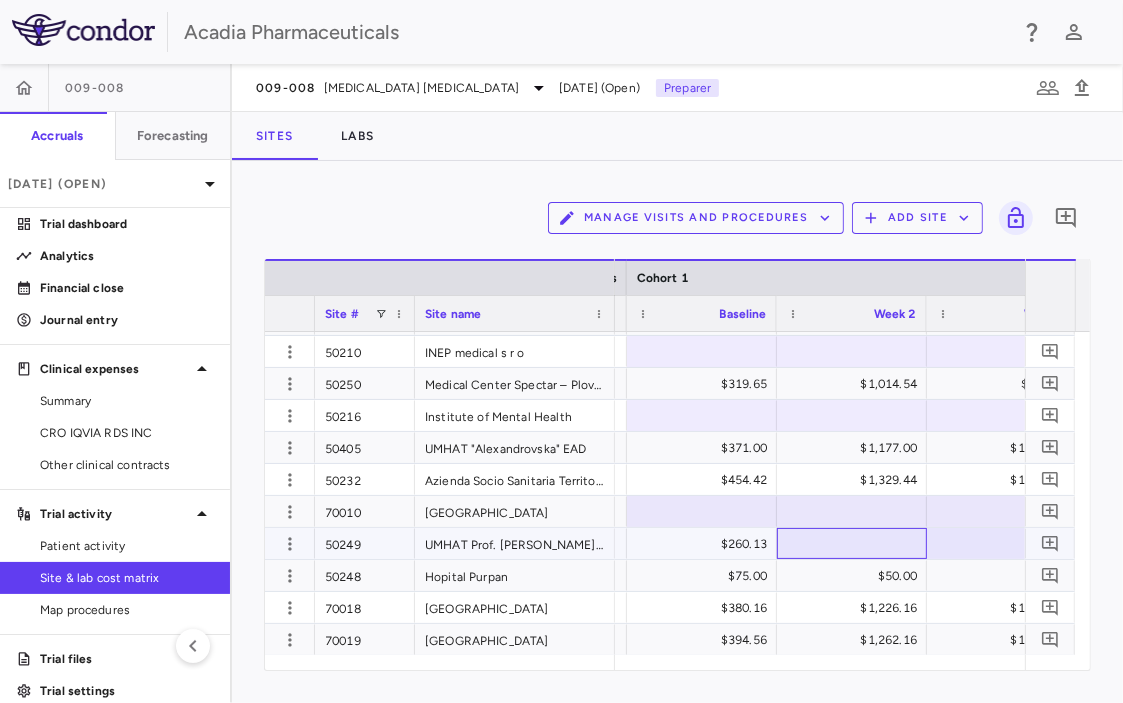 click at bounding box center [852, 543] 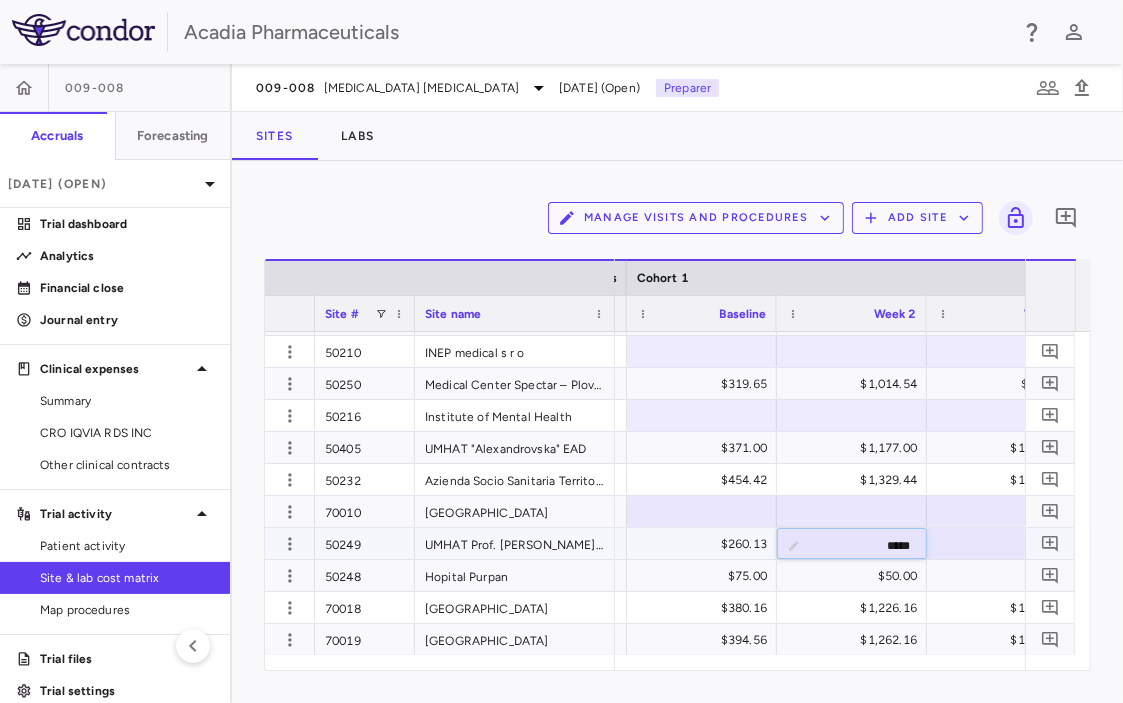 type on "******" 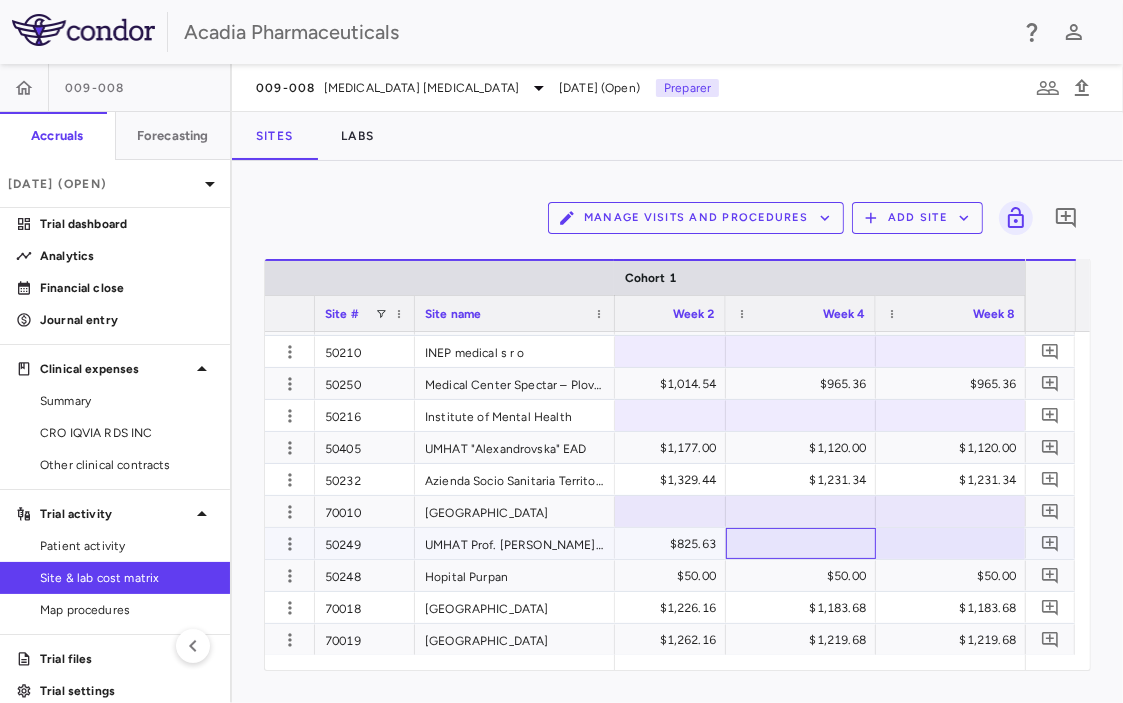 click at bounding box center [801, 543] 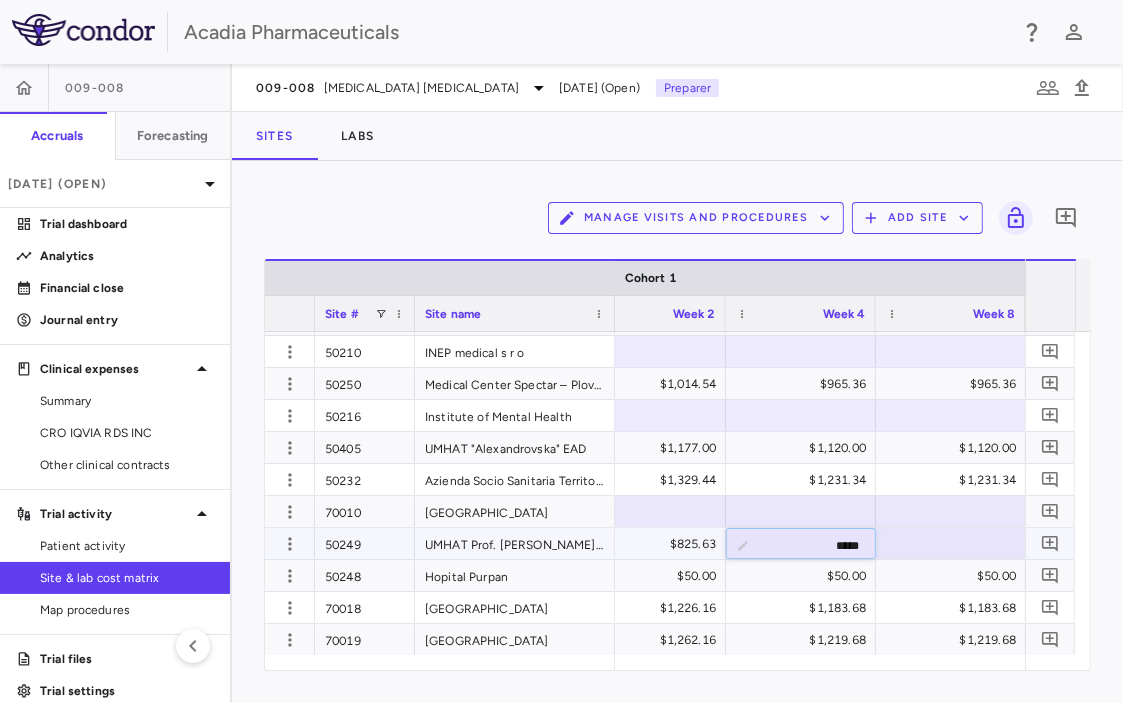 type on "******" 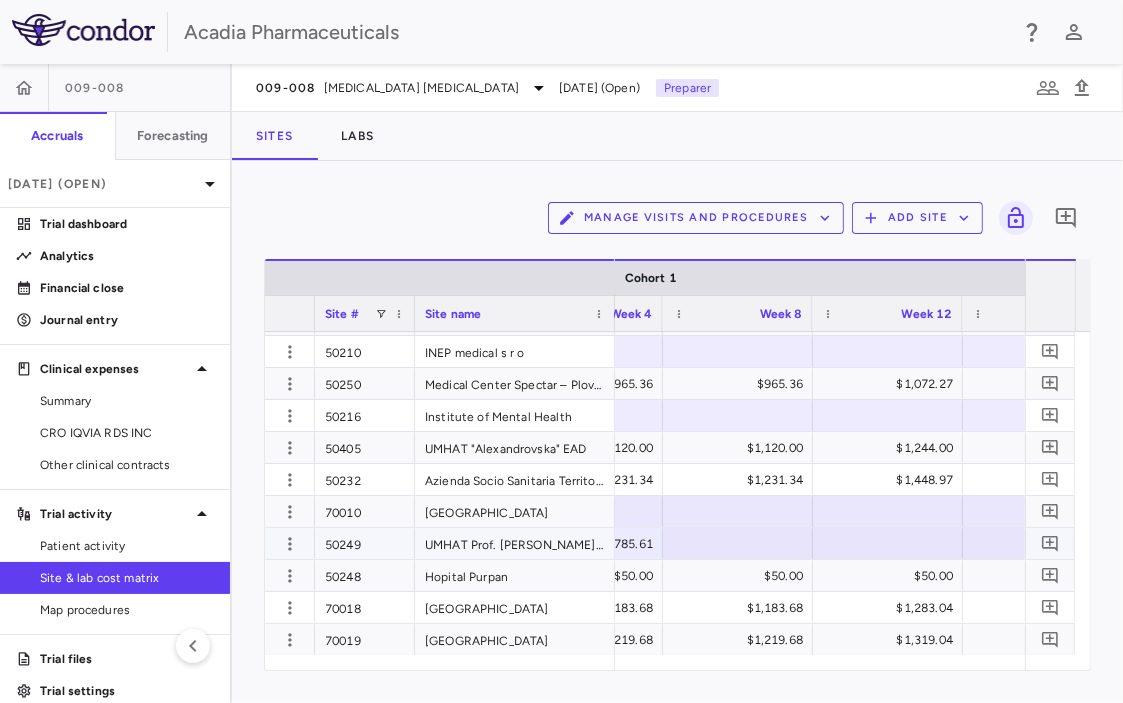 click at bounding box center [738, 543] 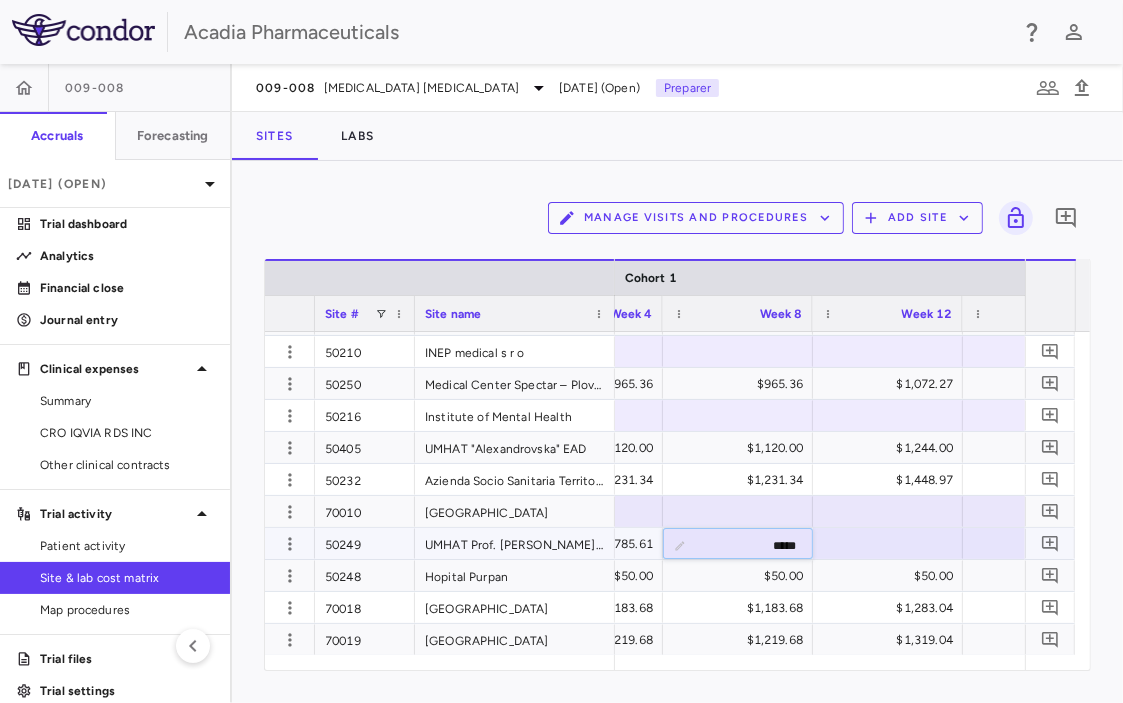 type on "******" 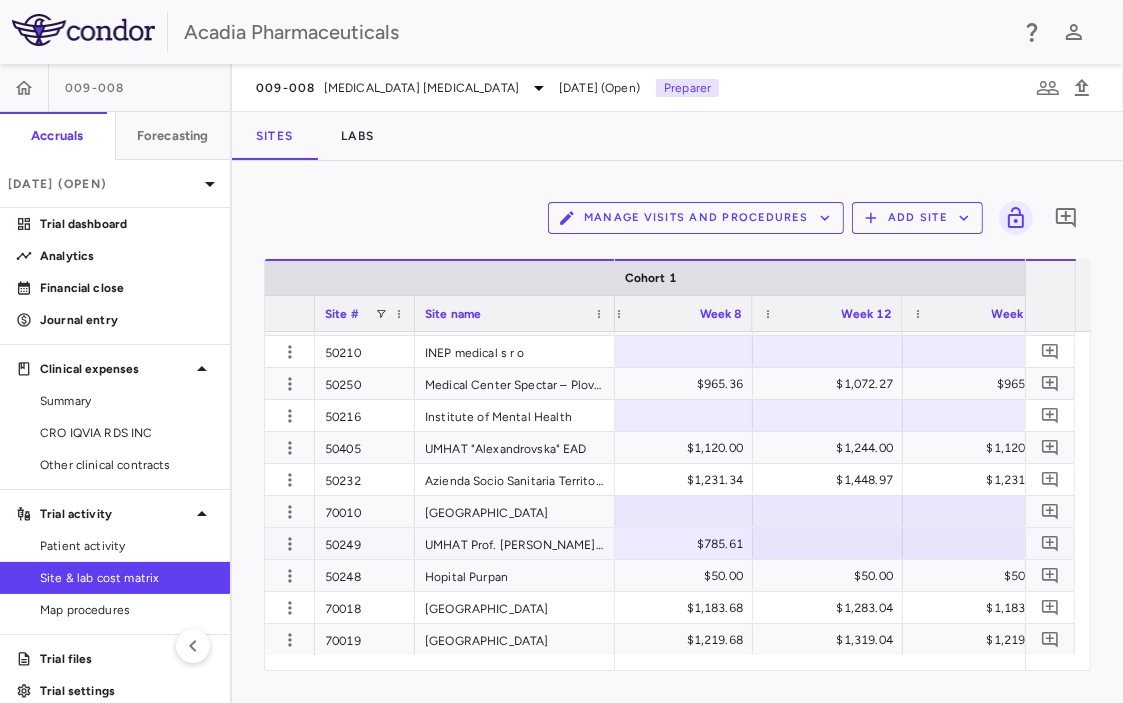 click at bounding box center [828, 543] 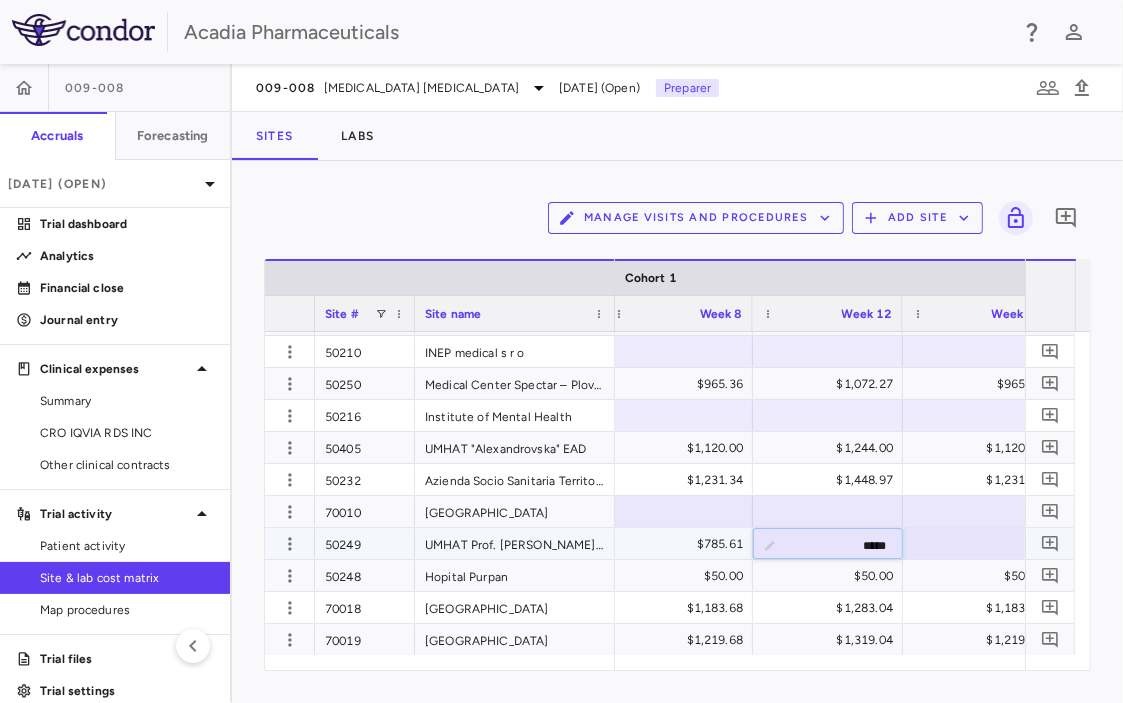 type on "******" 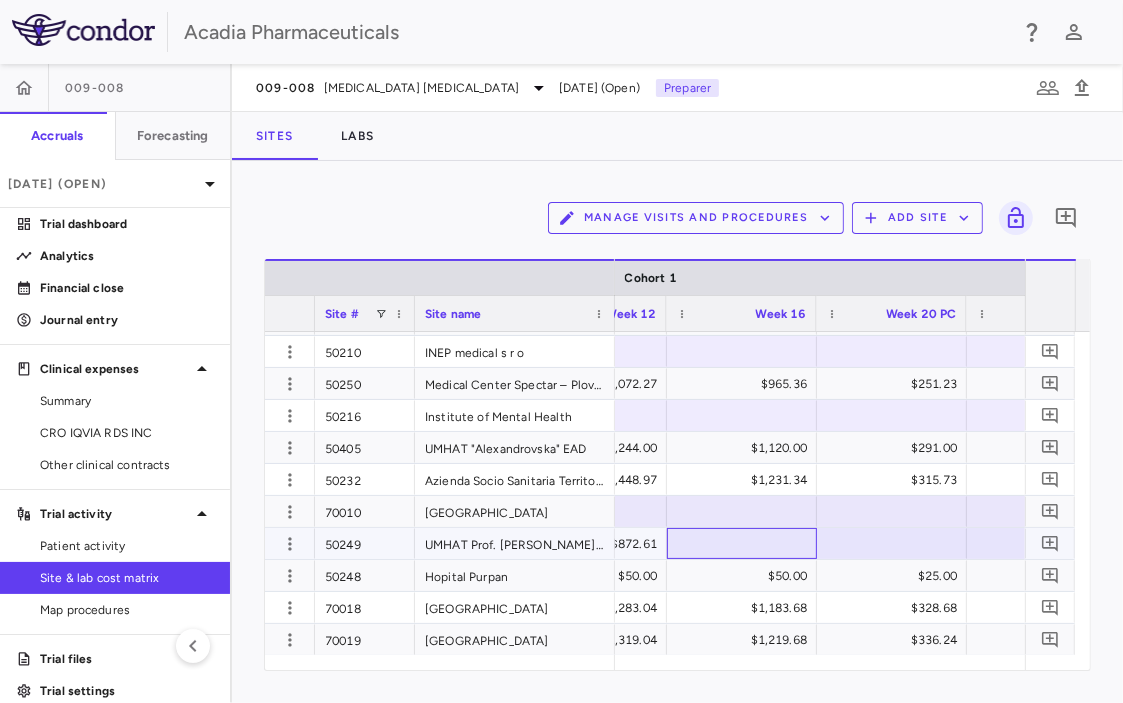 click at bounding box center (742, 543) 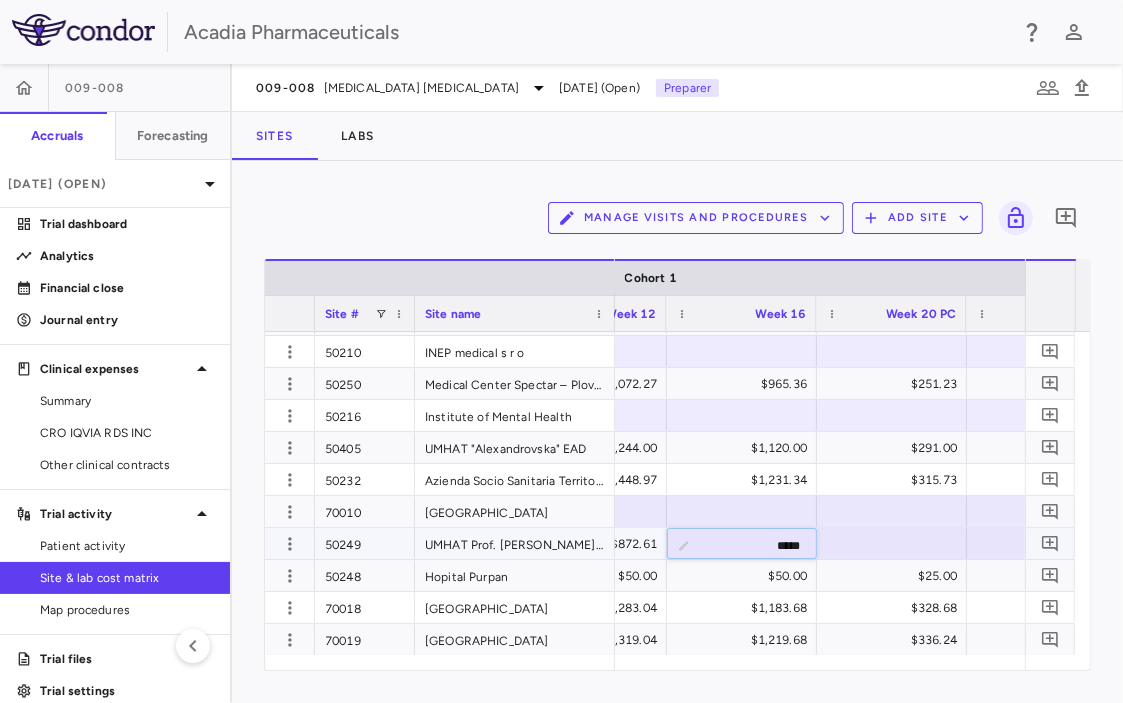 type on "******" 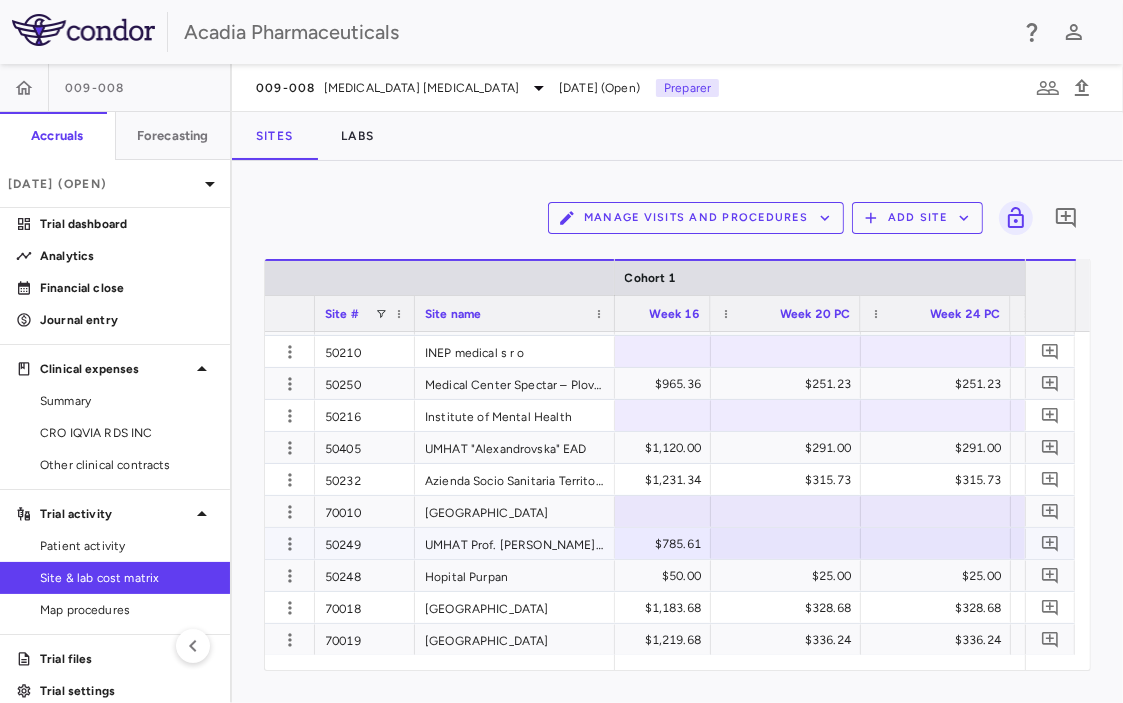 click at bounding box center (786, 543) 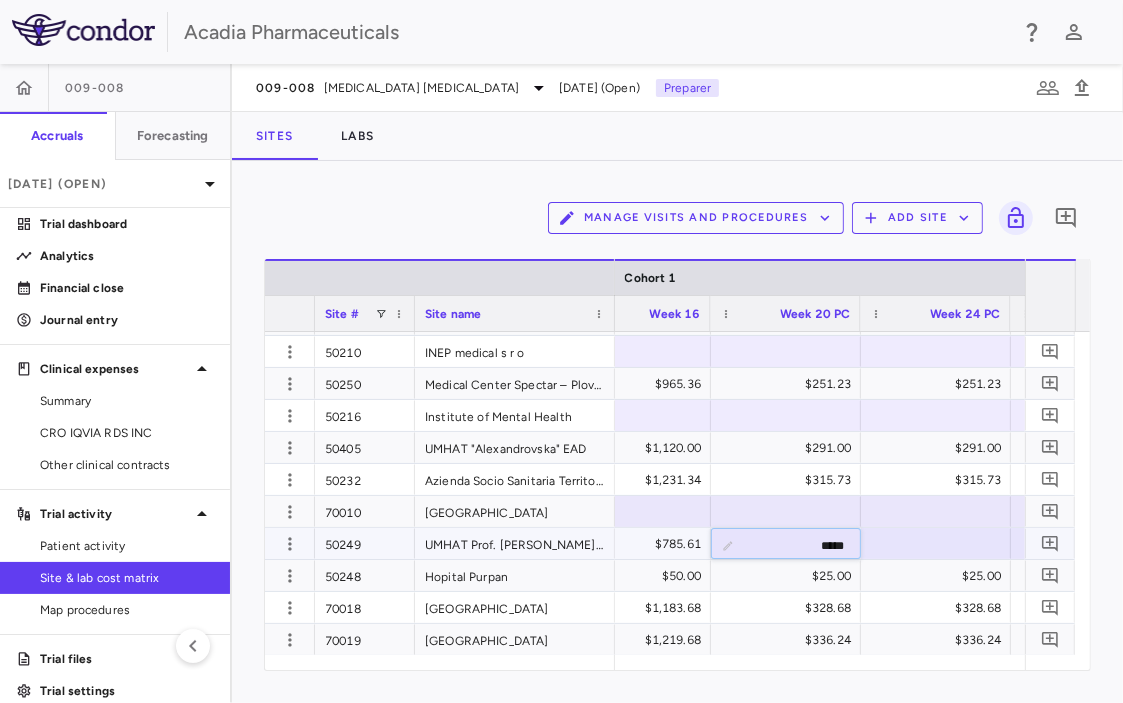 type on "******" 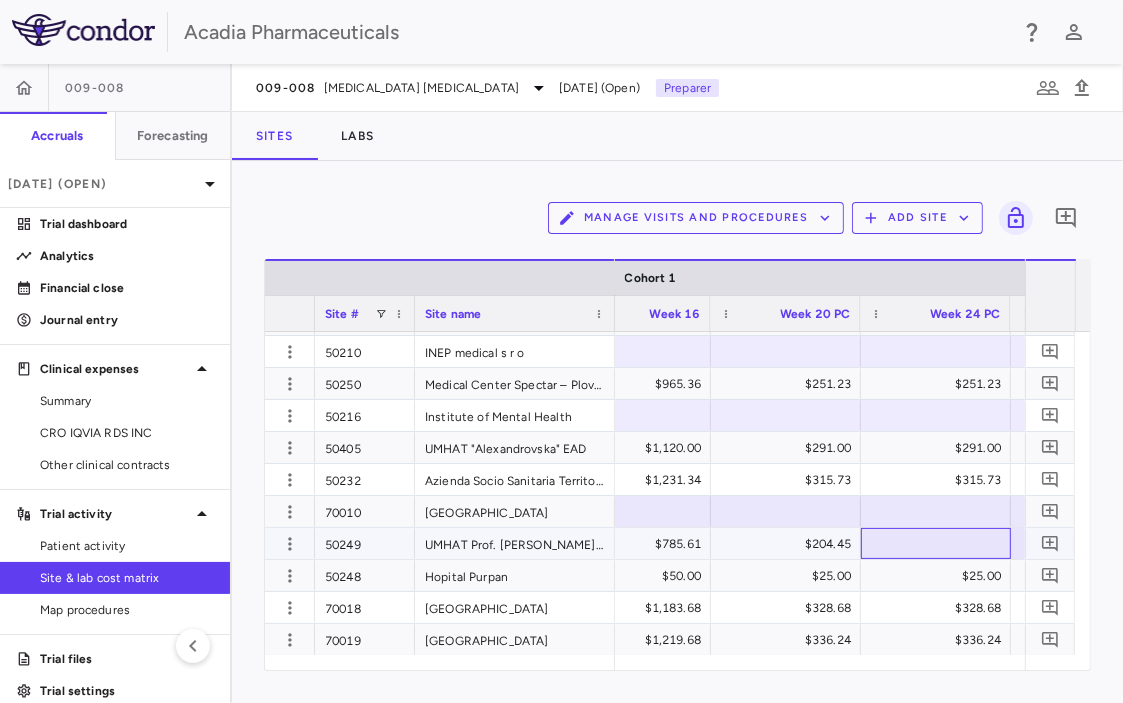 click at bounding box center [936, 543] 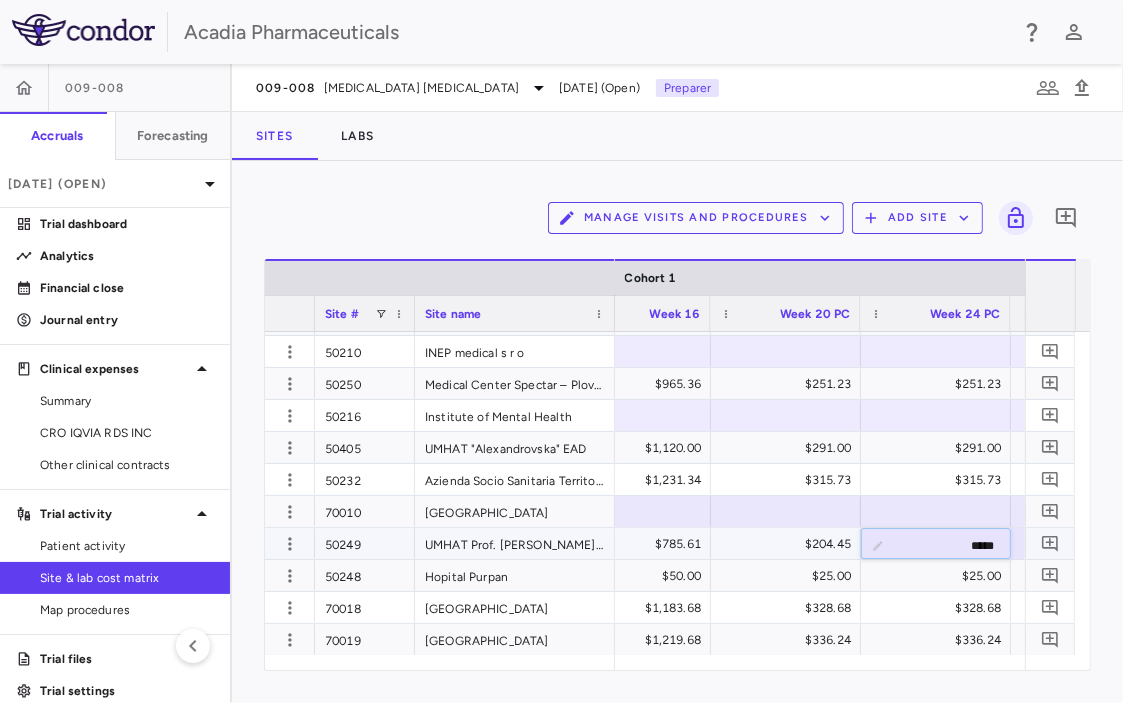 type on "******" 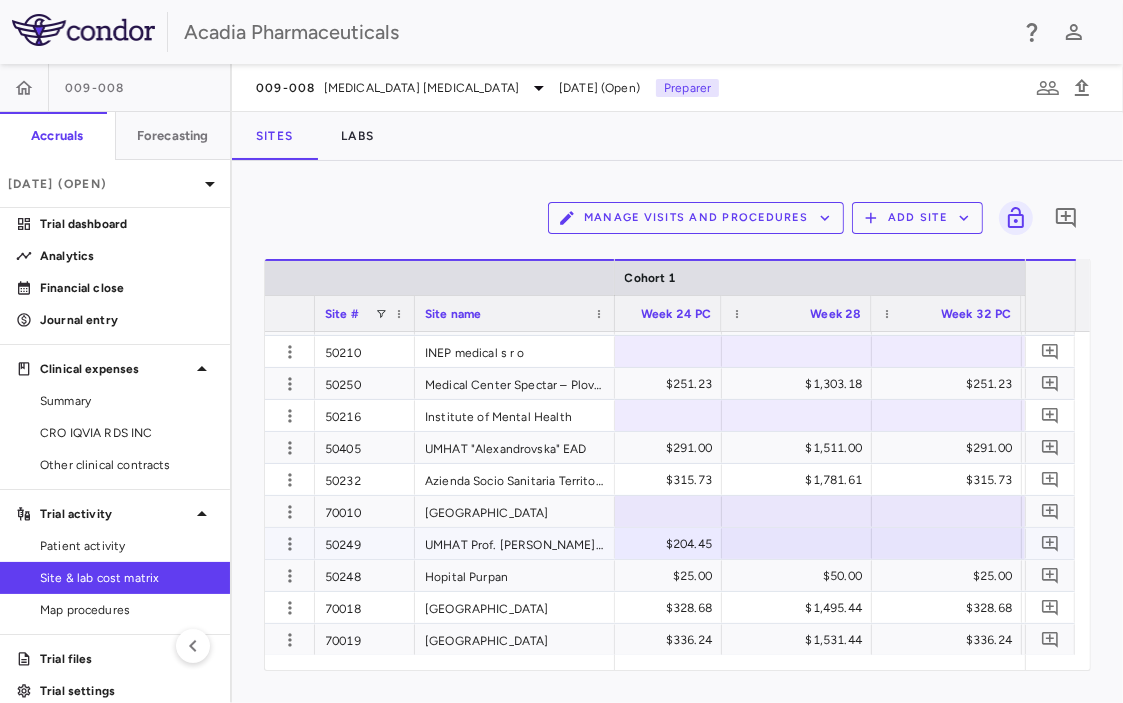 click at bounding box center (797, 543) 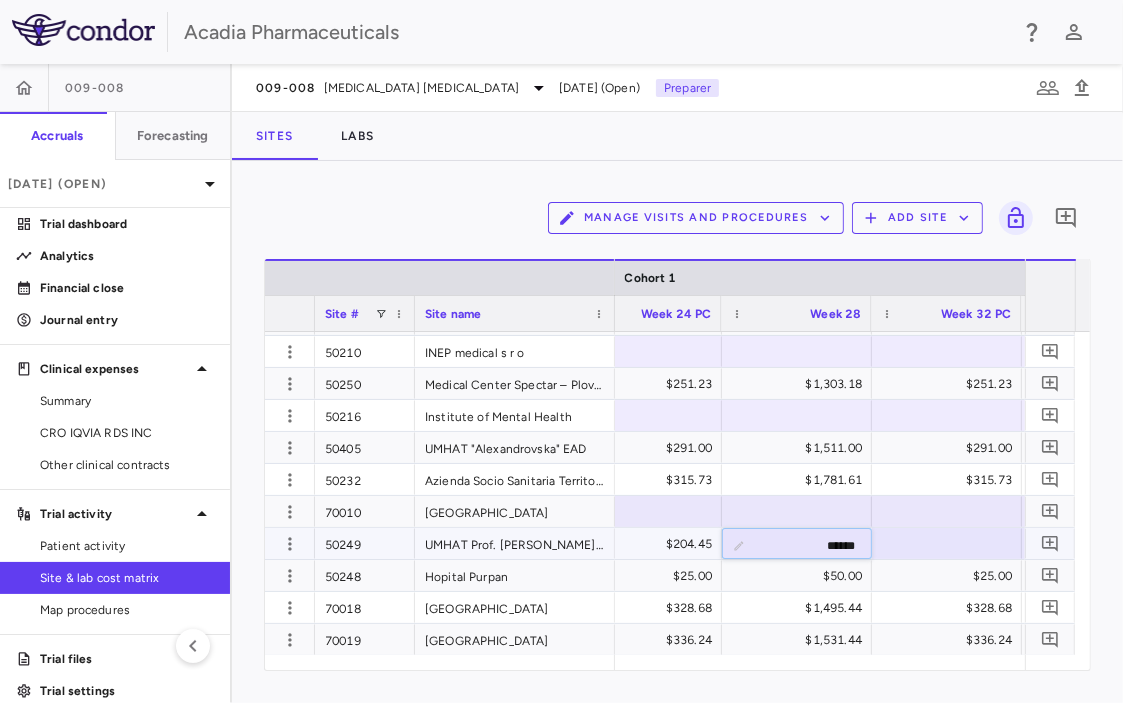 type on "*******" 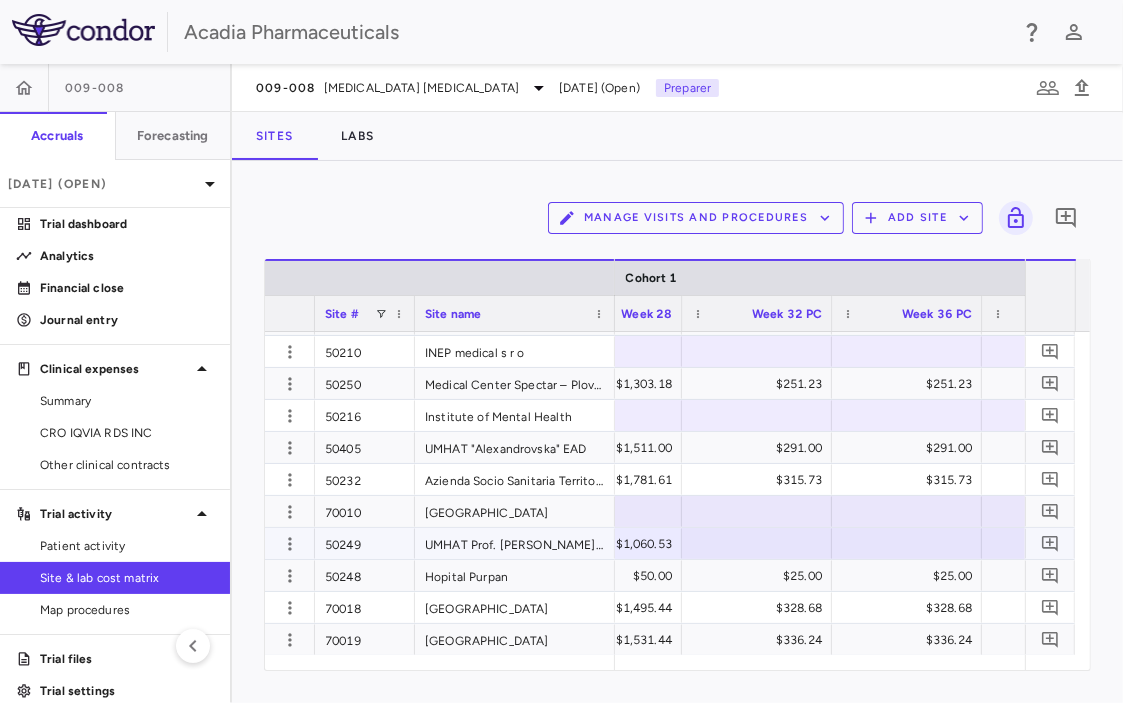 click at bounding box center (757, 543) 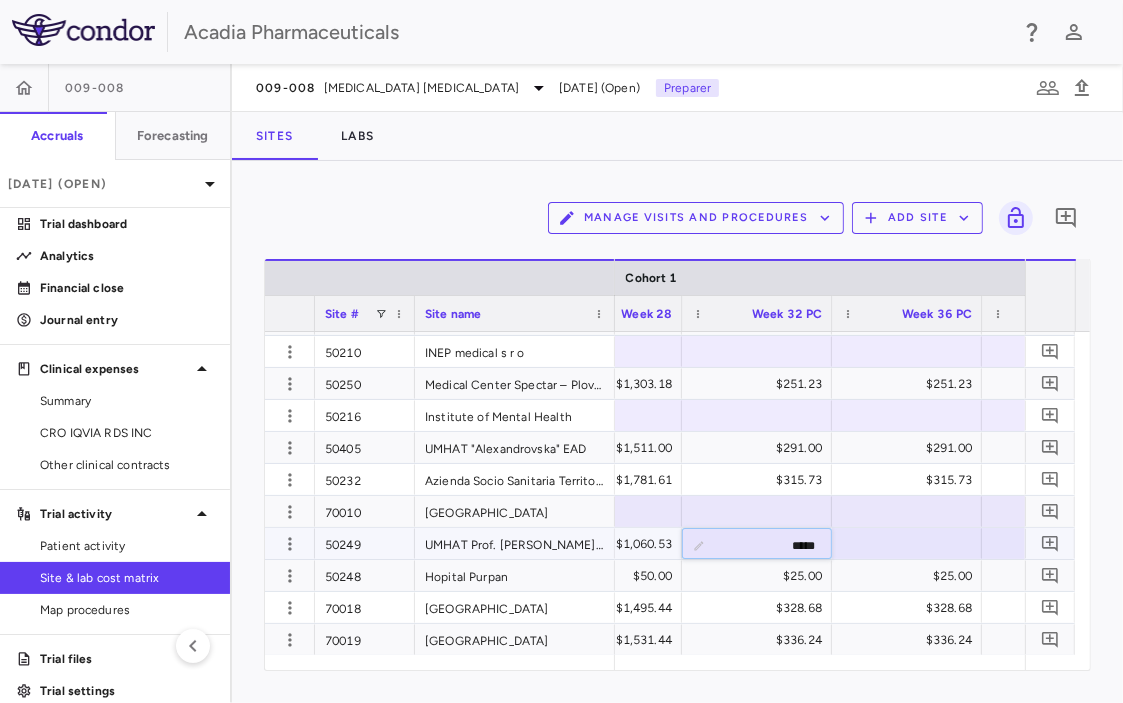 type on "******" 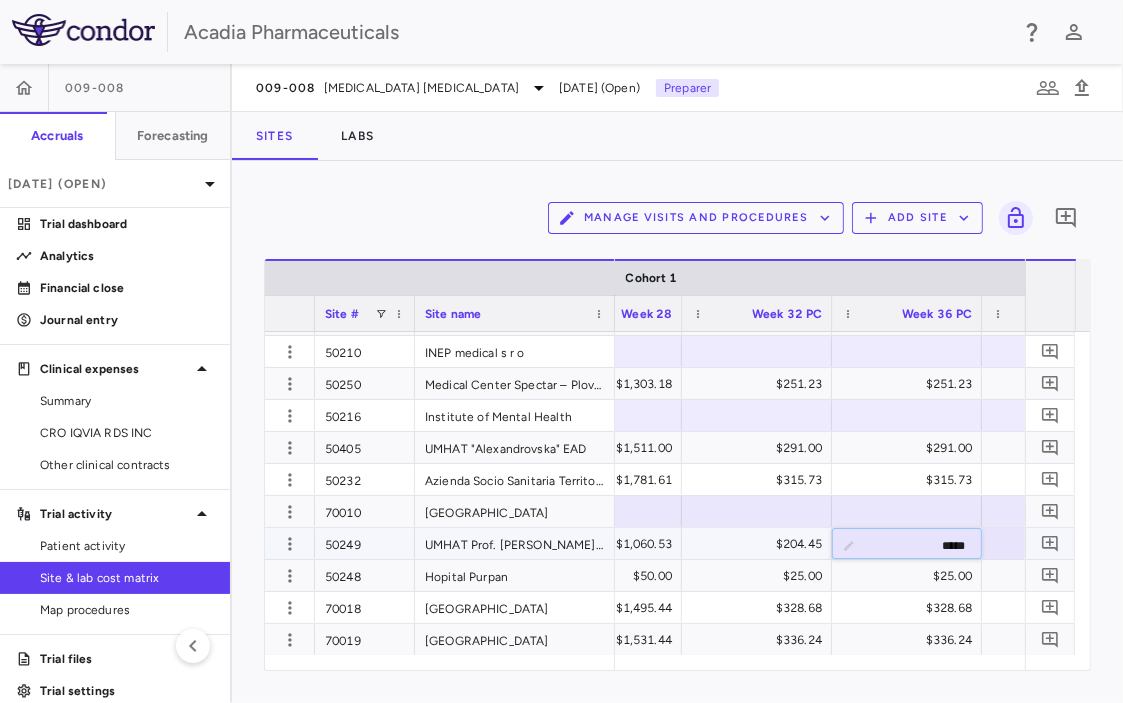 type on "******" 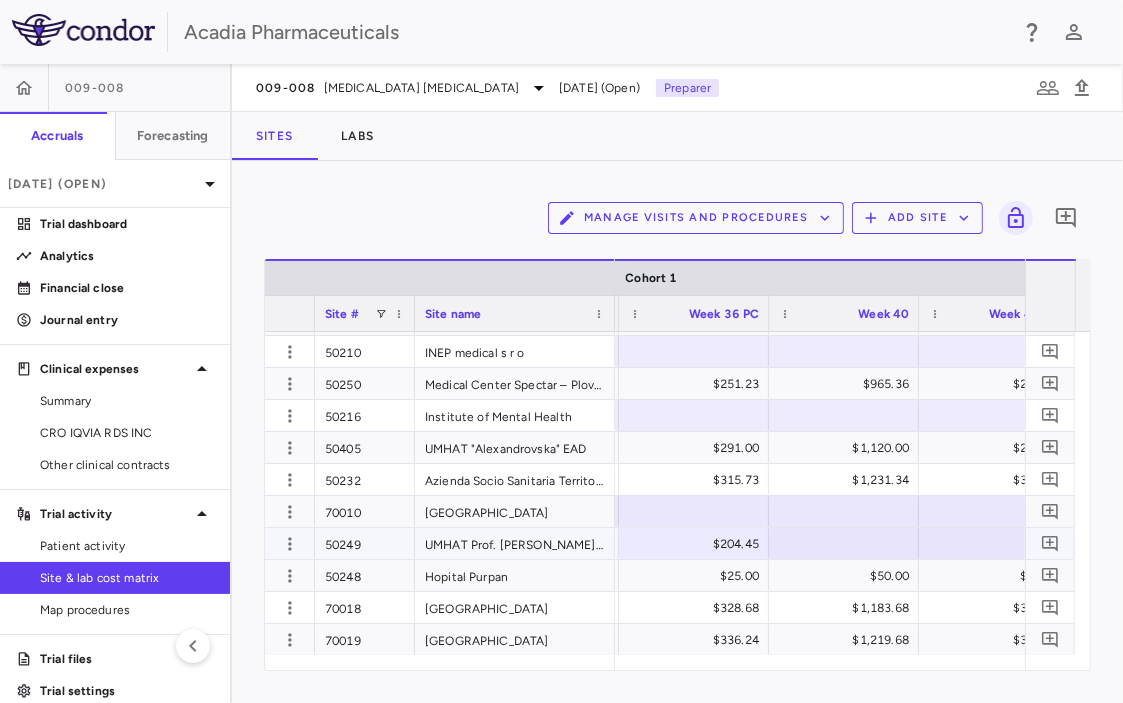 click at bounding box center (844, 543) 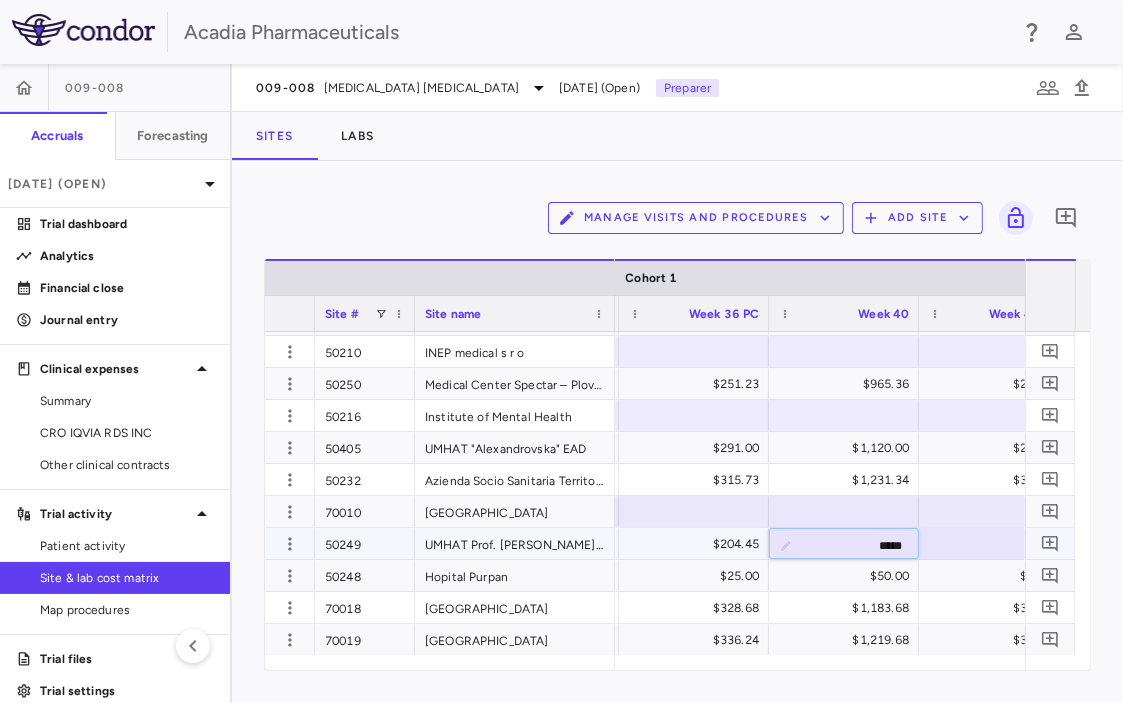 type on "******" 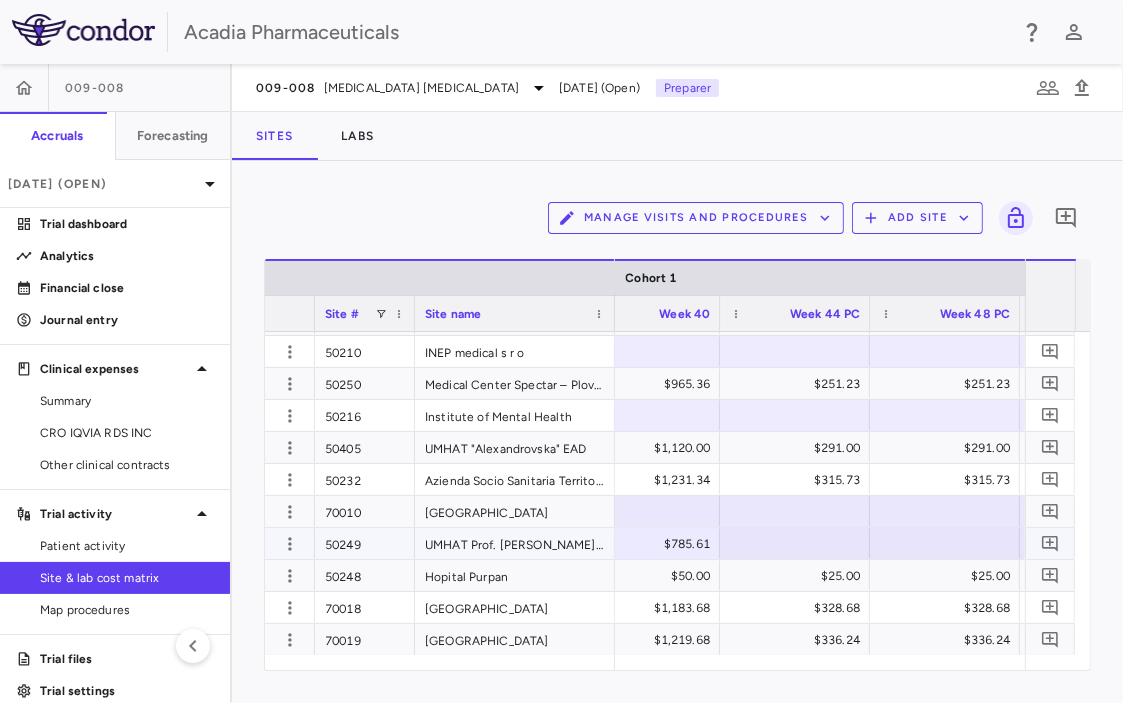 click at bounding box center (795, 543) 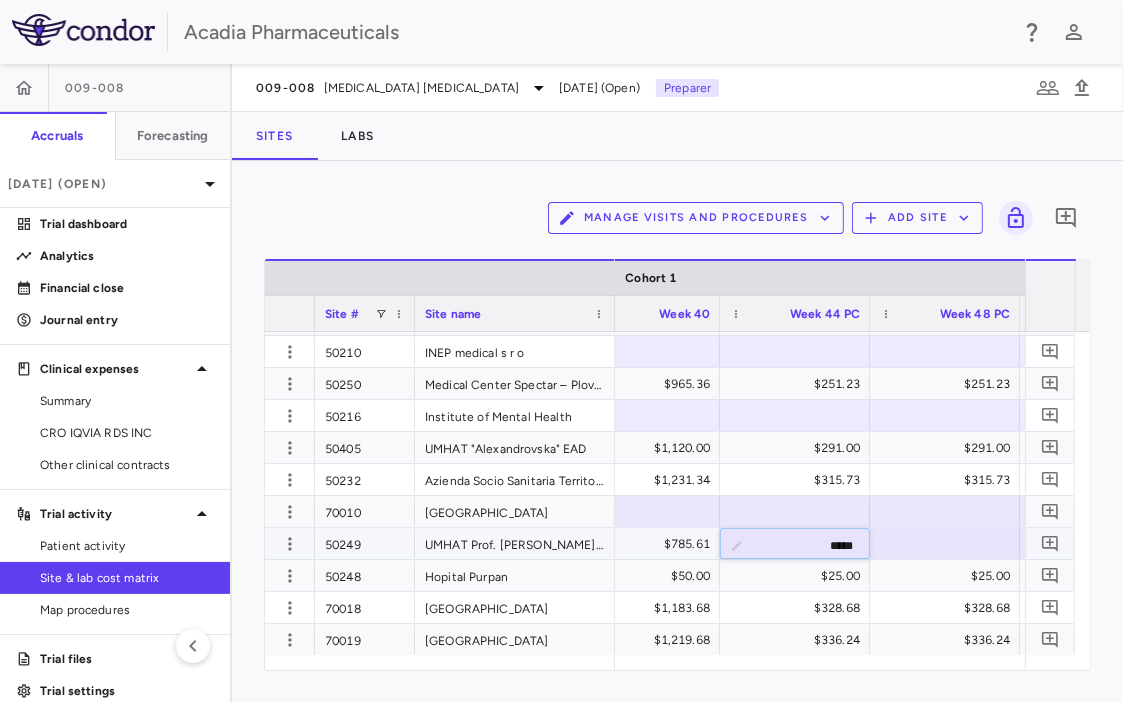 type on "******" 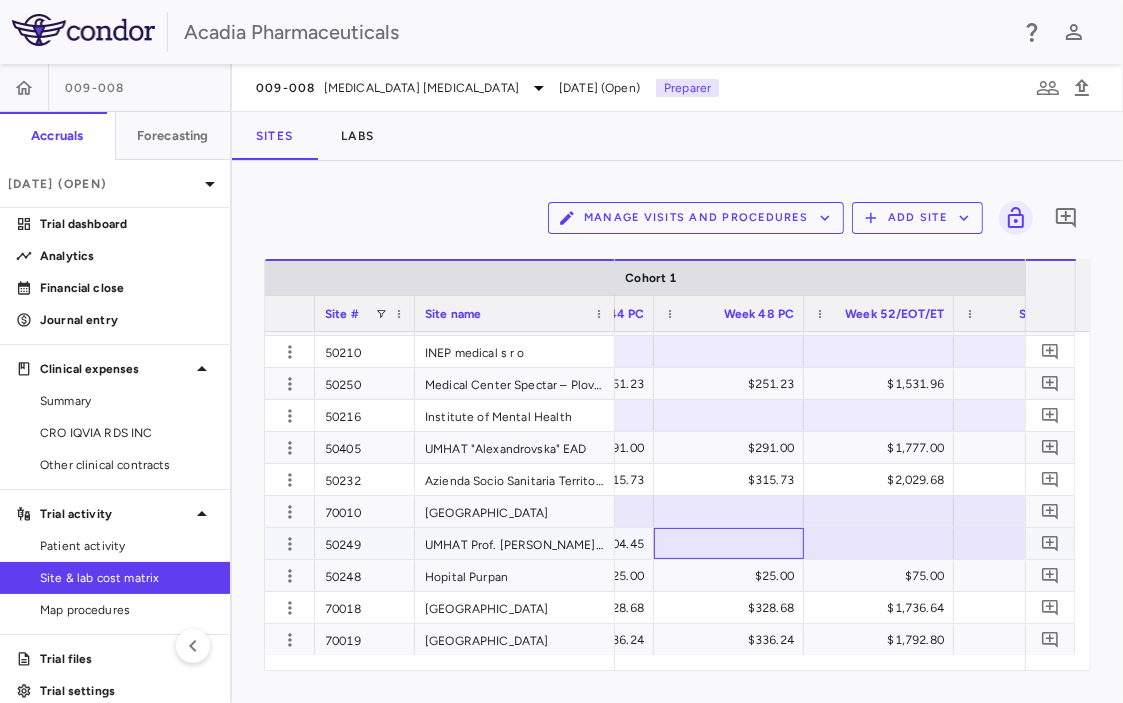 click at bounding box center [729, 543] 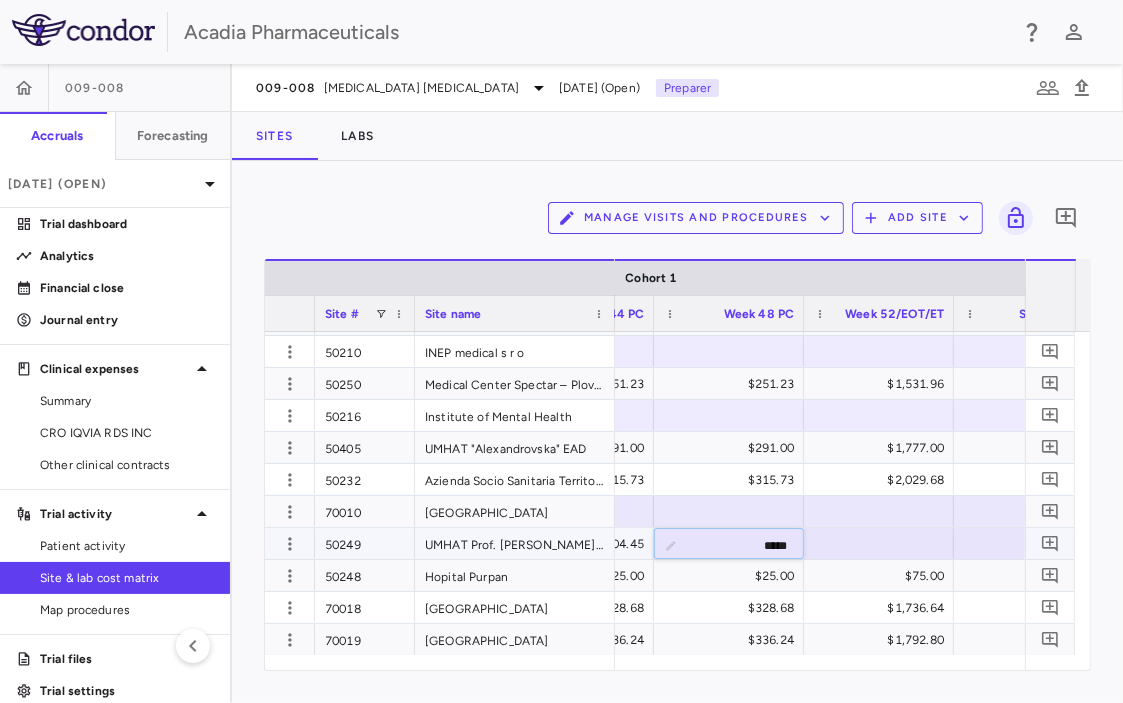 type on "******" 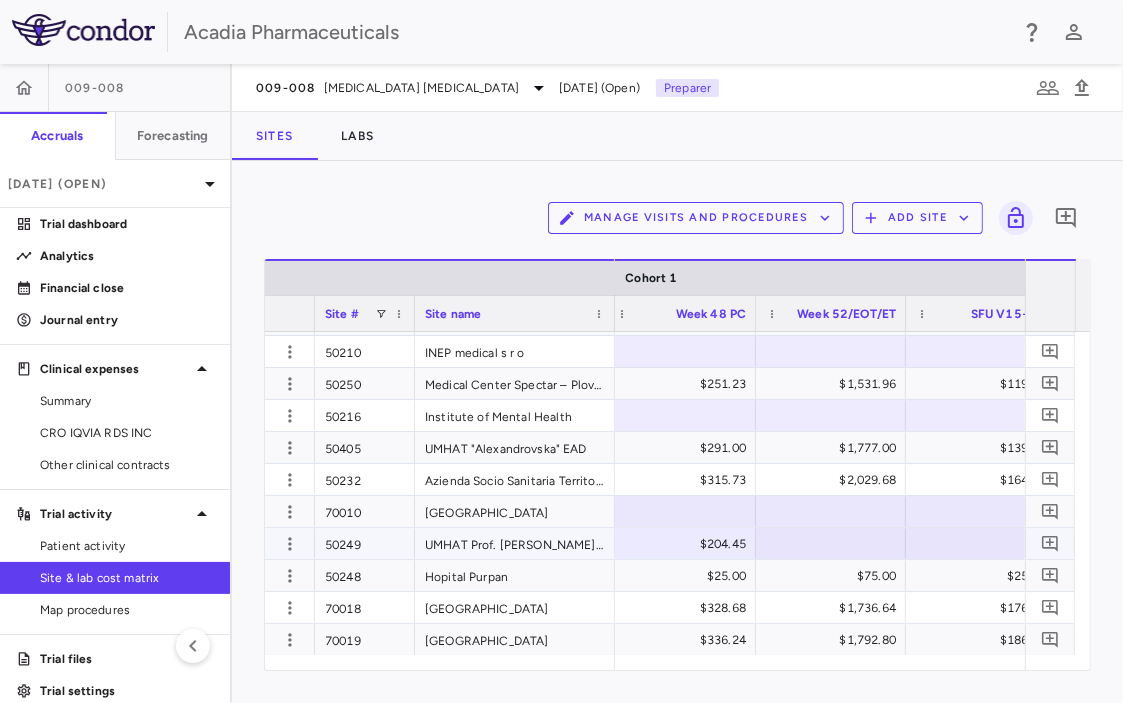 click at bounding box center (831, 543) 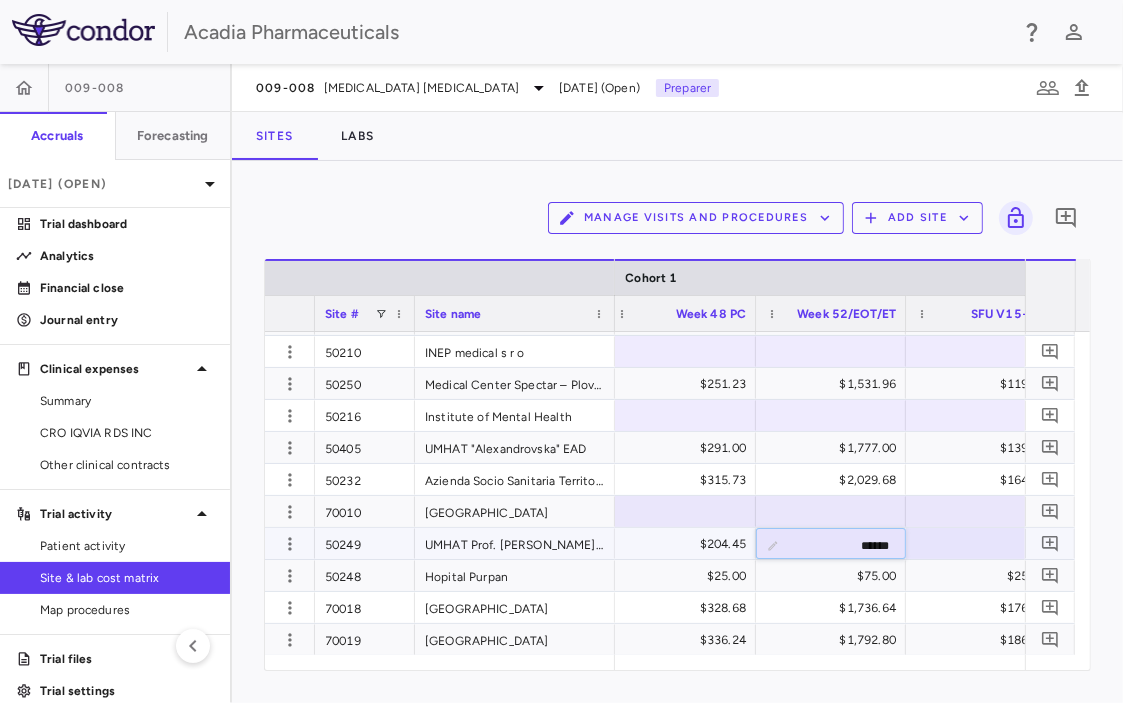 type on "*******" 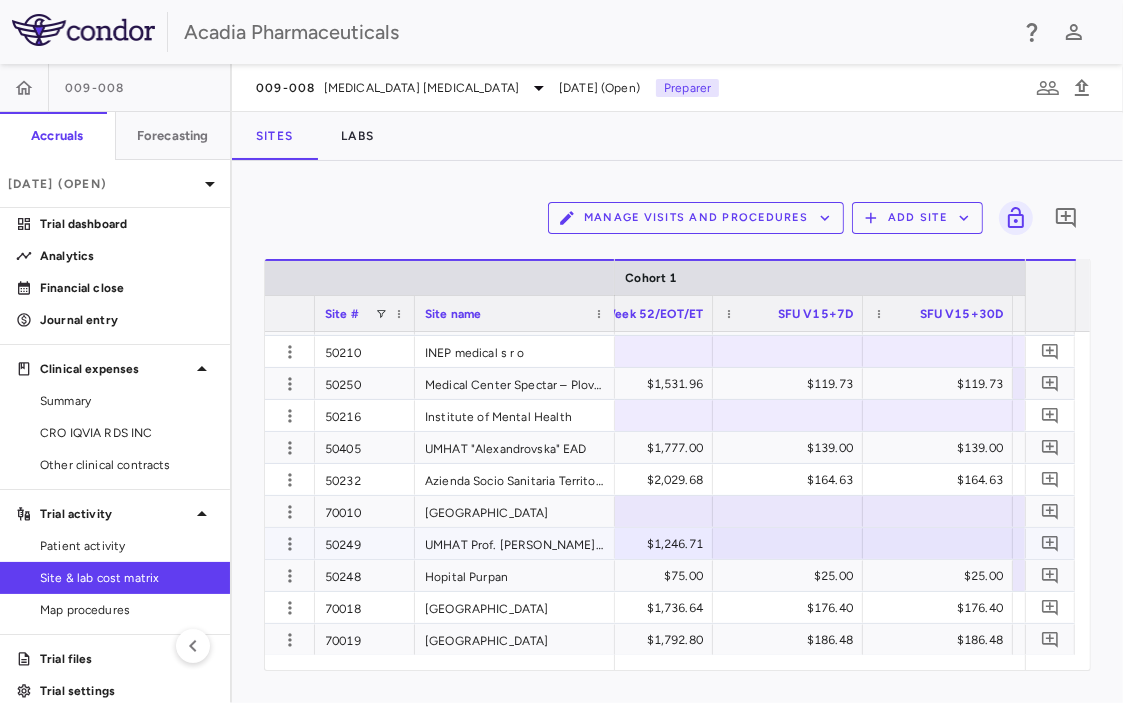 click at bounding box center (788, 543) 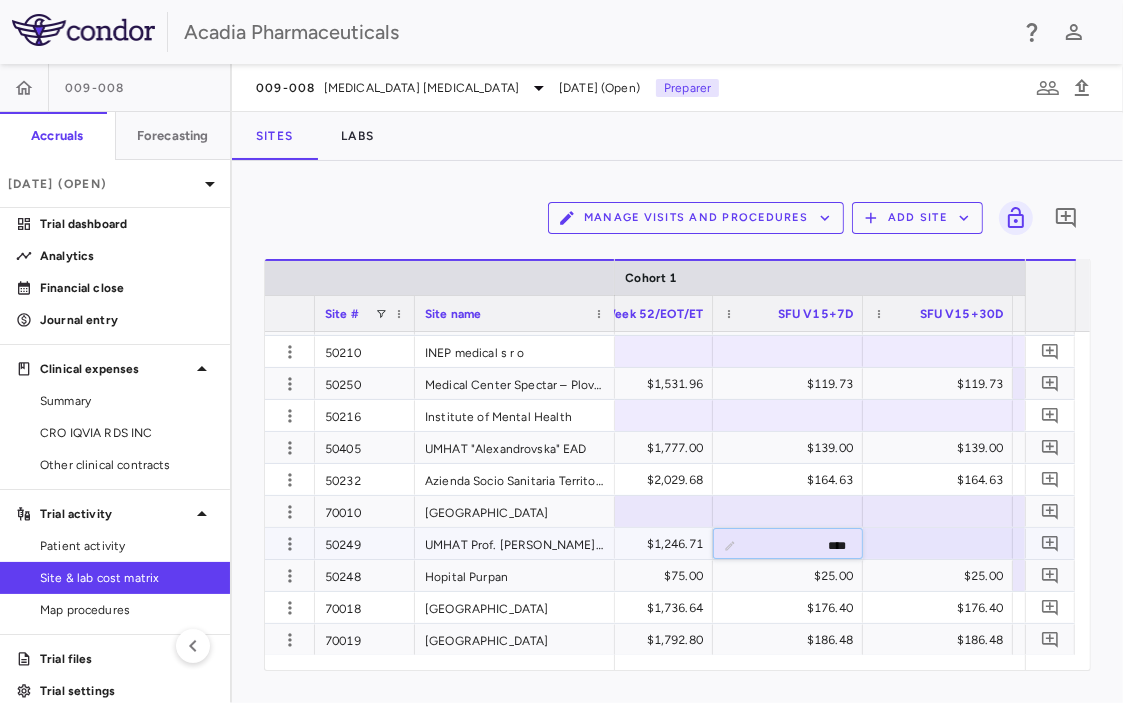 type on "*****" 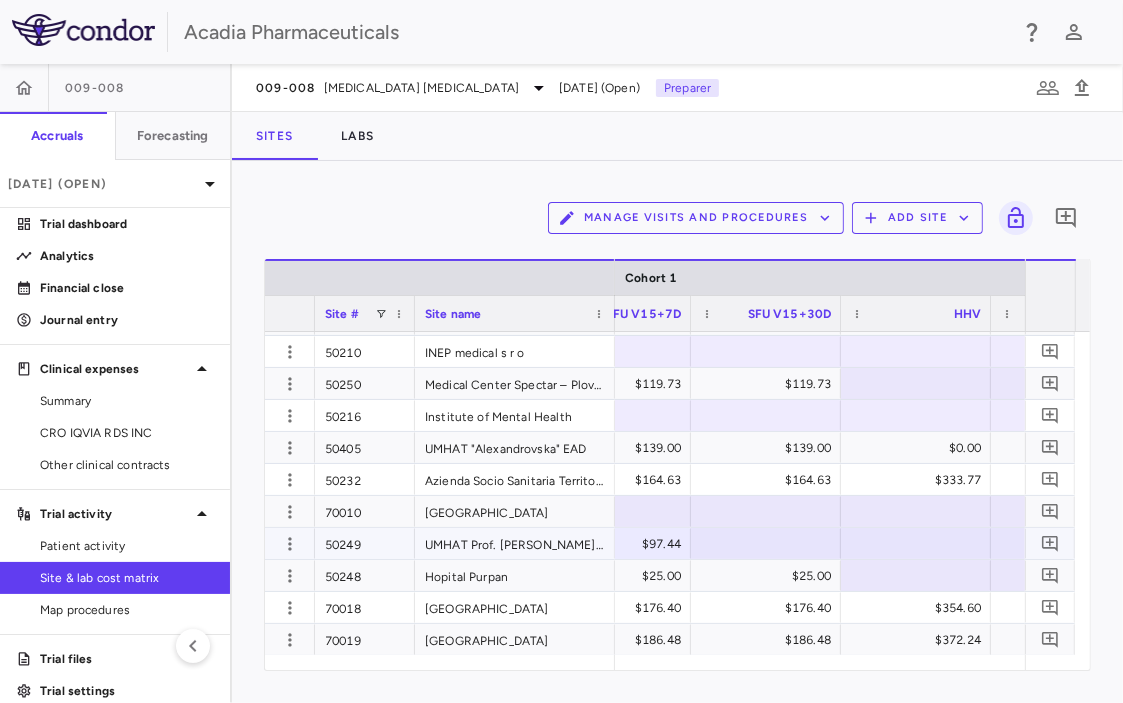 click at bounding box center (766, 543) 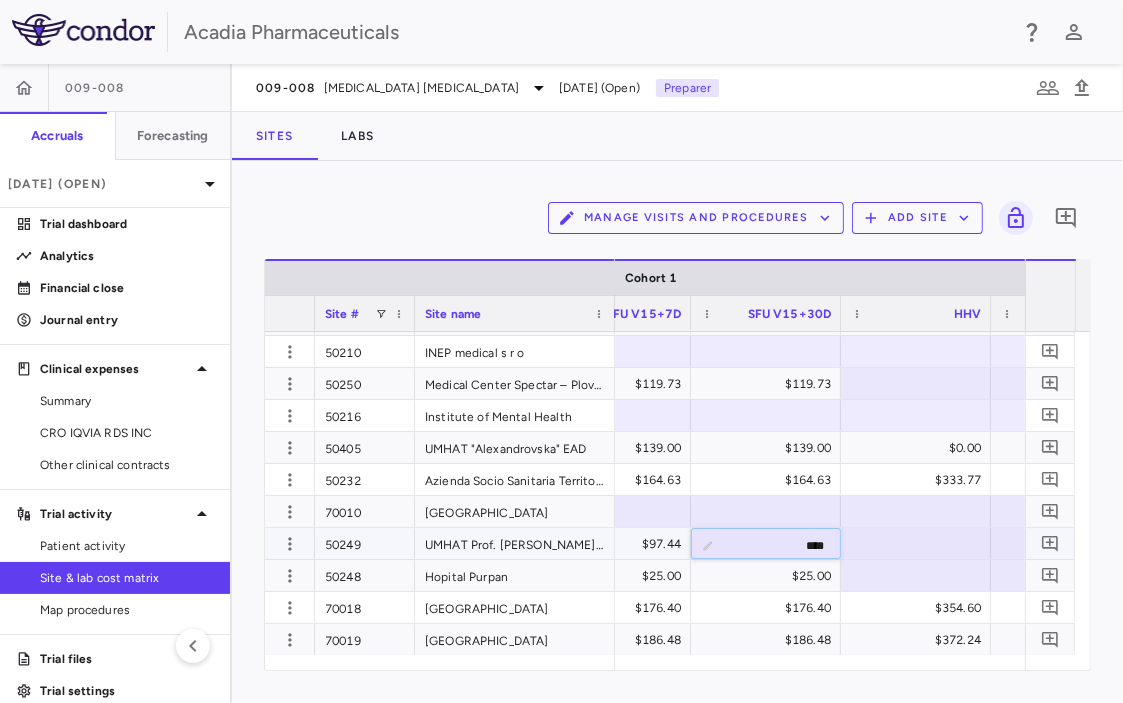 type on "*****" 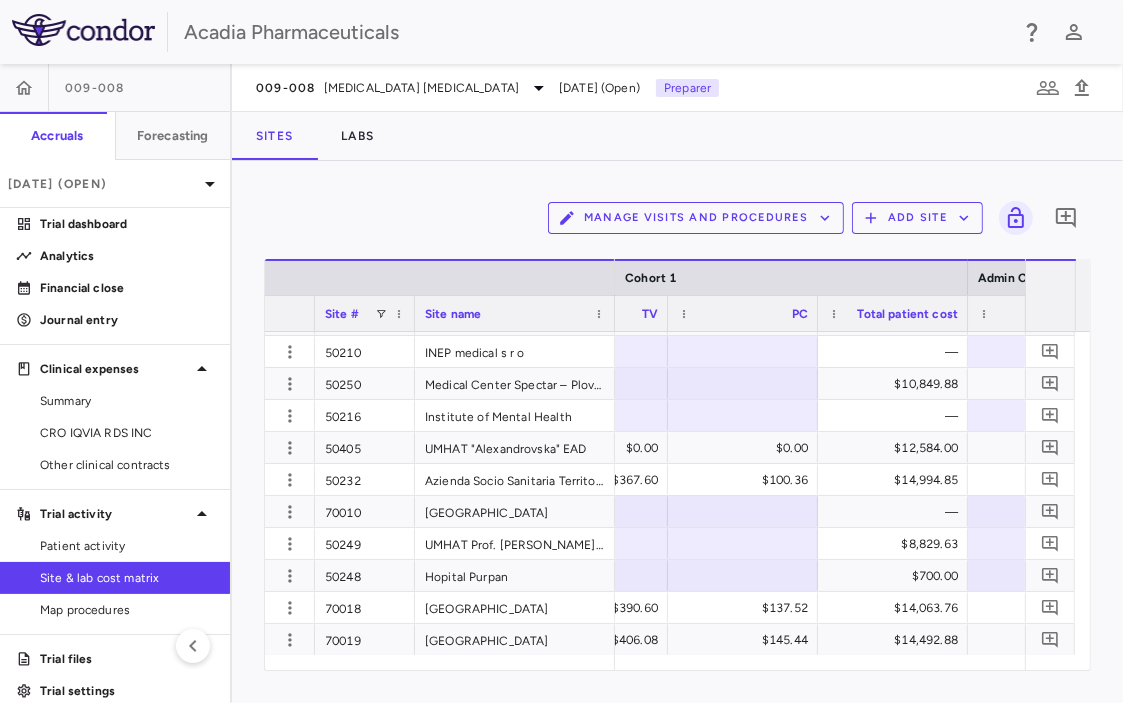 click on "Sites Labs" at bounding box center [677, 136] 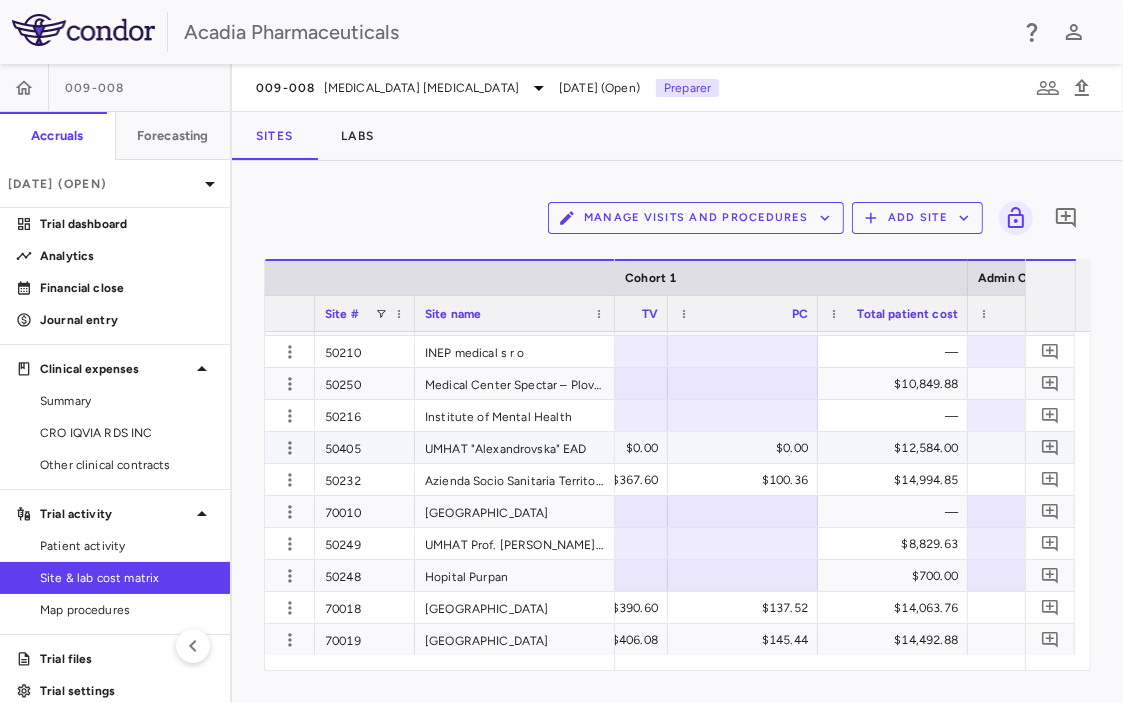 scroll, scrollTop: 0, scrollLeft: 4929, axis: horizontal 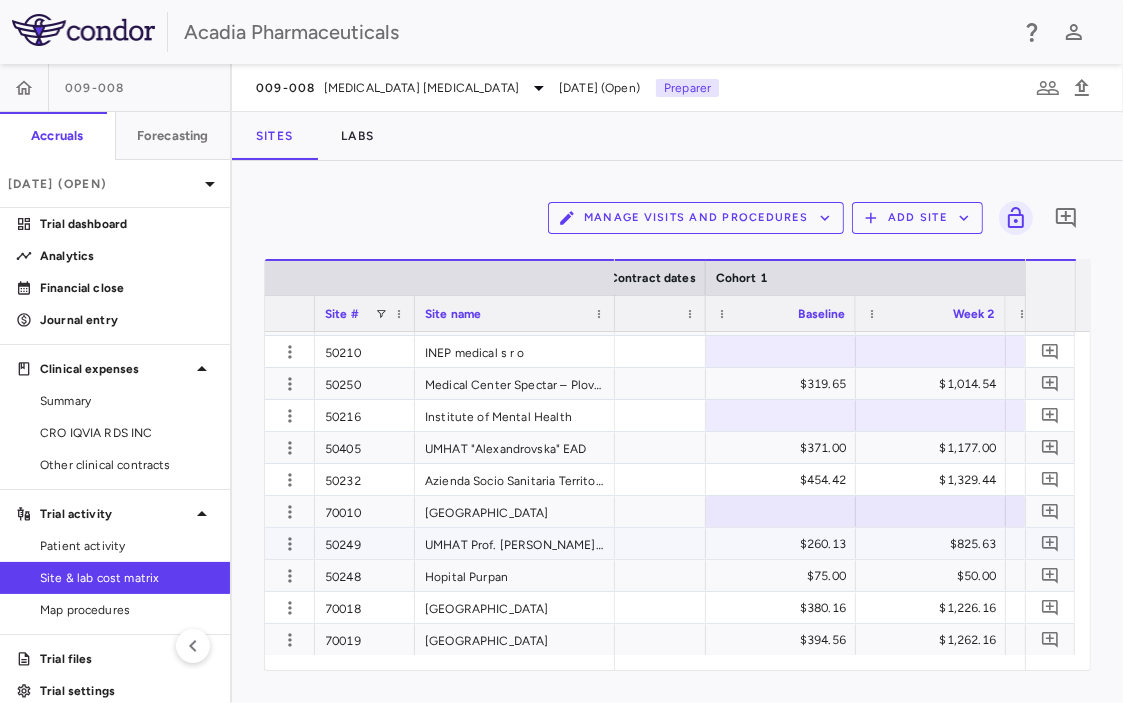 click on "$260.13" at bounding box center (785, 544) 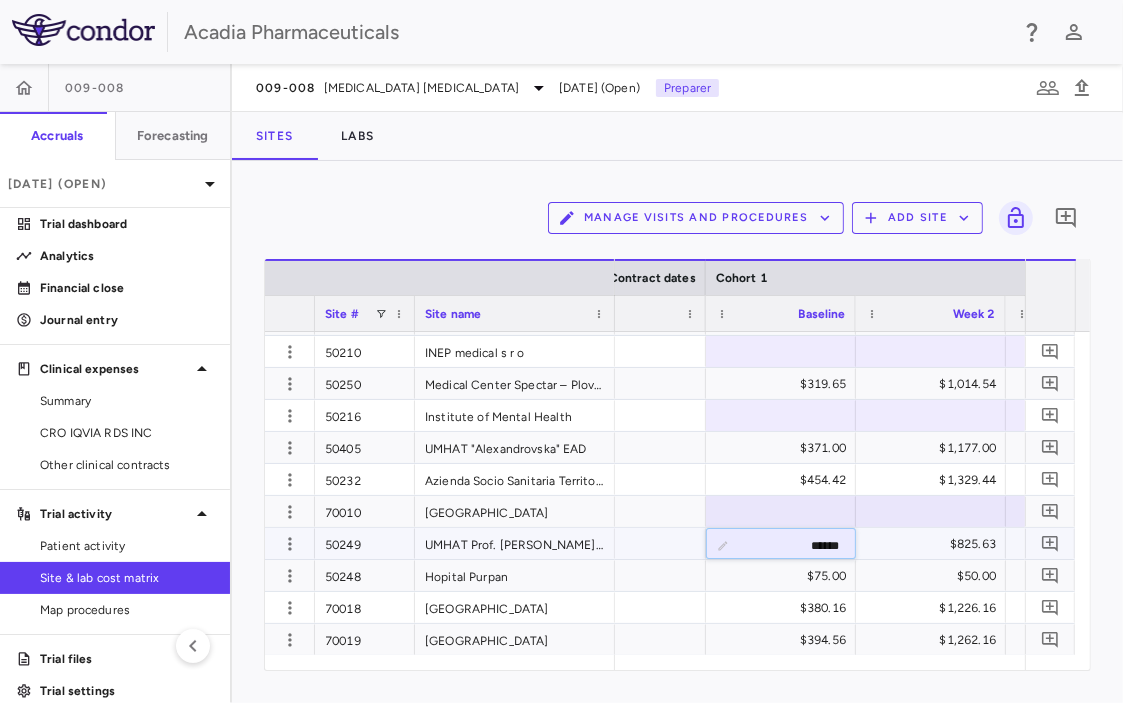 click on "******" at bounding box center [796, 545] 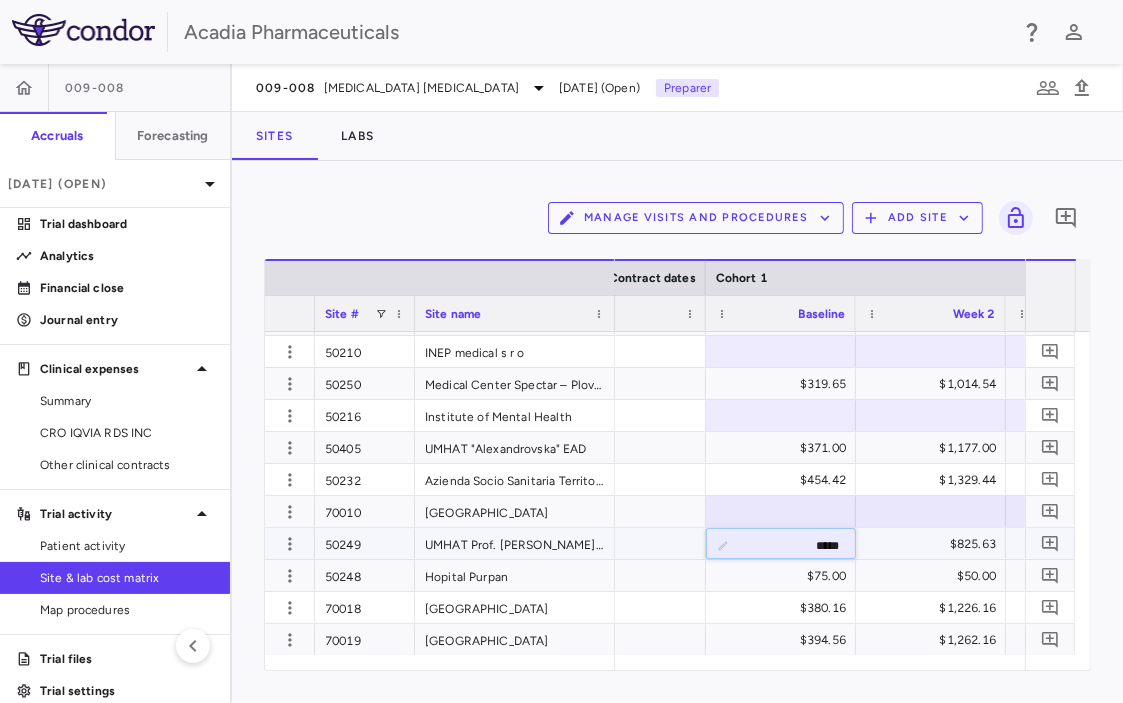 type on "******" 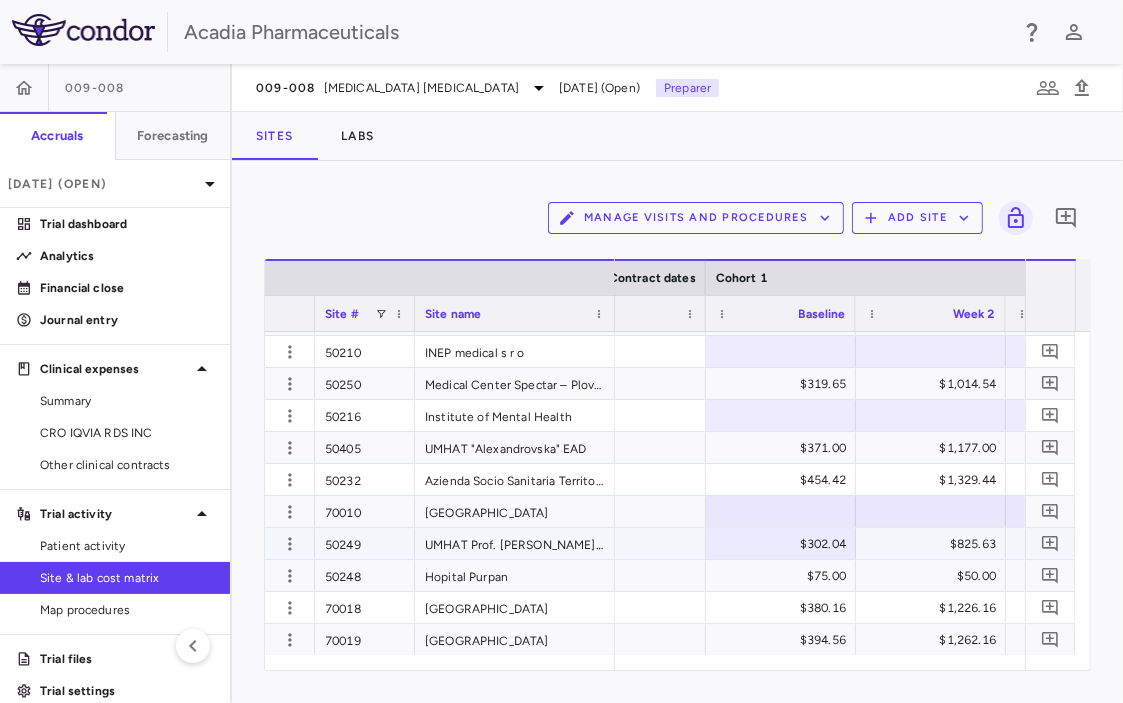 click on "$302.04" at bounding box center [785, 544] 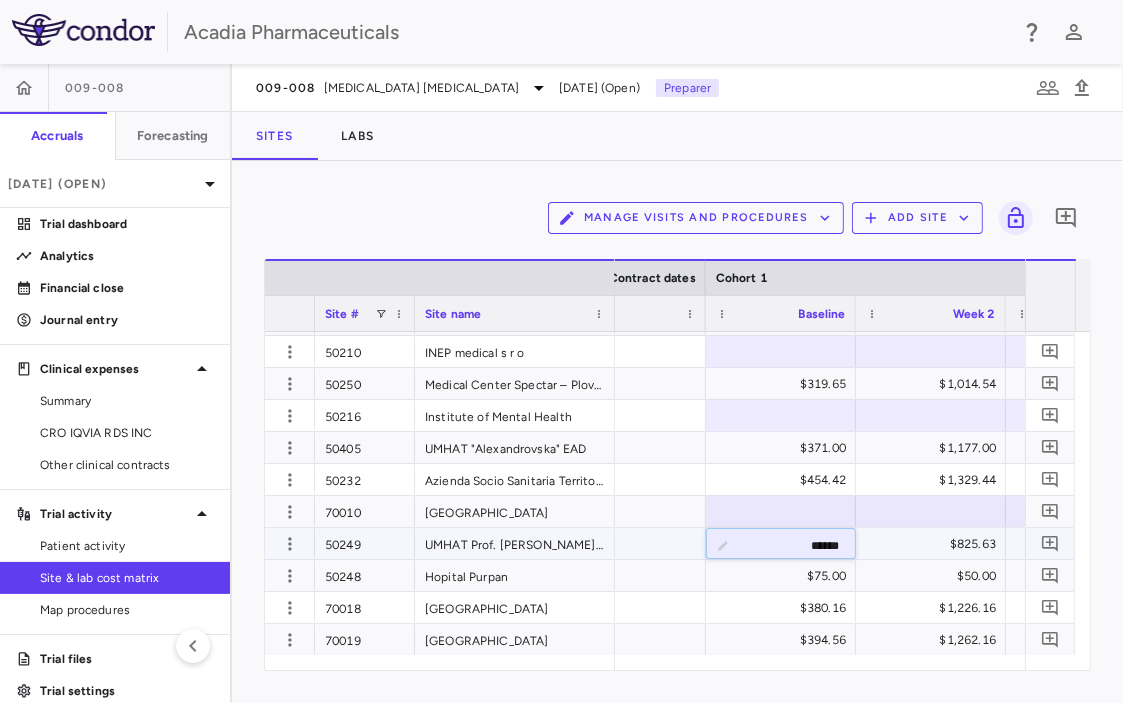 click on "******" at bounding box center (796, 545) 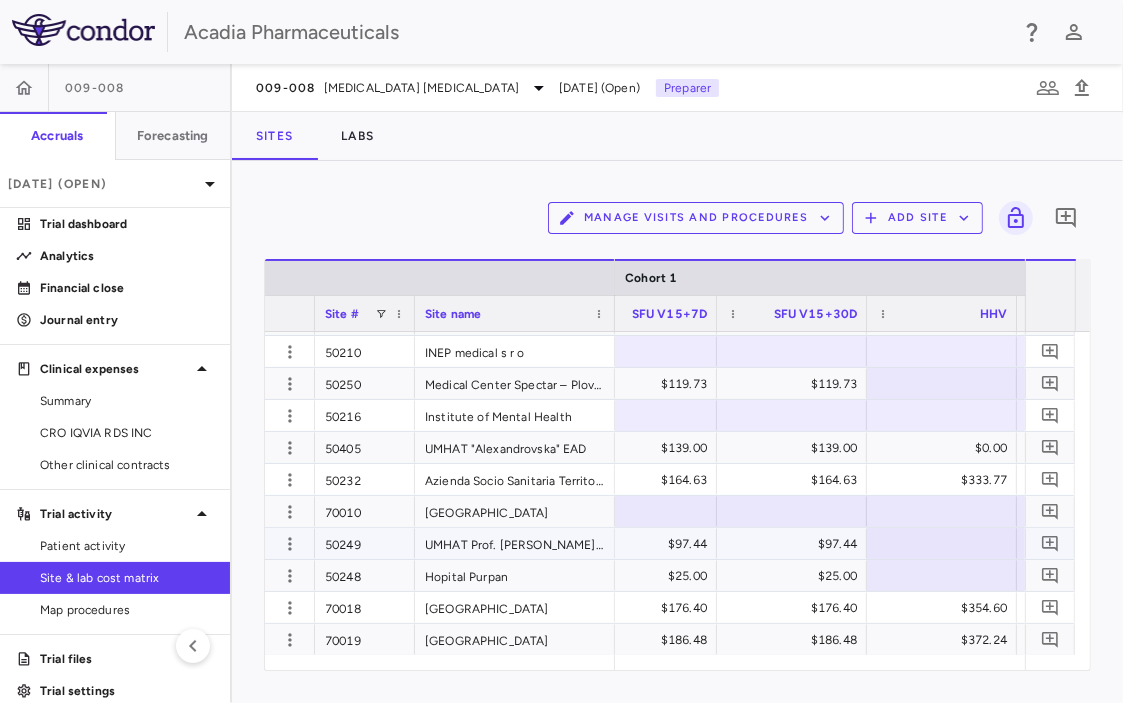 click on "$97.44" at bounding box center (796, 544) 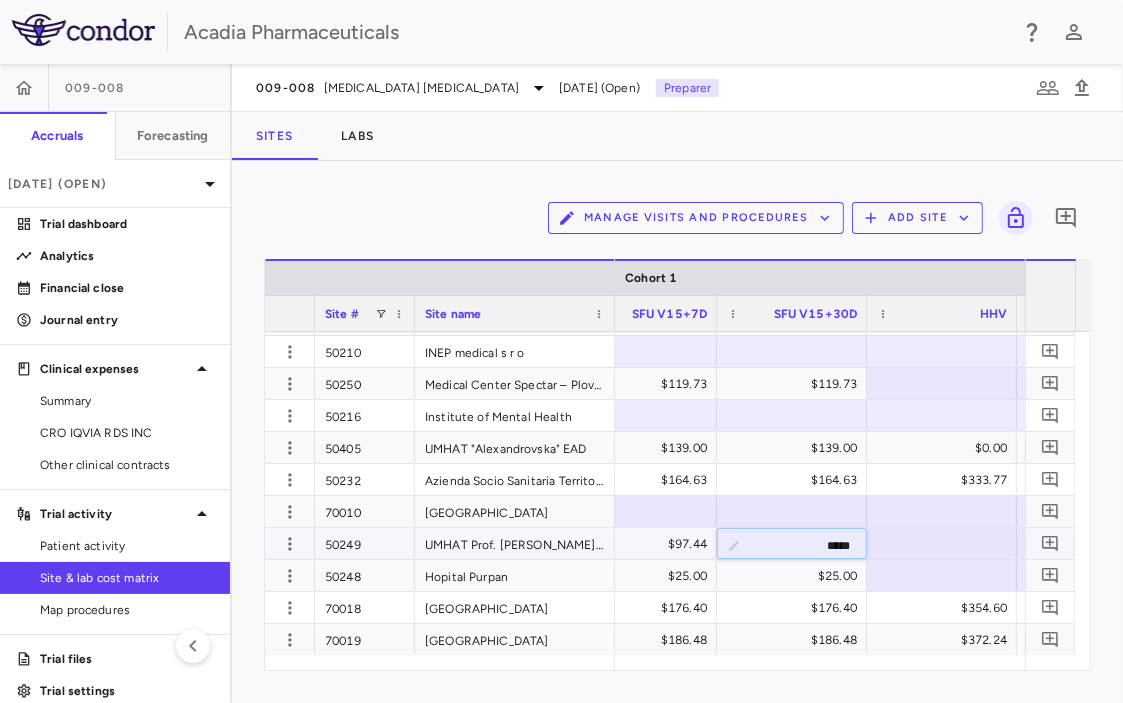 click on "*****" at bounding box center (807, 545) 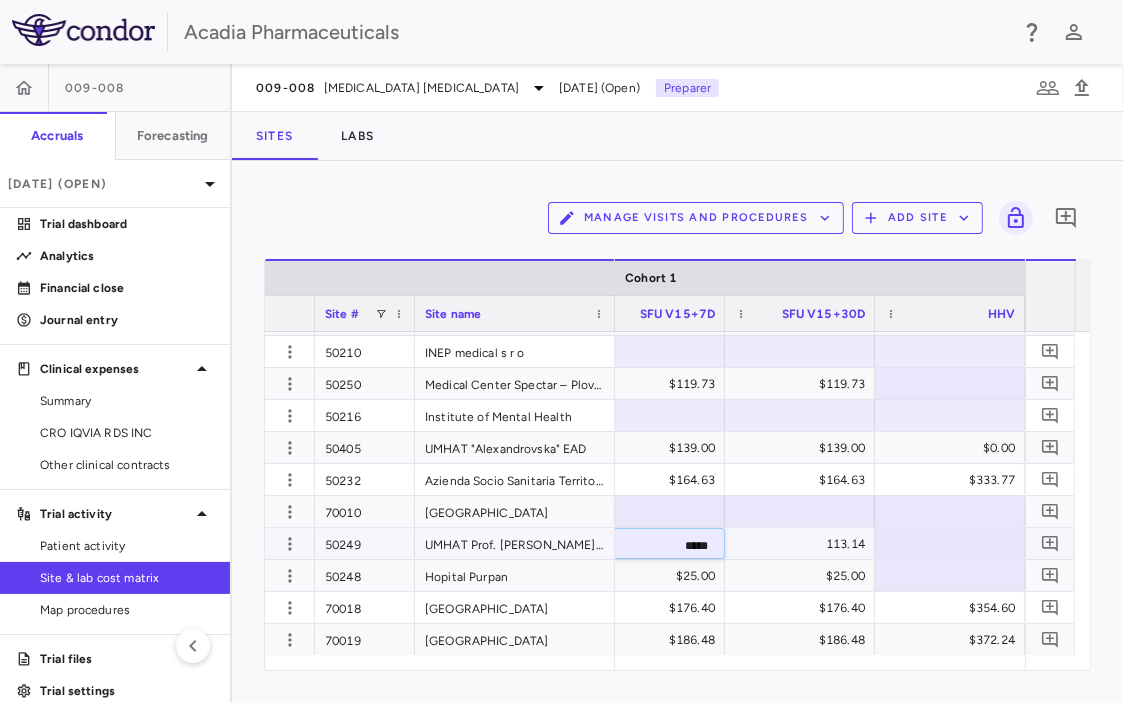 click on "*****" at bounding box center (665, 545) 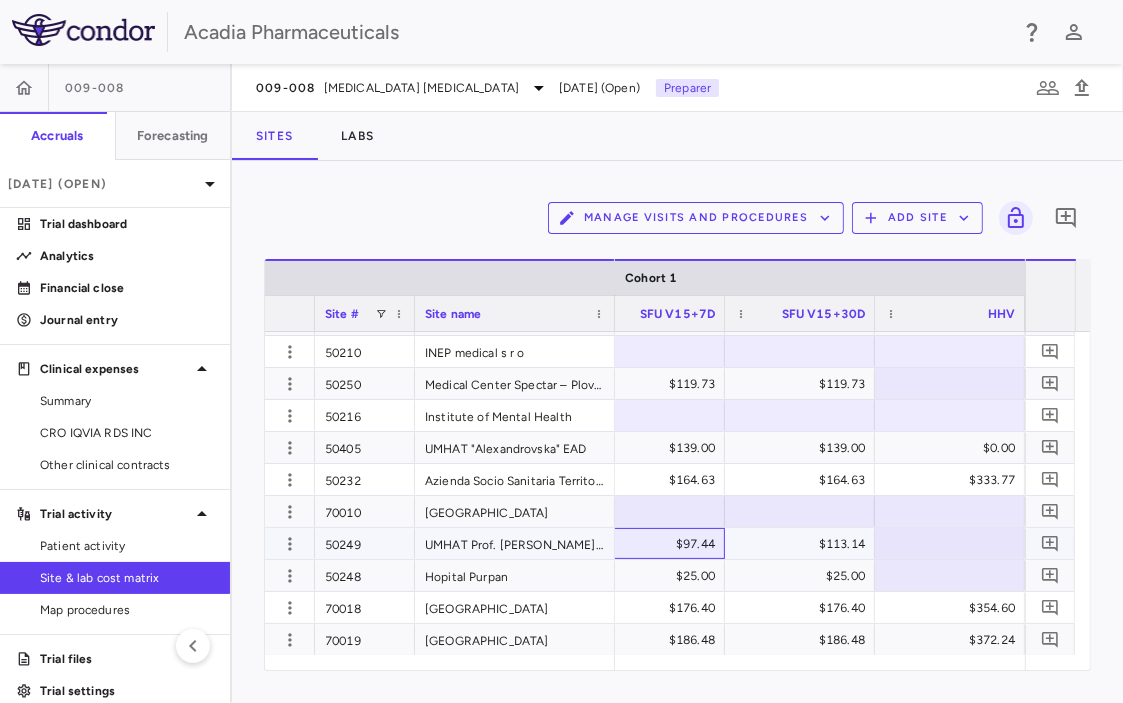 click on "$97.44" at bounding box center (654, 544) 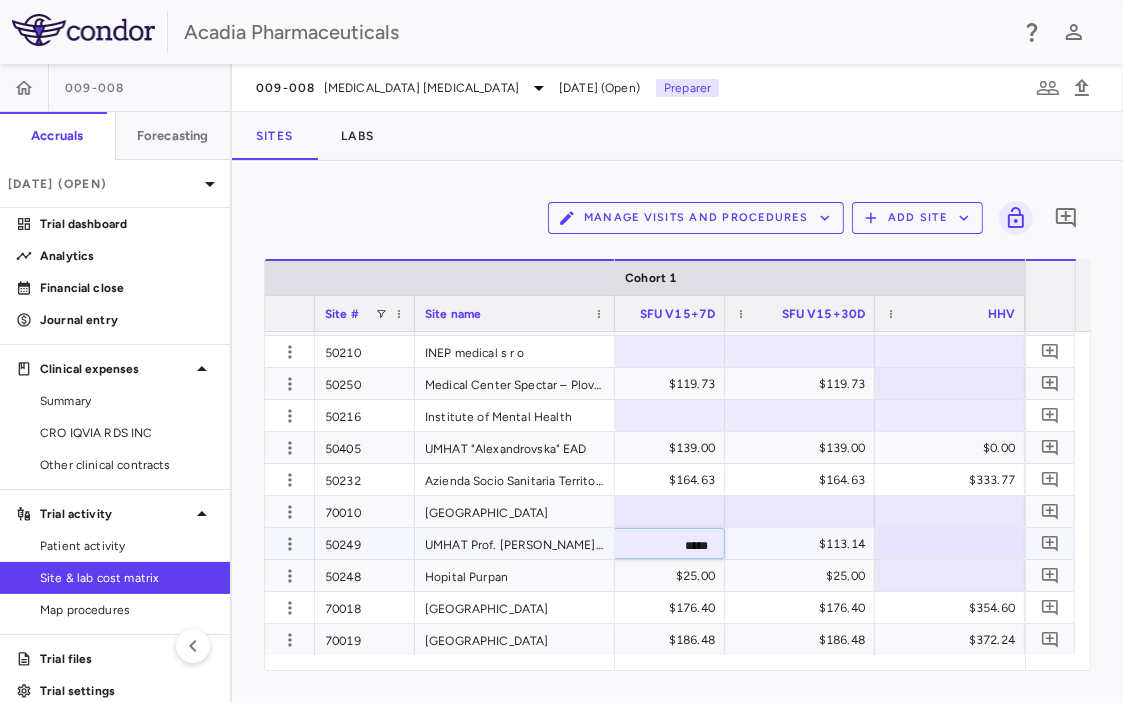 click on "*****" at bounding box center [665, 545] 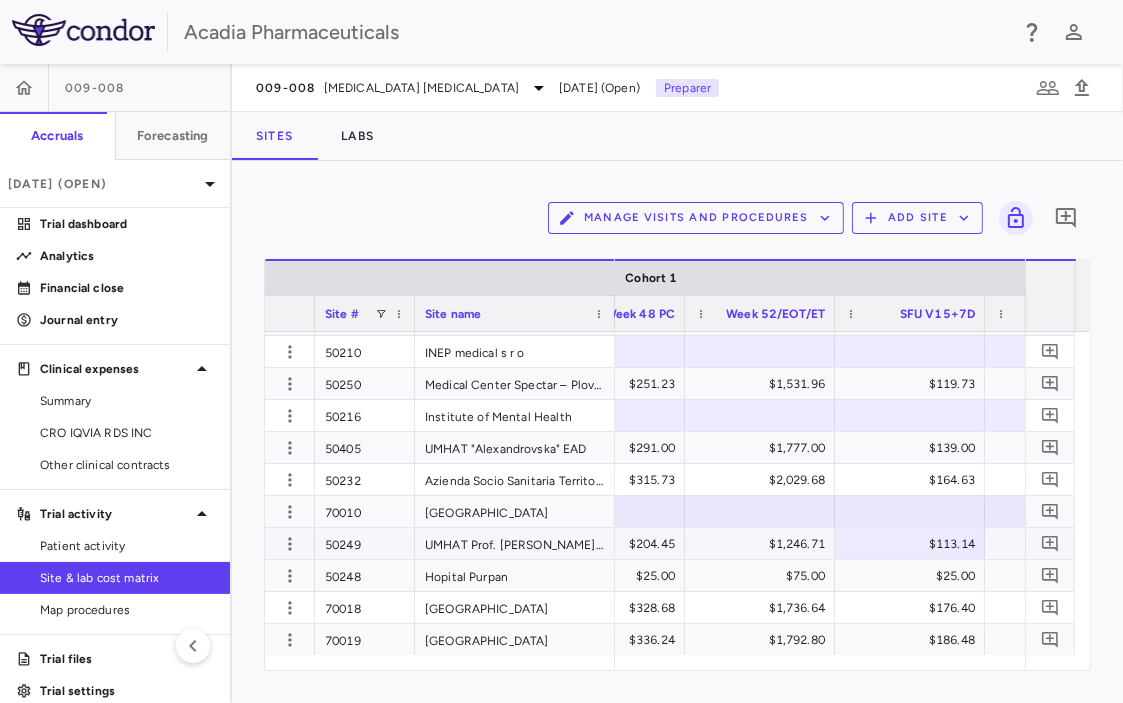 click on "$1,246.71" at bounding box center (764, 544) 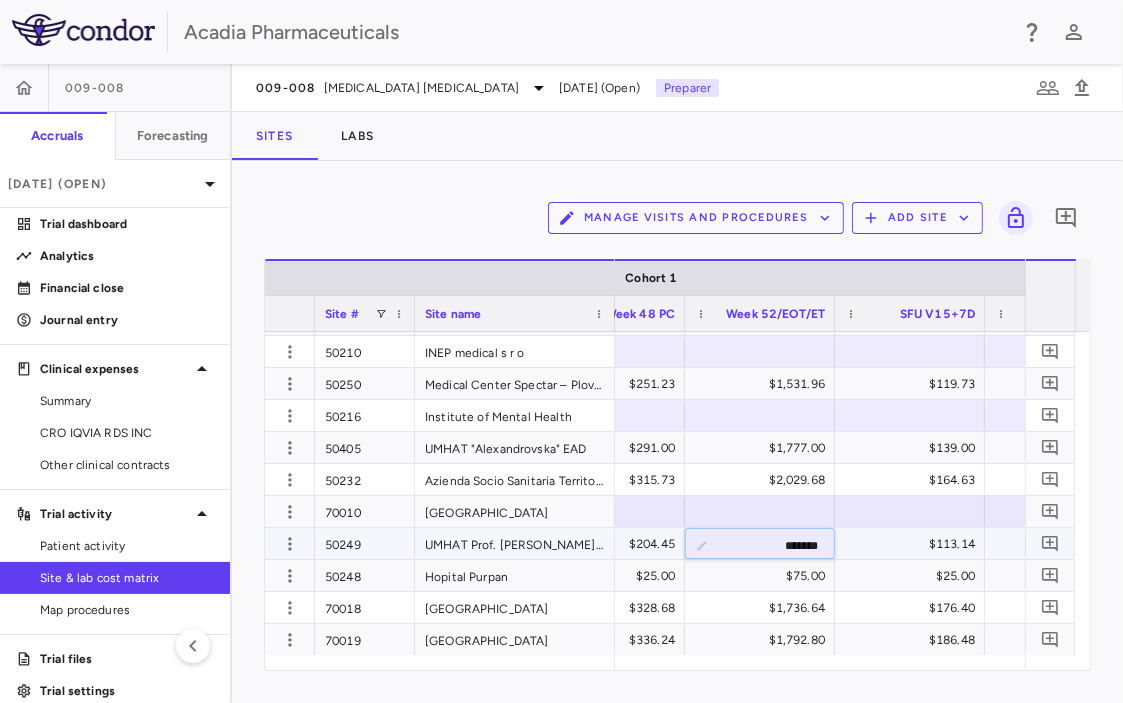 click on "*******" at bounding box center (775, 545) 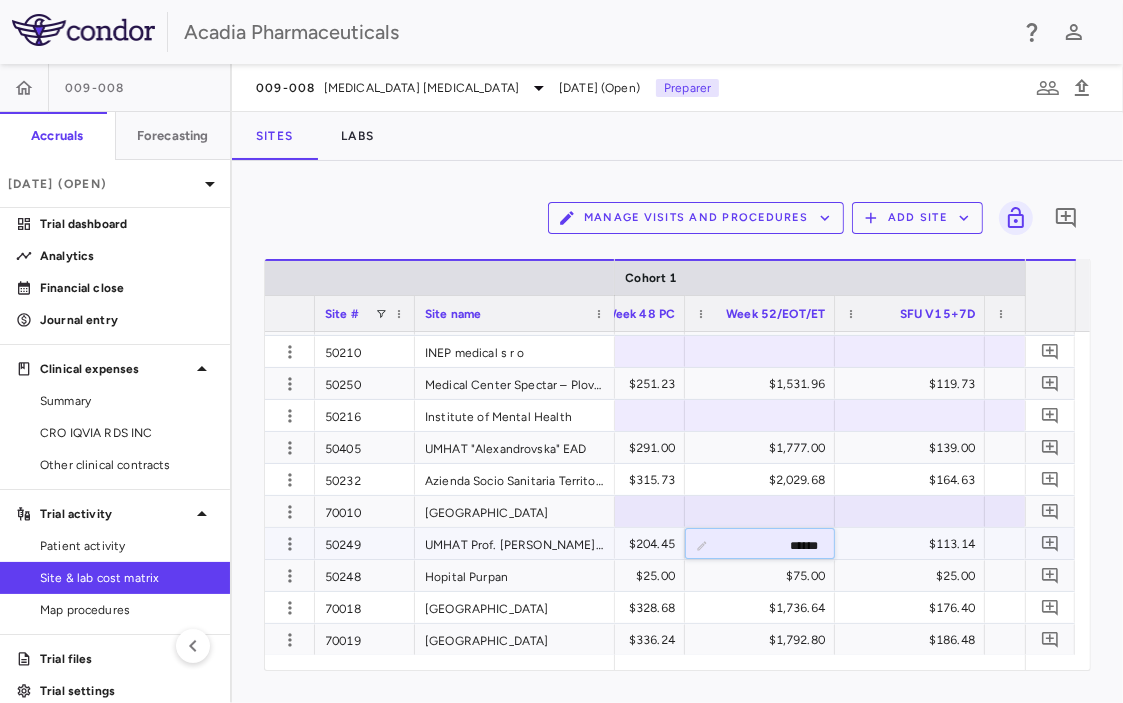 type on "*******" 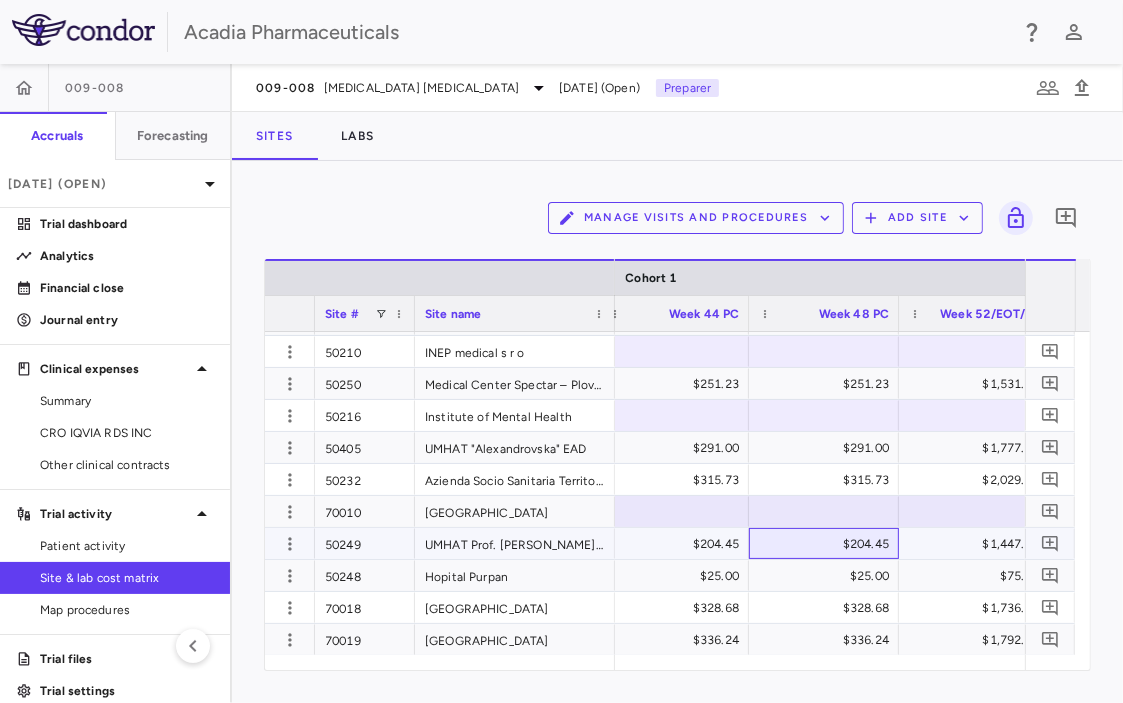 click on "$204.45" at bounding box center (828, 544) 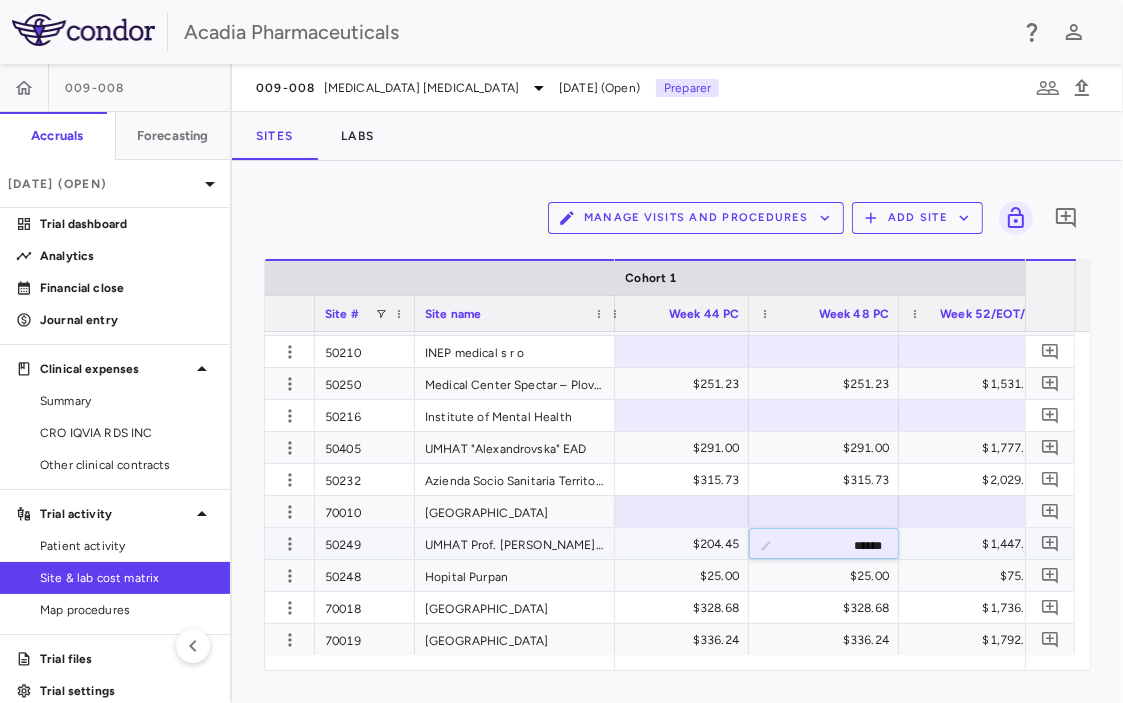 type on "******" 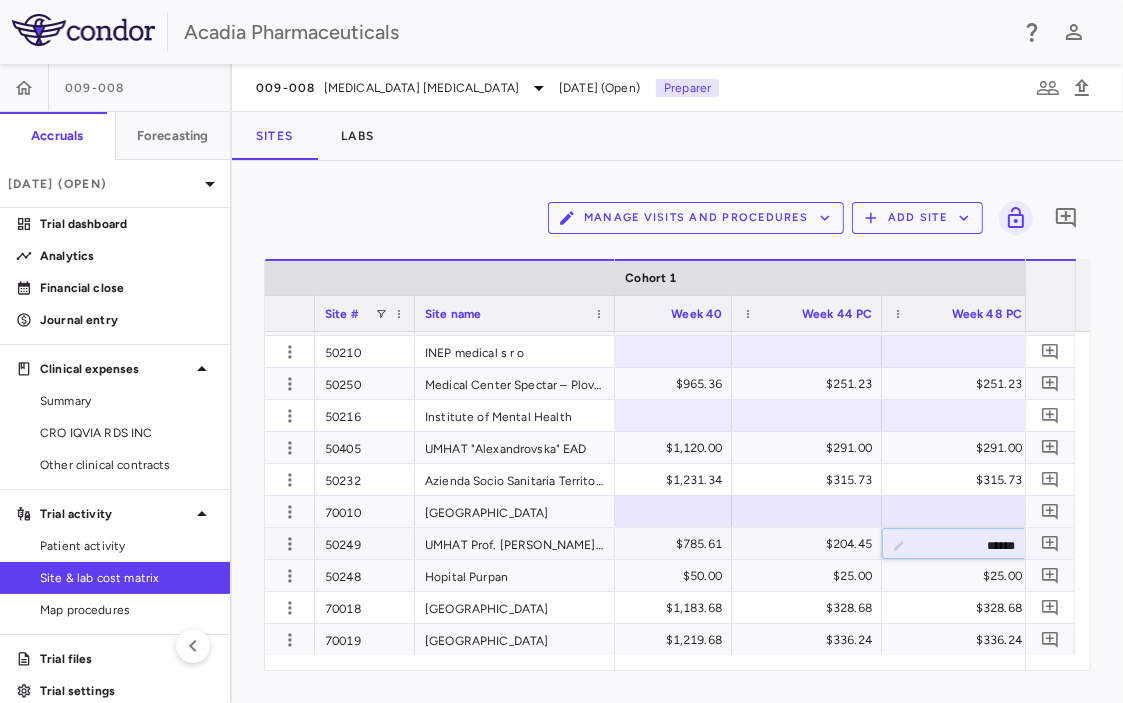 click on "$204.45" at bounding box center (811, 544) 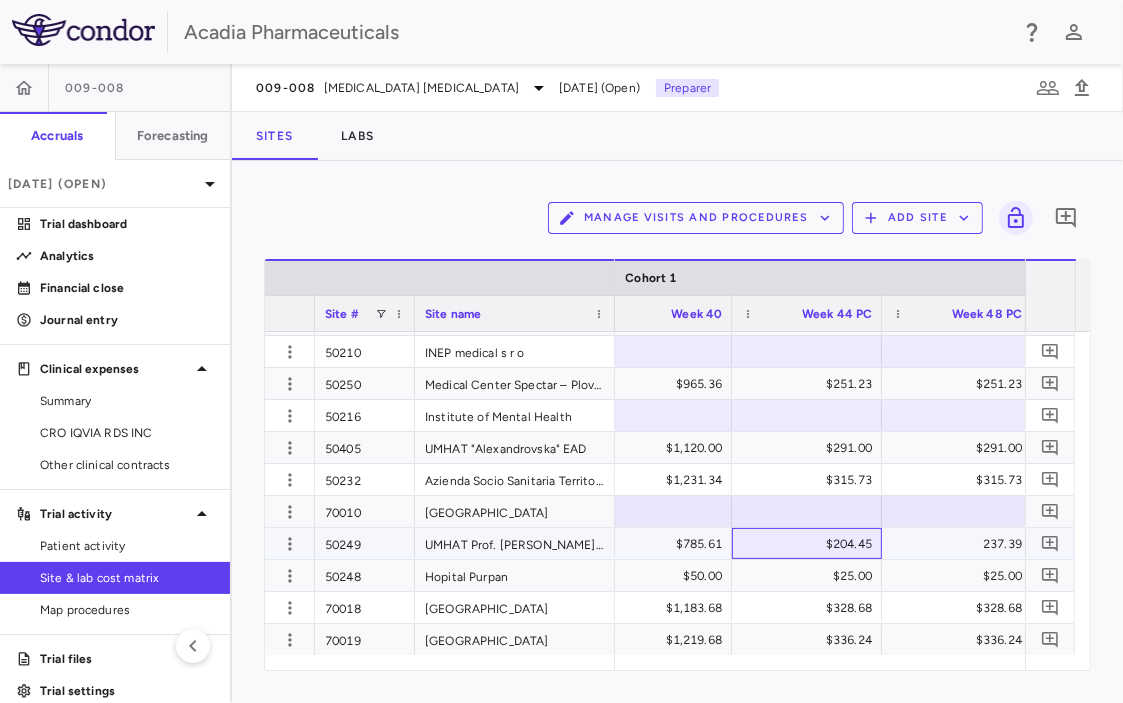 click on "$204.45" at bounding box center [811, 544] 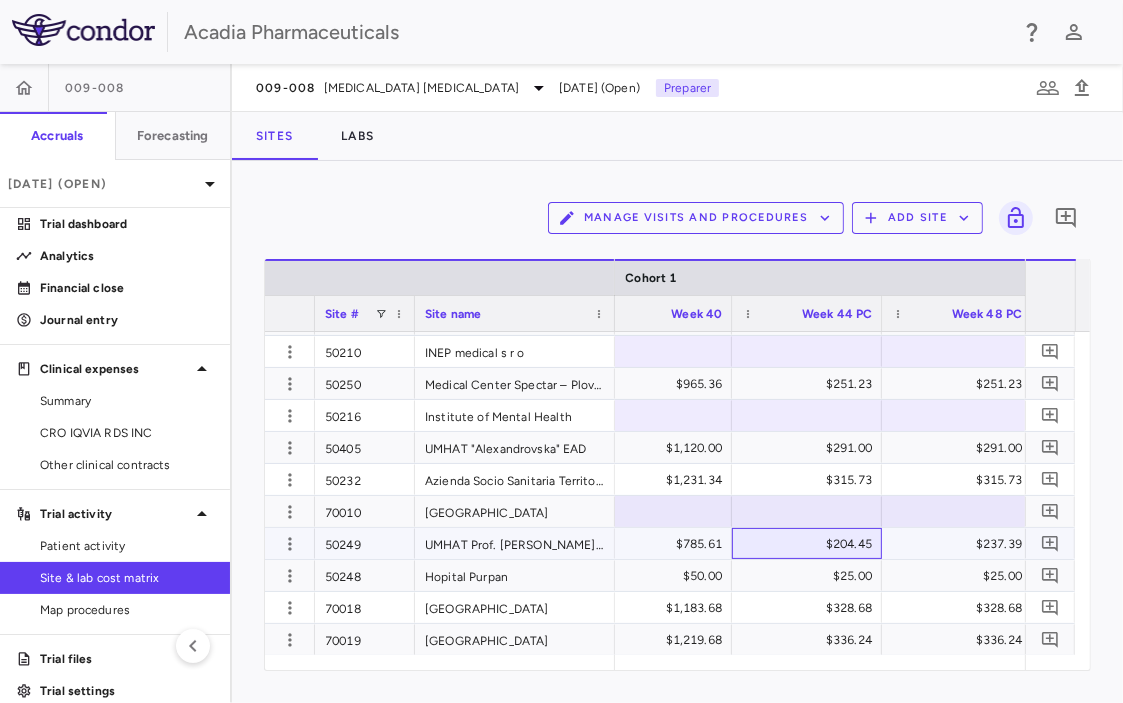 click on "$204.45" at bounding box center [811, 544] 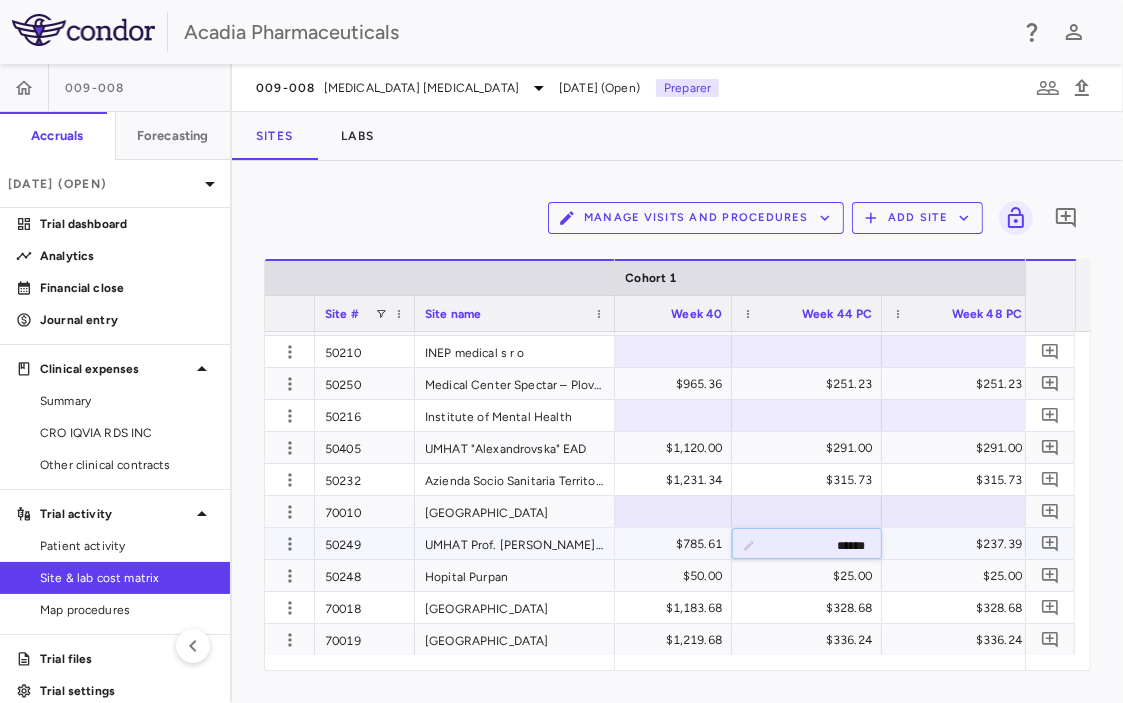 type on "******" 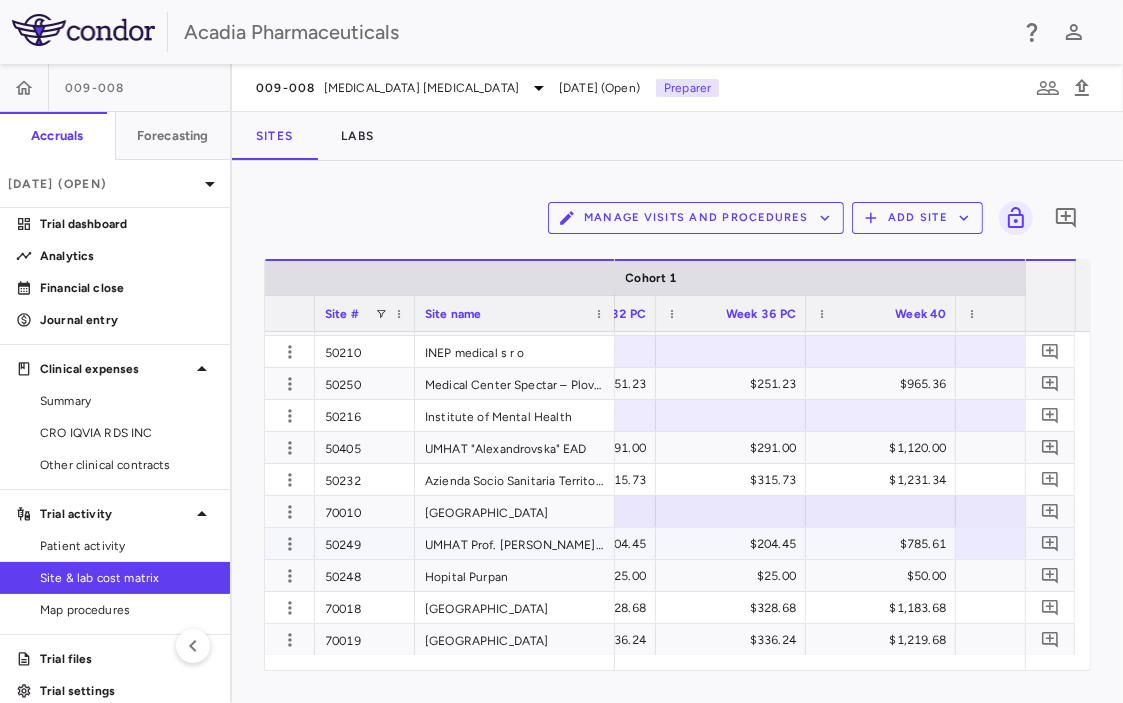 click on "$204.45" at bounding box center (735, 544) 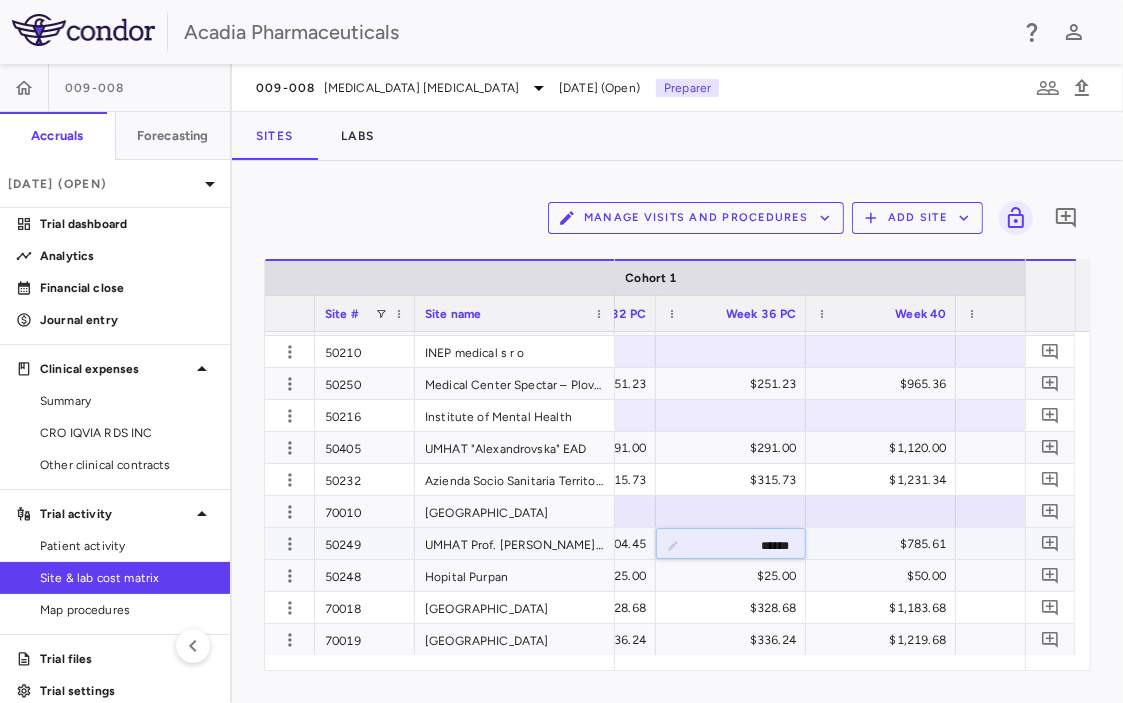 click on "******" at bounding box center [746, 545] 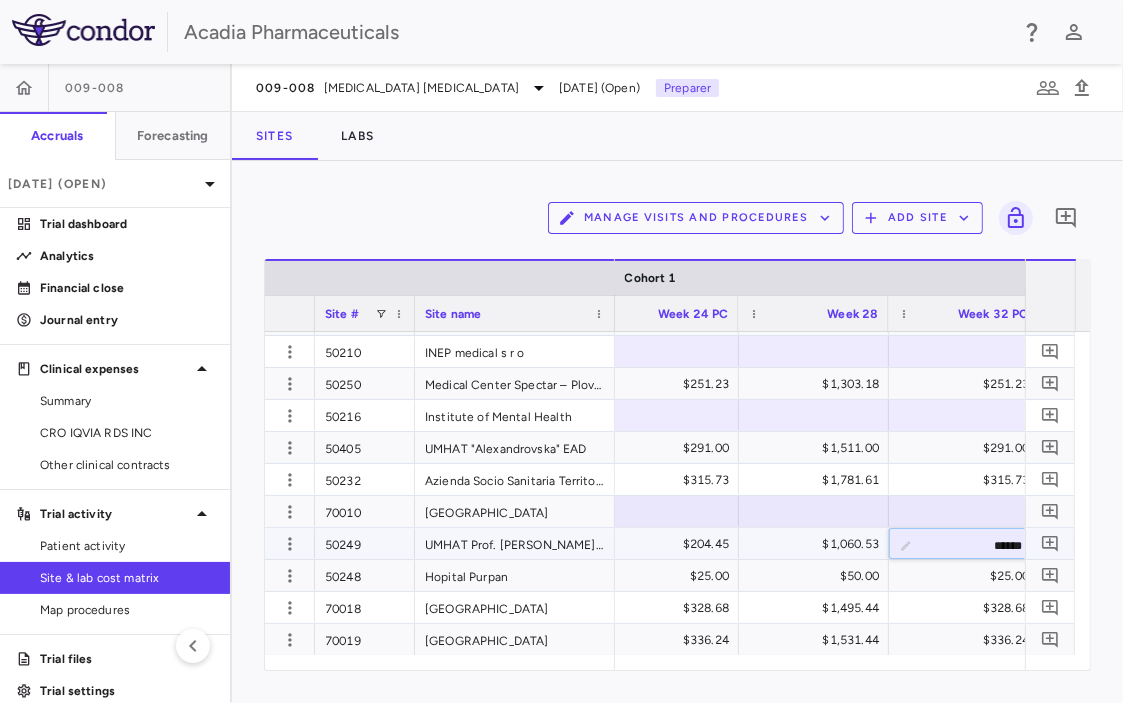 type on "******" 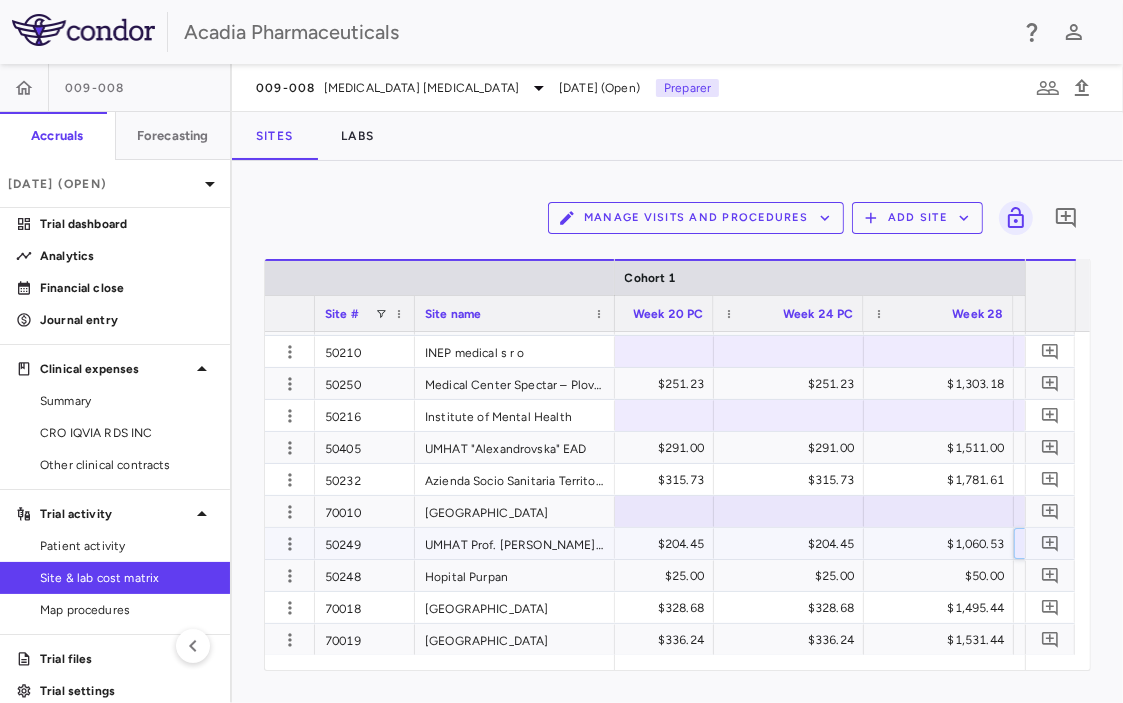 click on "$204.45" at bounding box center (793, 544) 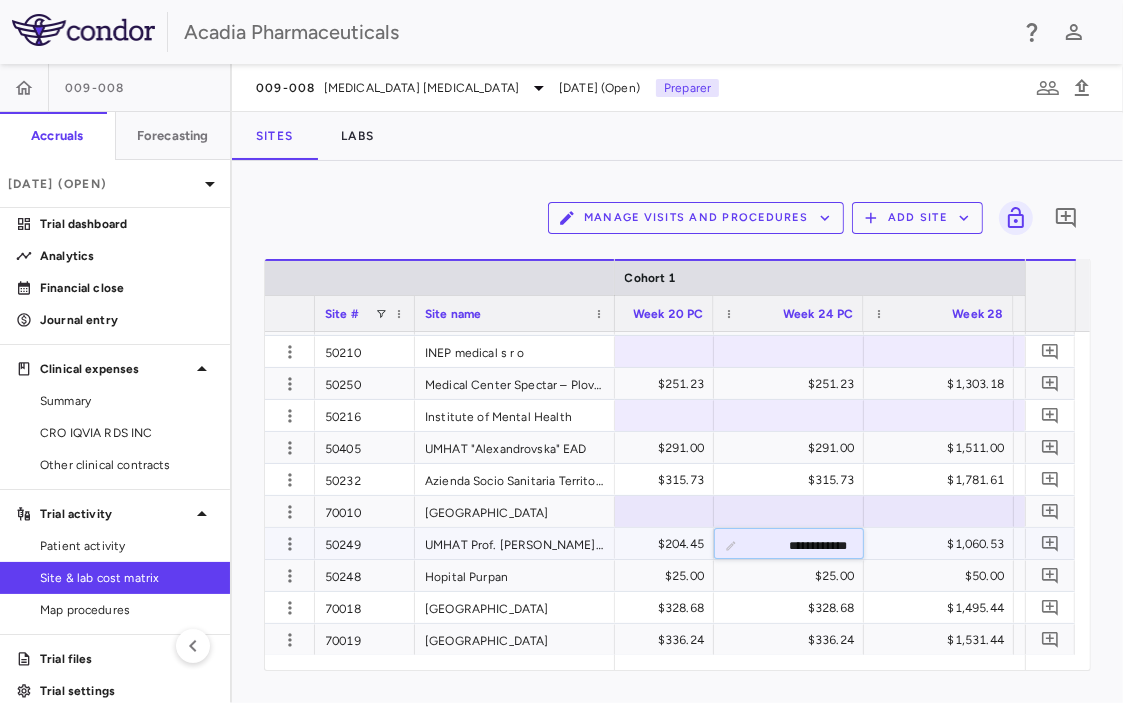 click on "**********" at bounding box center (804, 545) 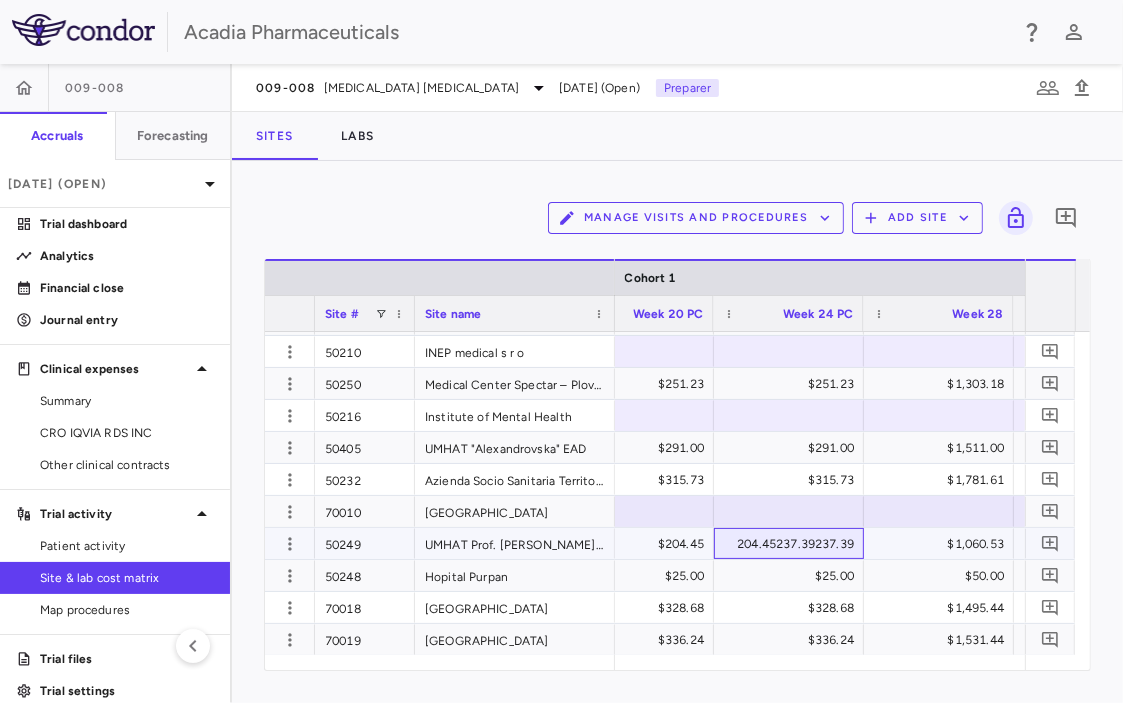 click on "204.45237.39237.39" at bounding box center [793, 544] 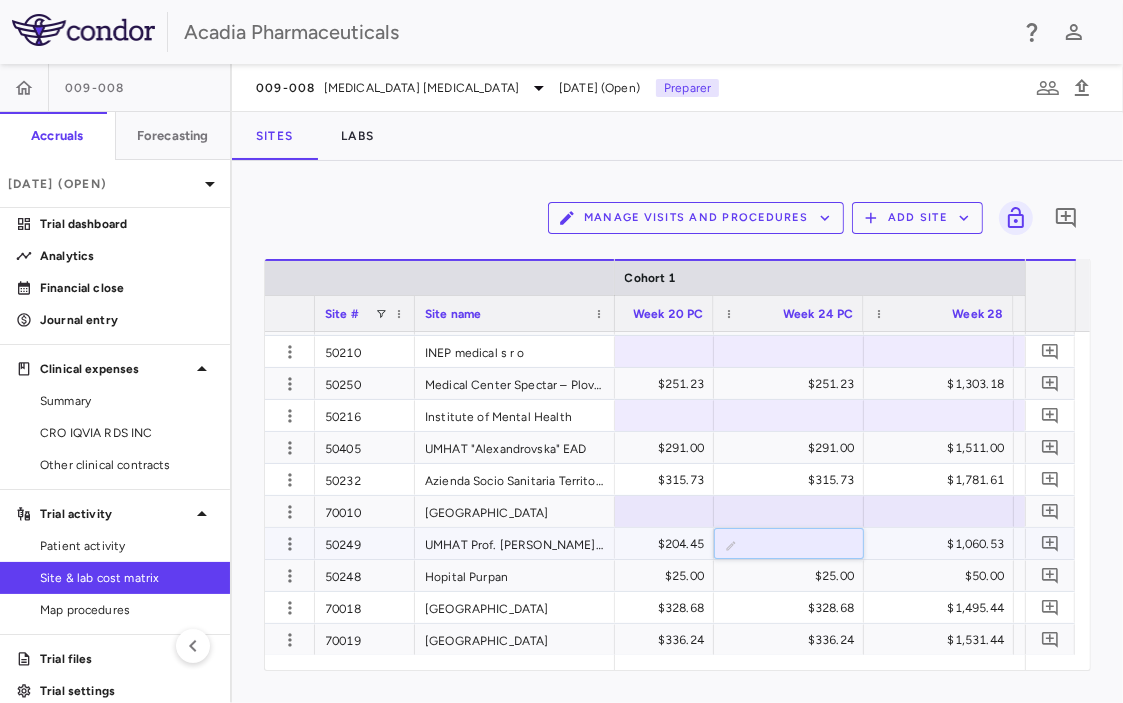type on "******" 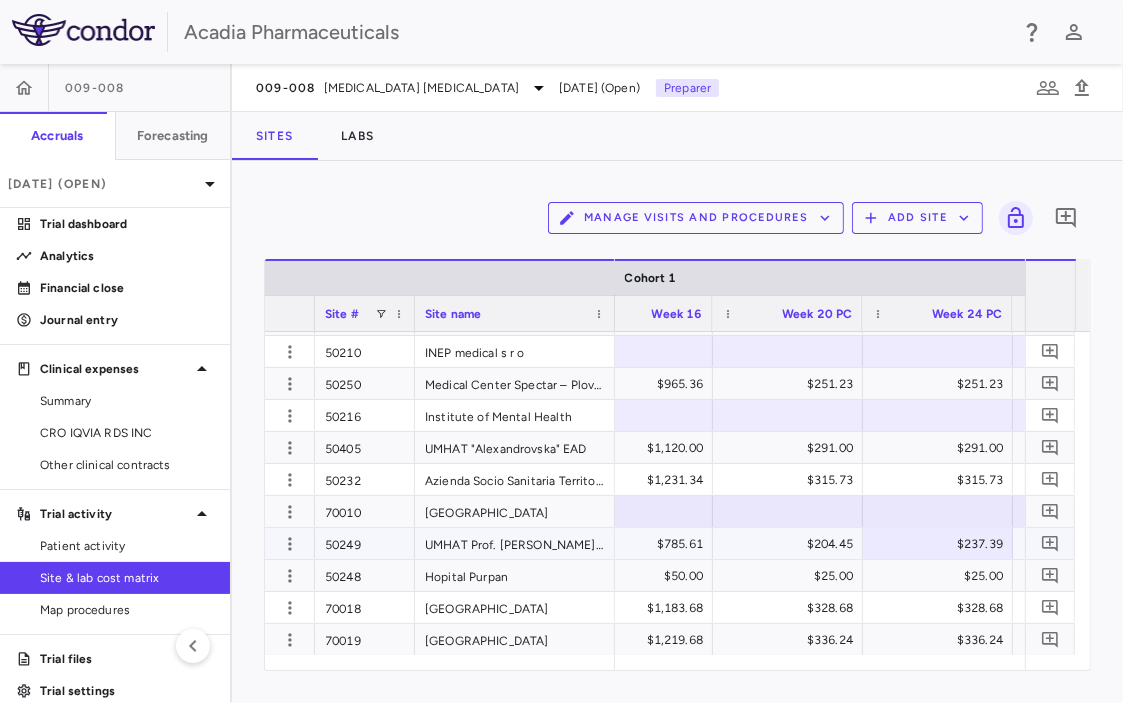 click on "$204.45" at bounding box center (792, 544) 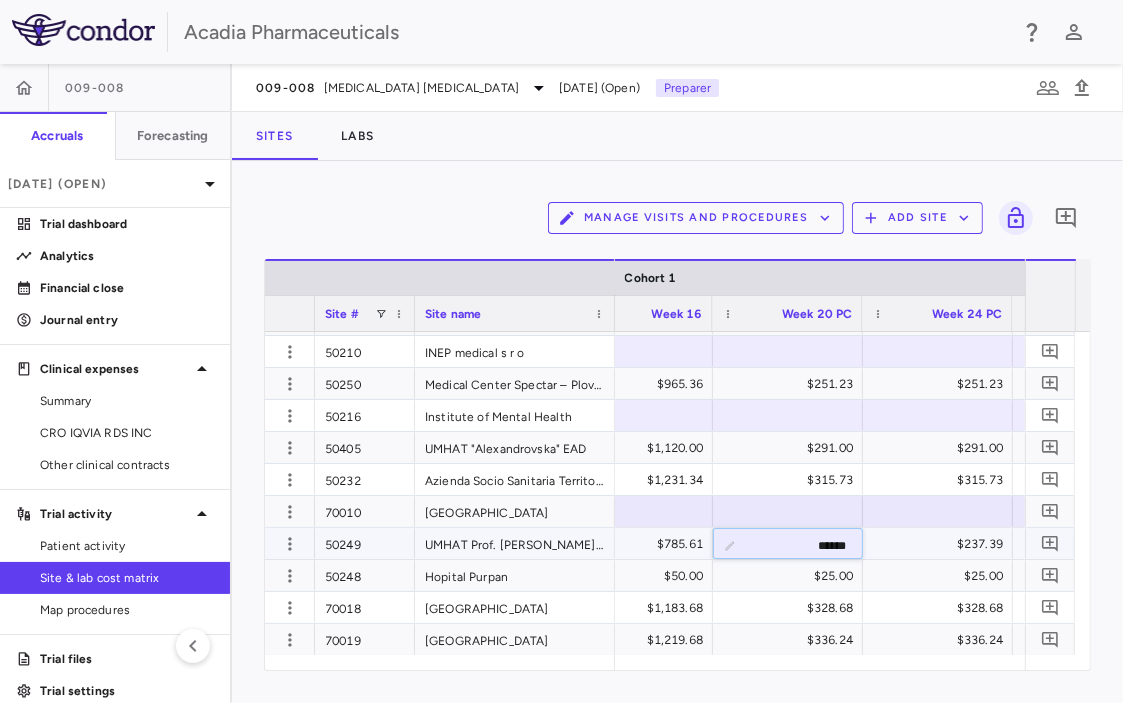 type on "******" 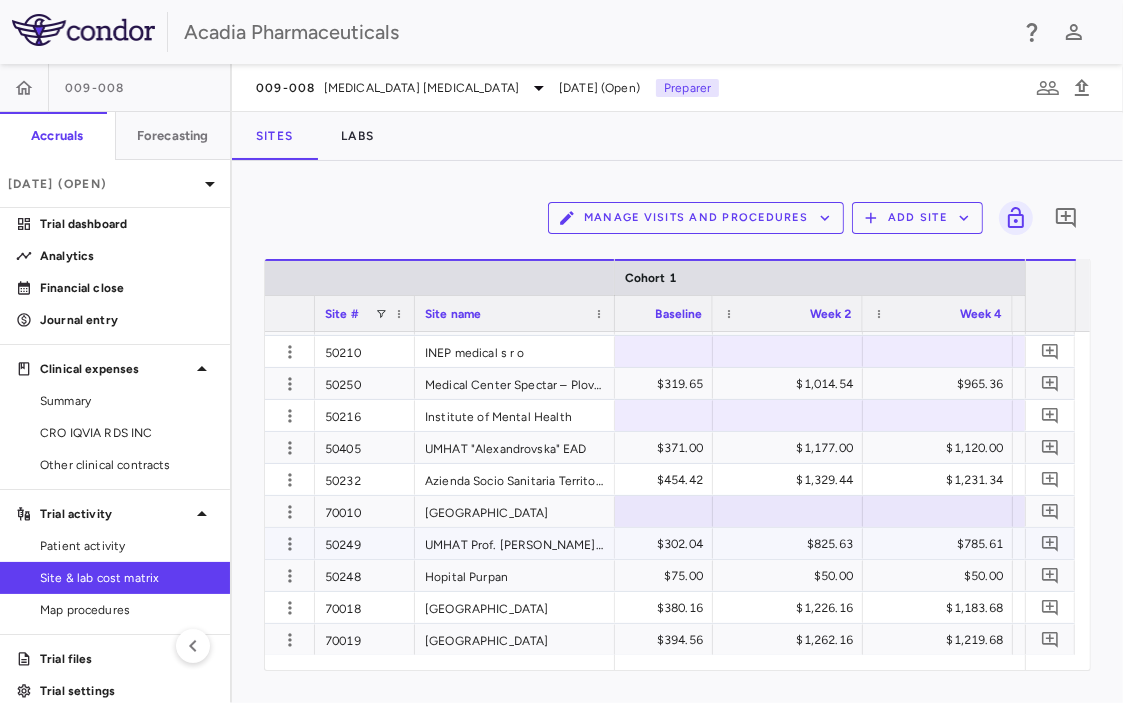 click on "$825.63" at bounding box center [792, 544] 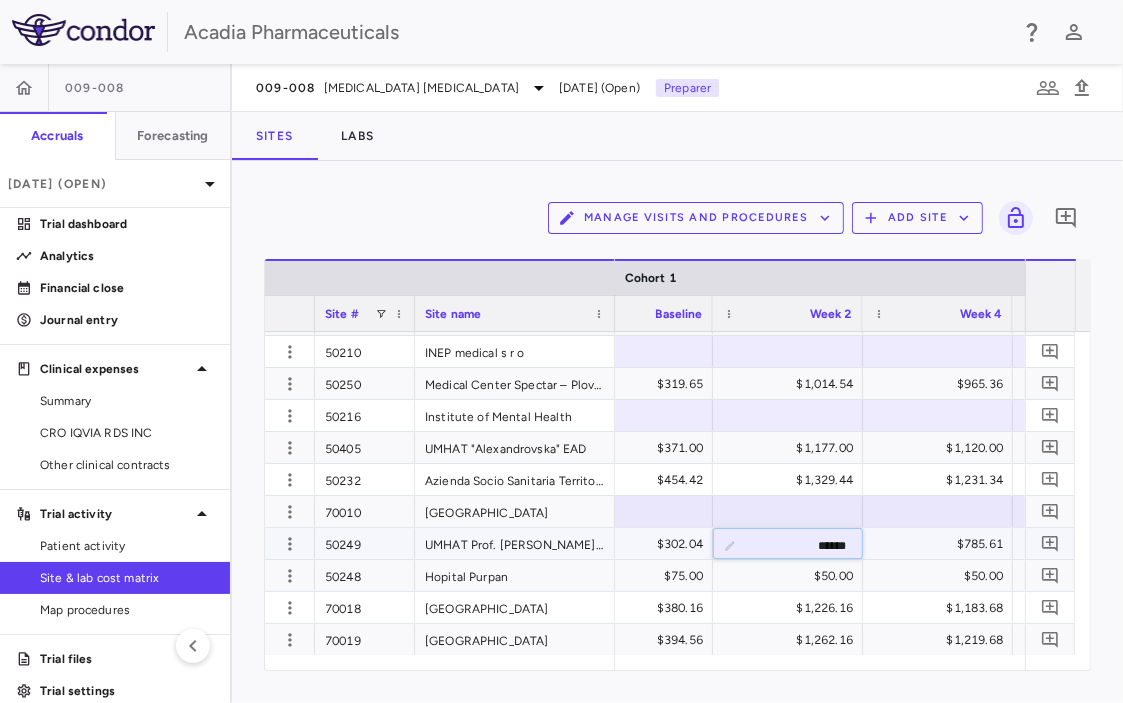 click on "******" at bounding box center [803, 545] 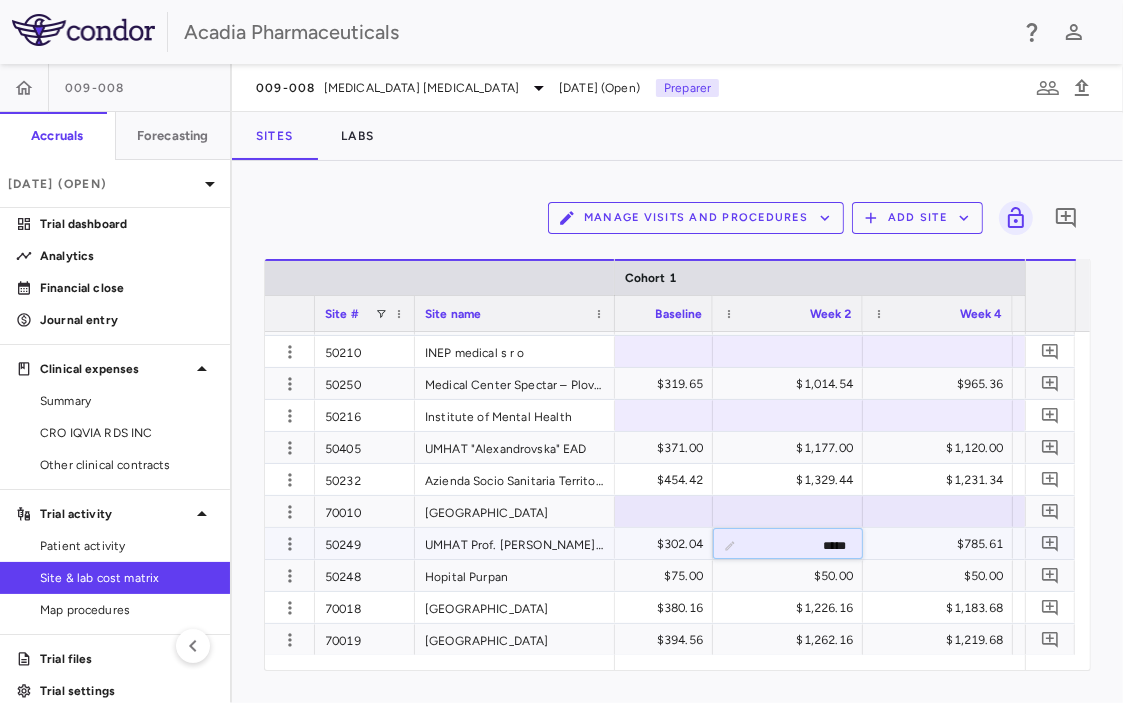 type on "******" 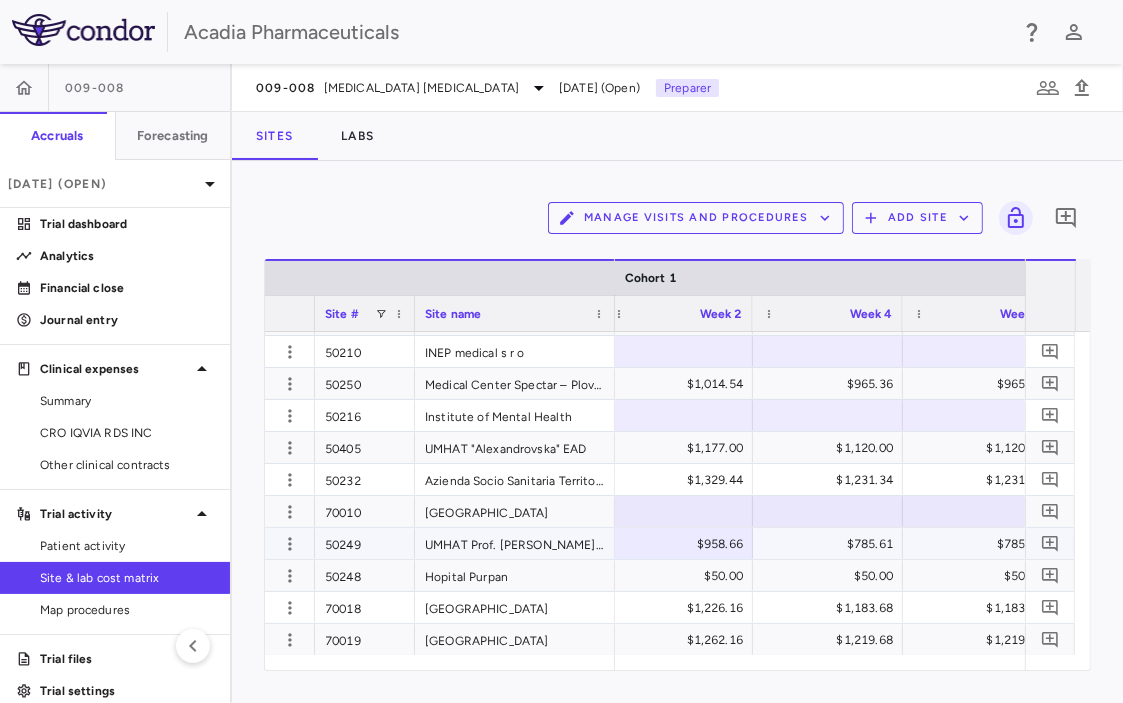 click on "$785.61" at bounding box center (832, 544) 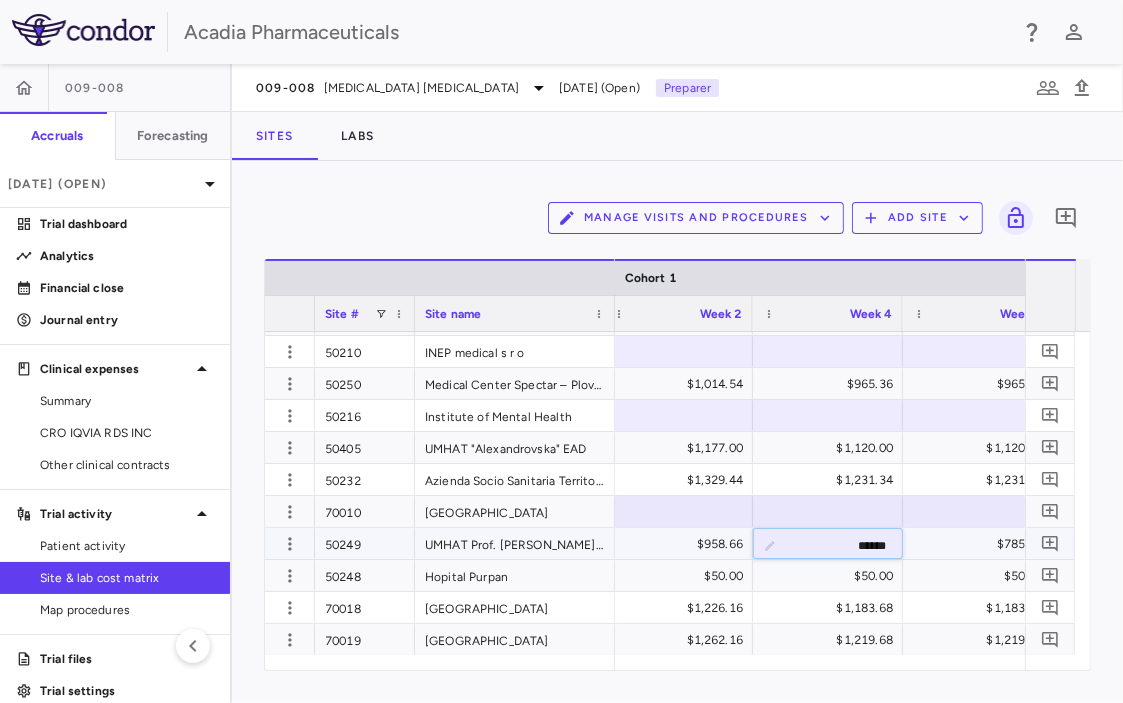 click on "******" at bounding box center [843, 545] 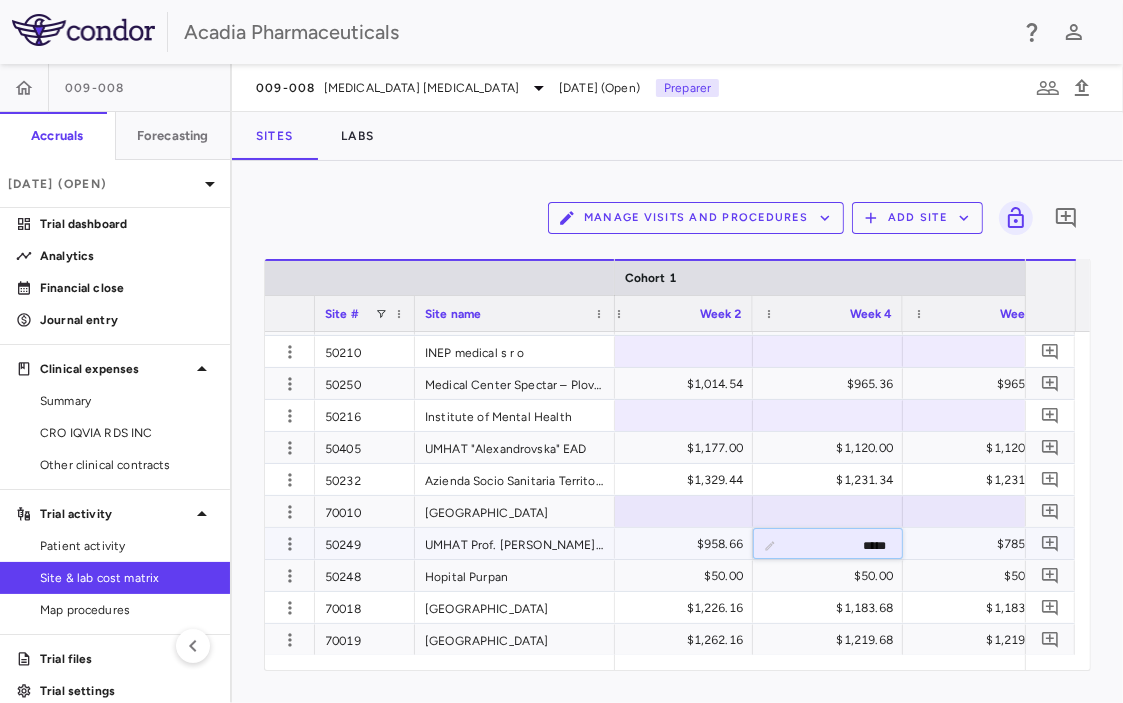 type on "******" 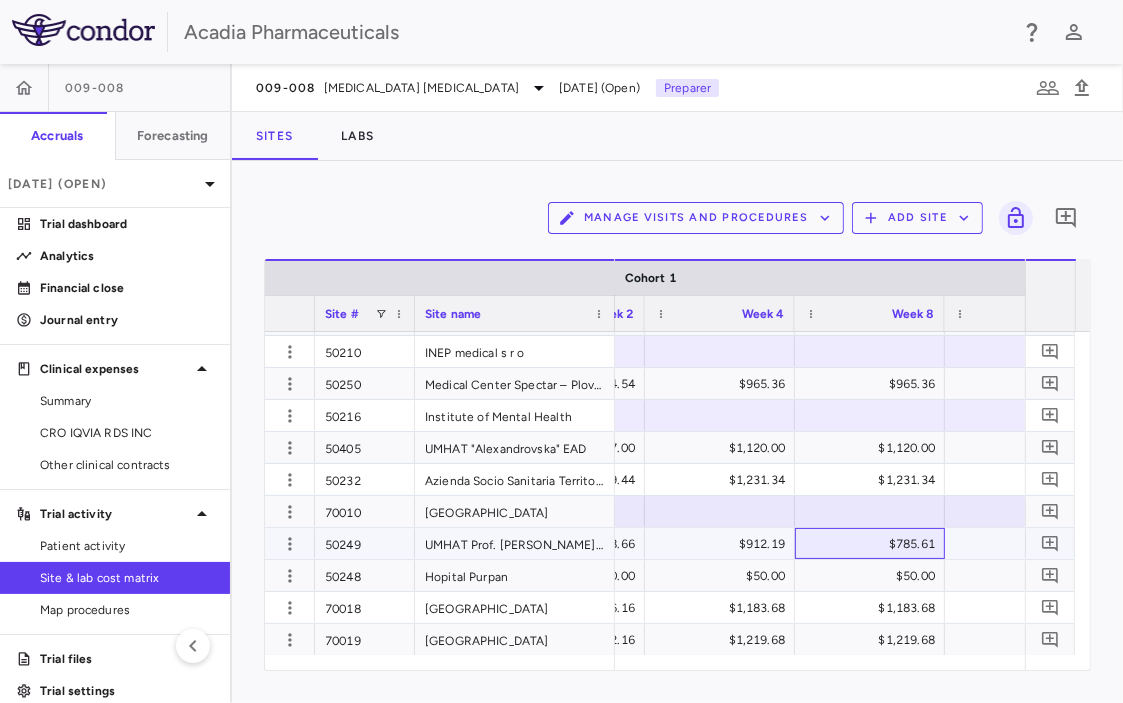 click on "$785.61" at bounding box center [870, 543] 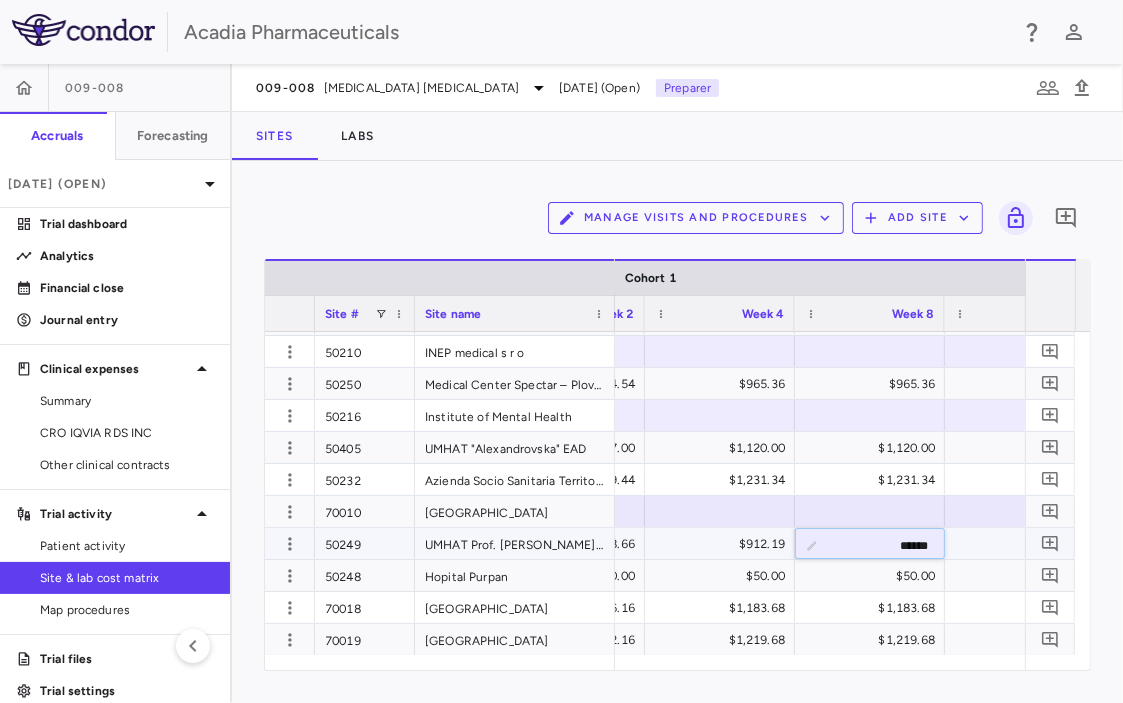 click on "******" at bounding box center (885, 545) 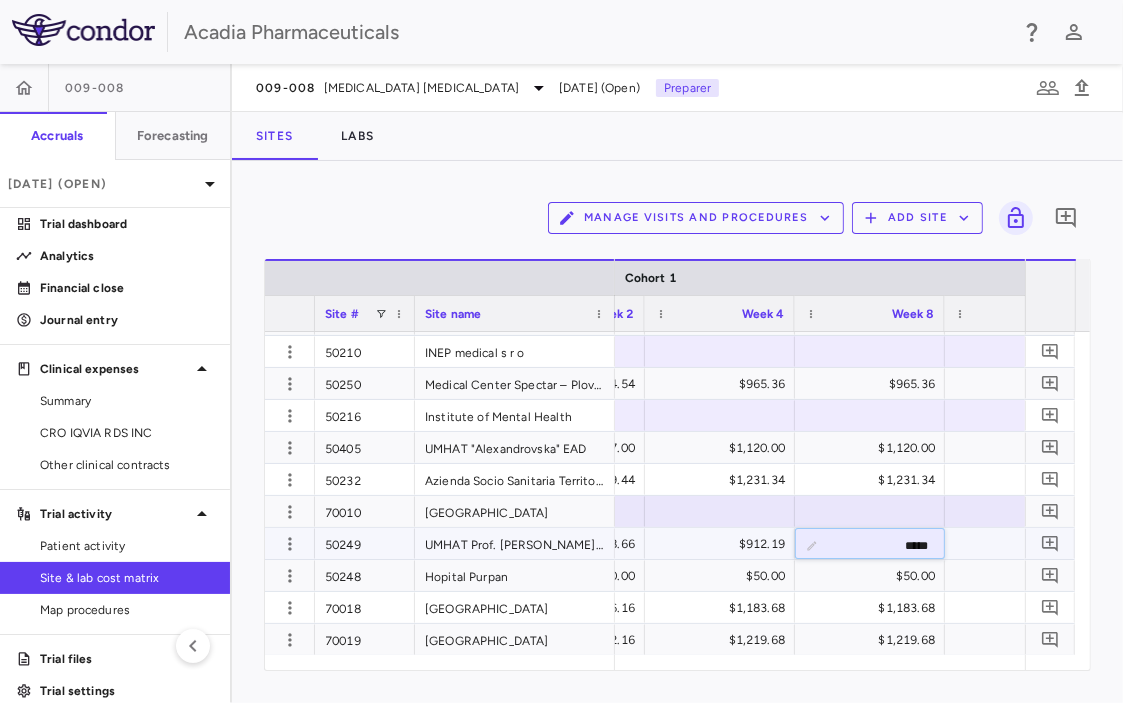 type on "******" 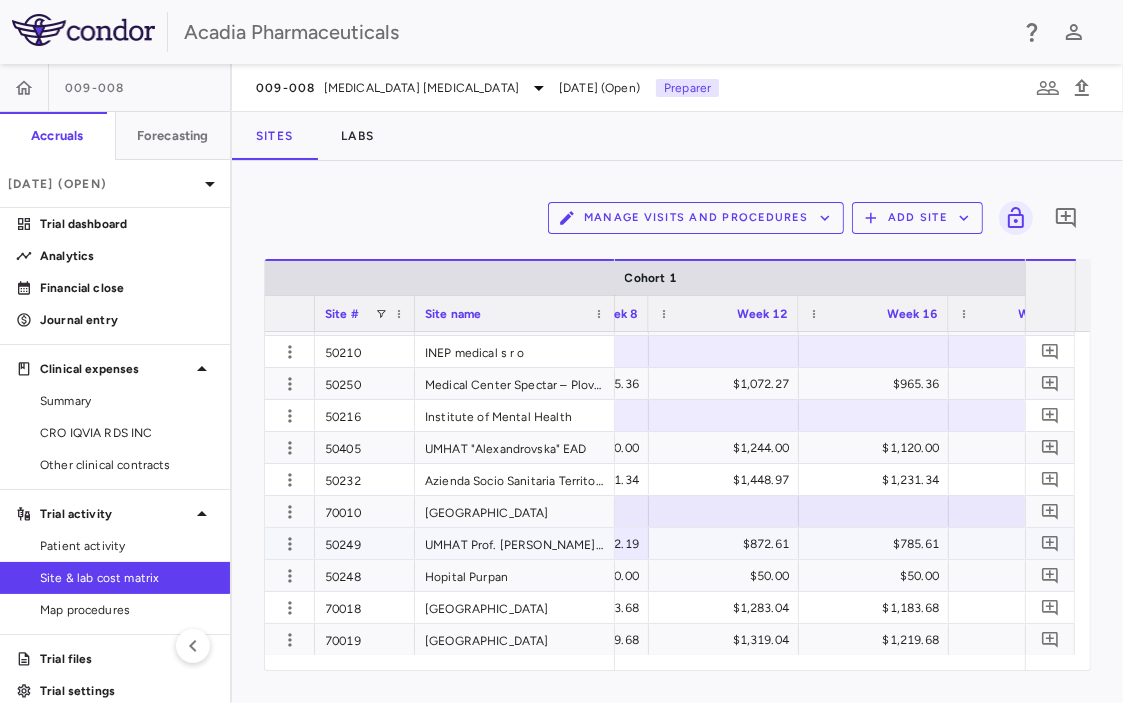 click on "$785.61" at bounding box center (878, 544) 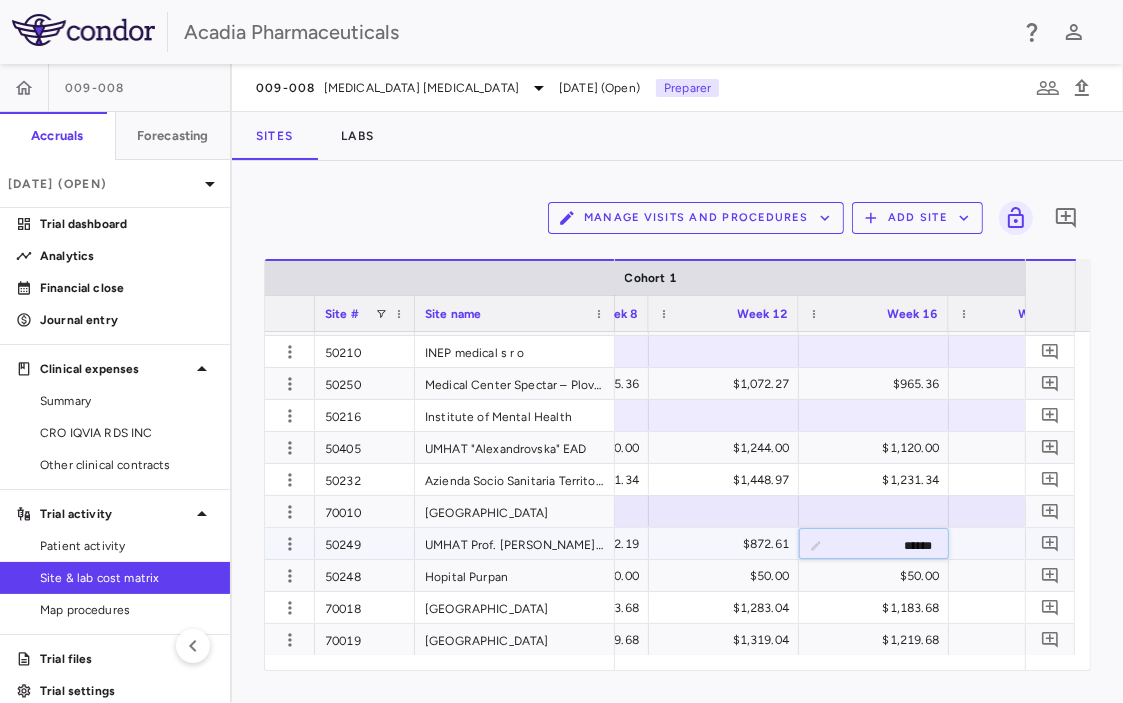 click on "******" at bounding box center [889, 545] 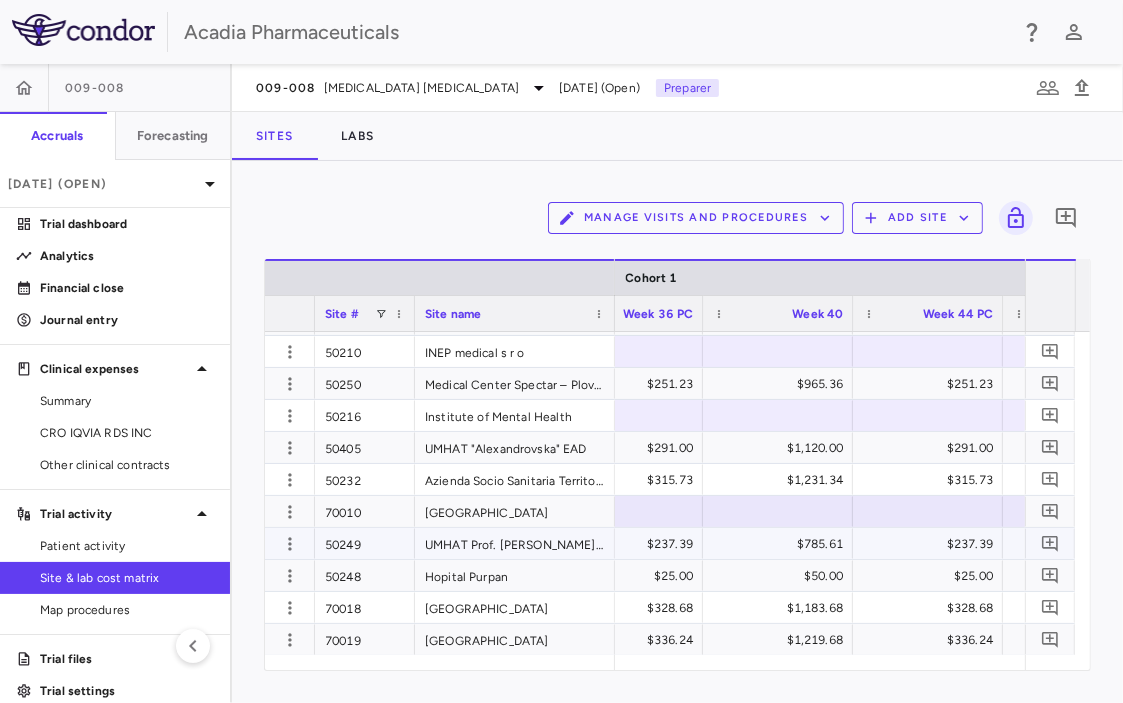 click on "$785.61" at bounding box center [782, 544] 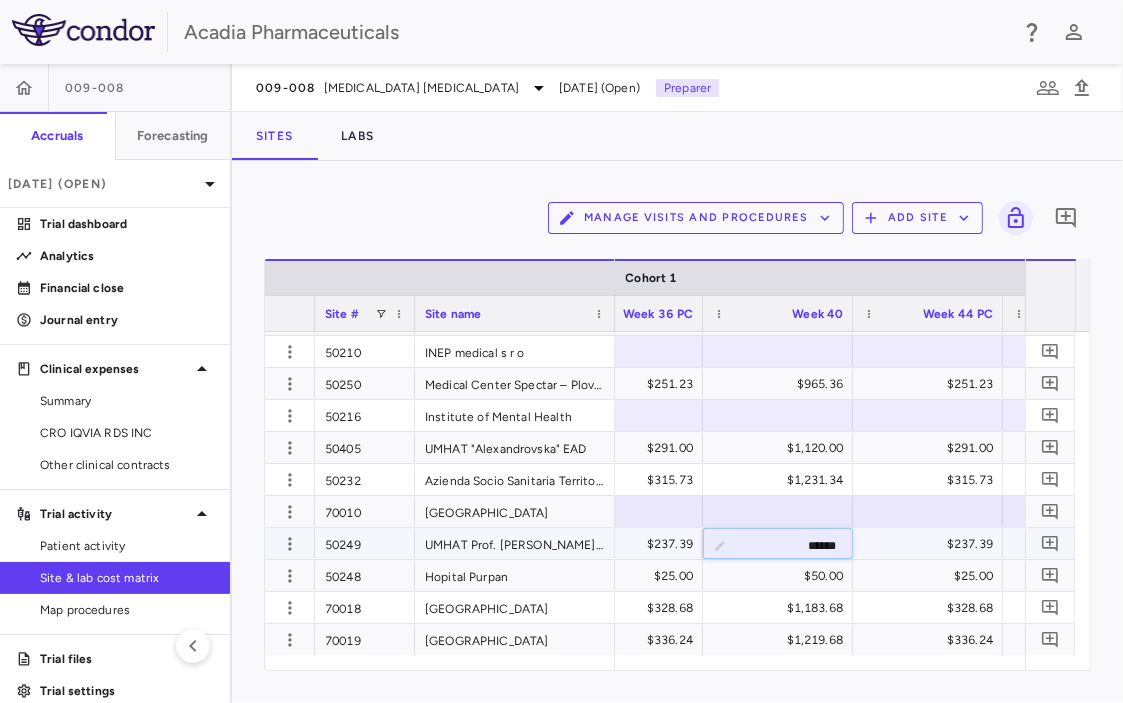 click on "******" at bounding box center (793, 545) 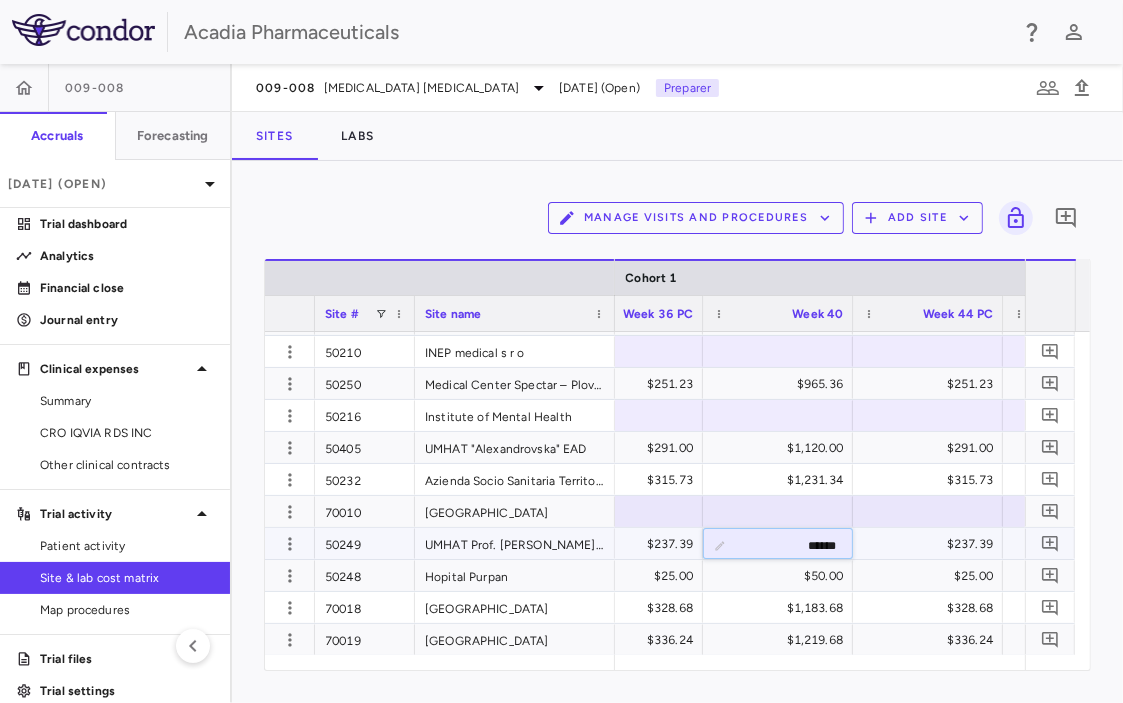 type on "******" 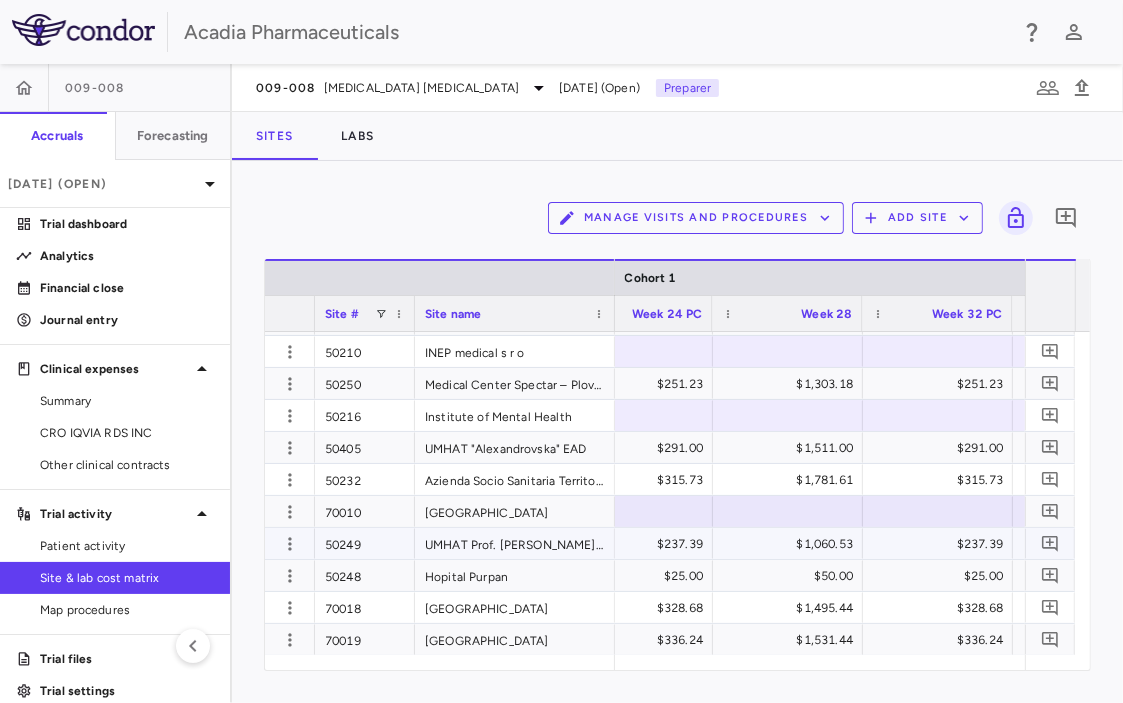 click on "$1,060.53" at bounding box center (792, 544) 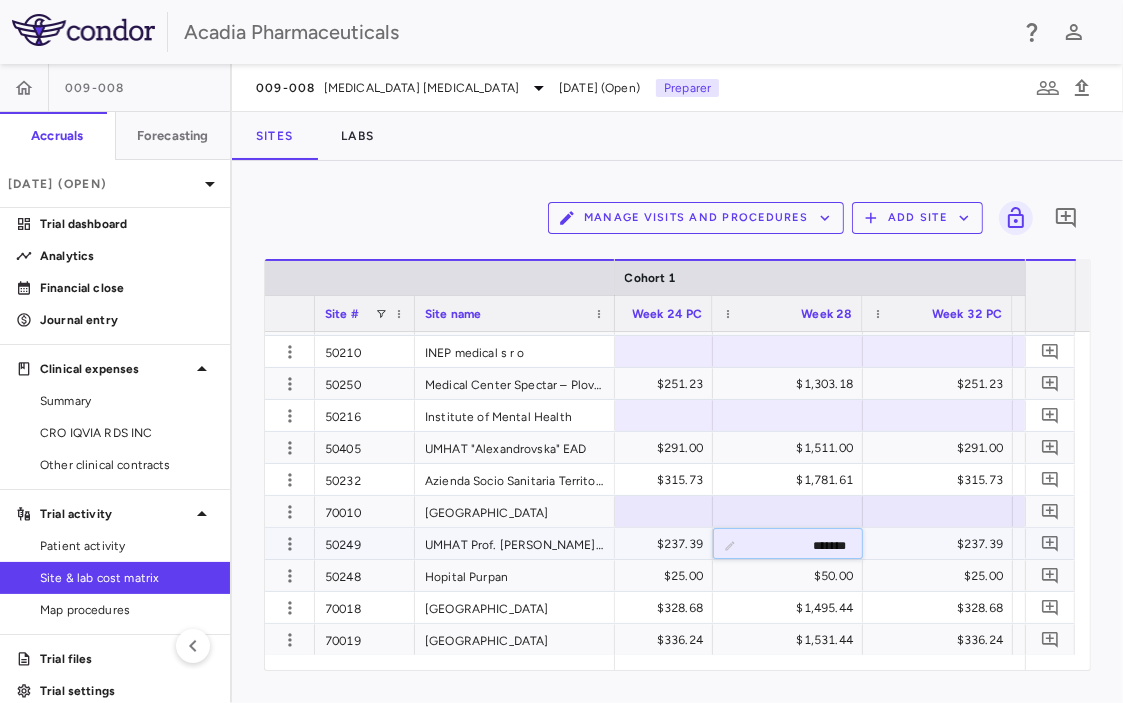 click on "*******" at bounding box center [803, 545] 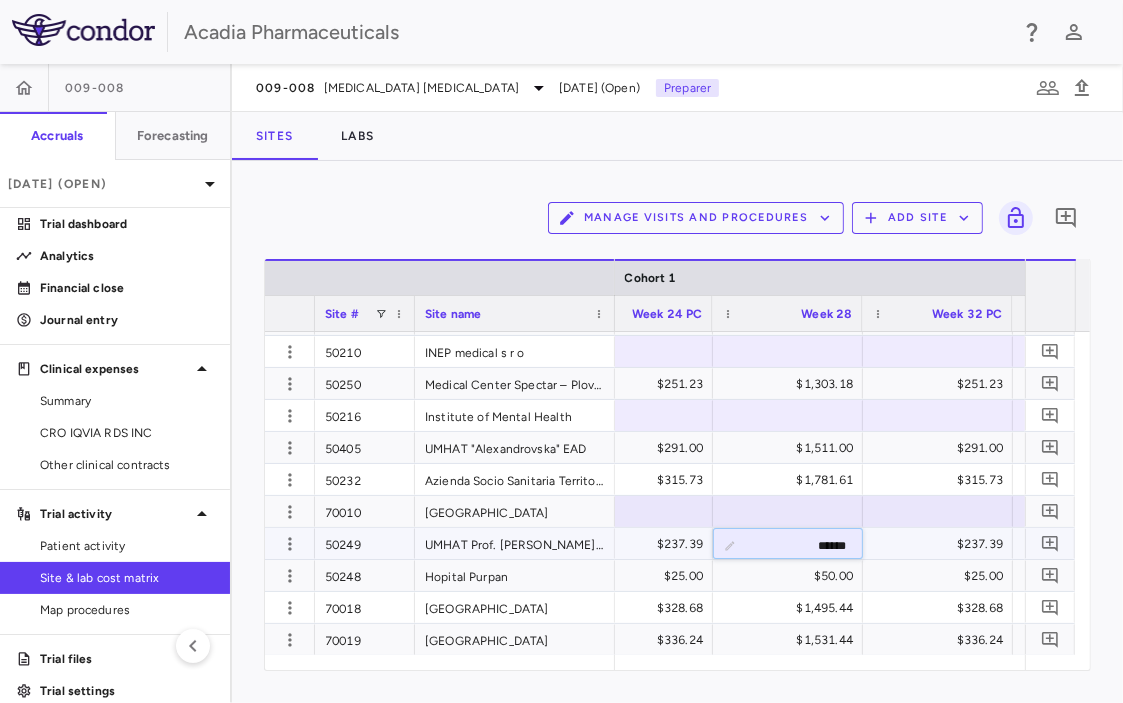 type on "*******" 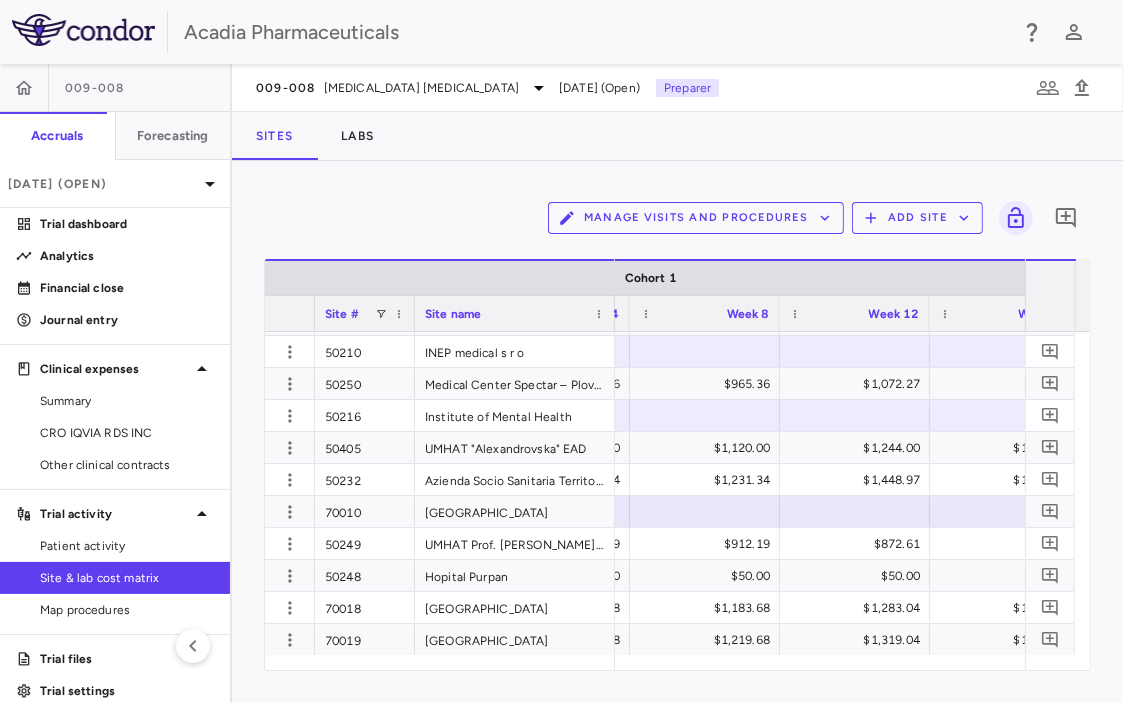 click on "Manage Visits and Procedures Add Site 0 Press ENTER to sort. Press ALT DOWN to open column menu Drag here to set row groups Drag here to set column labels
Site #
Site name
Cohort 1" at bounding box center [677, 432] 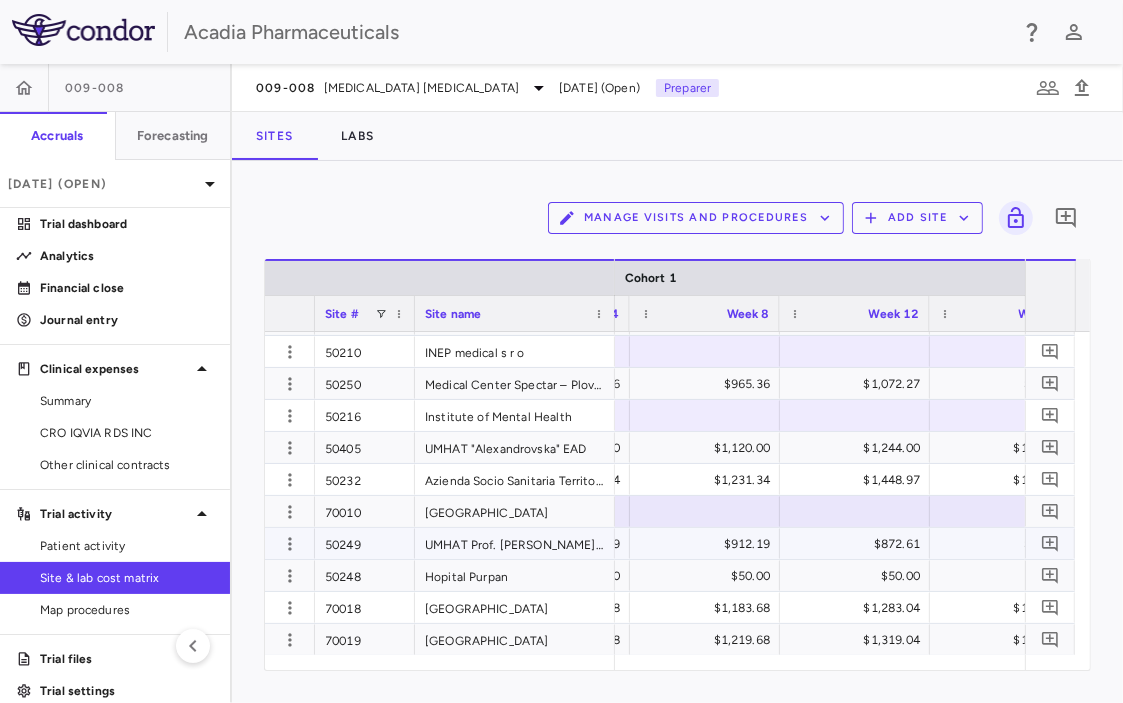 click on "$872.61" at bounding box center (859, 544) 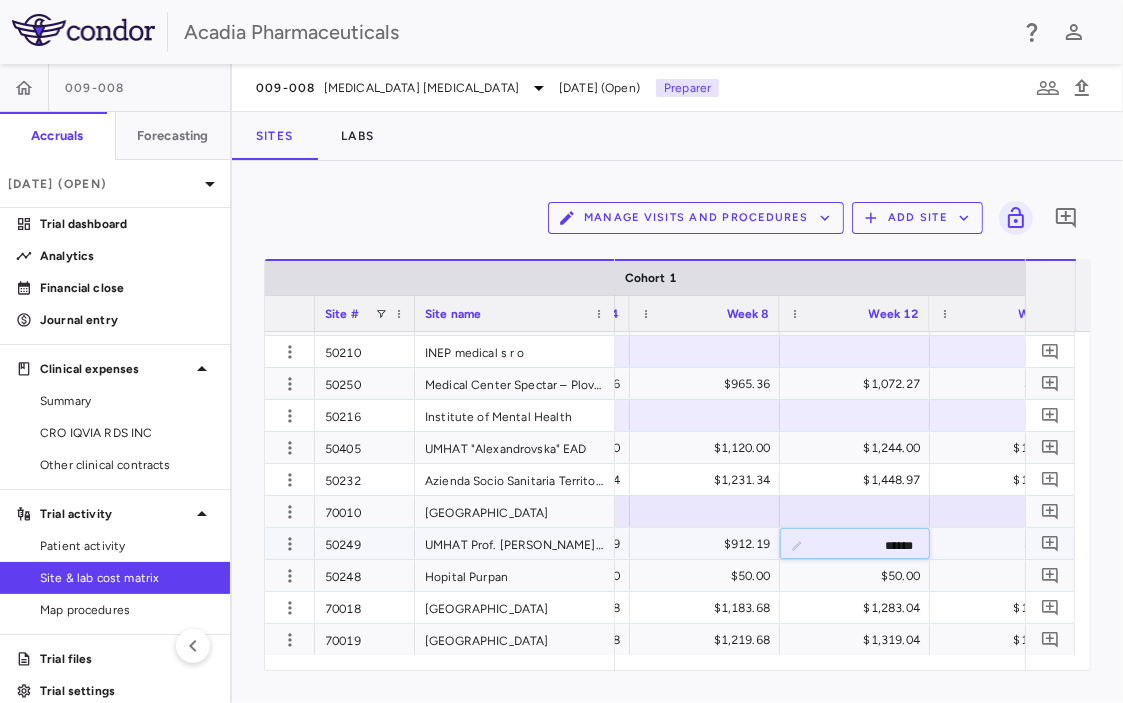 click on "******" at bounding box center (870, 545) 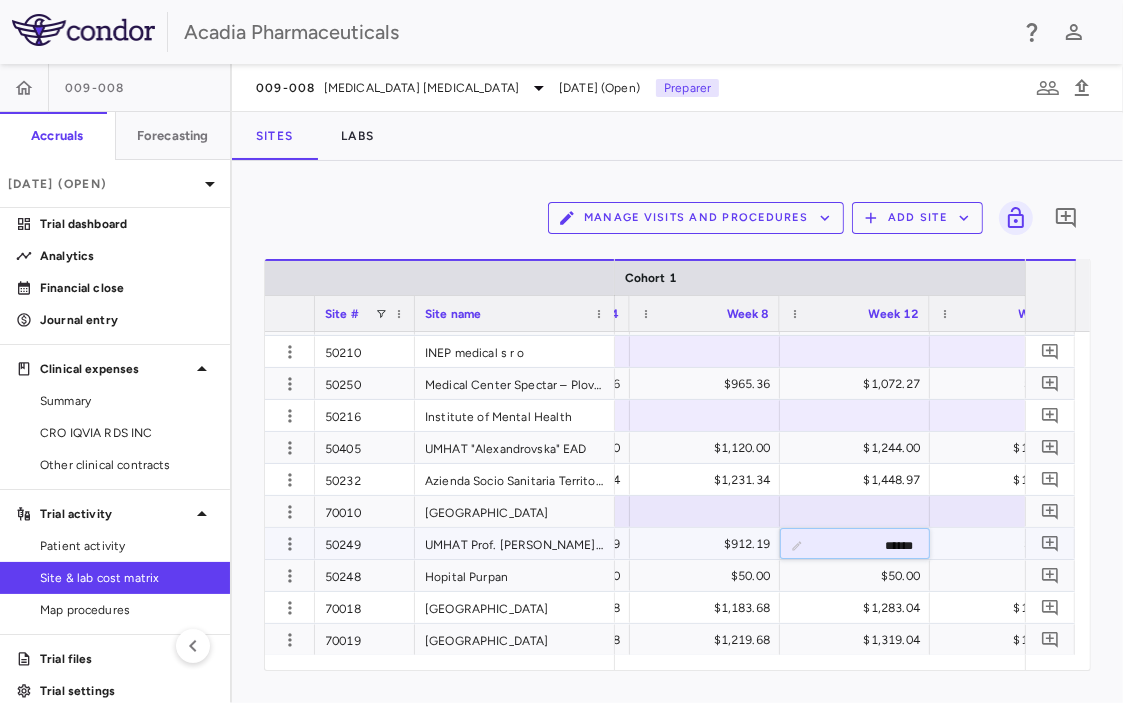 type on "*******" 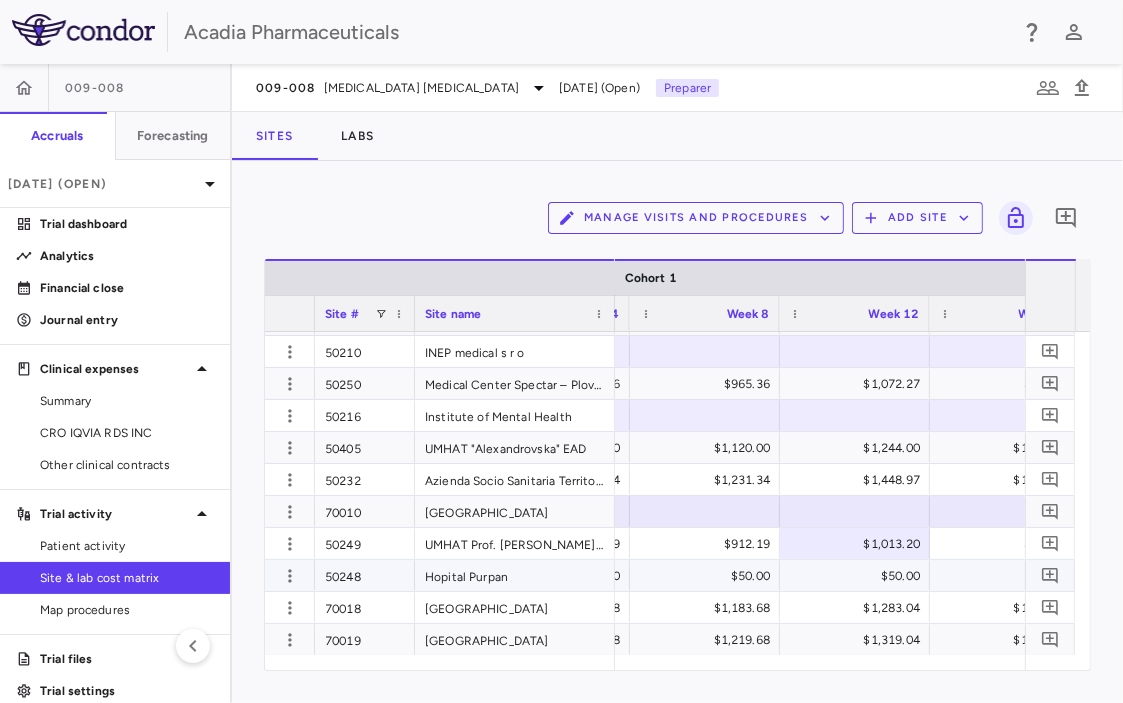 scroll, scrollTop: 2919, scrollLeft: 0, axis: vertical 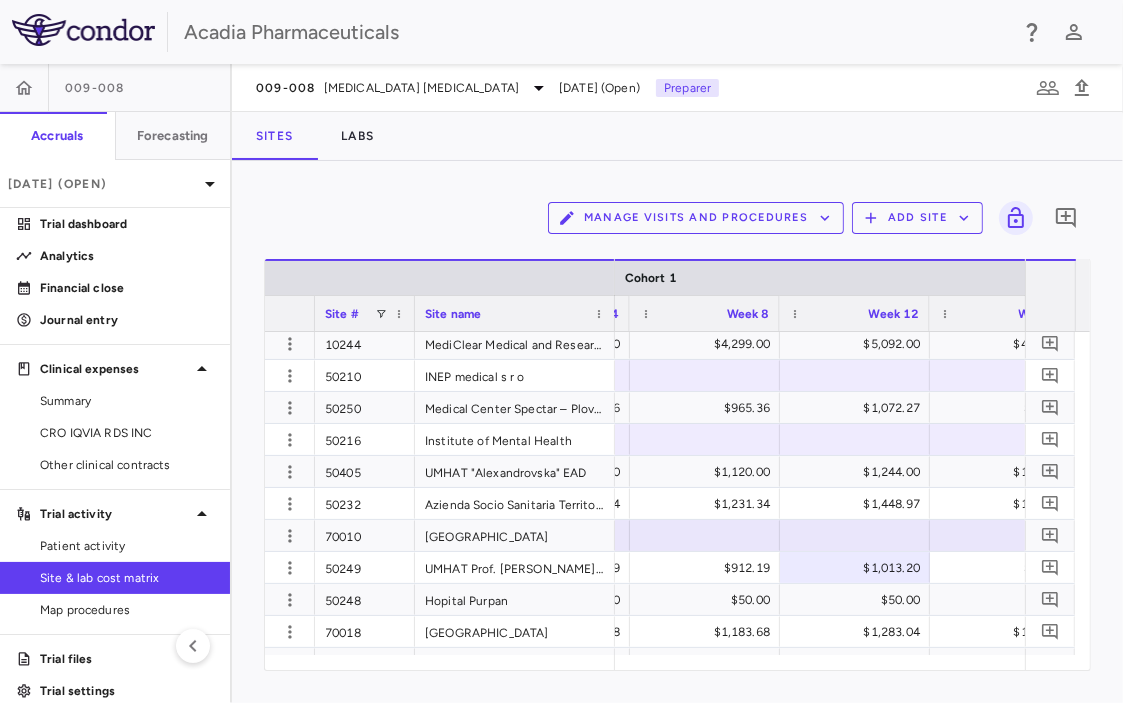click on "Manage Visits and Procedures Add Site 0 Press ENTER to sort. Press ALT DOWN to open column menu Drag here to set row groups Drag here to set column labels
Site #
Site name
Cohort 1" at bounding box center [677, 432] 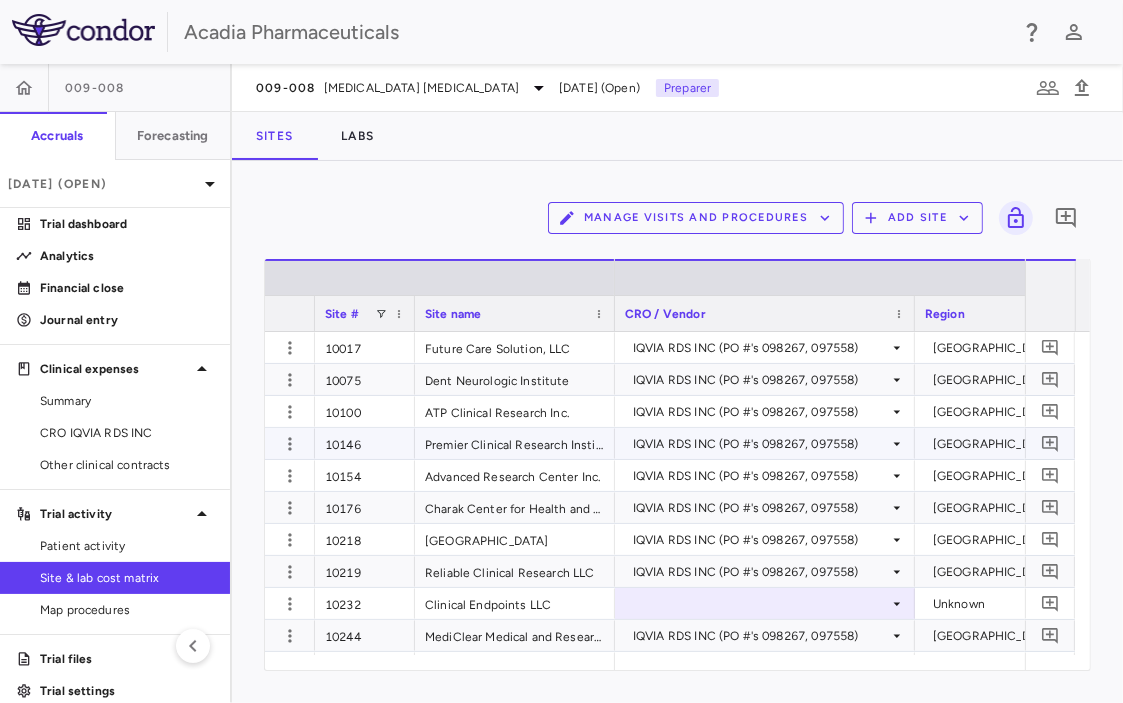 scroll, scrollTop: 0, scrollLeft: 186, axis: horizontal 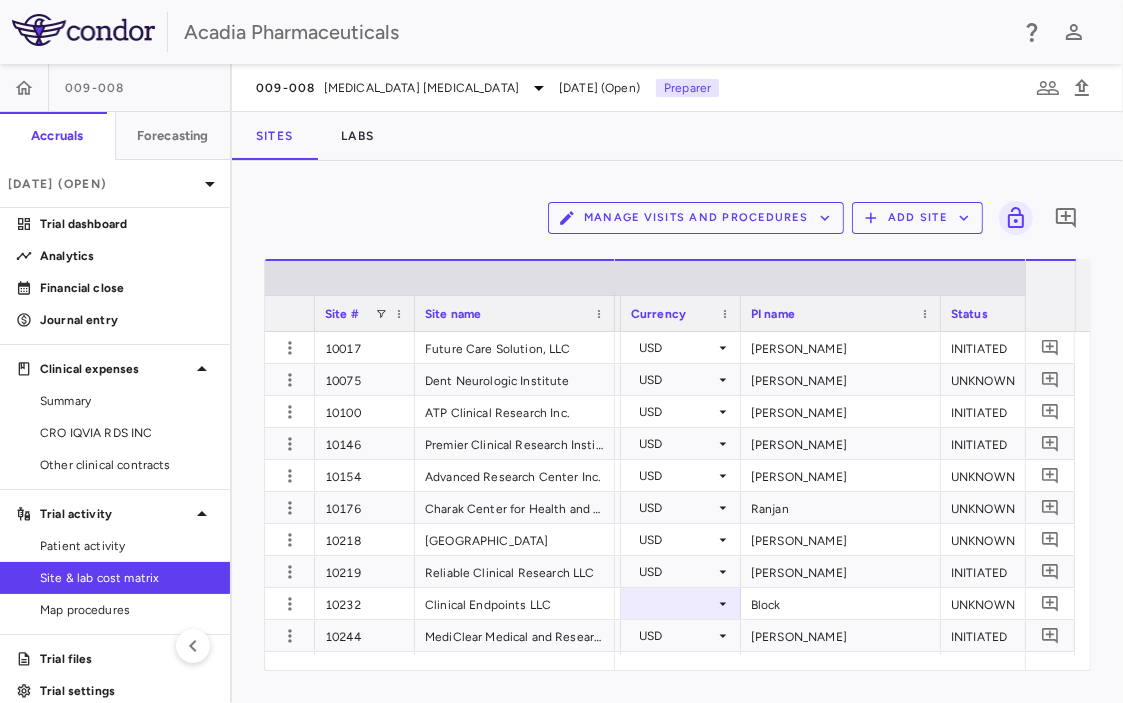 click on "PI name" at bounding box center [773, 314] 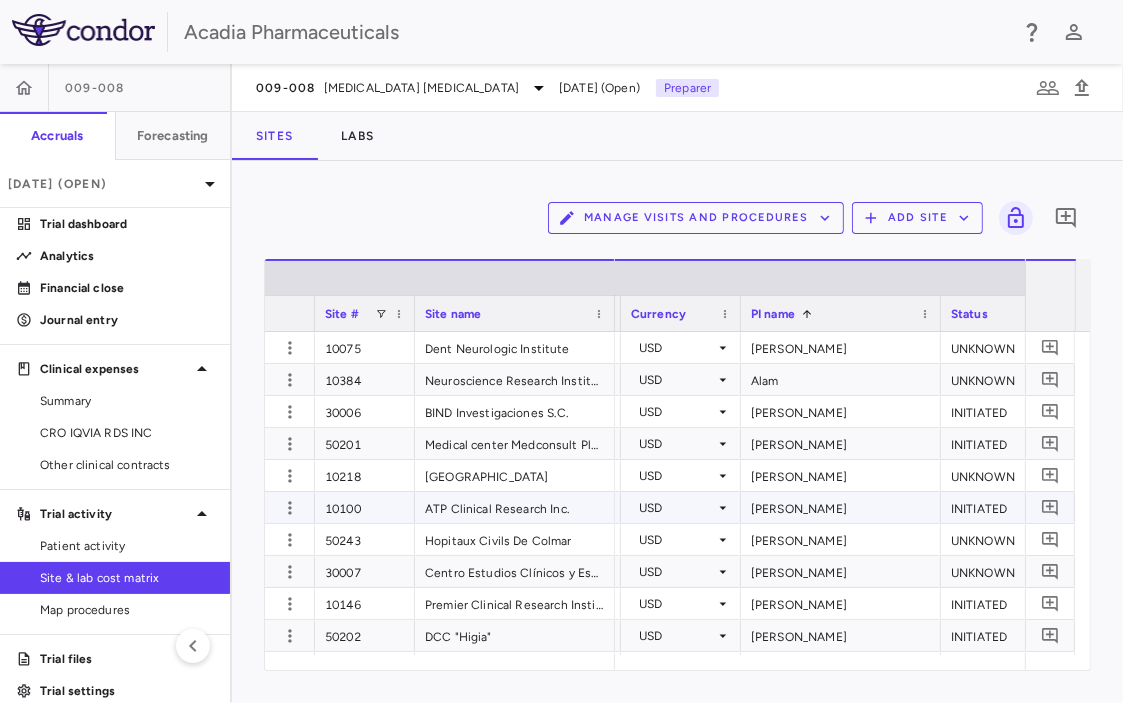 scroll, scrollTop: 0, scrollLeft: 500, axis: horizontal 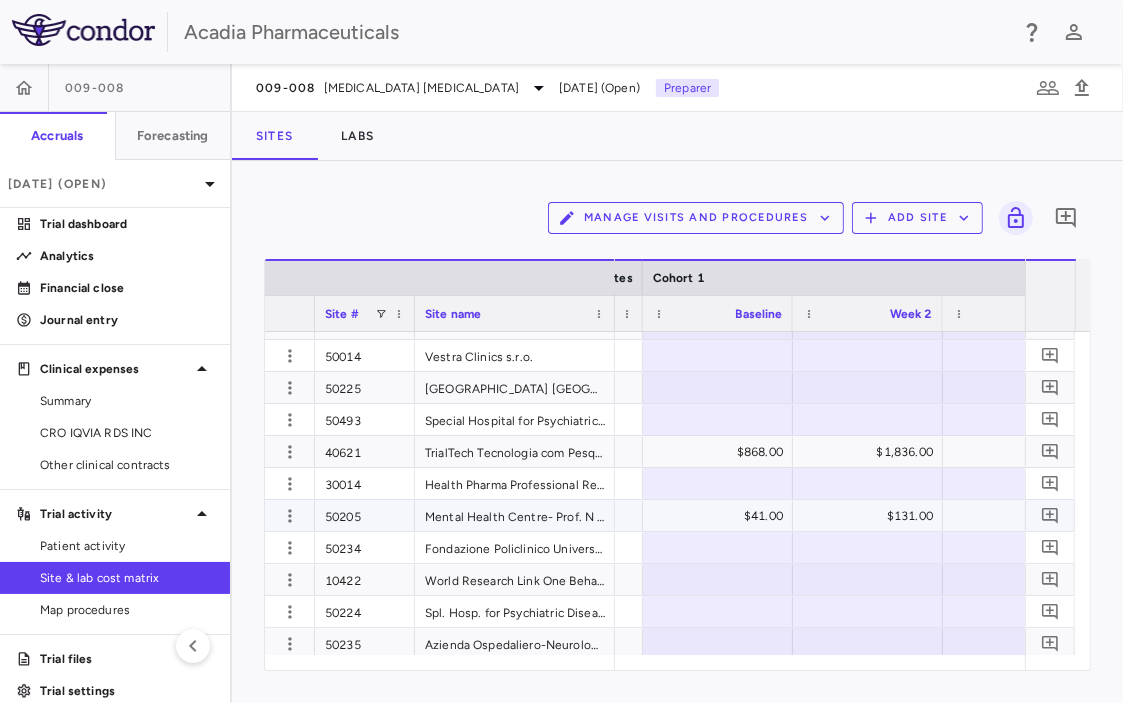 click on "$41.00" at bounding box center [722, 516] 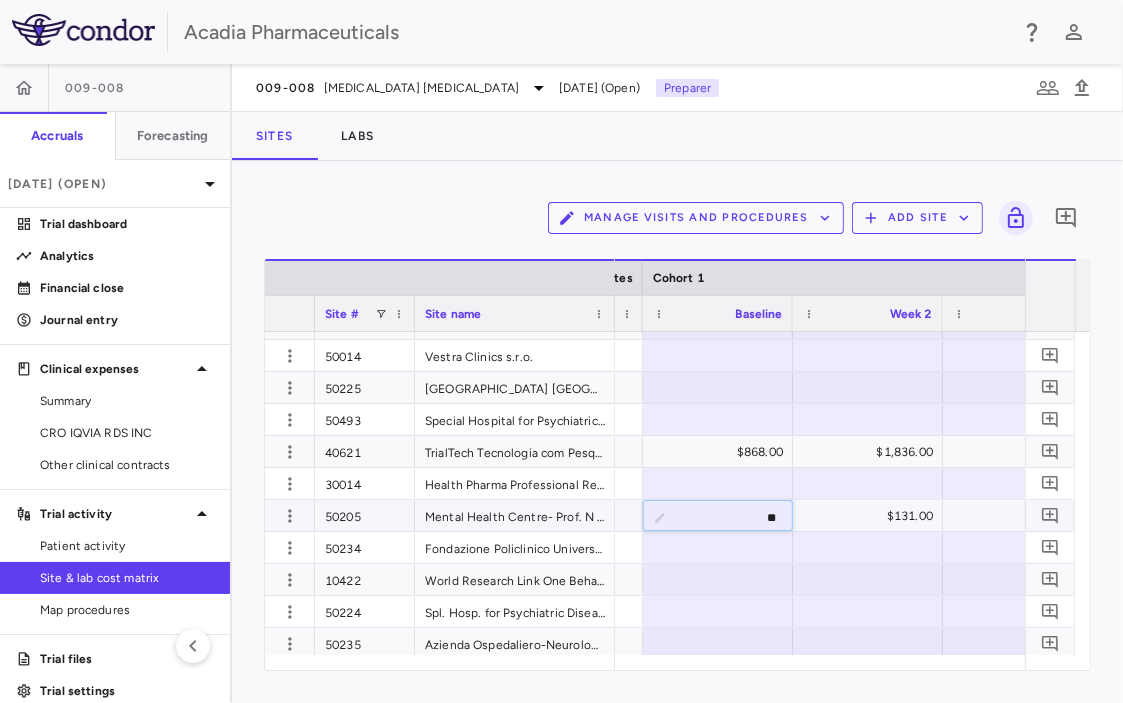 click on "**" at bounding box center (733, 517) 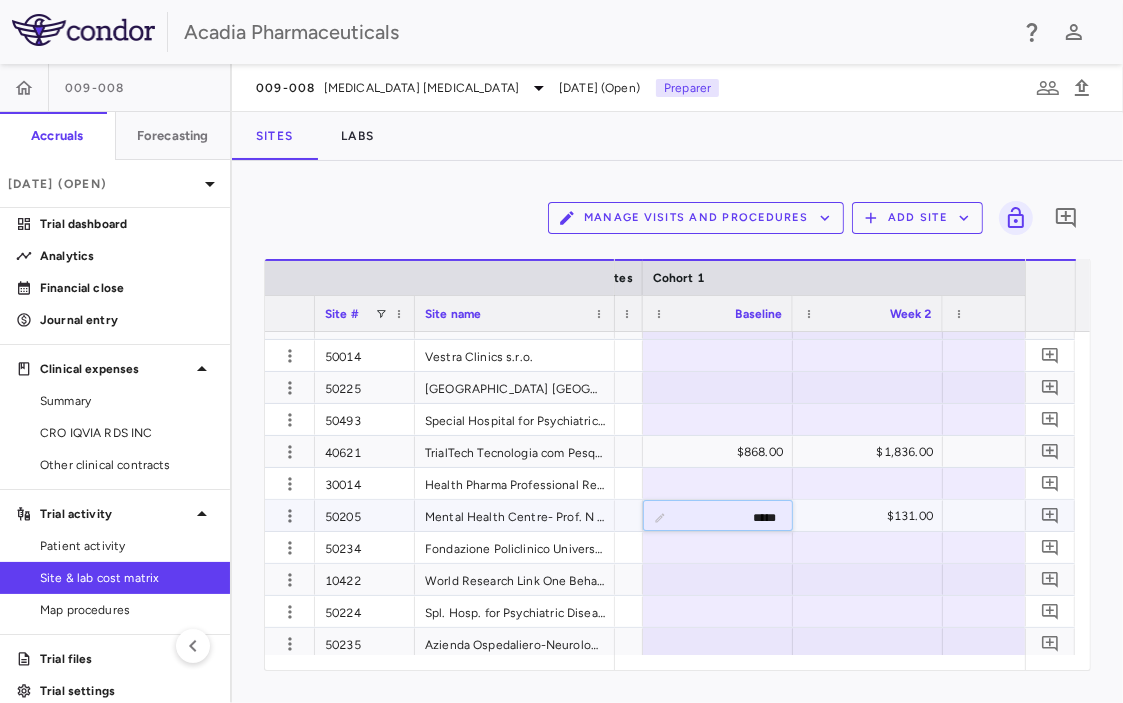 type on "******" 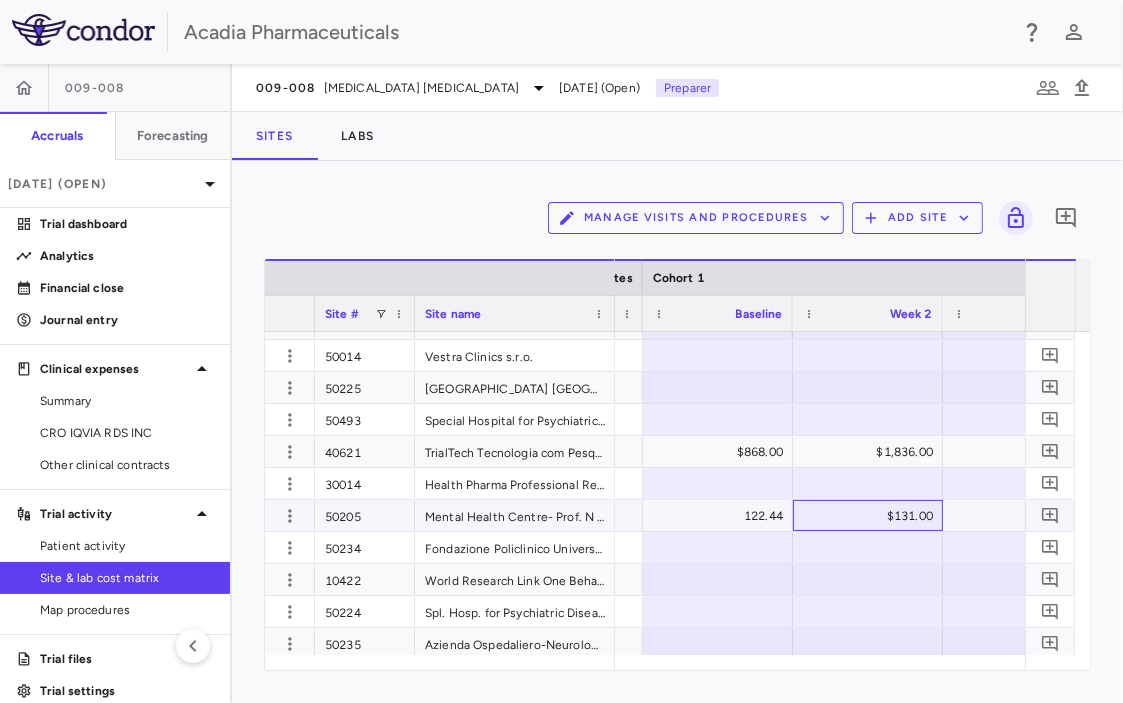 click on "$131.00" at bounding box center (872, 516) 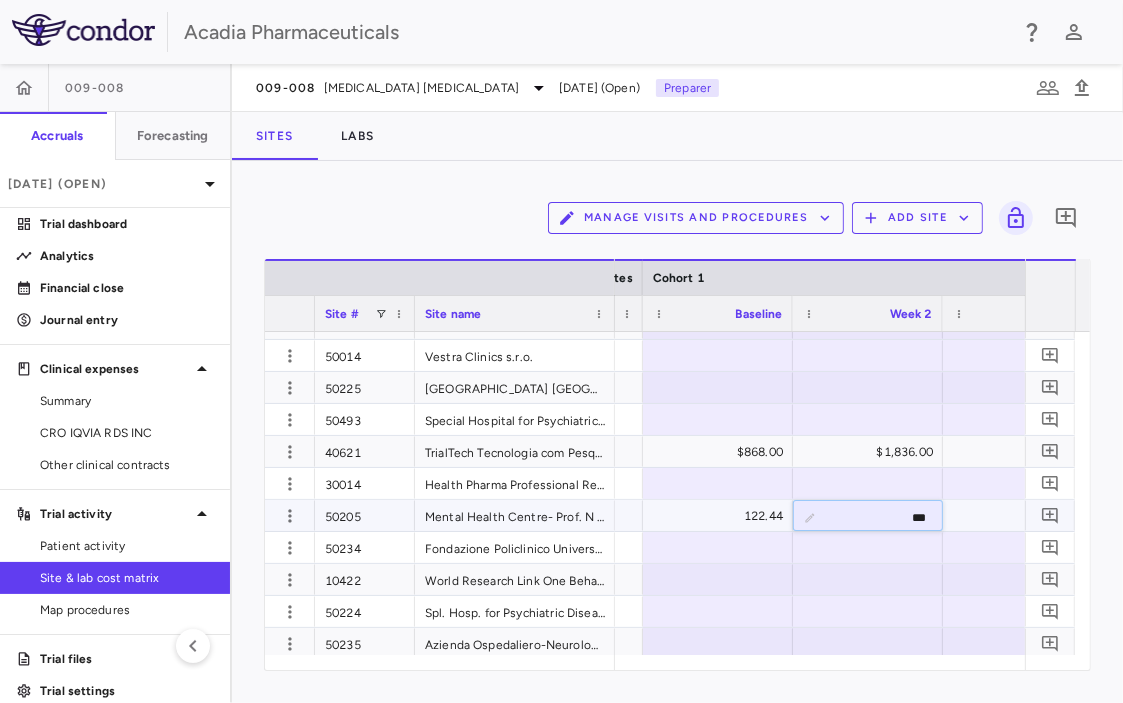 type on "****" 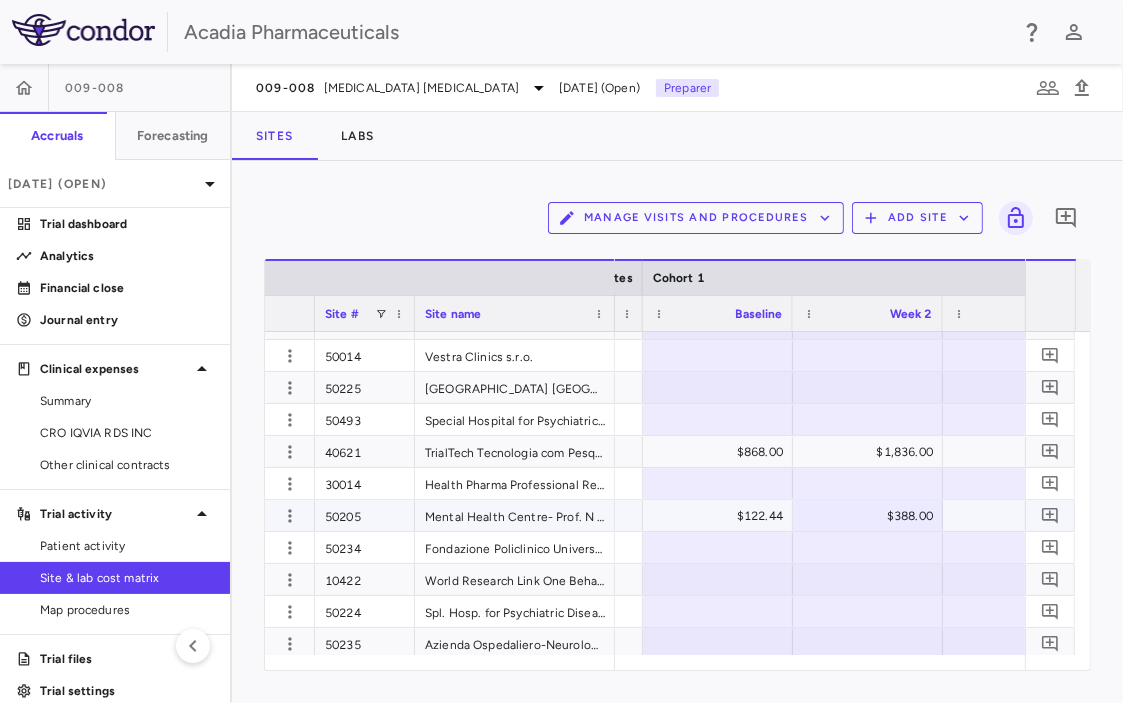 click on "$122.44" at bounding box center (722, 516) 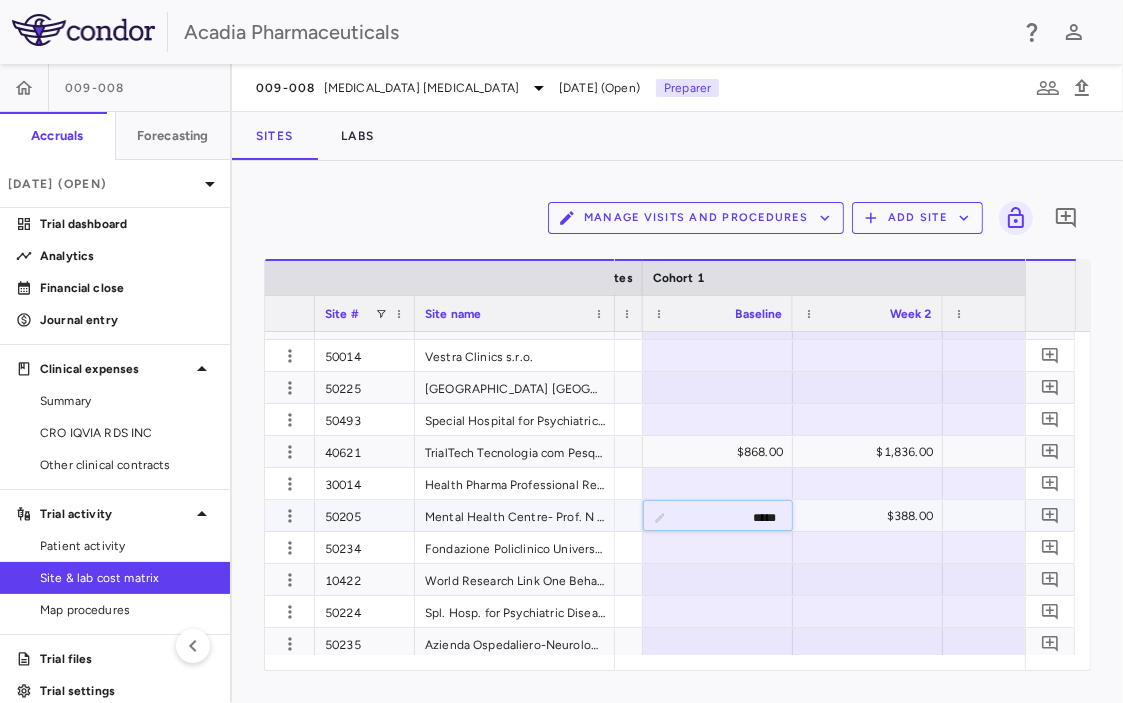 type on "******" 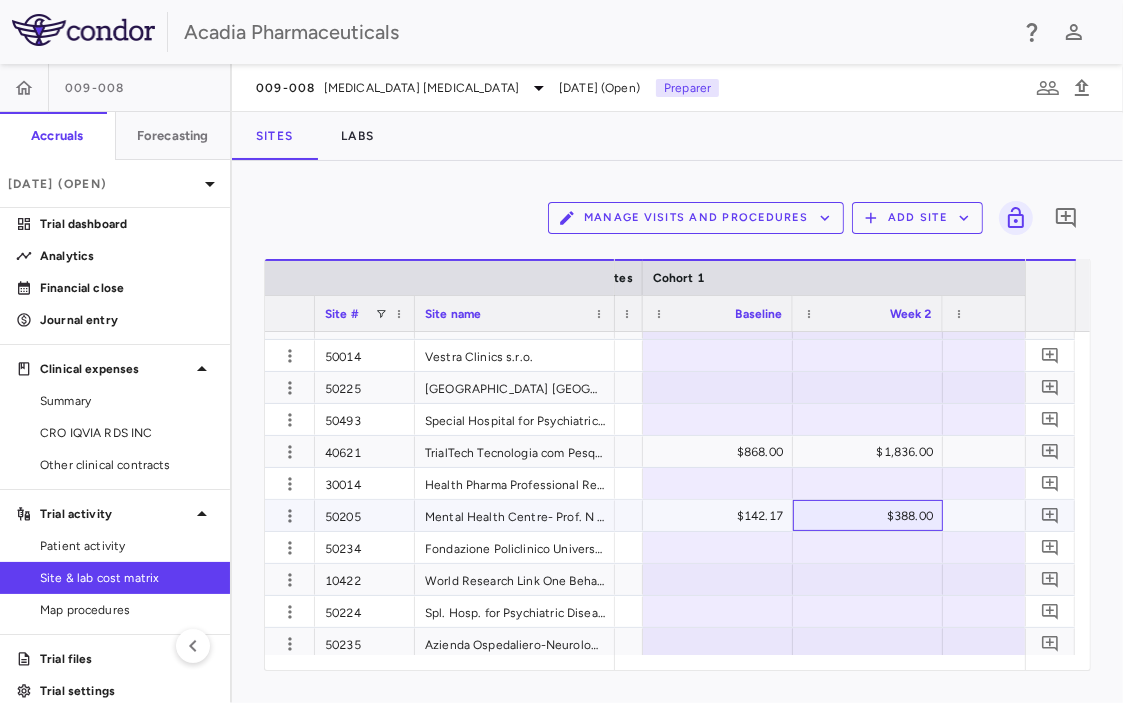 click on "$388.00" at bounding box center [872, 516] 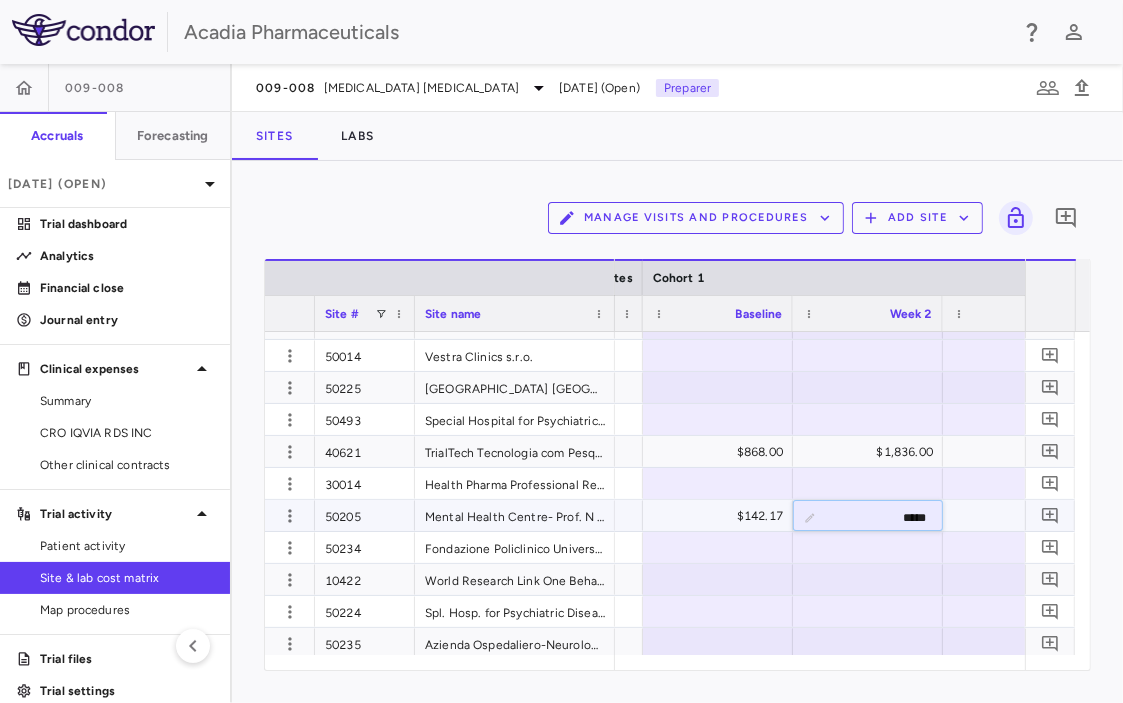 type on "******" 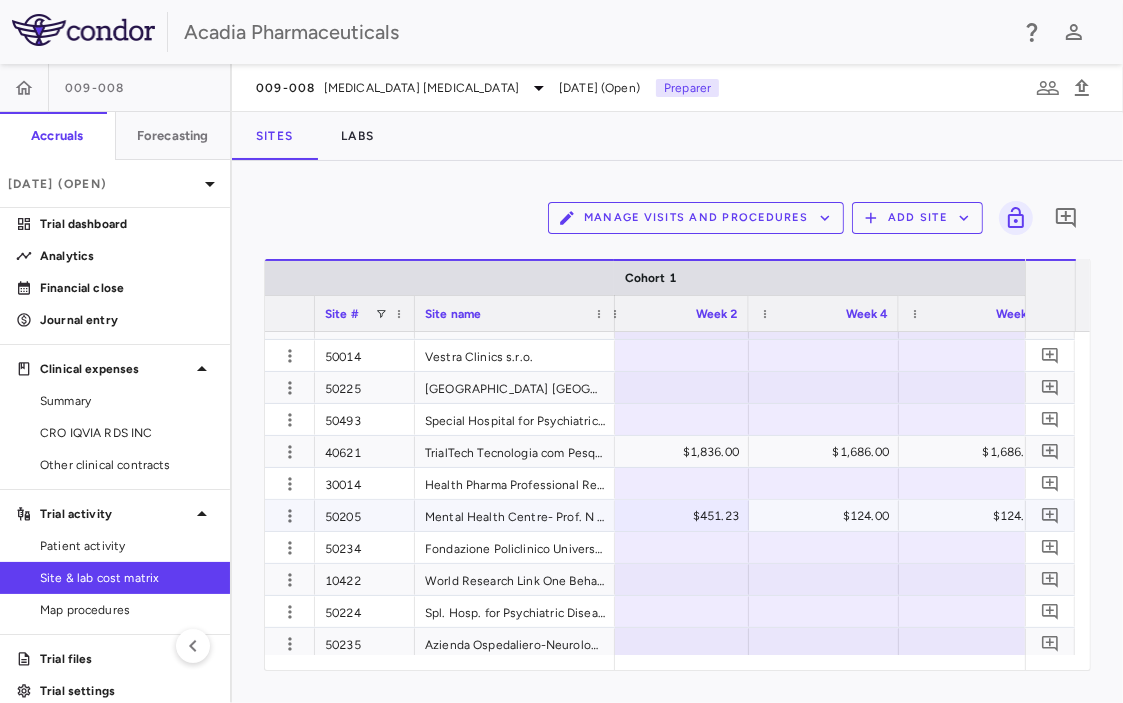 click on "$124.00" at bounding box center (828, 516) 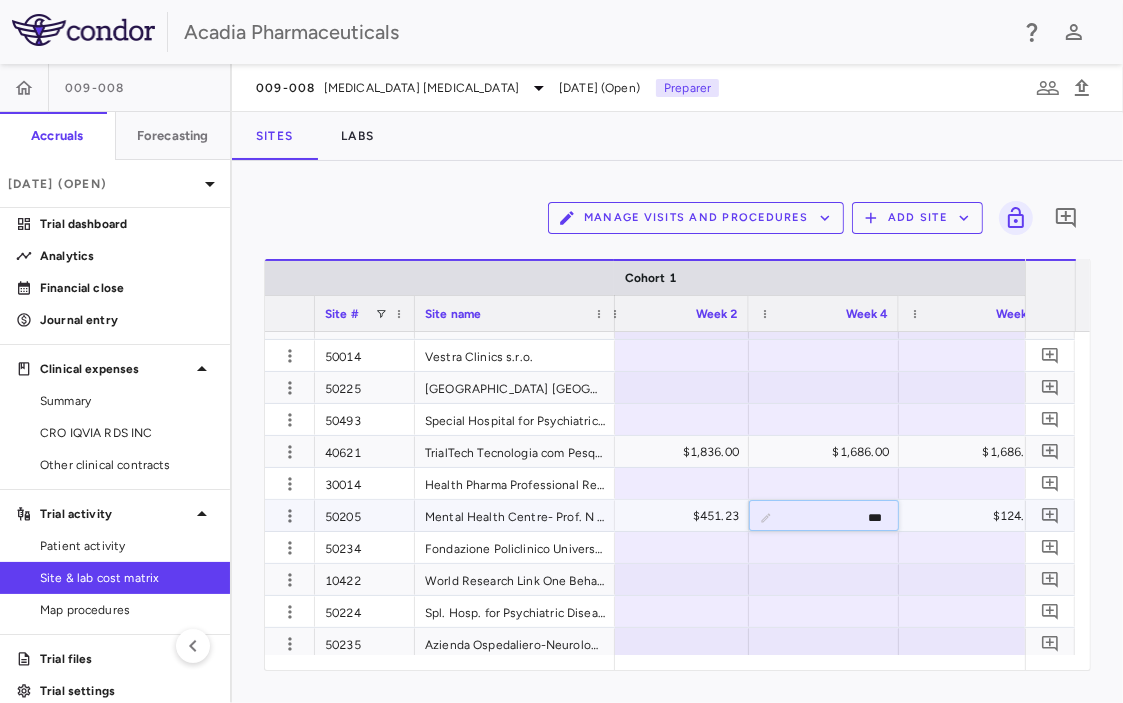 click on "***" at bounding box center [839, 517] 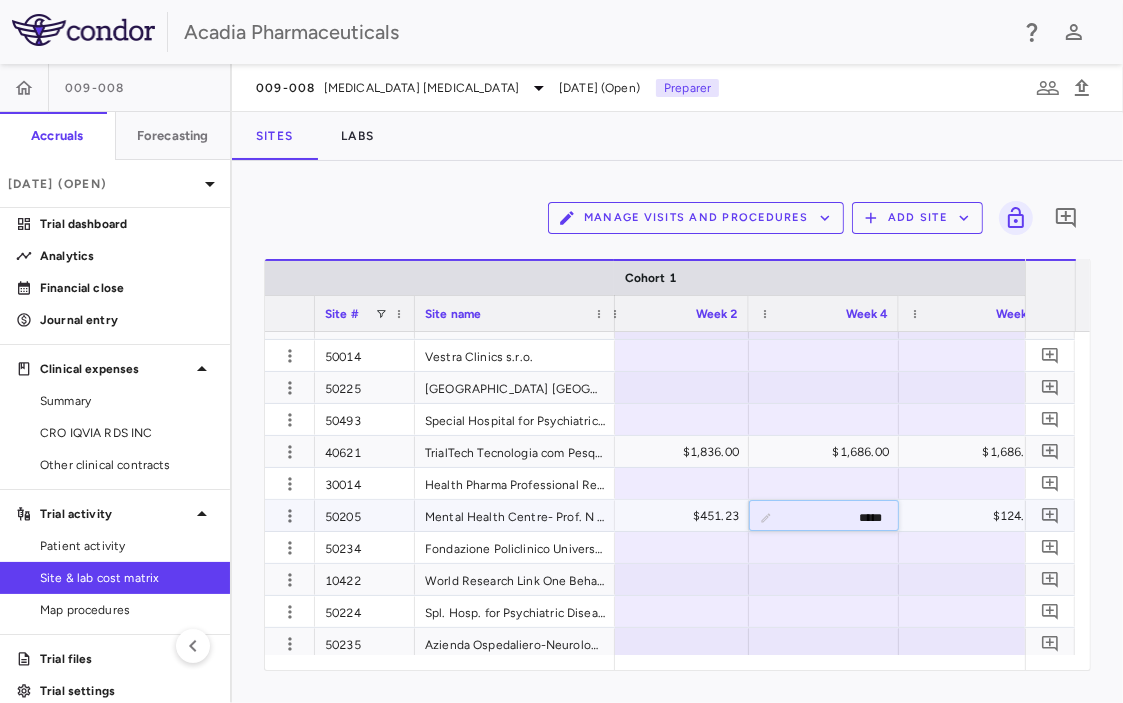 type on "******" 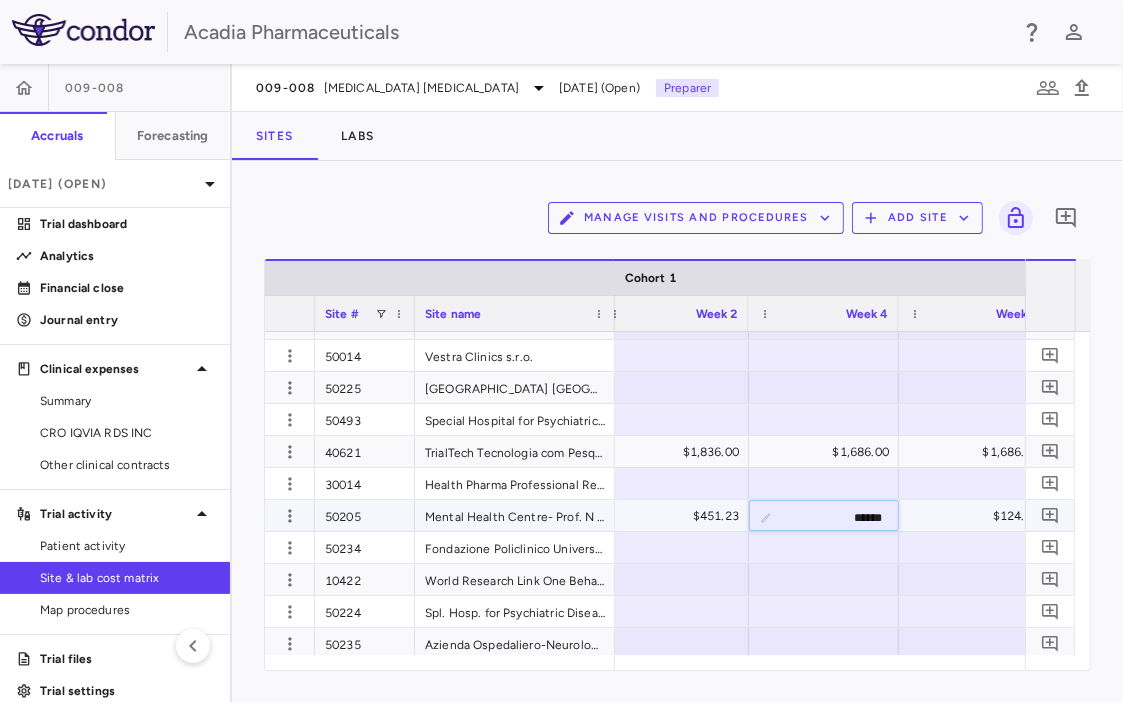 scroll, scrollTop: 0, scrollLeft: 2515, axis: horizontal 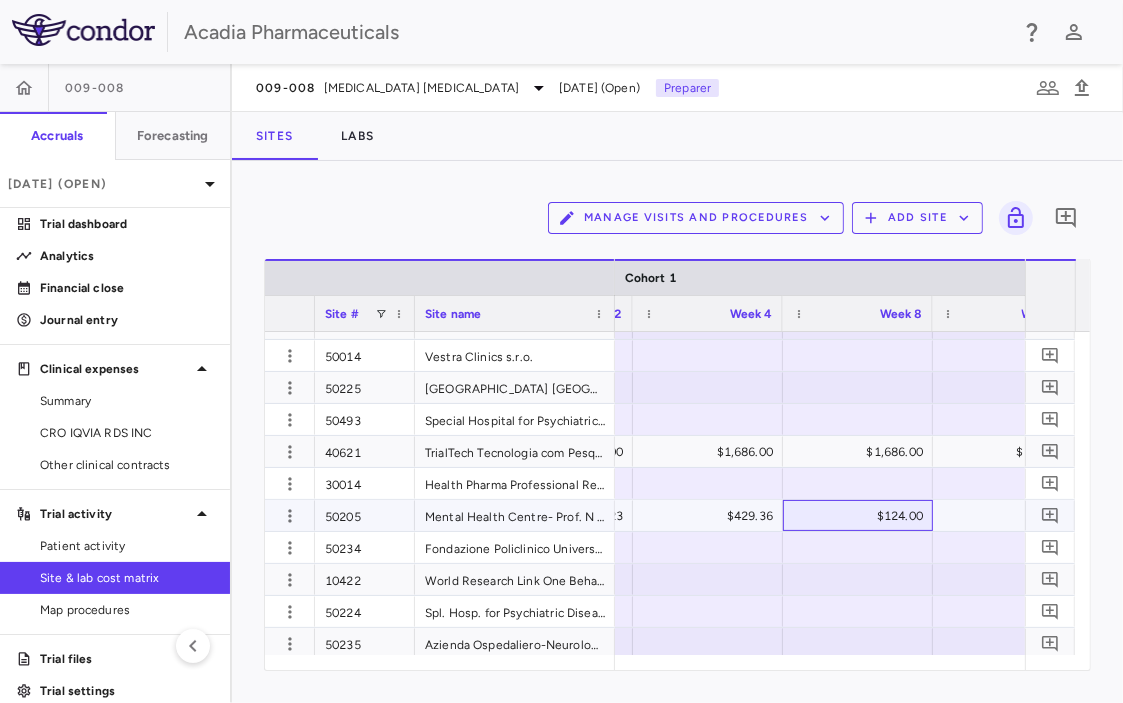 click on "$124.00" at bounding box center [862, 516] 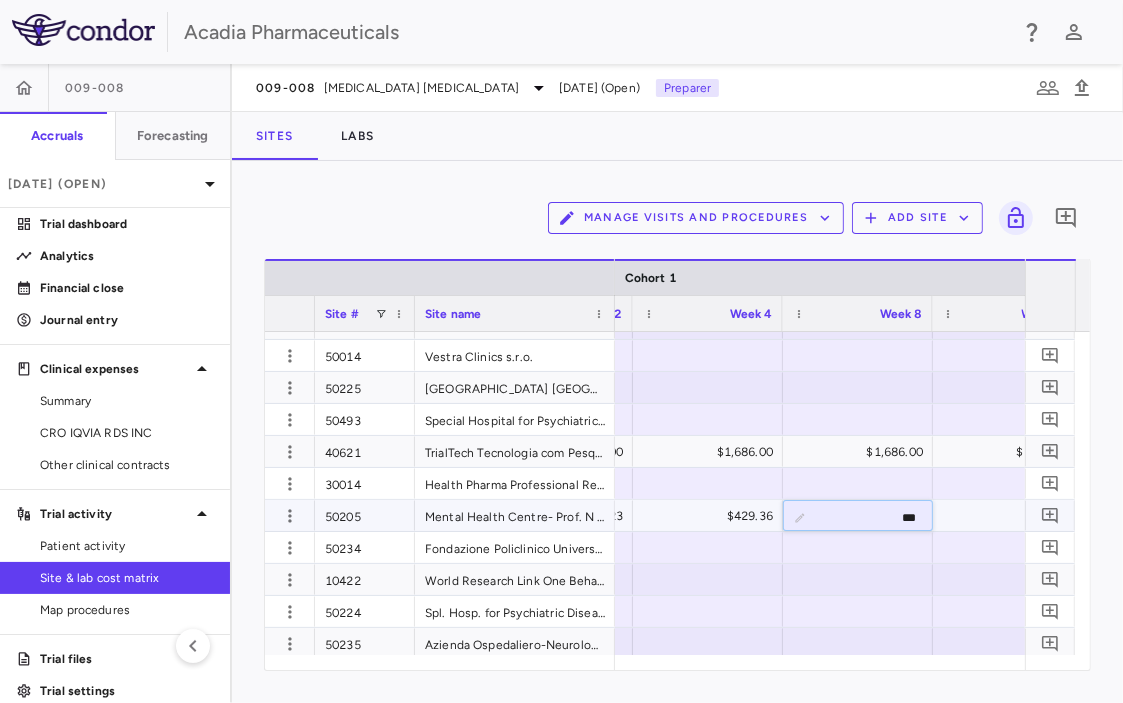 click on "***" at bounding box center (873, 517) 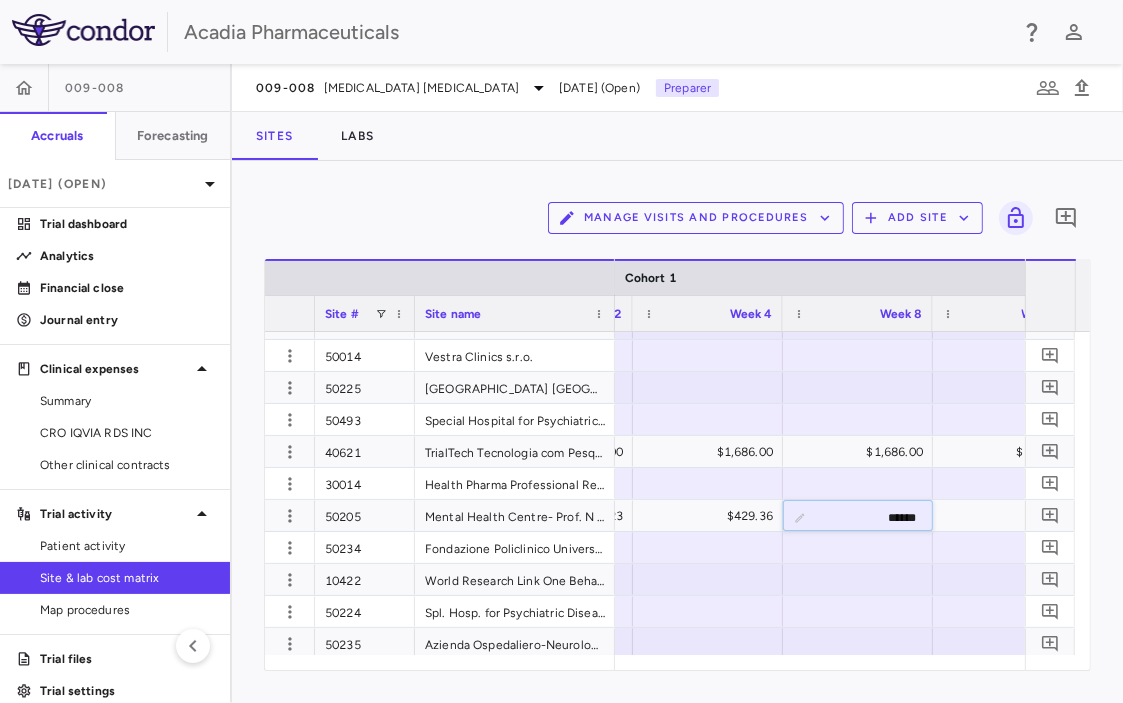 type on "******" 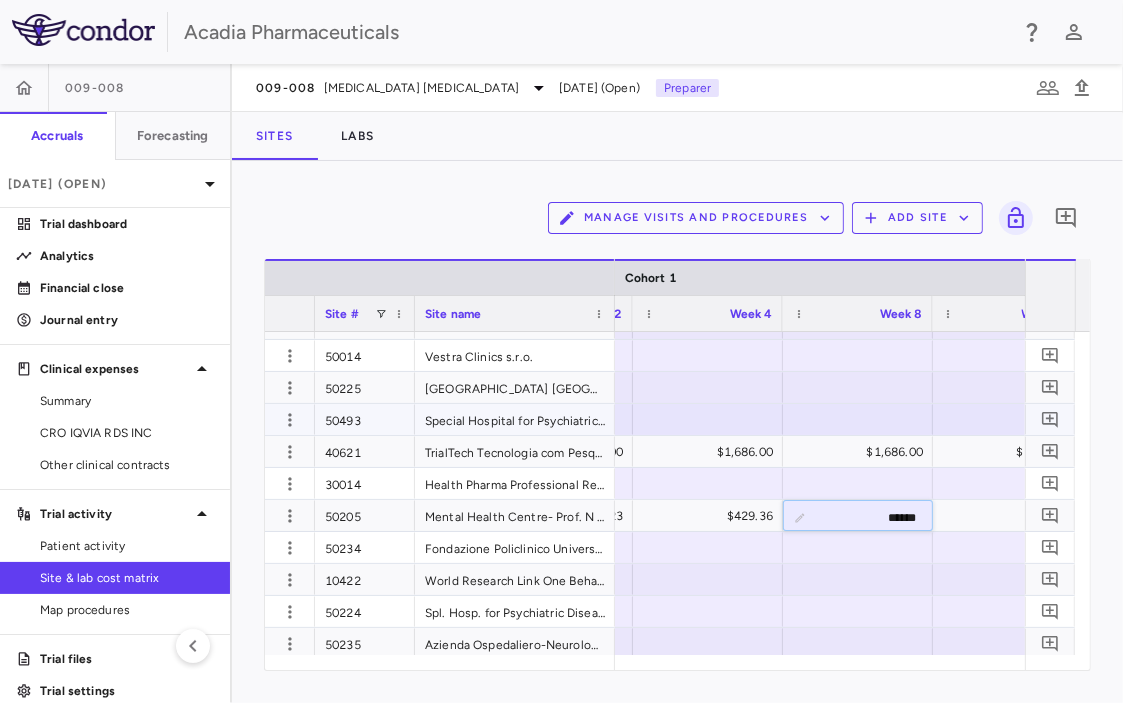 scroll, scrollTop: 0, scrollLeft: 2628, axis: horizontal 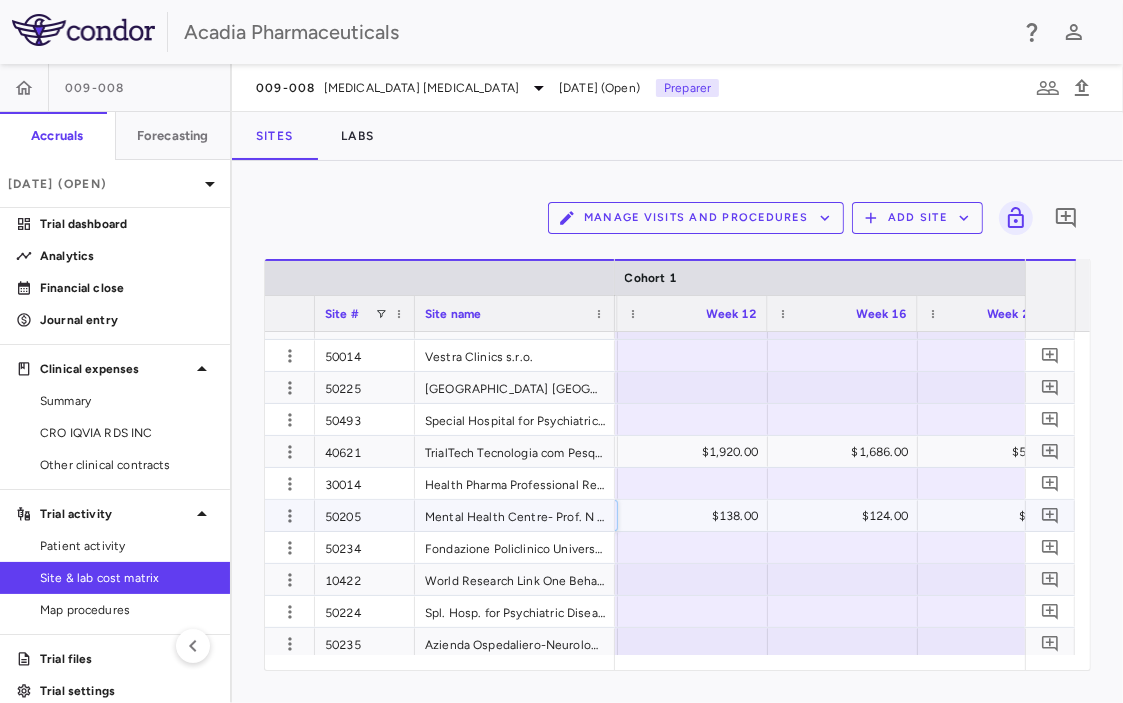 click on "$124.00" at bounding box center [847, 516] 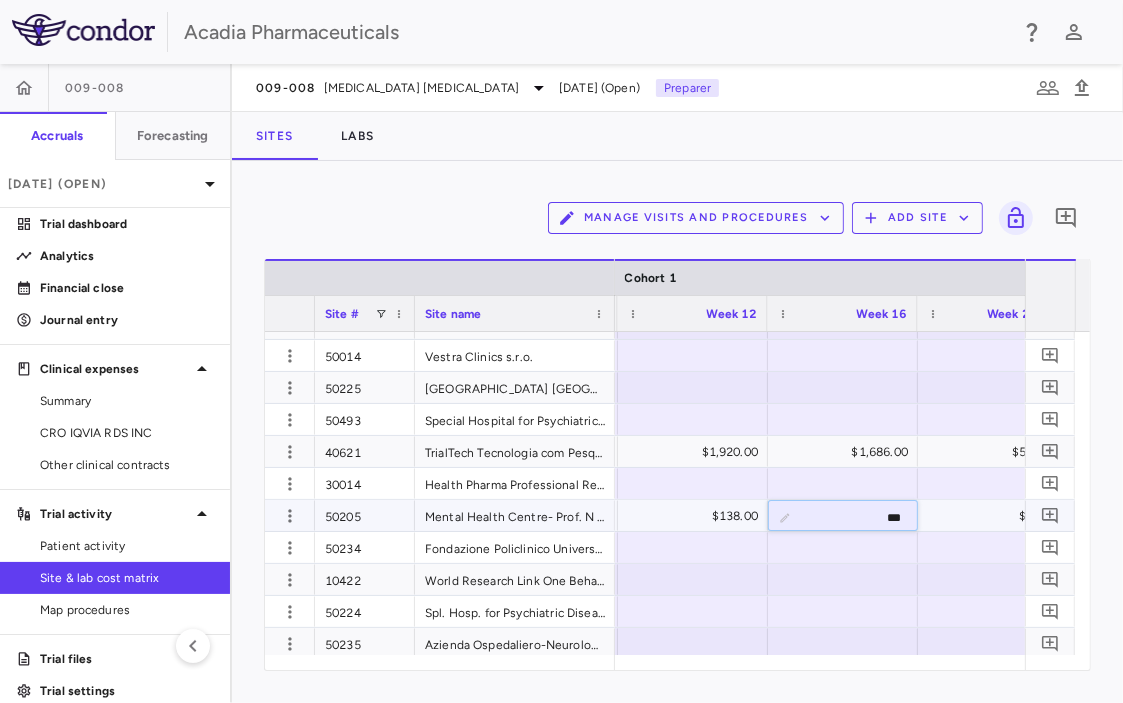 click on "***" at bounding box center (858, 517) 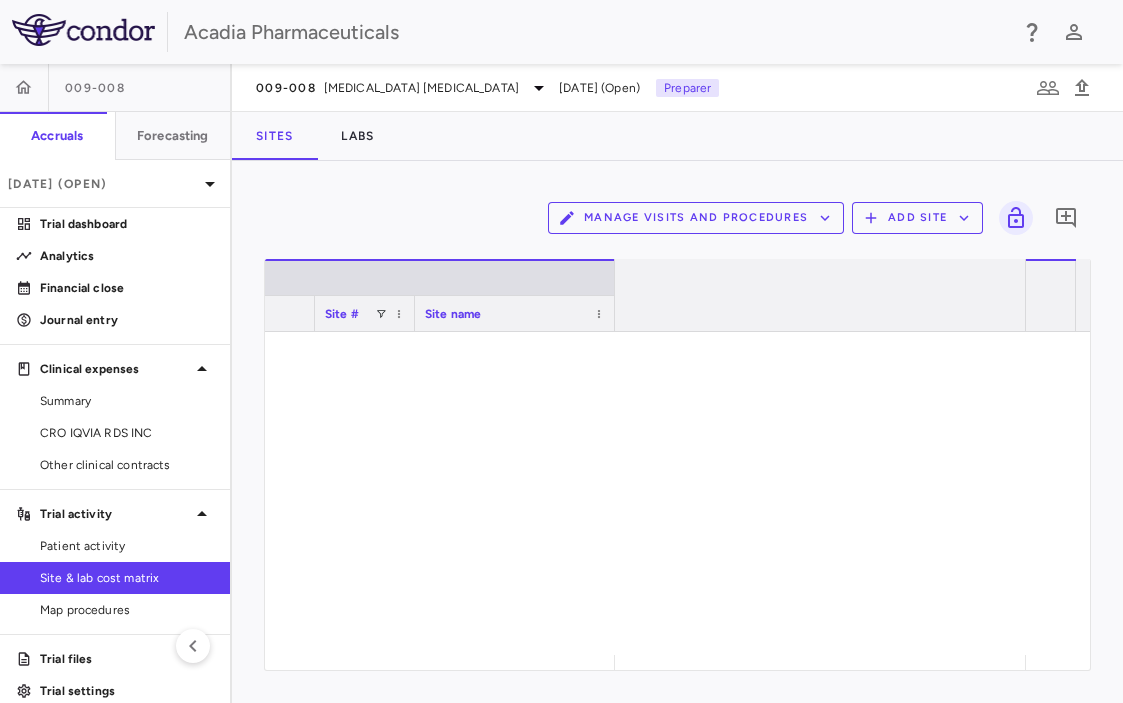 scroll, scrollTop: 0, scrollLeft: 0, axis: both 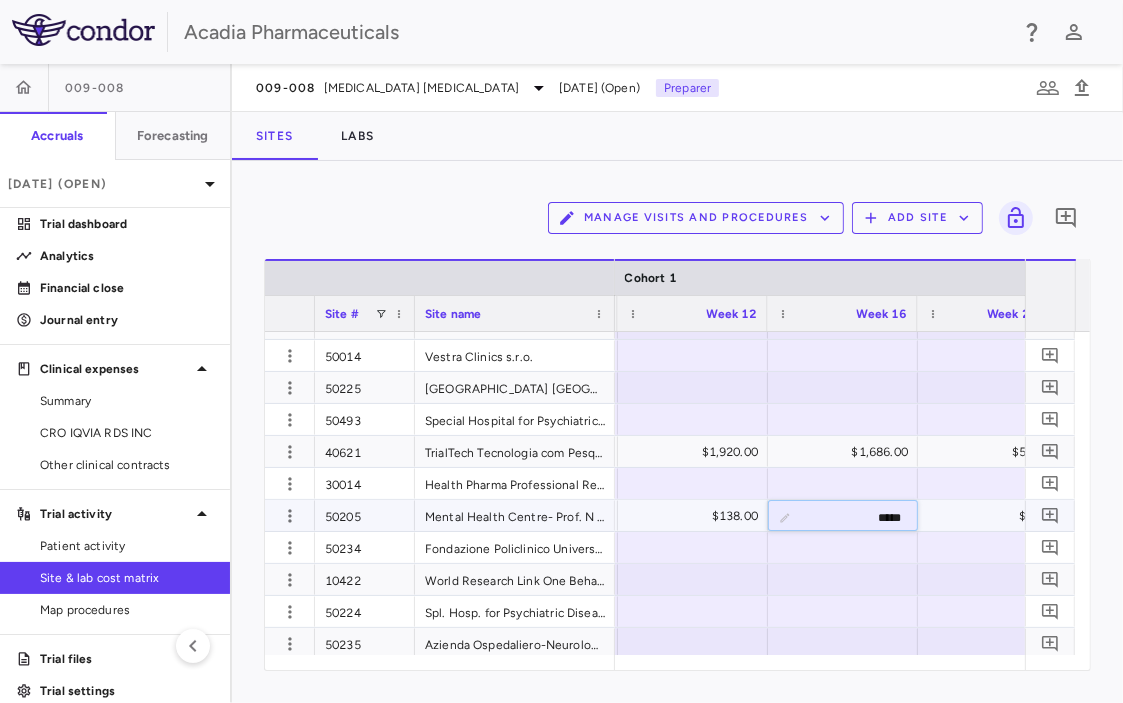 type on "******" 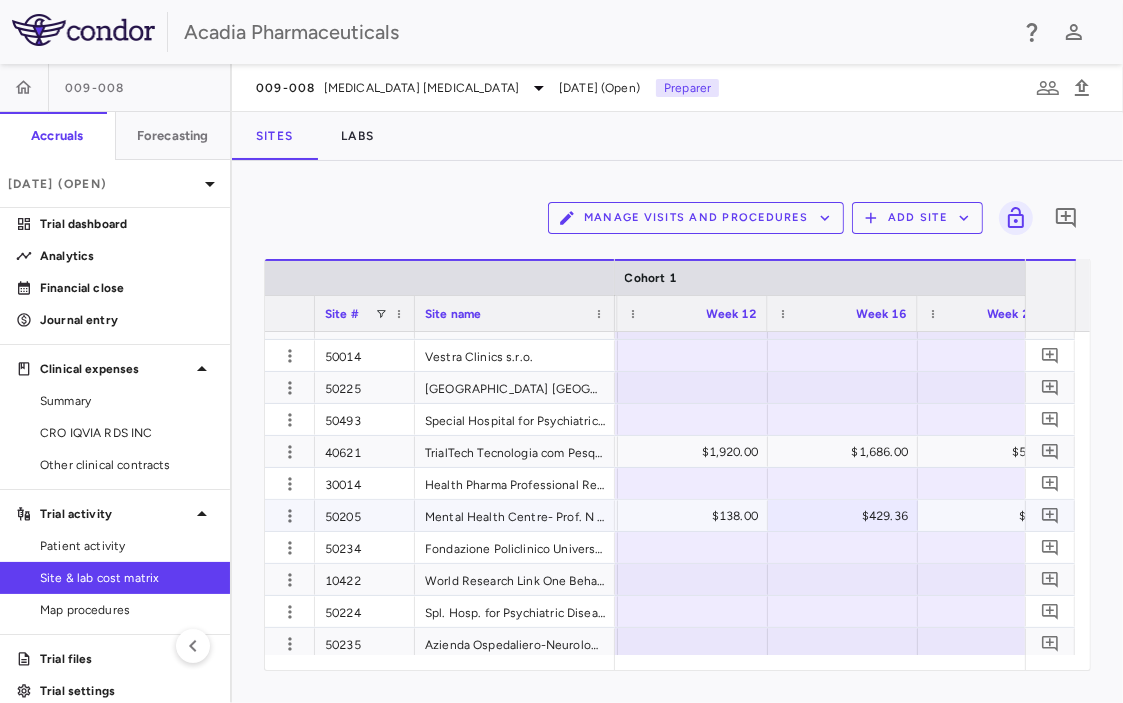 scroll, scrollTop: 0, scrollLeft: 3058, axis: horizontal 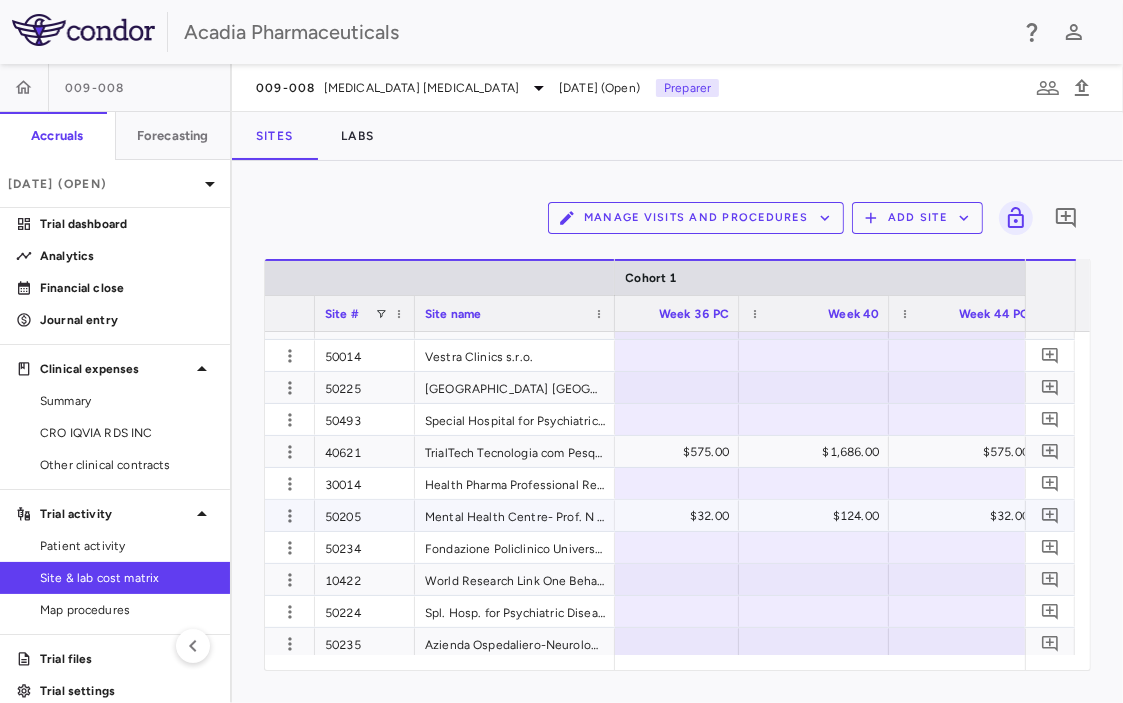 click on "$124.00" at bounding box center [818, 516] 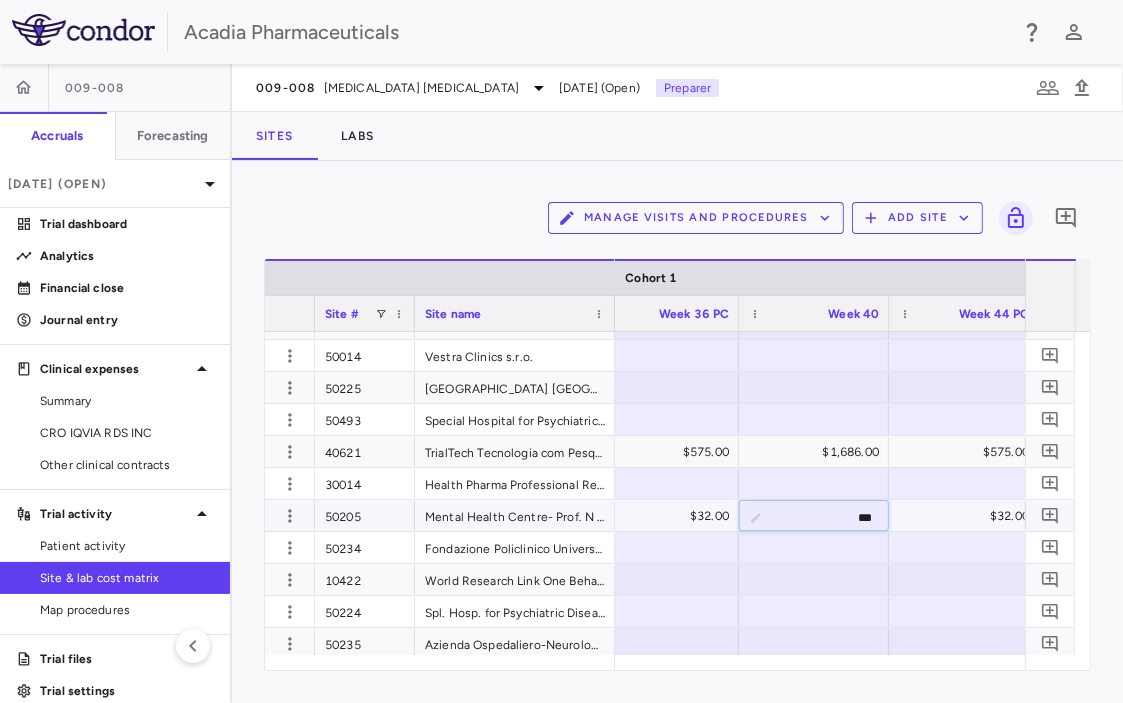 click on "***" at bounding box center (829, 517) 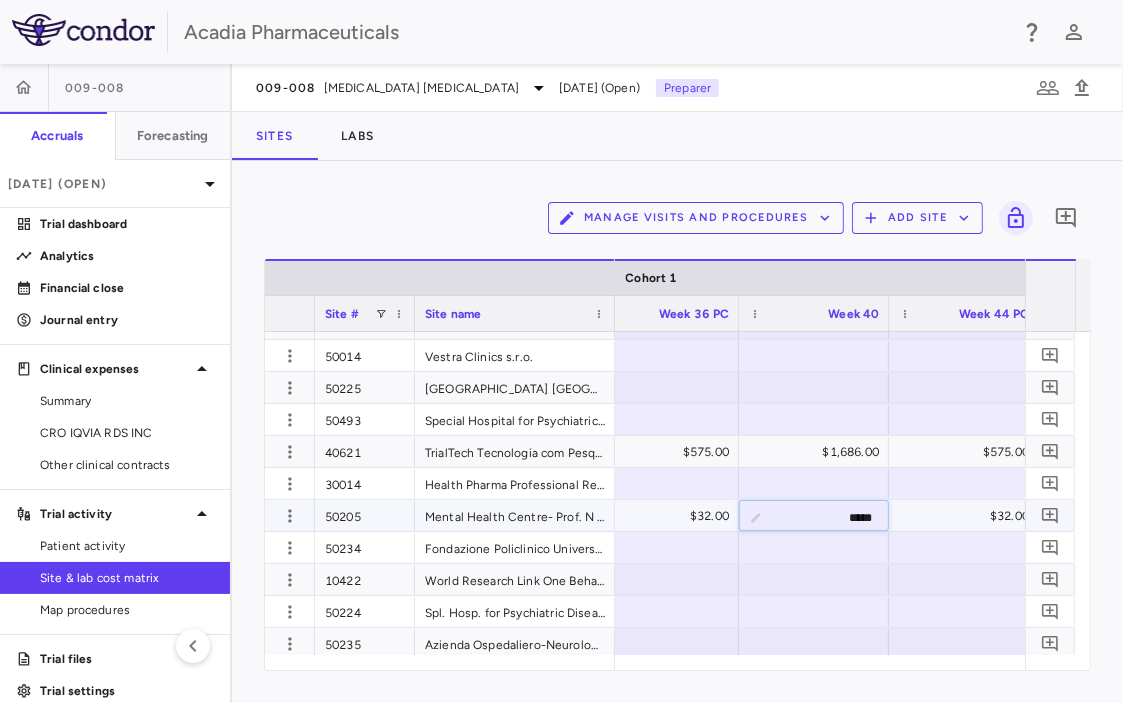 type on "******" 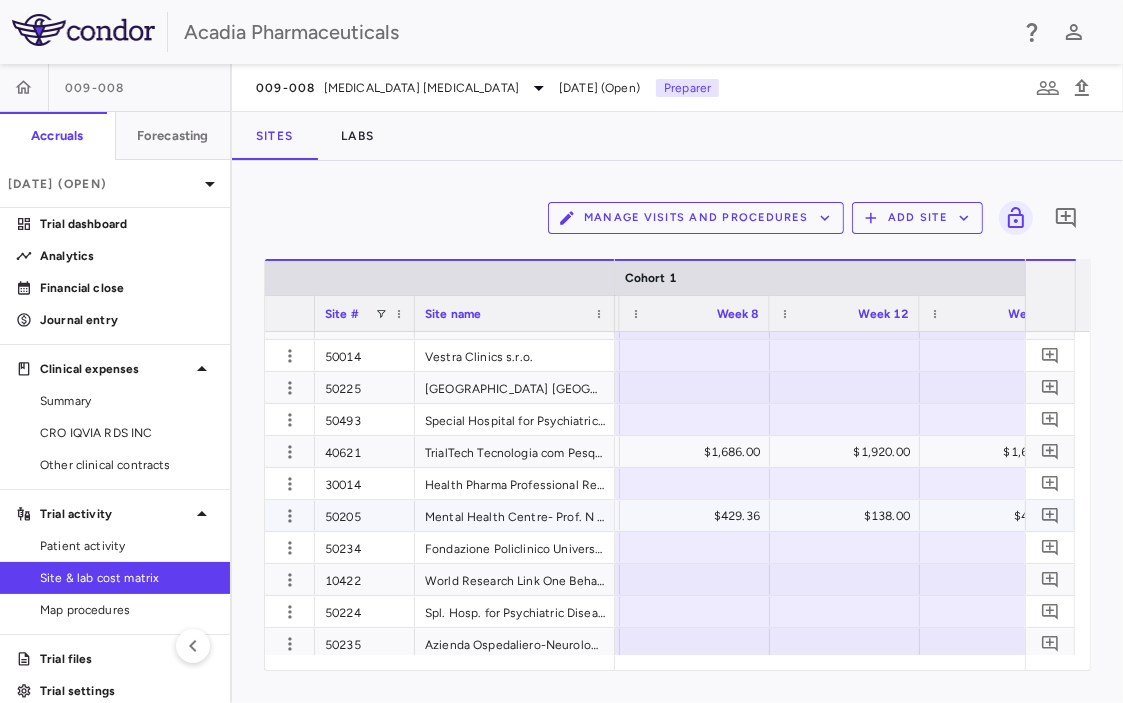 click on "$138.00" at bounding box center [849, 516] 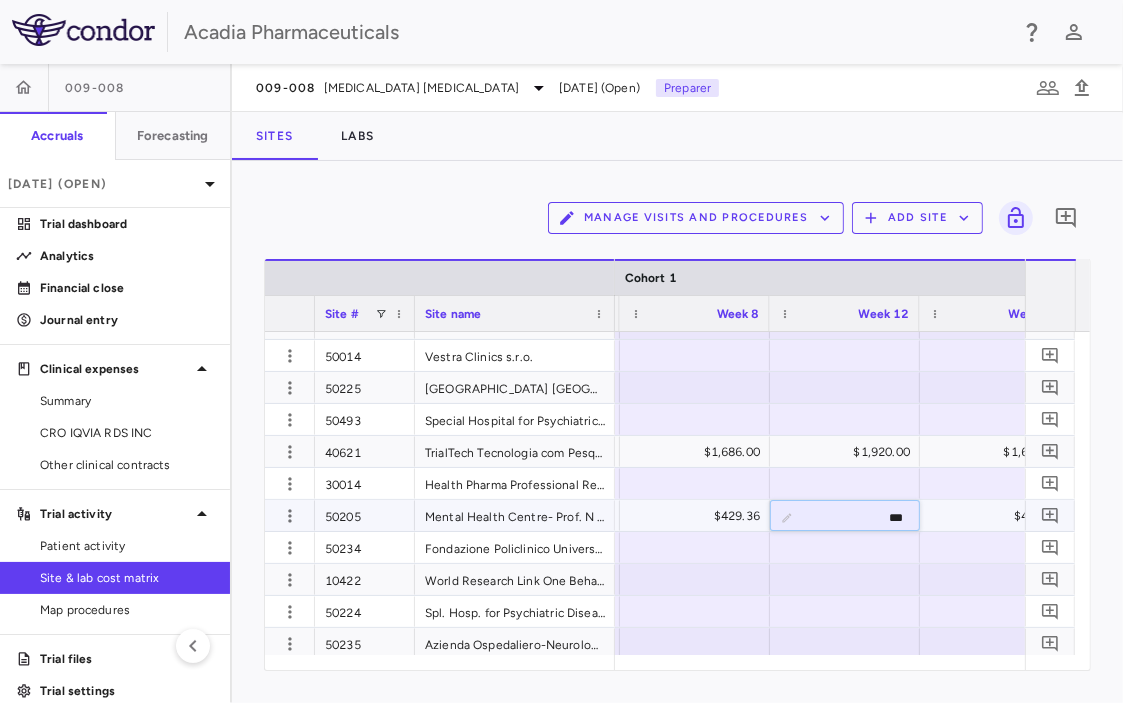 click on "***" at bounding box center (860, 517) 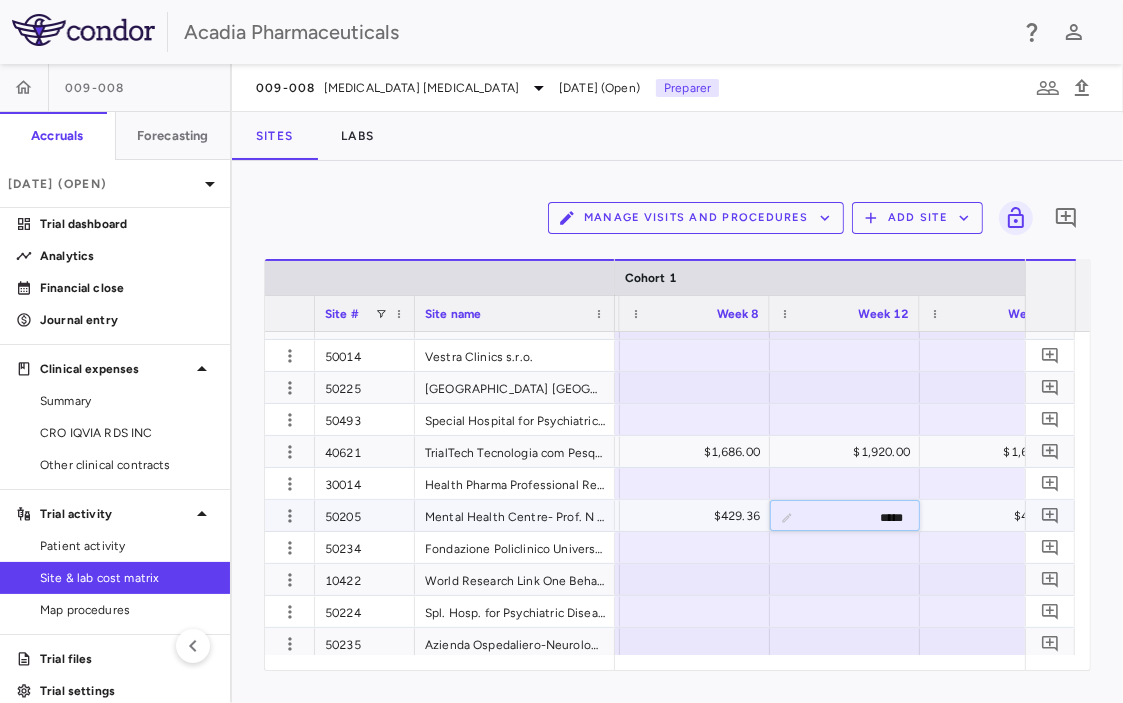 type on "******" 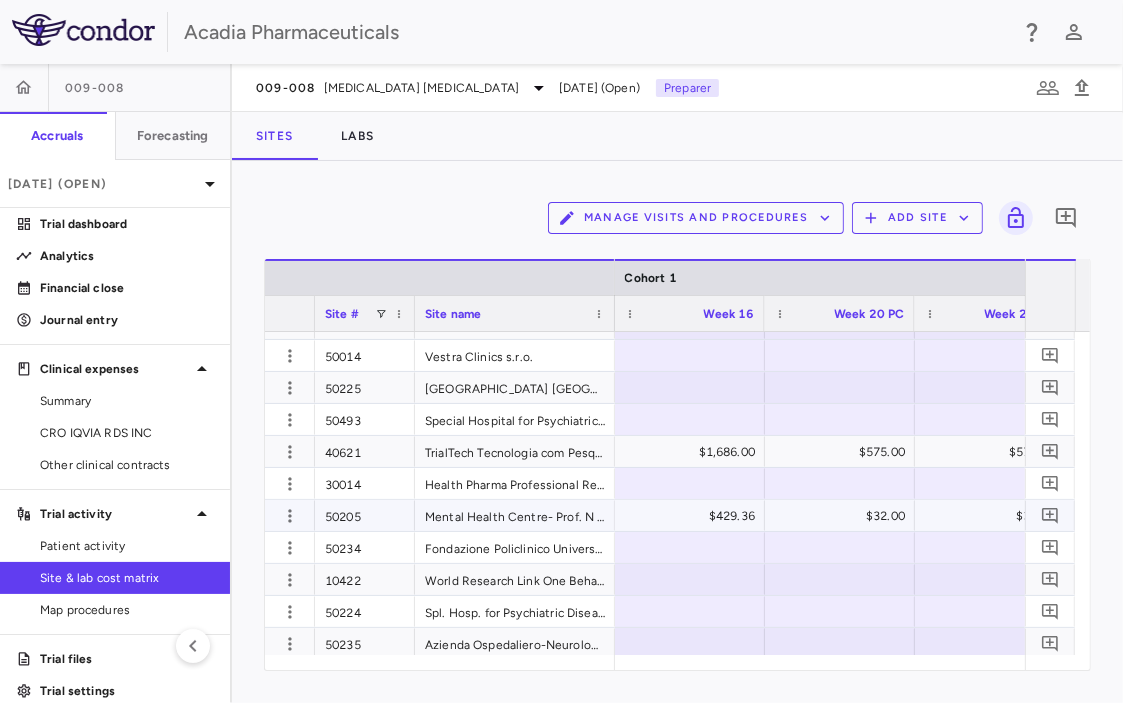 click on "$32.00" at bounding box center (844, 516) 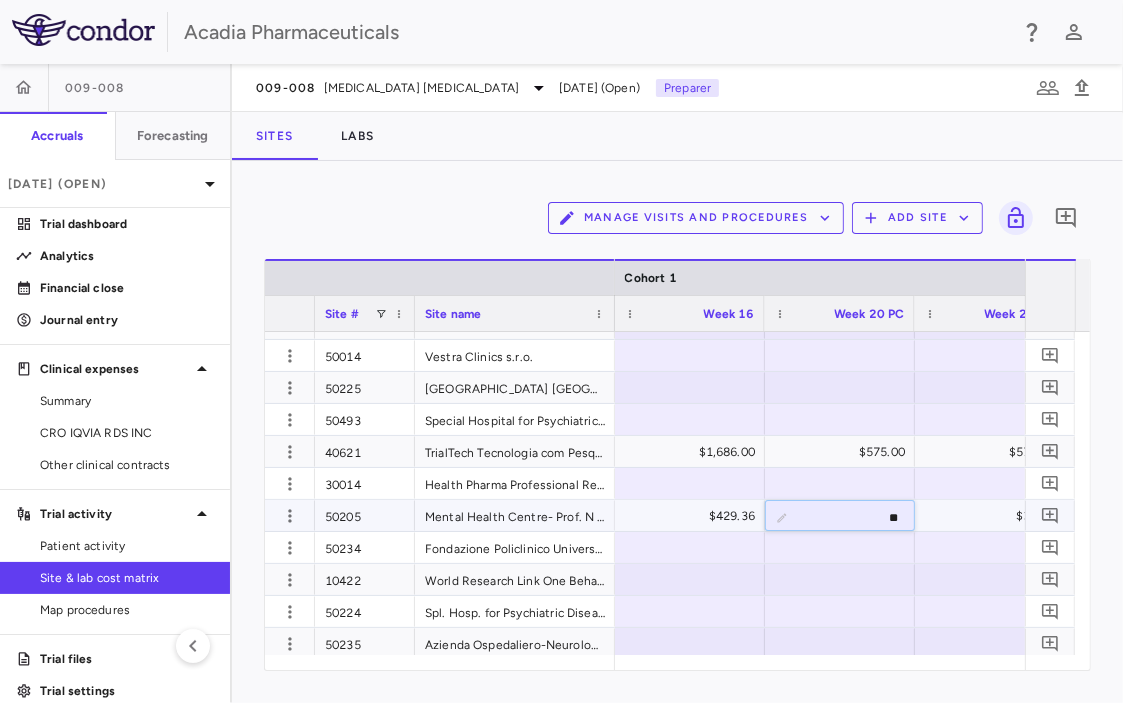 click on "**" at bounding box center (855, 517) 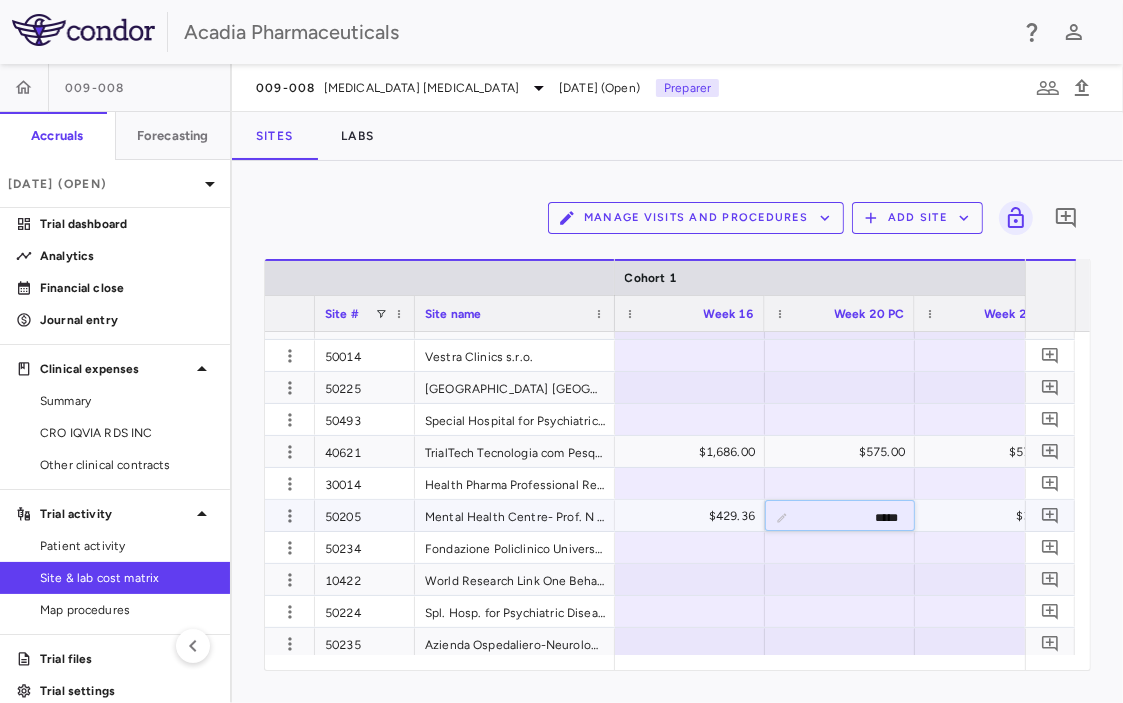 type on "******" 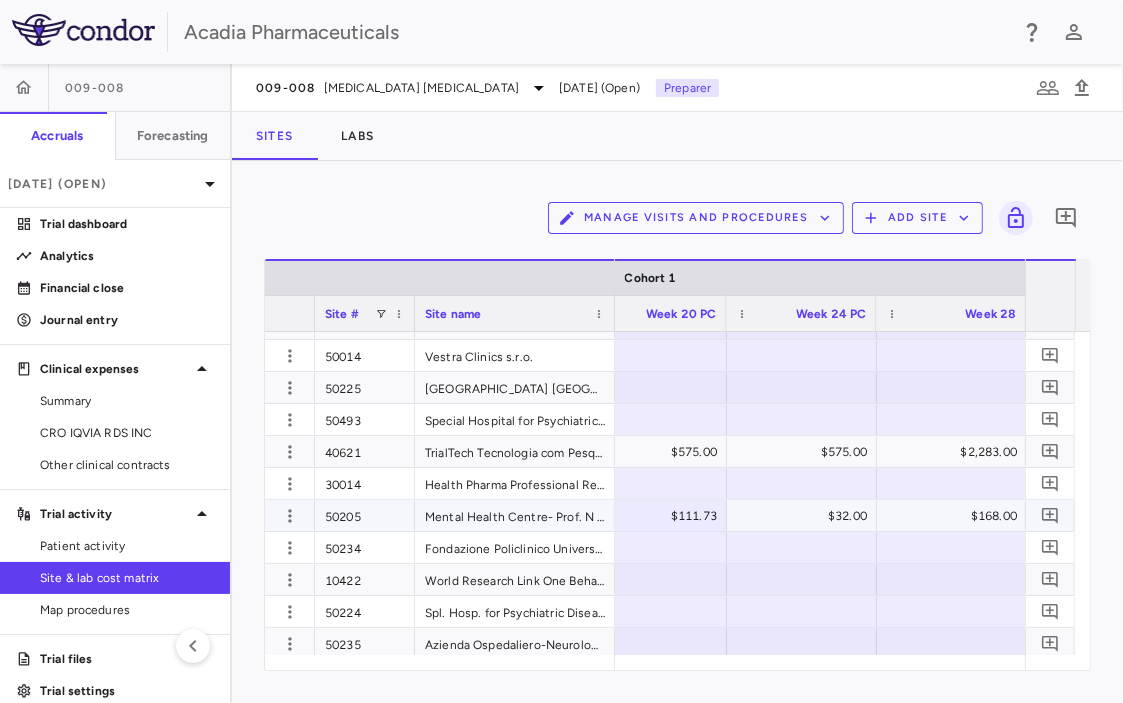 click on "$32.00" at bounding box center (806, 516) 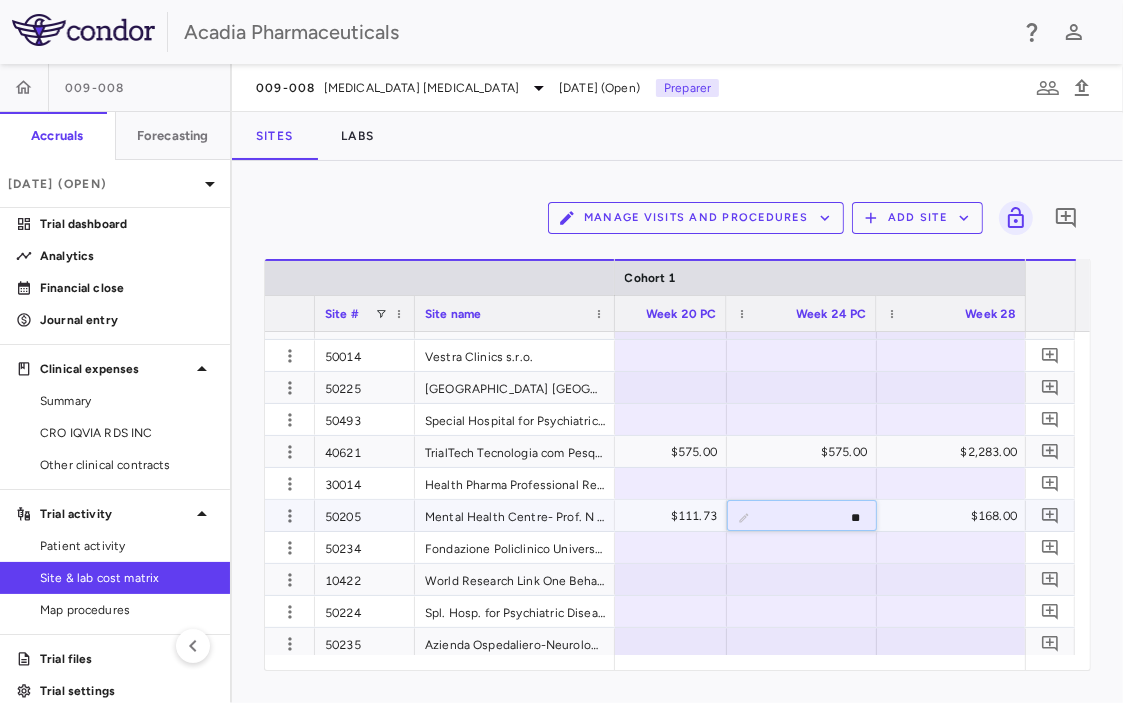 click on "**" at bounding box center [817, 517] 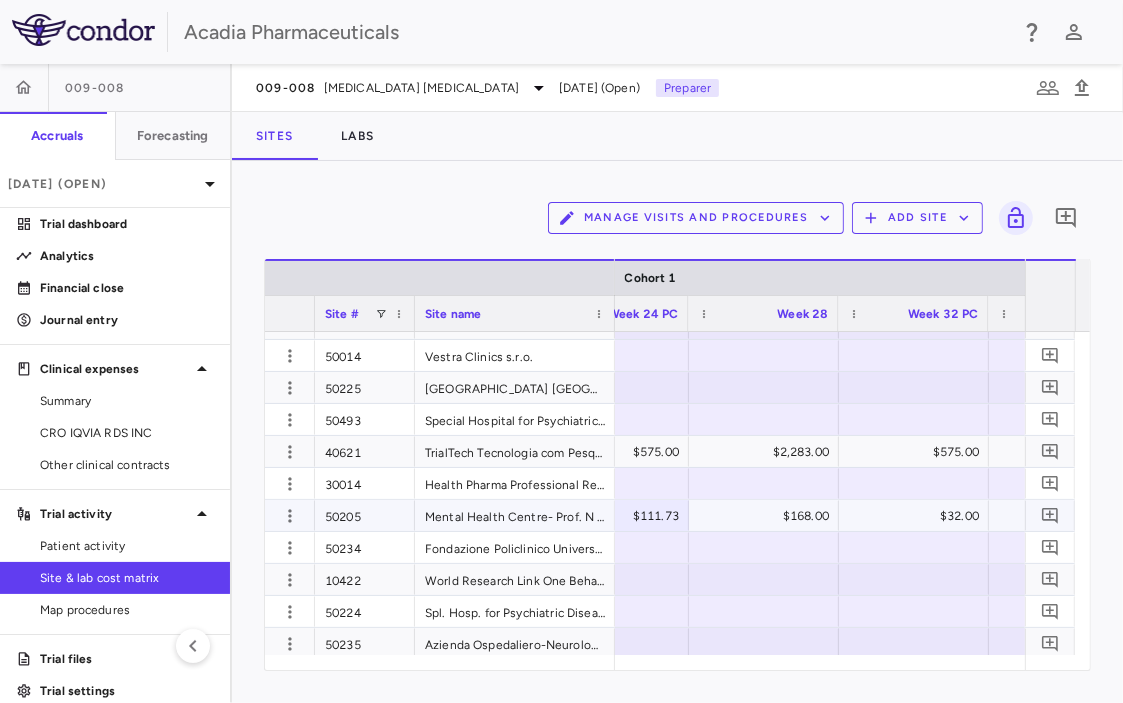 click on "$32.00" at bounding box center [918, 516] 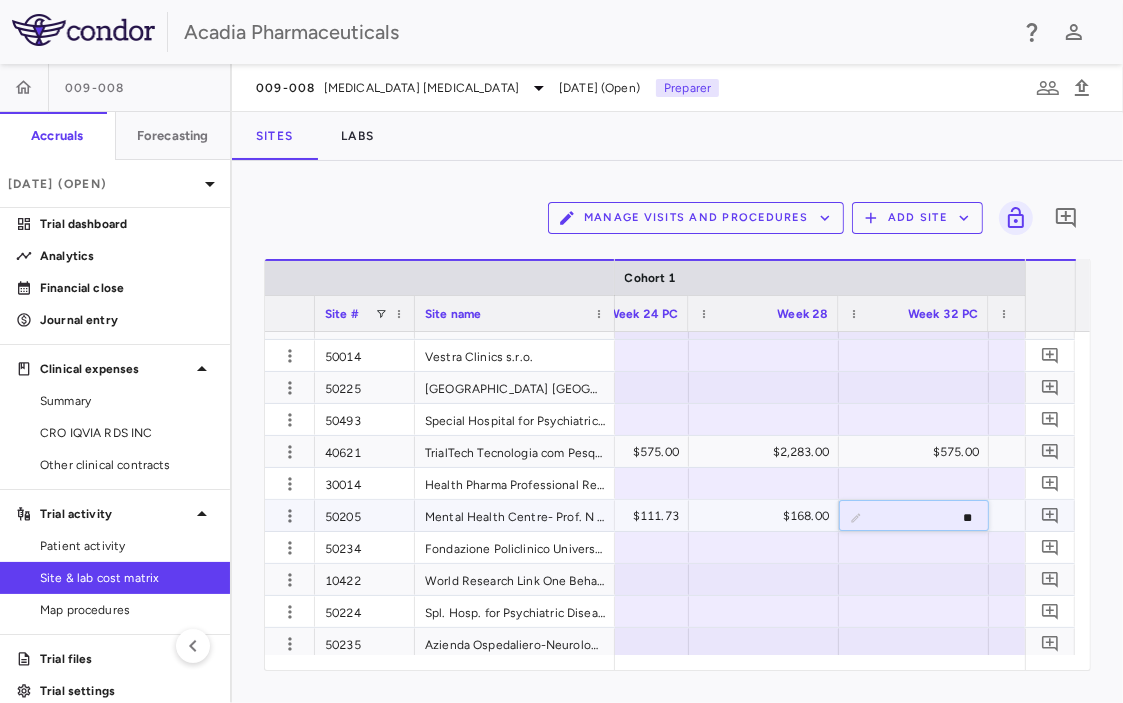 click on "**" at bounding box center [929, 517] 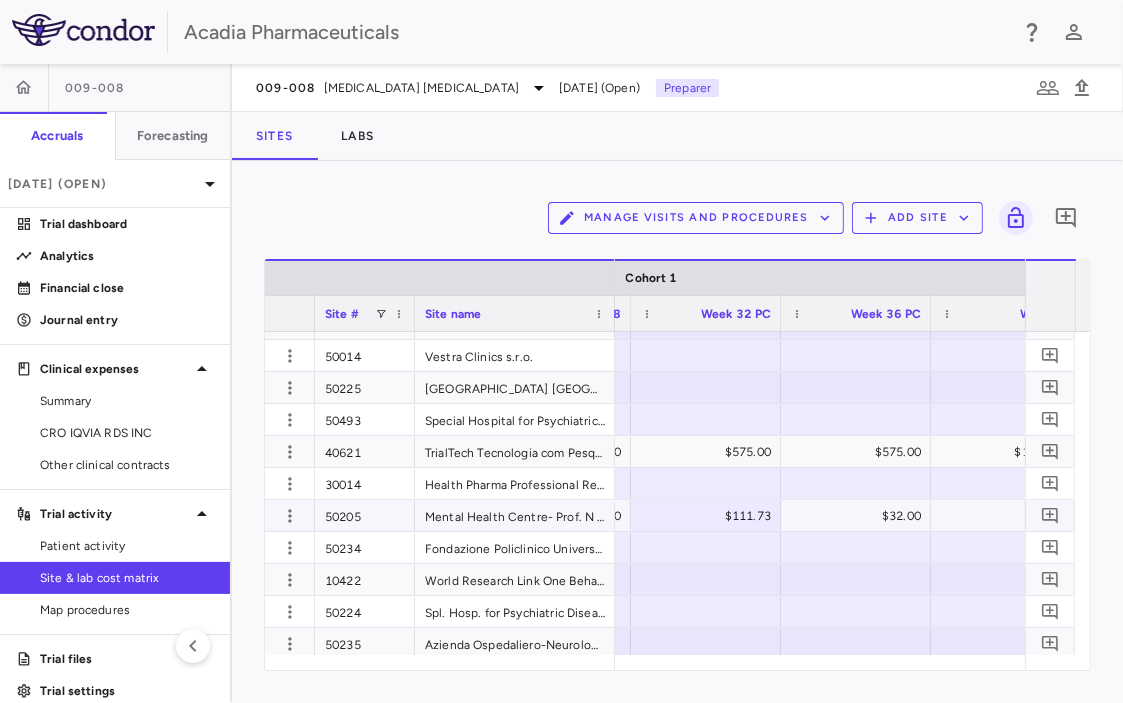 click on "$32.00" at bounding box center (860, 516) 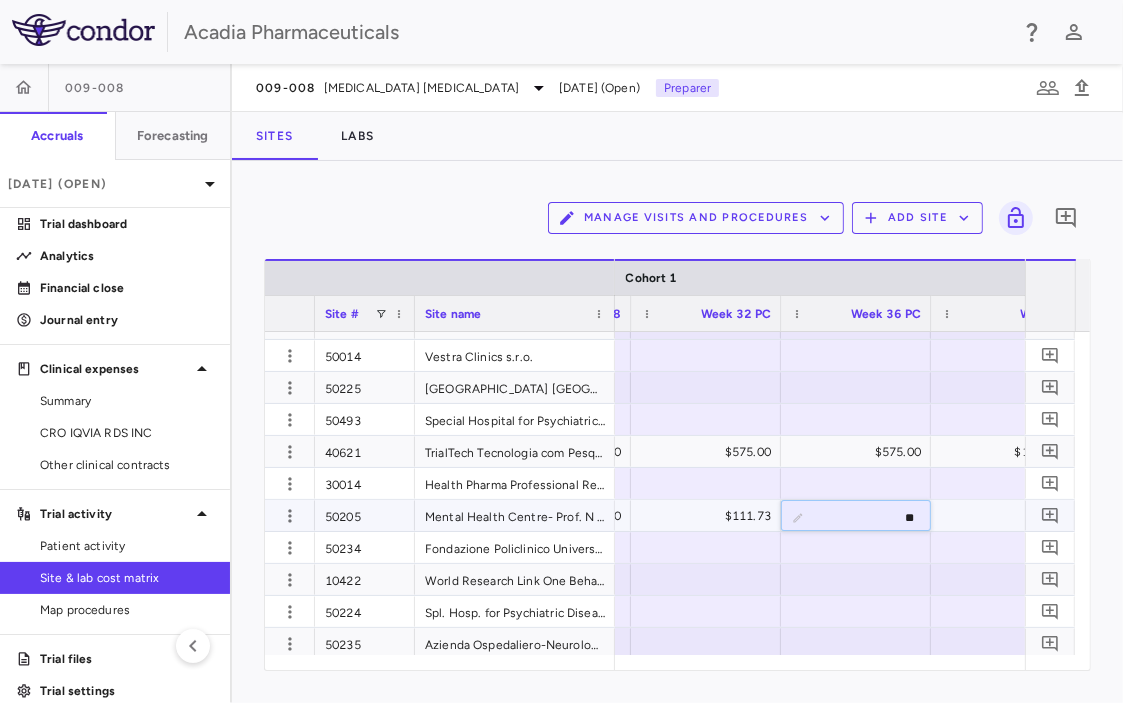 click on "**" at bounding box center (871, 517) 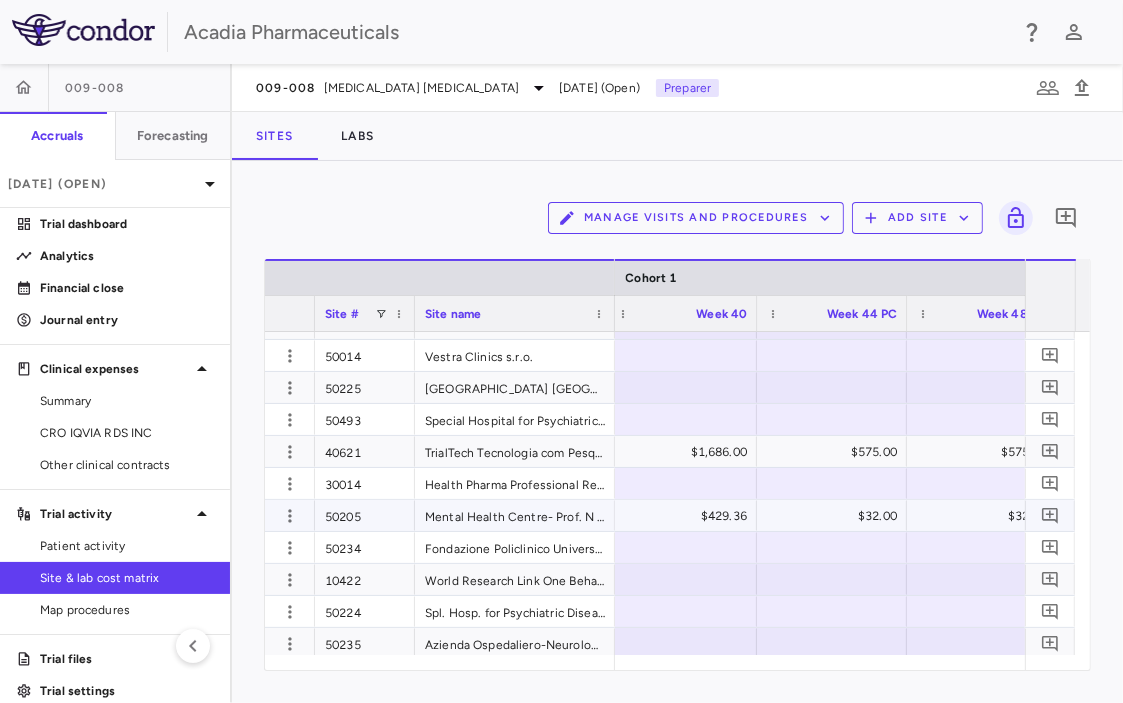click on "$32.00" at bounding box center (836, 516) 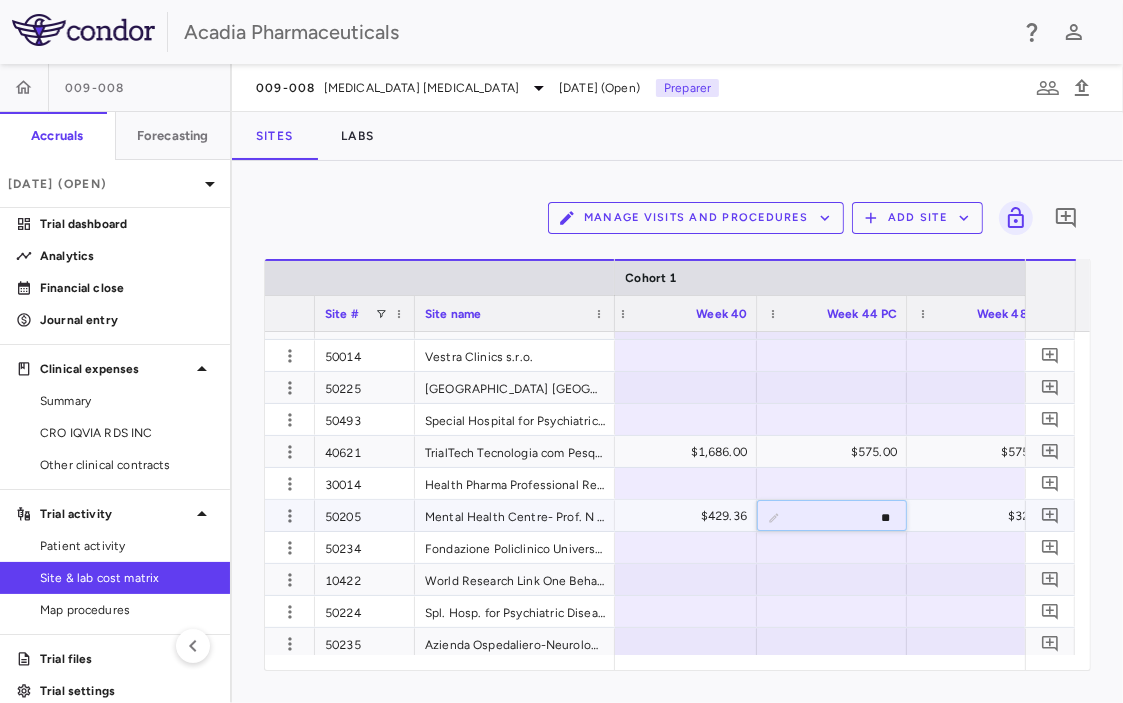 type on "******" 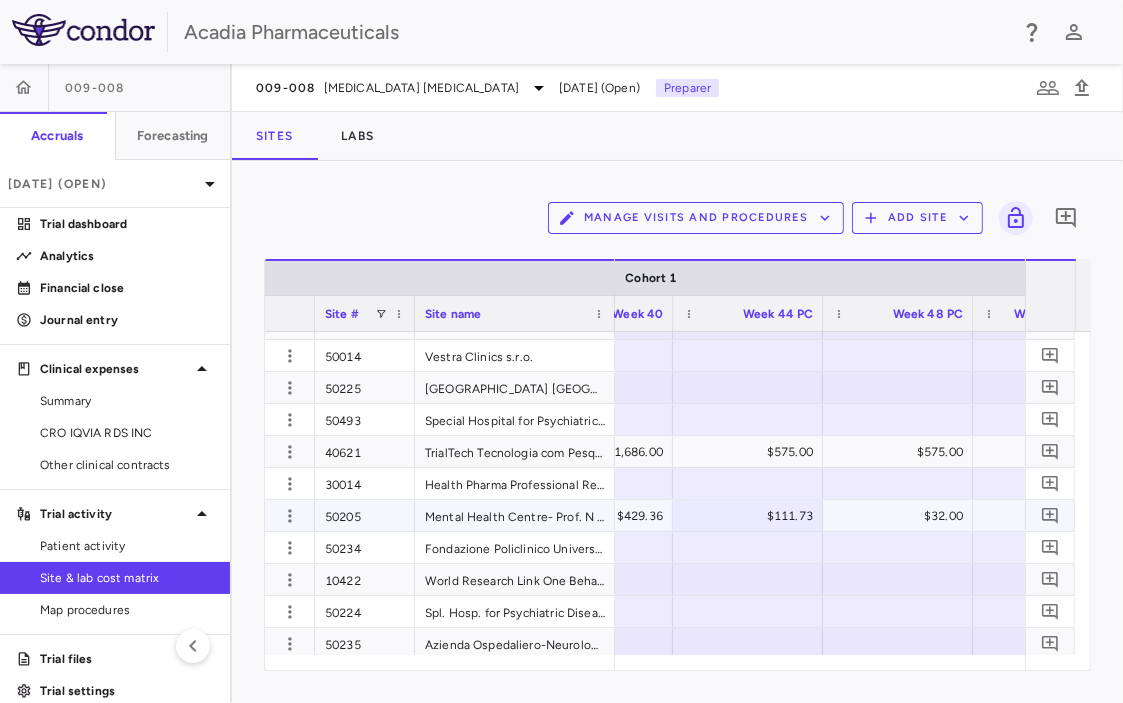 click on "$32.00" at bounding box center (902, 516) 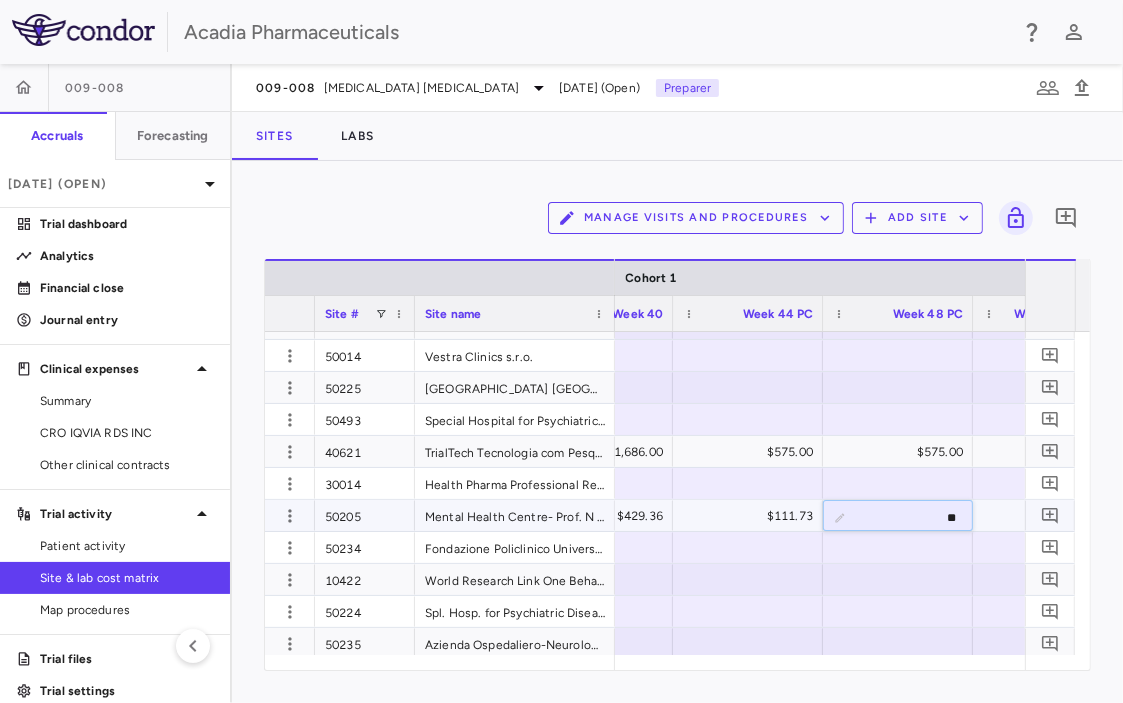 click on "**" at bounding box center (913, 517) 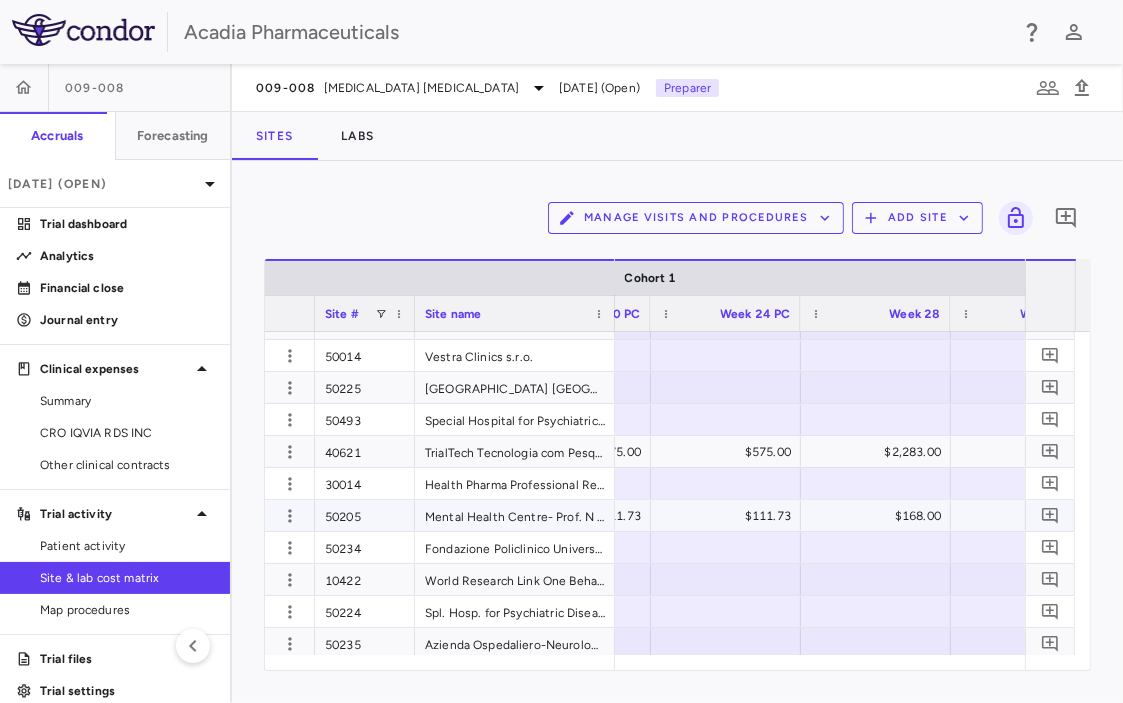 click on "$168.00" at bounding box center [880, 516] 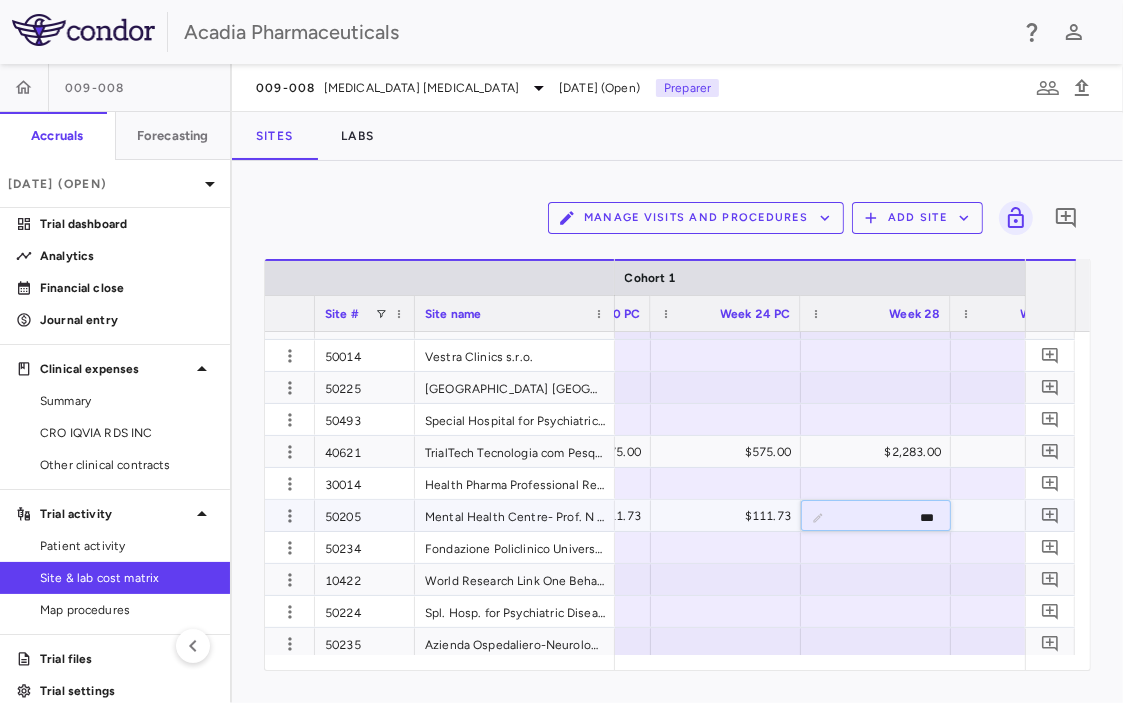 click on "***" at bounding box center [891, 517] 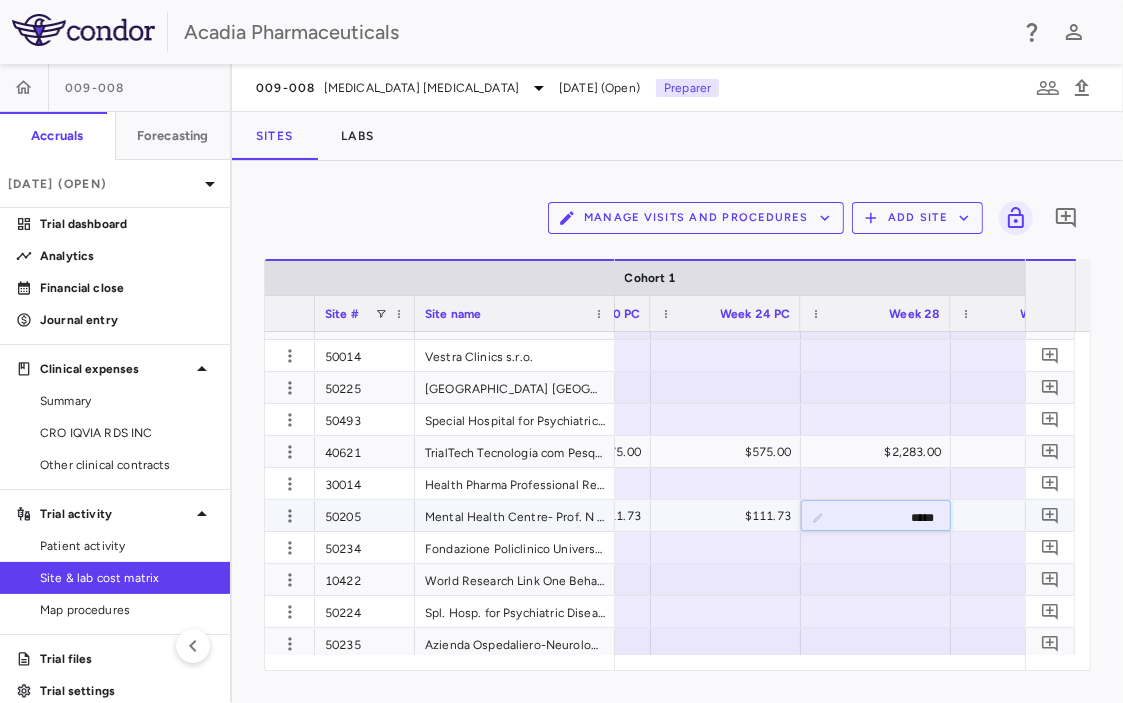 type on "******" 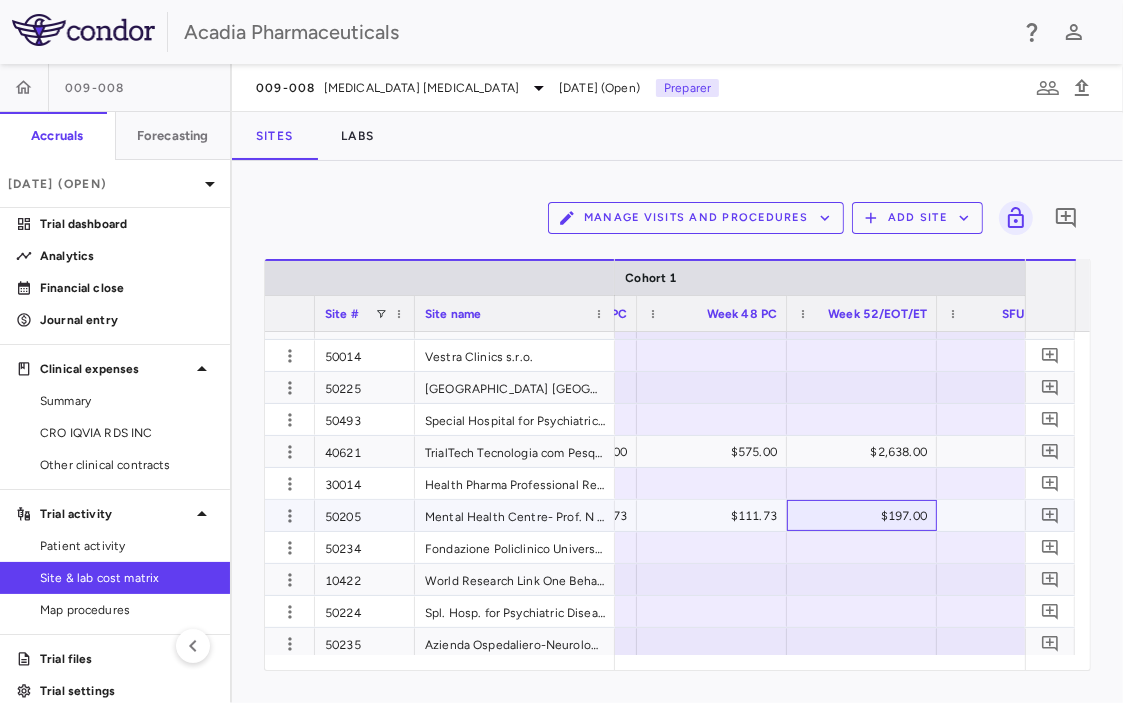 click on "$197.00" at bounding box center [866, 516] 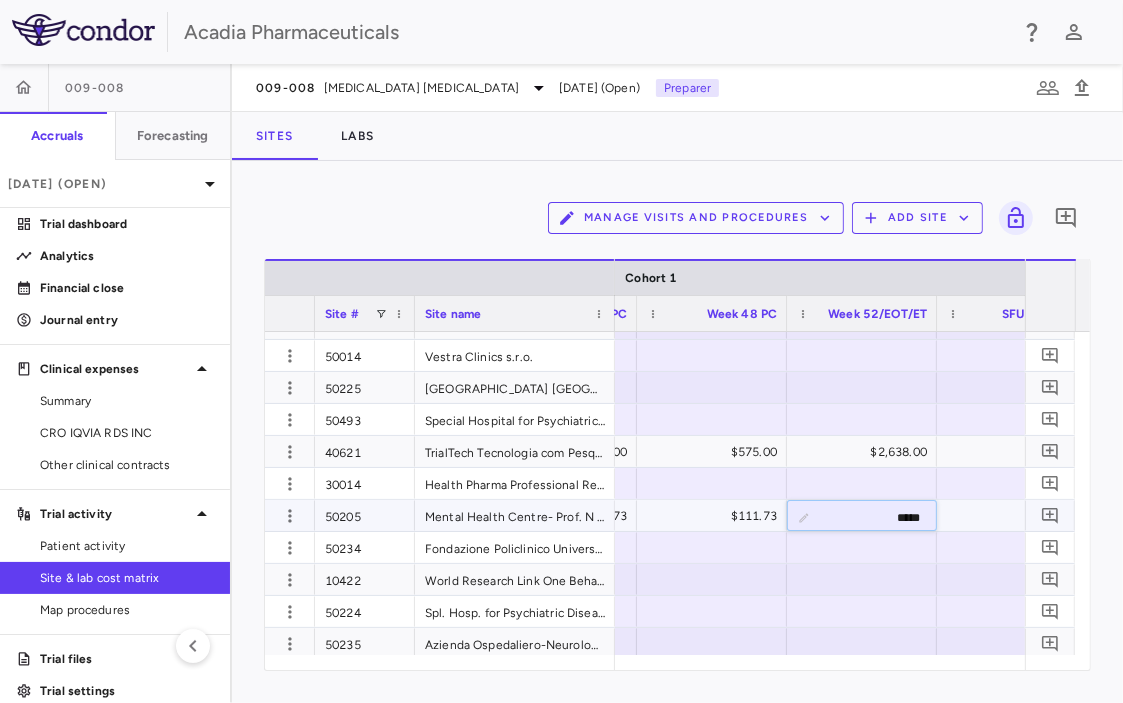type on "******" 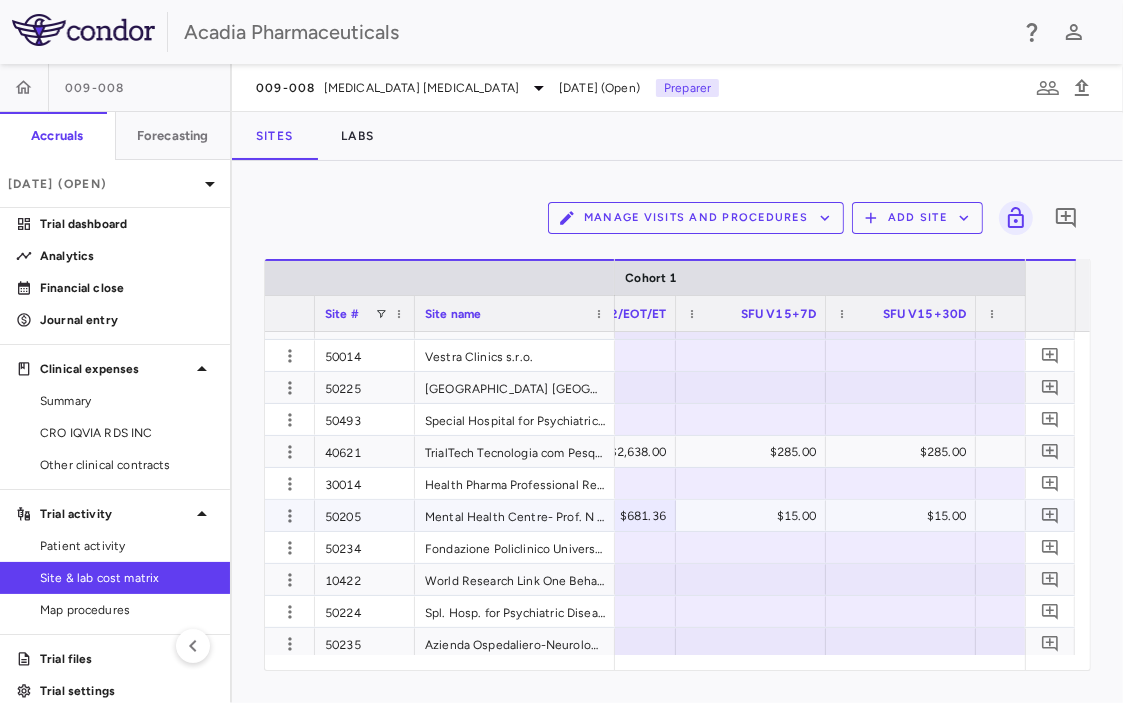 click on "$15.00" at bounding box center [755, 516] 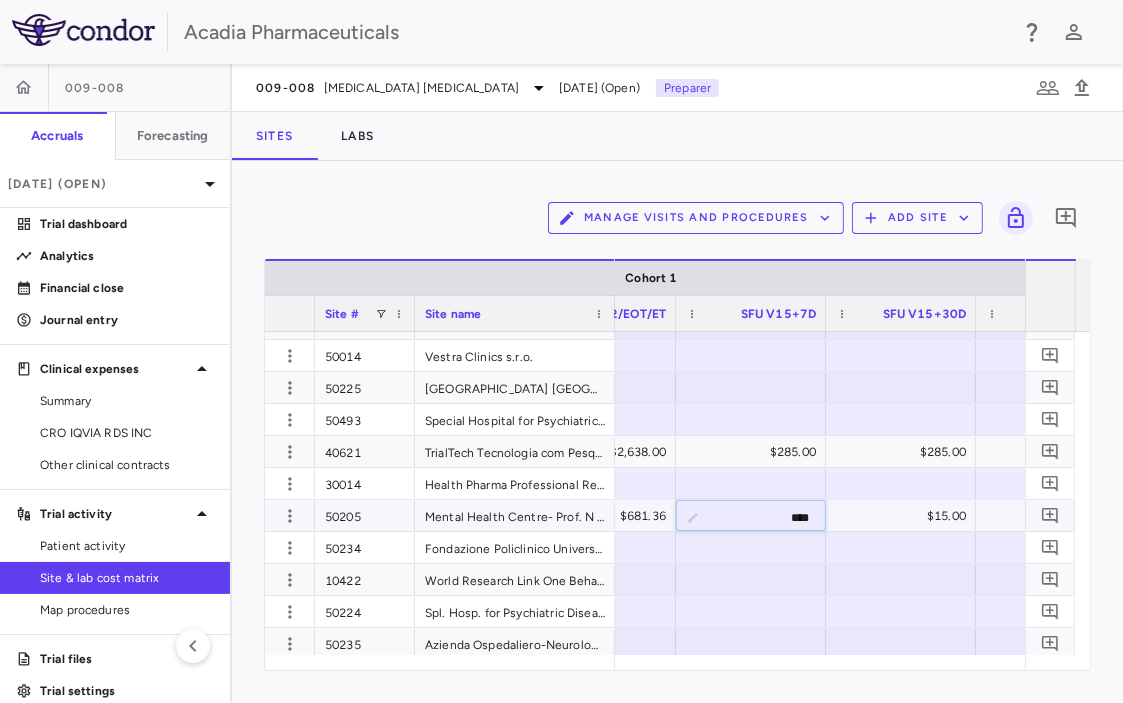 type on "*****" 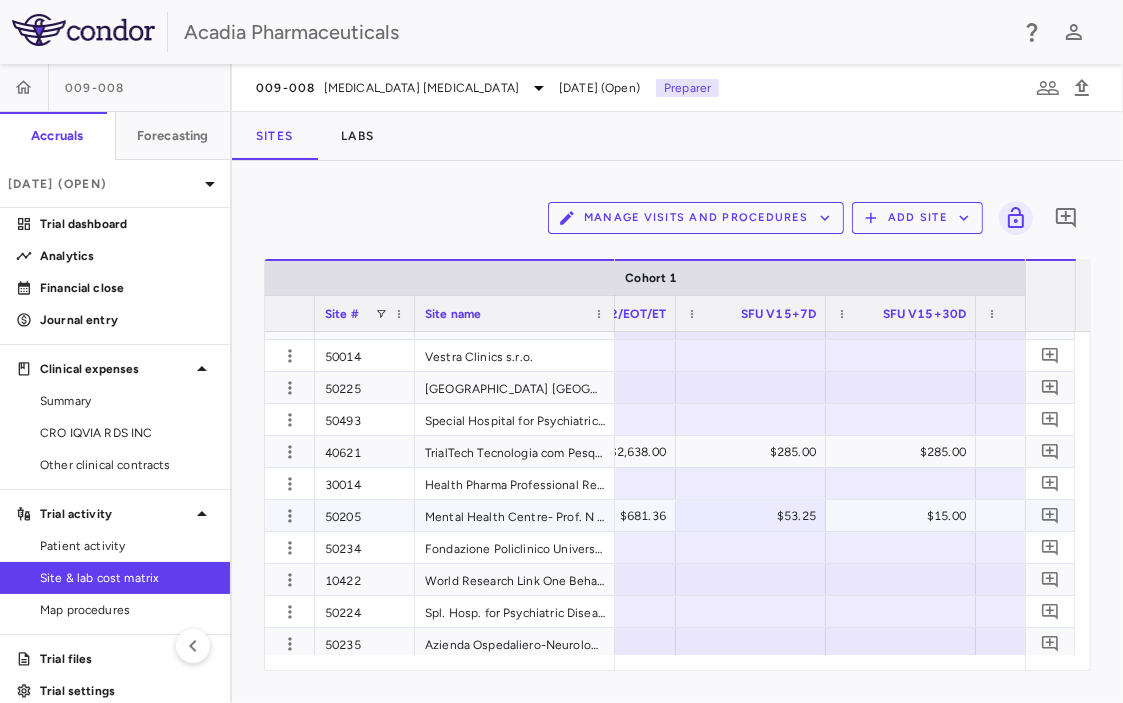 click on "$15.00" at bounding box center (905, 516) 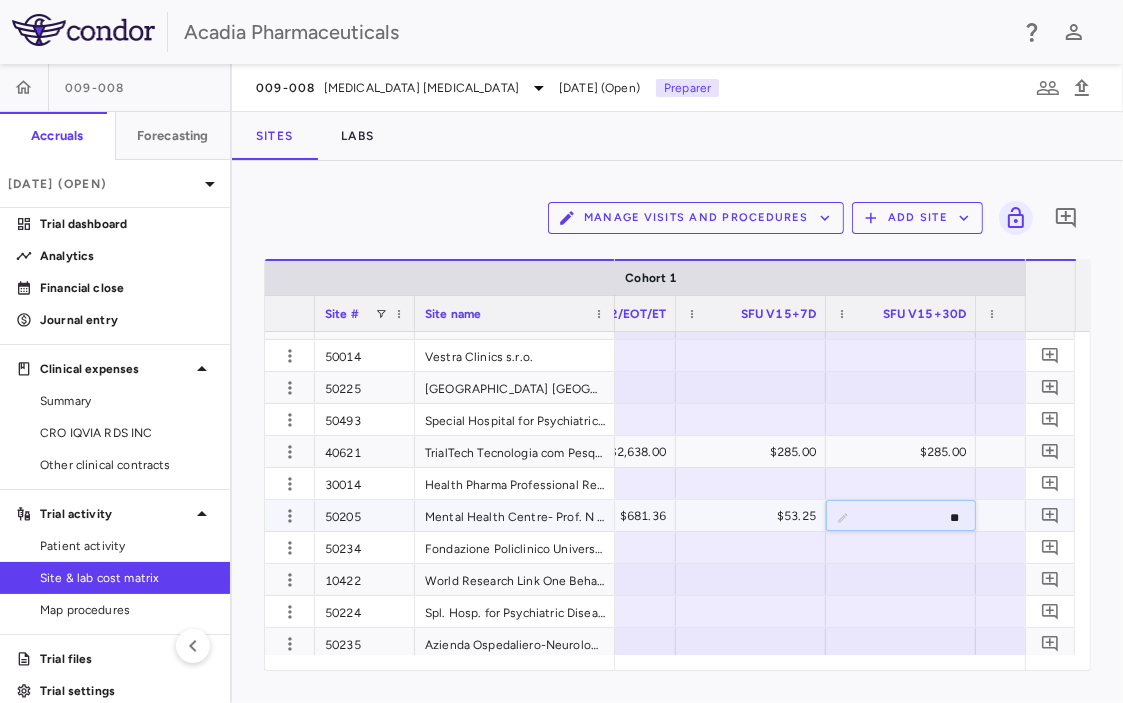 click on "**" at bounding box center (916, 517) 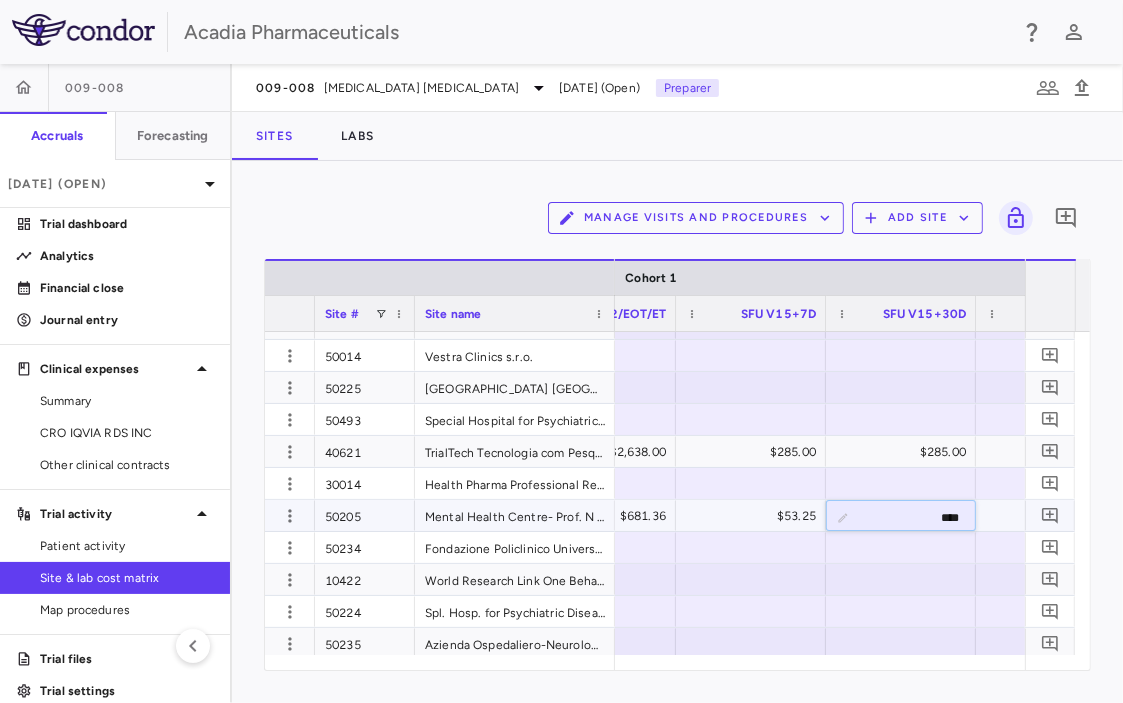 type on "*****" 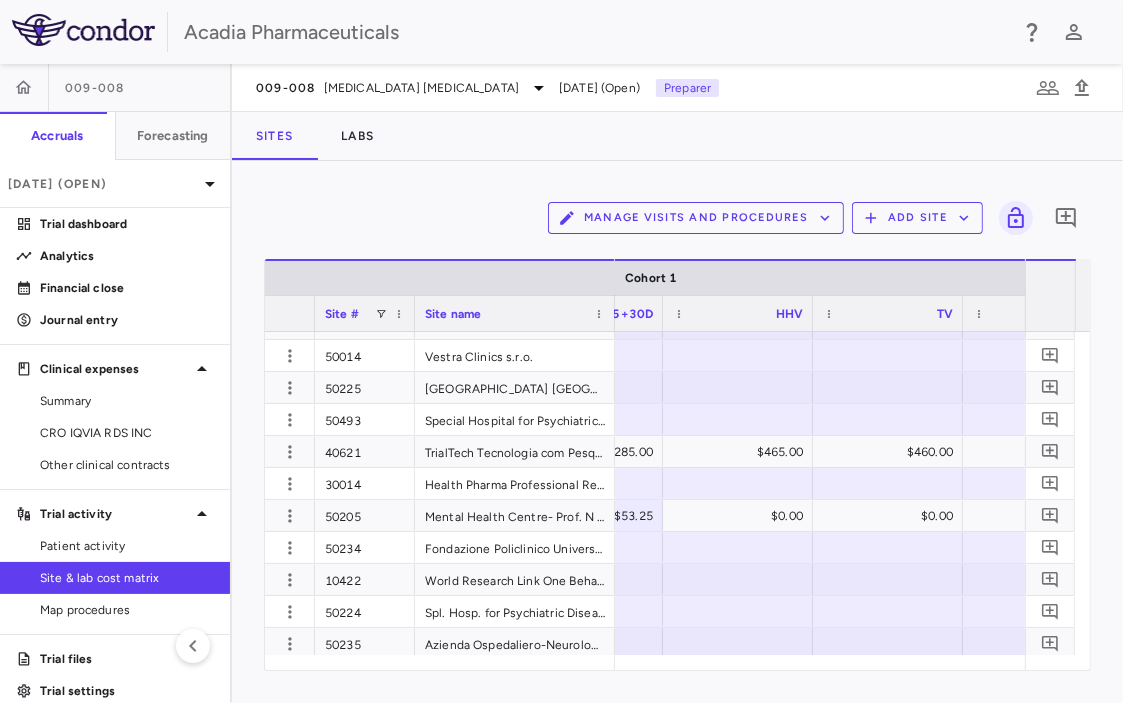 click on "Manage Visits and Procedures Add Site 0" at bounding box center (677, 218) 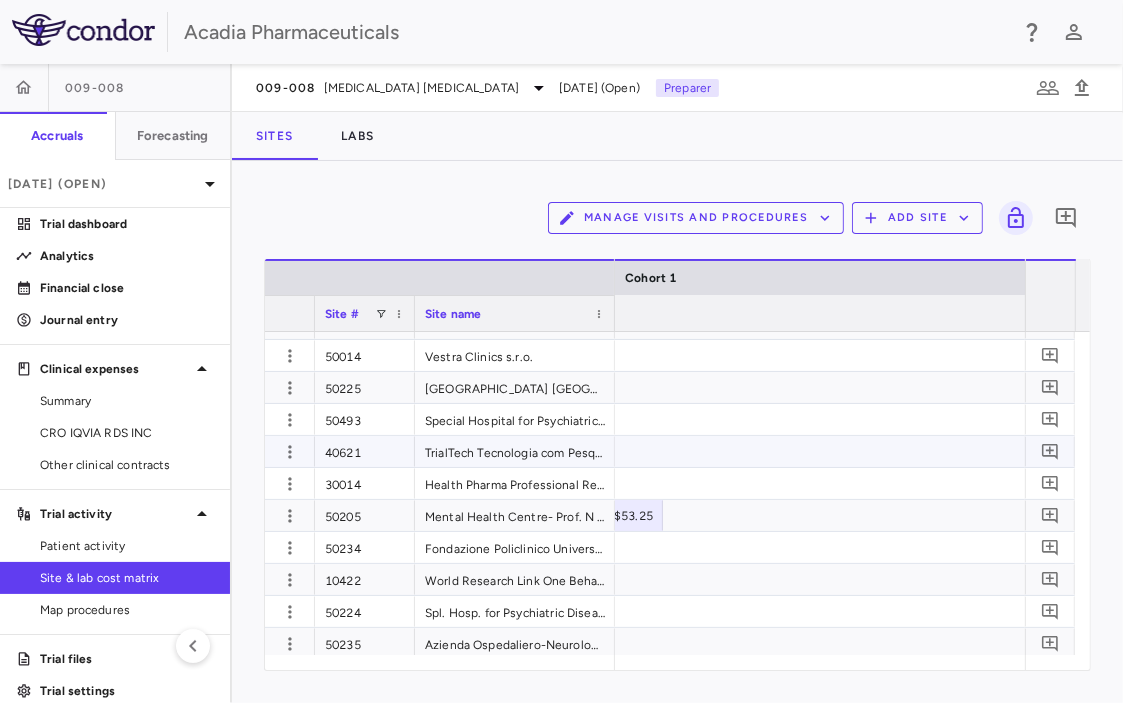 scroll, scrollTop: 0, scrollLeft: 2230, axis: horizontal 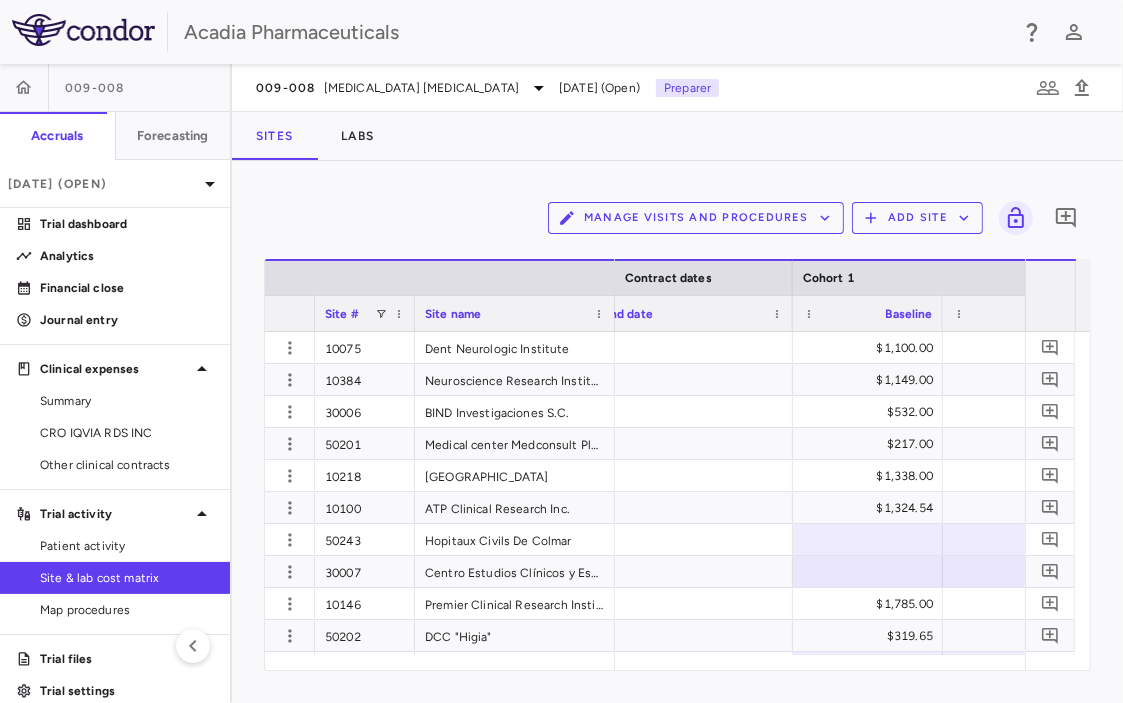 click on "Manage Visits and Procedures Add Site 0 Press ENTER to sort. Press ALT DOWN to open column menu Drag here to set row groups Drag here to set column labels
Site #
Site name
Contract dates
Cohort 1
to" at bounding box center [677, 432] 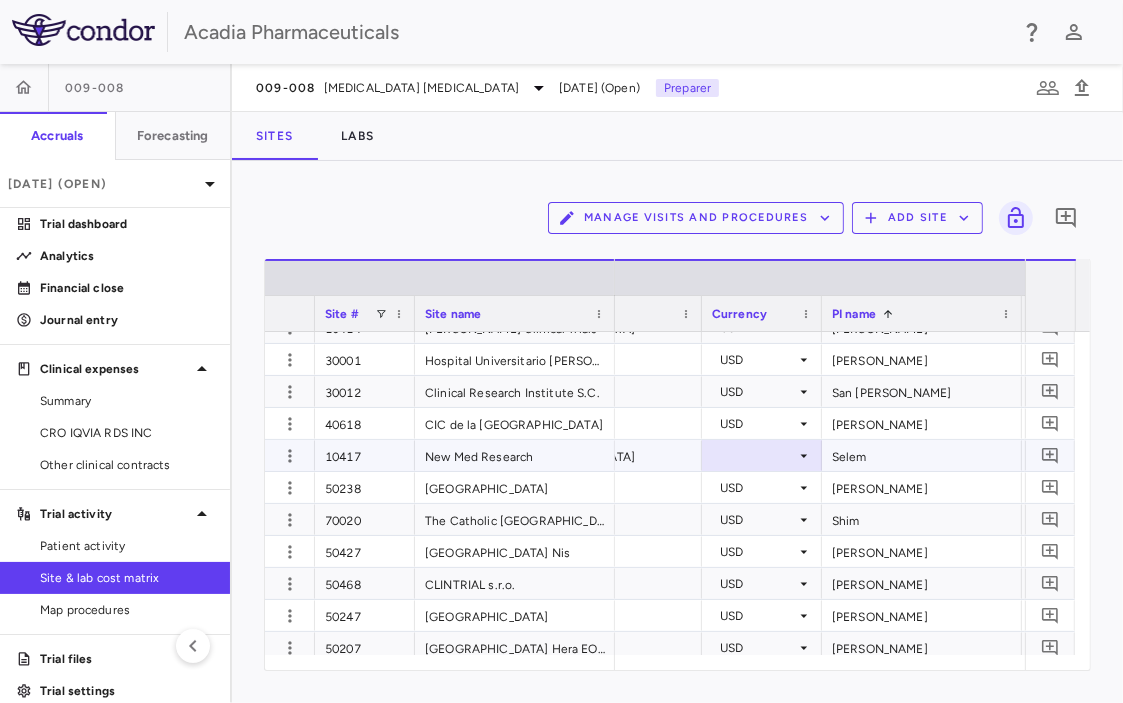 click 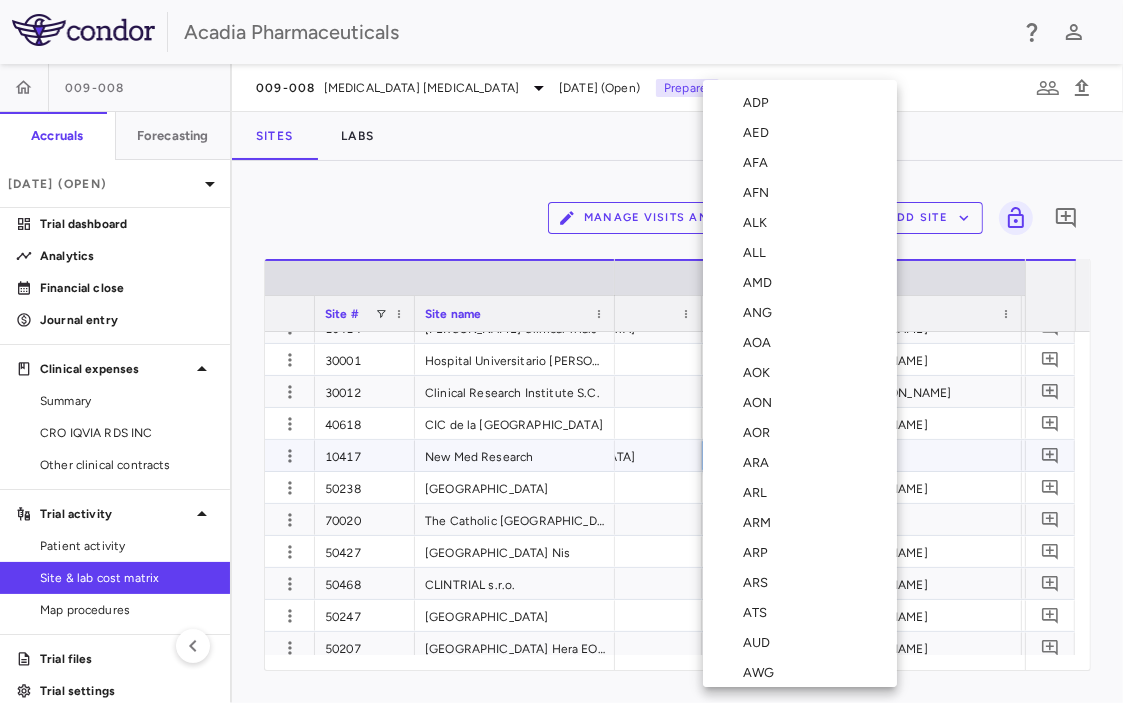 type 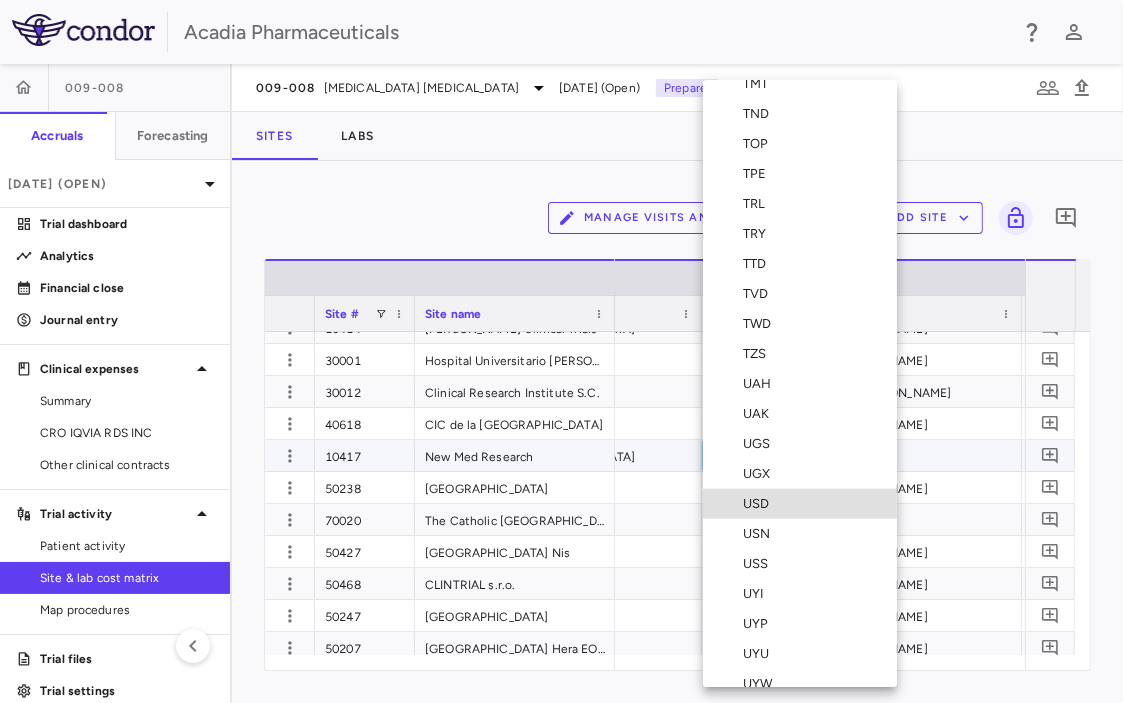 click on "USD" at bounding box center (760, 504) 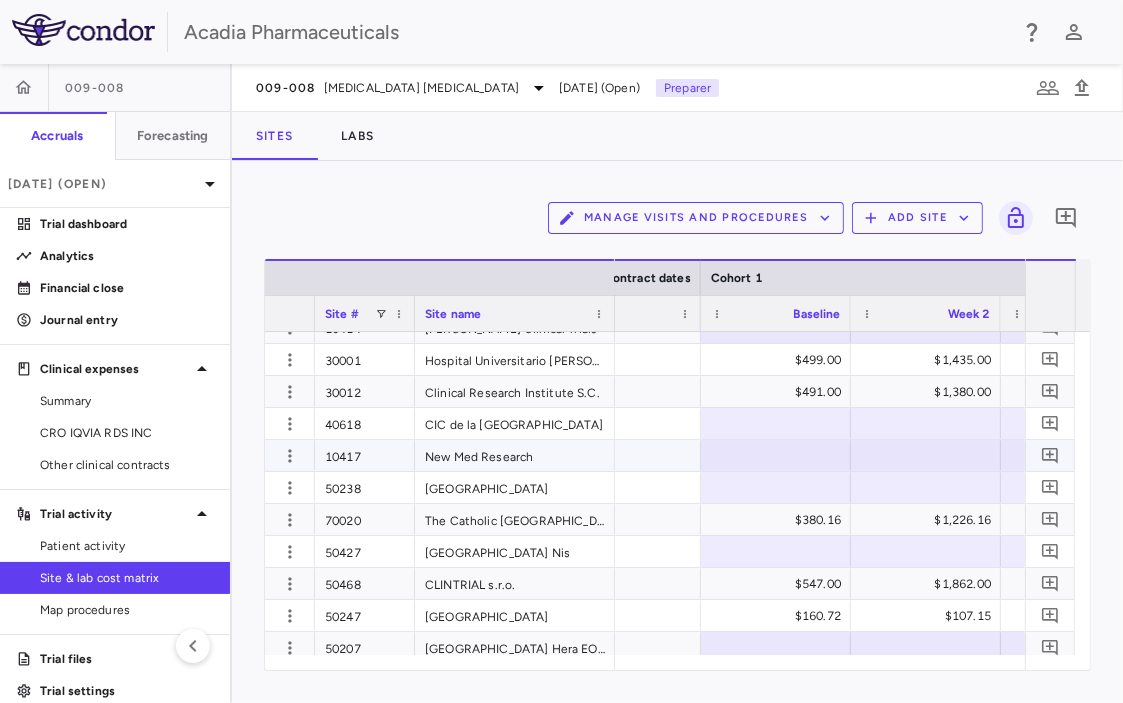 click at bounding box center (776, 455) 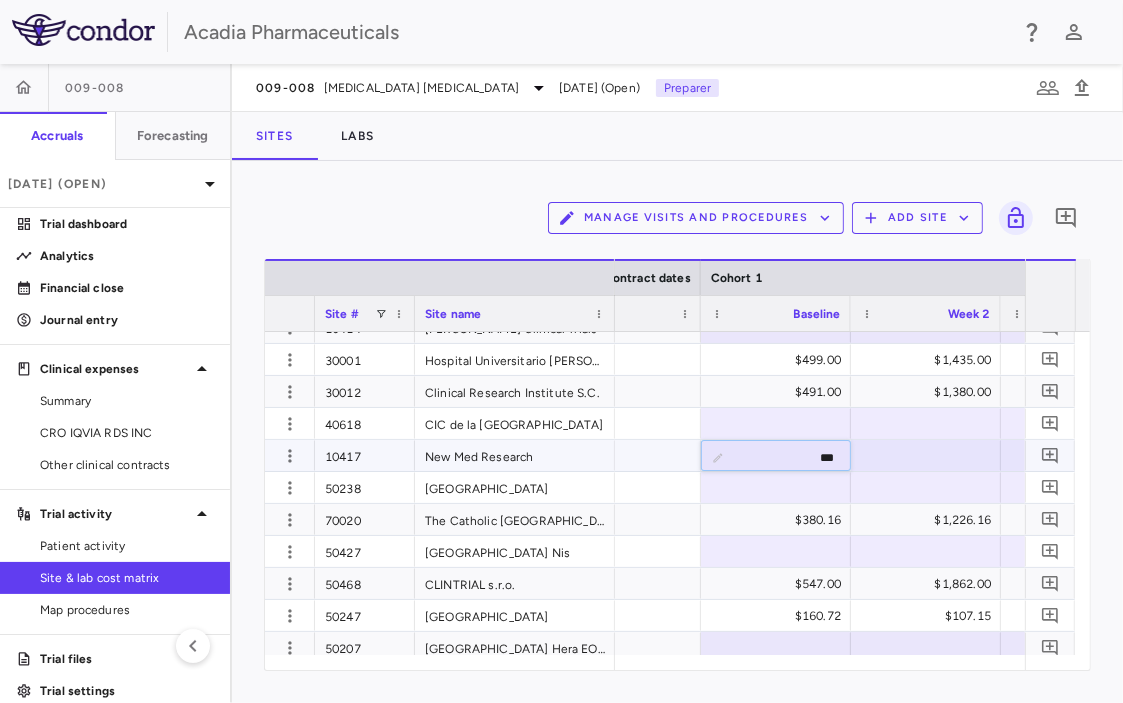 type on "****" 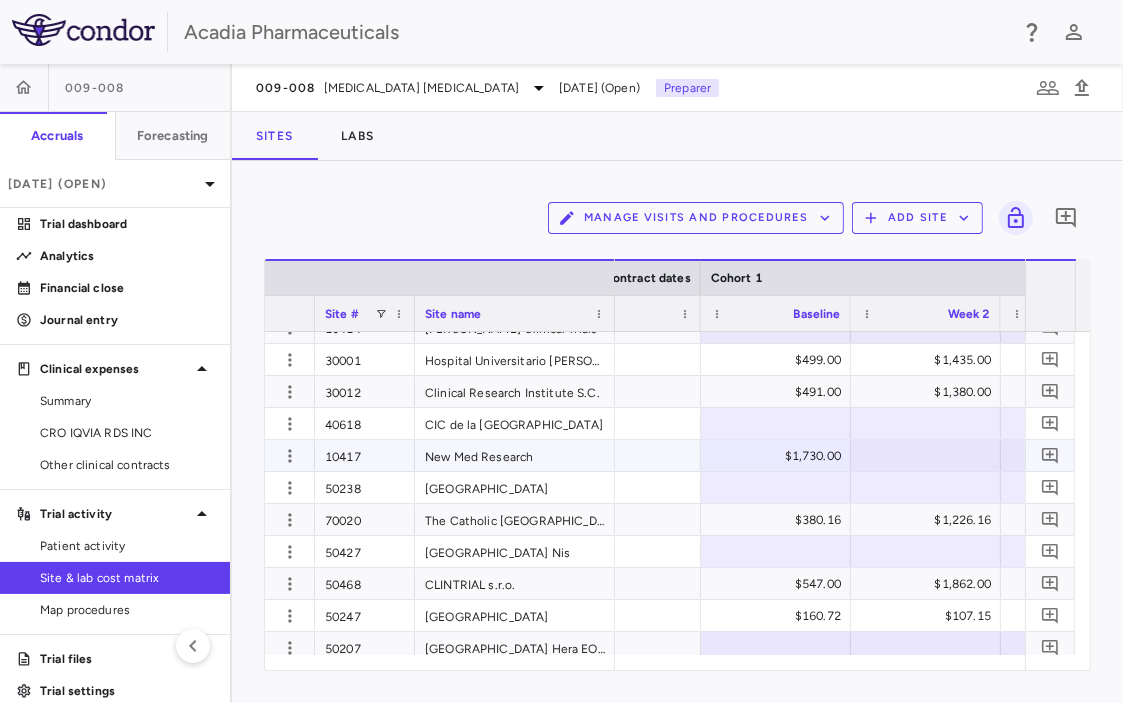 click at bounding box center (926, 455) 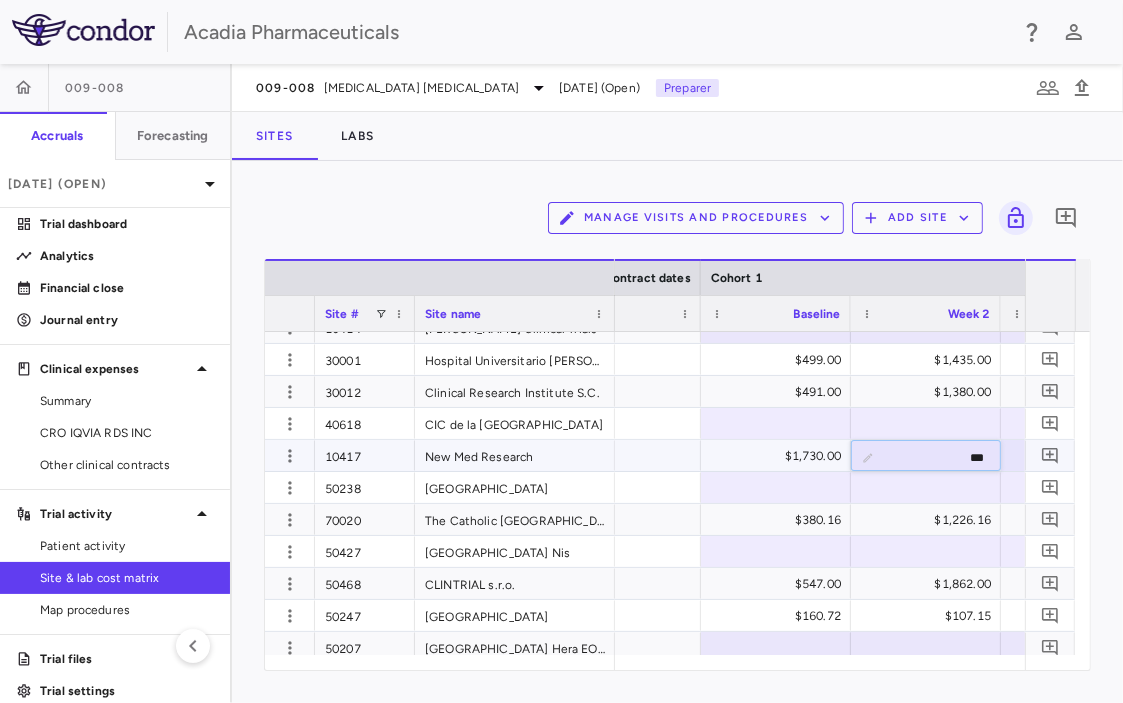 type on "****" 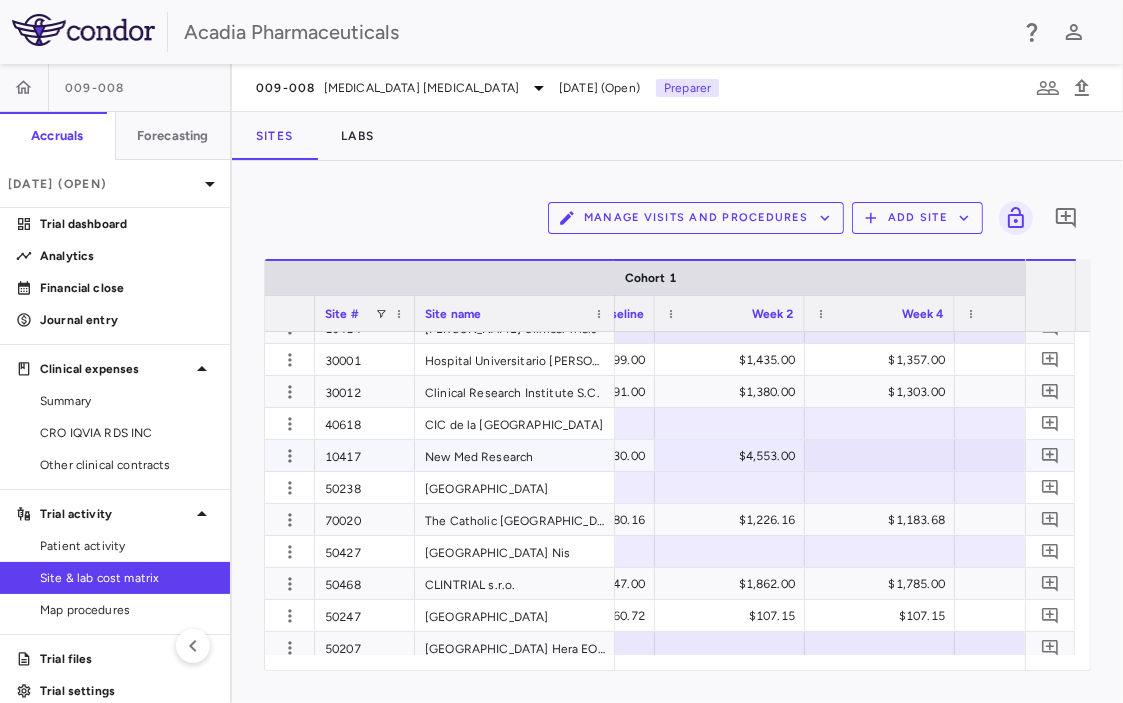 click at bounding box center (880, 455) 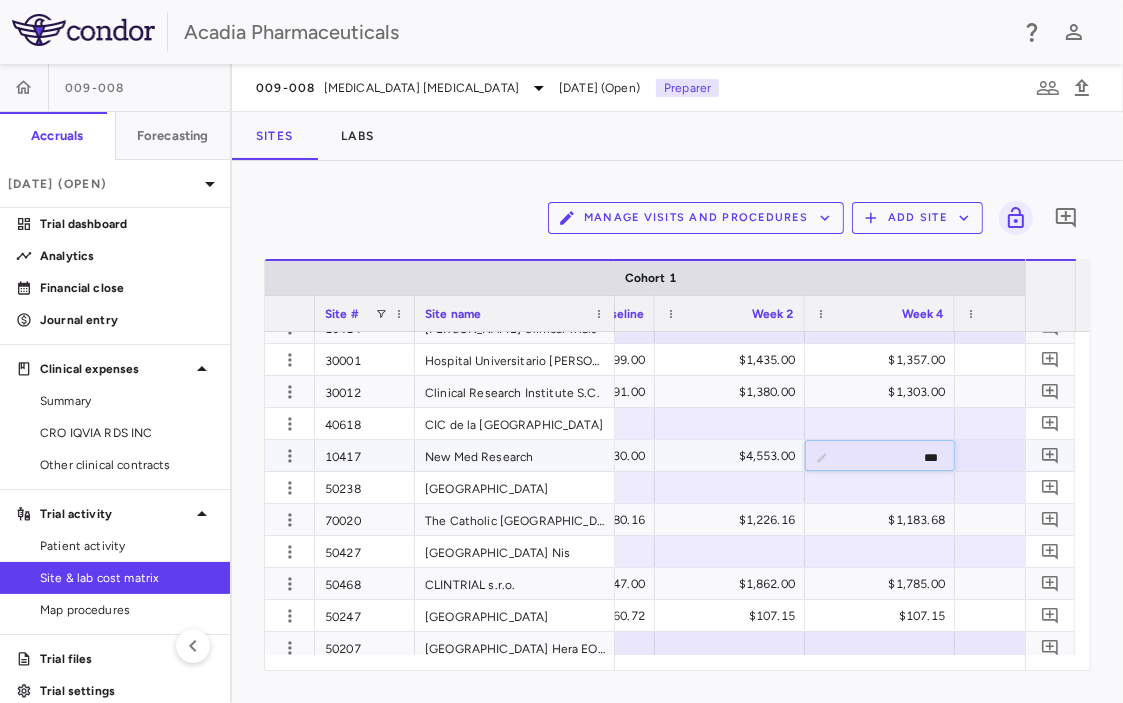 type on "****" 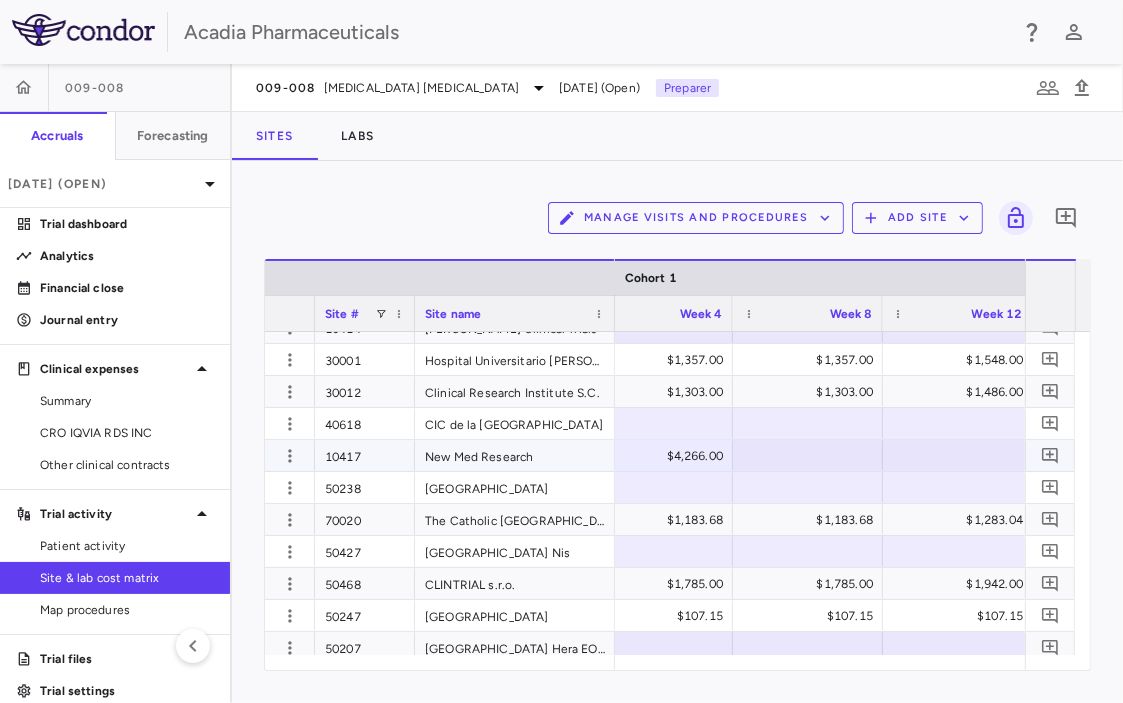 click at bounding box center [808, 455] 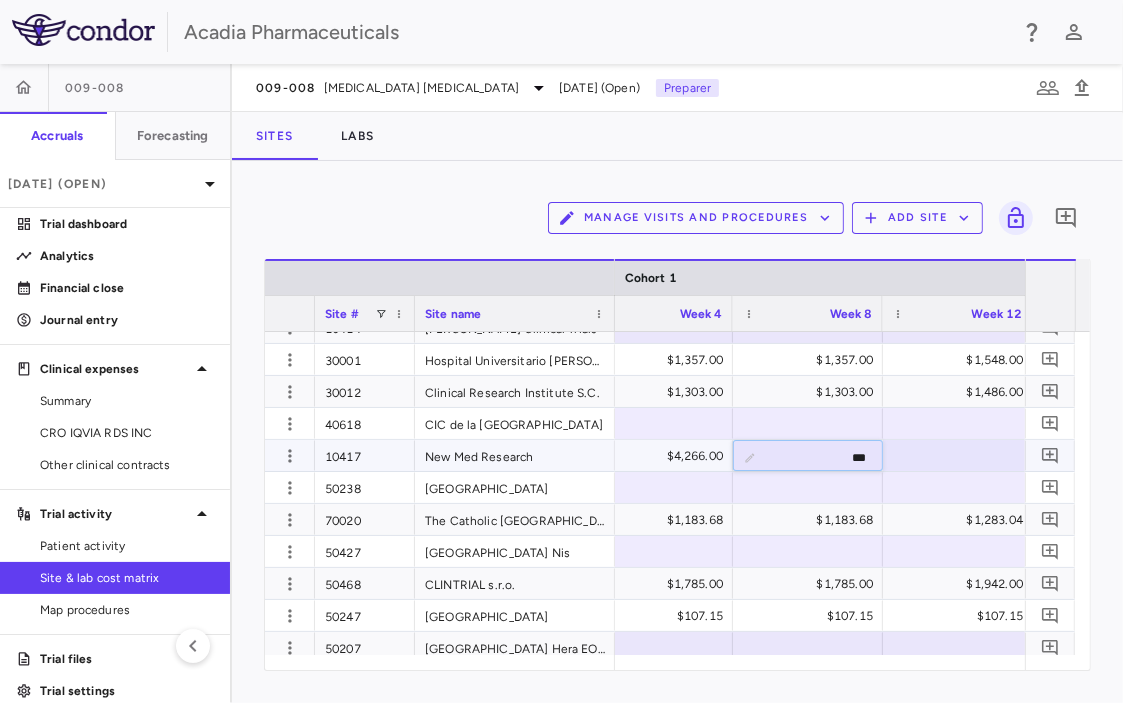 type on "****" 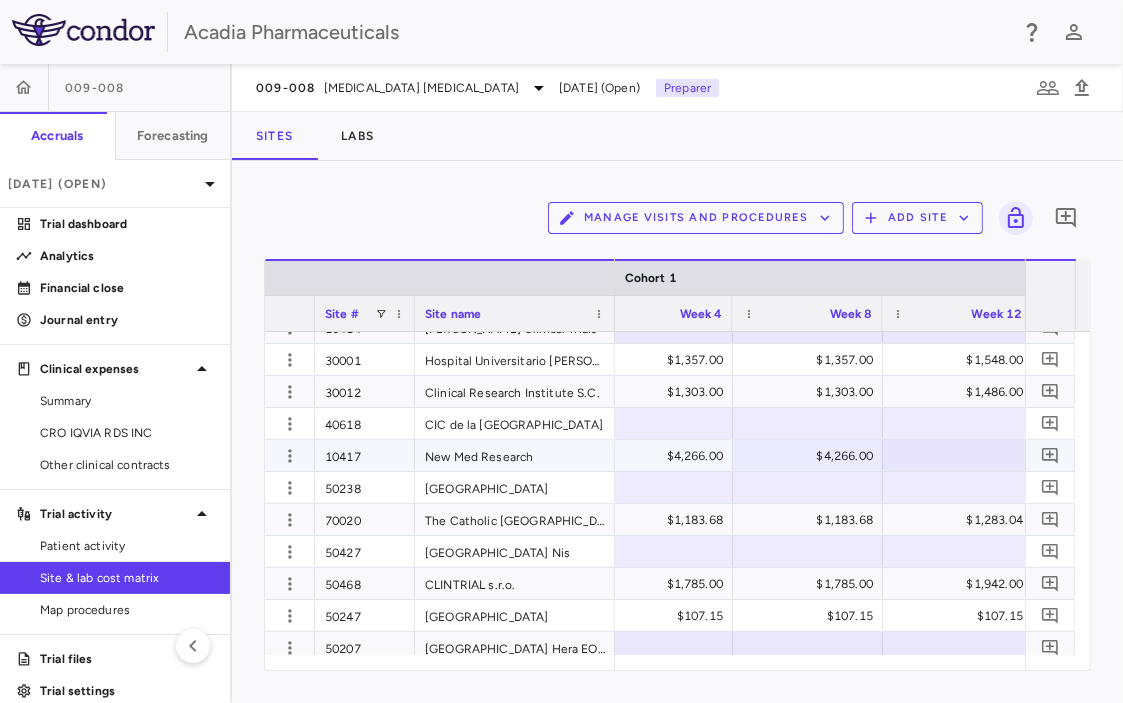click at bounding box center (958, 455) 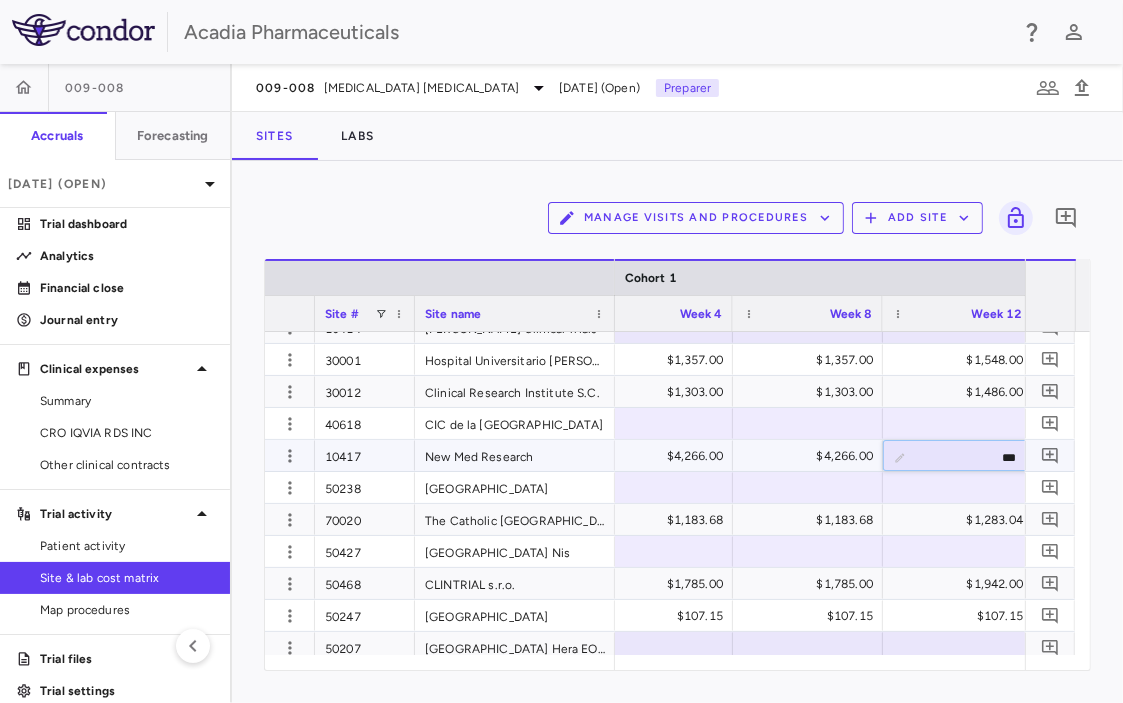 type on "****" 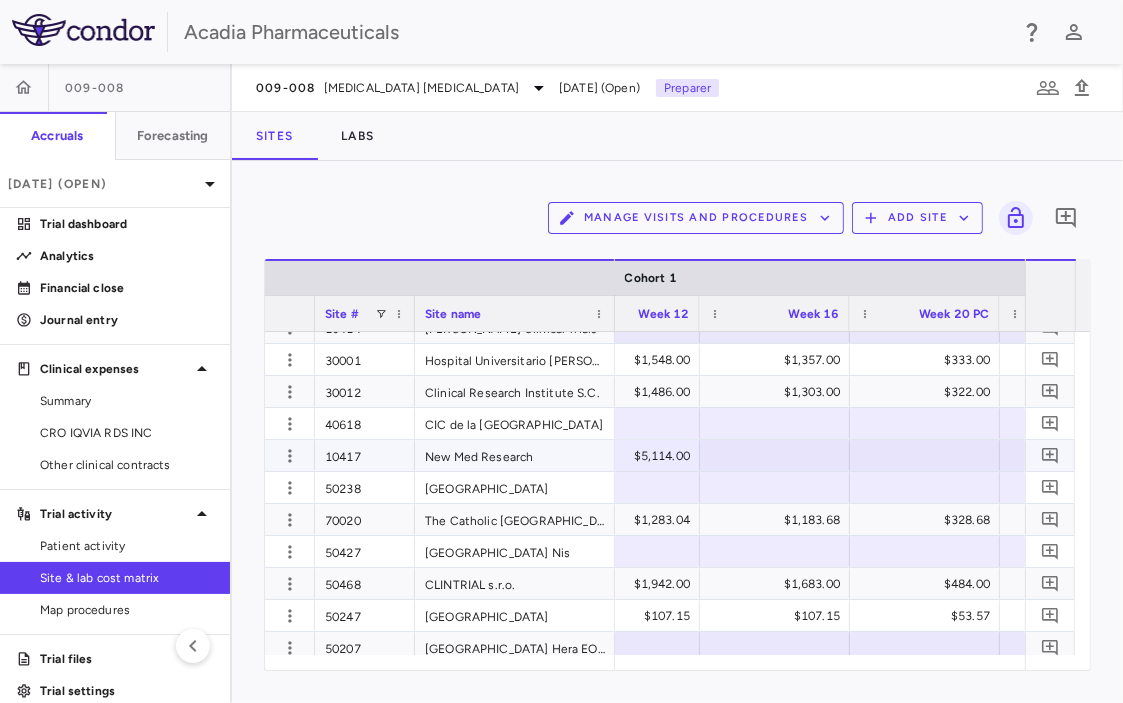 click at bounding box center (775, 455) 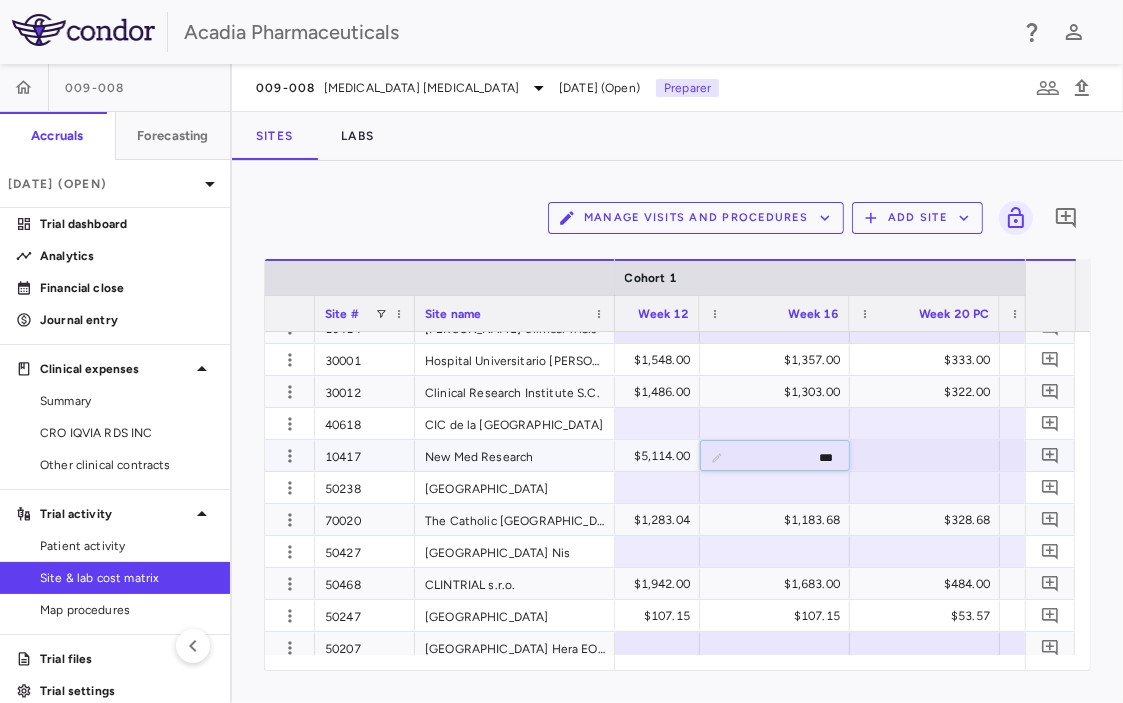 type on "****" 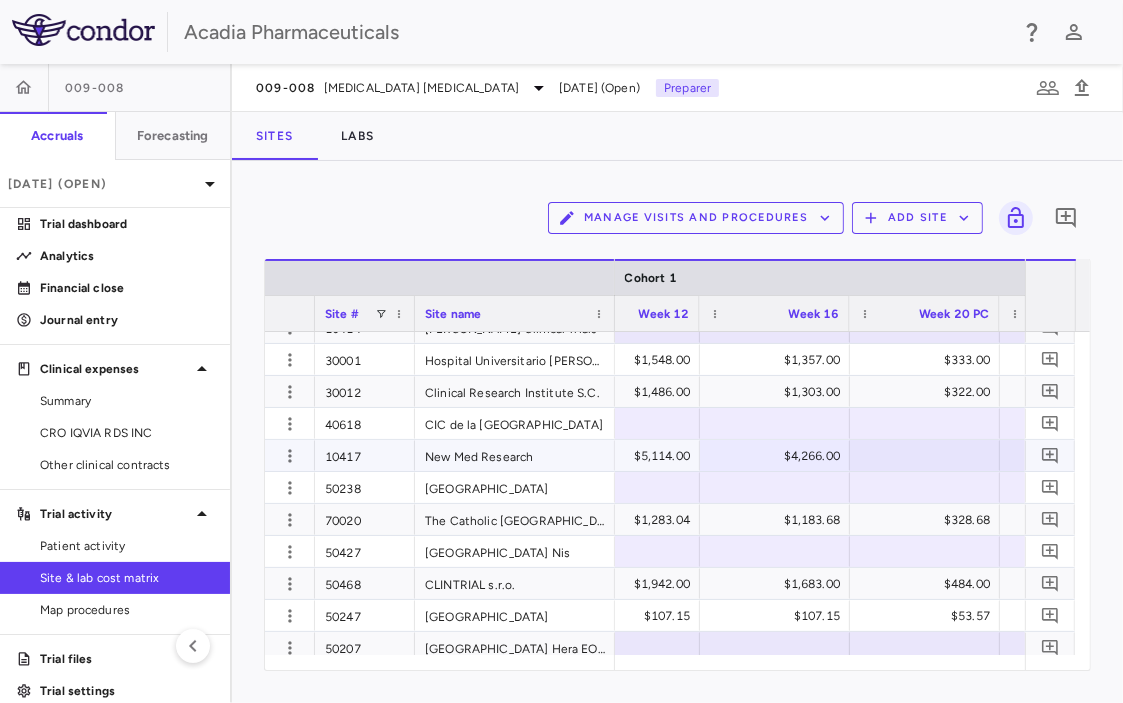 click at bounding box center (925, 455) 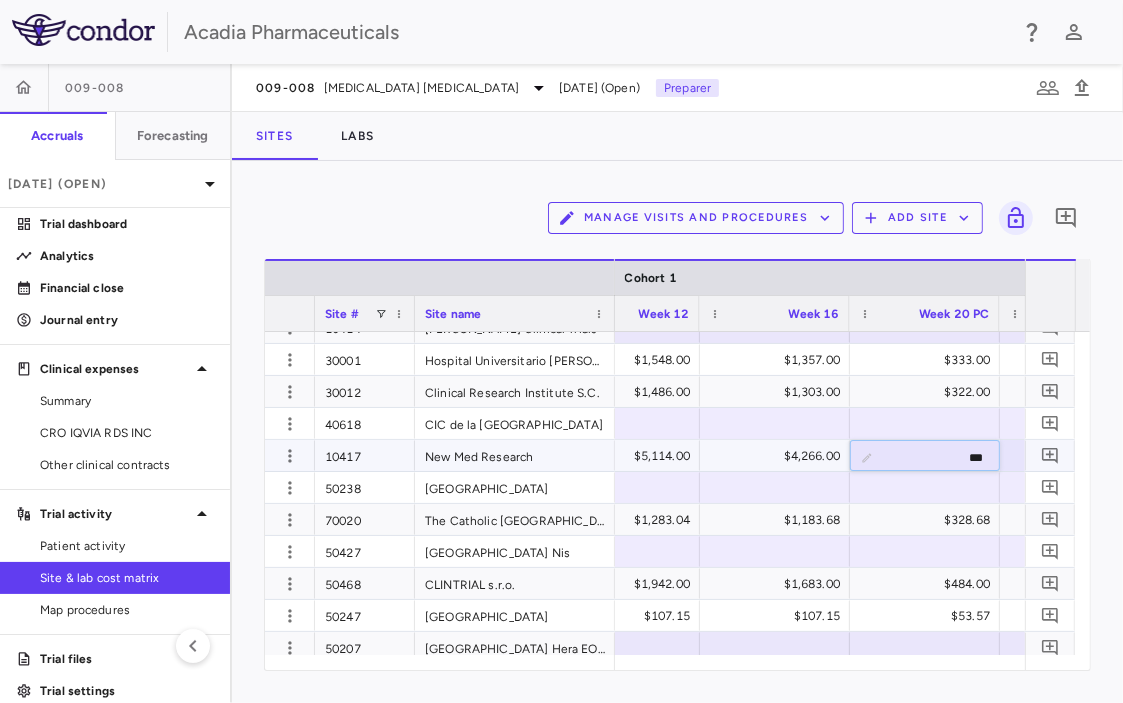 type on "****" 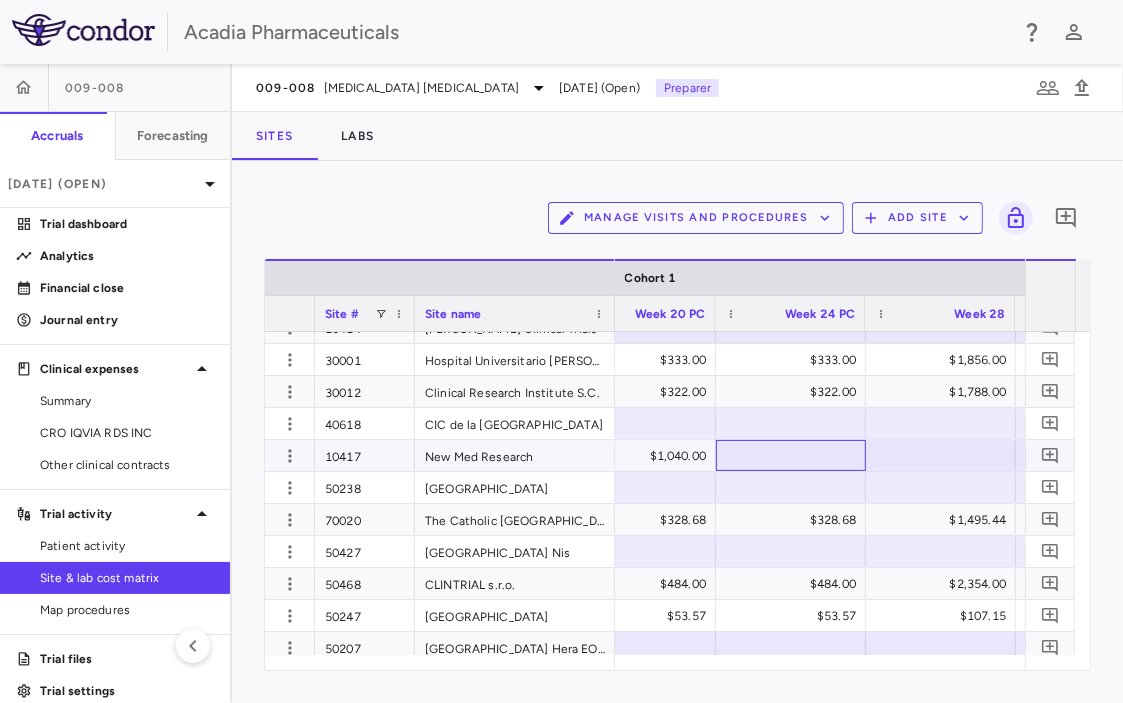 click at bounding box center (791, 455) 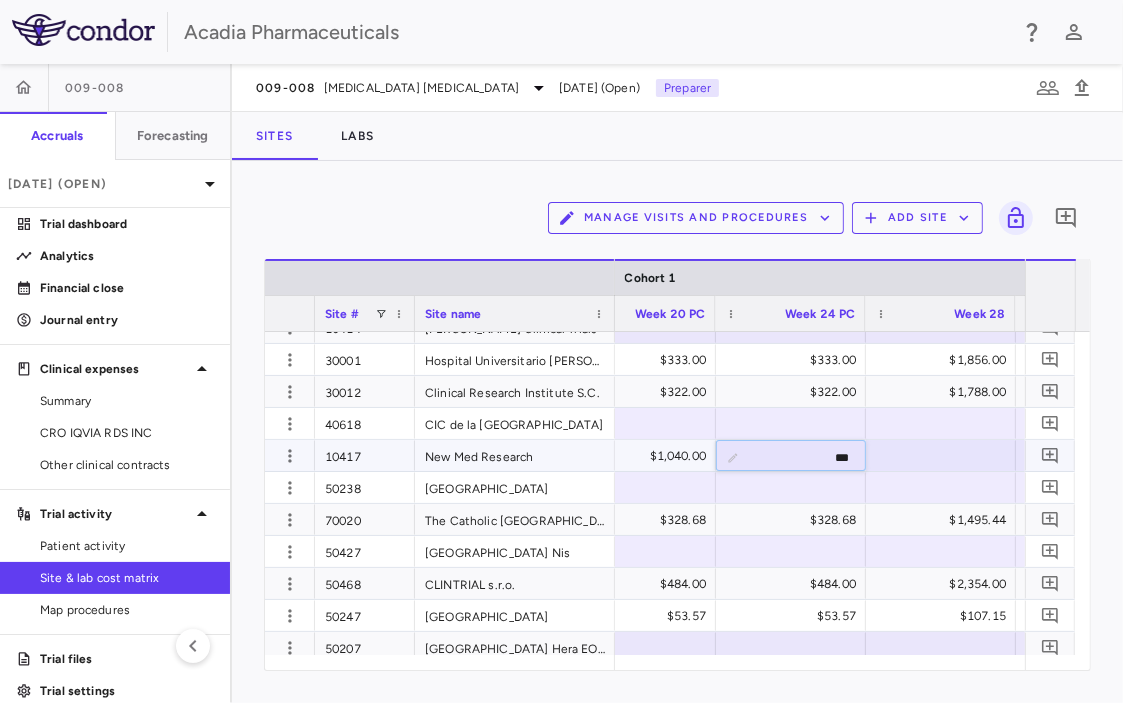 type on "****" 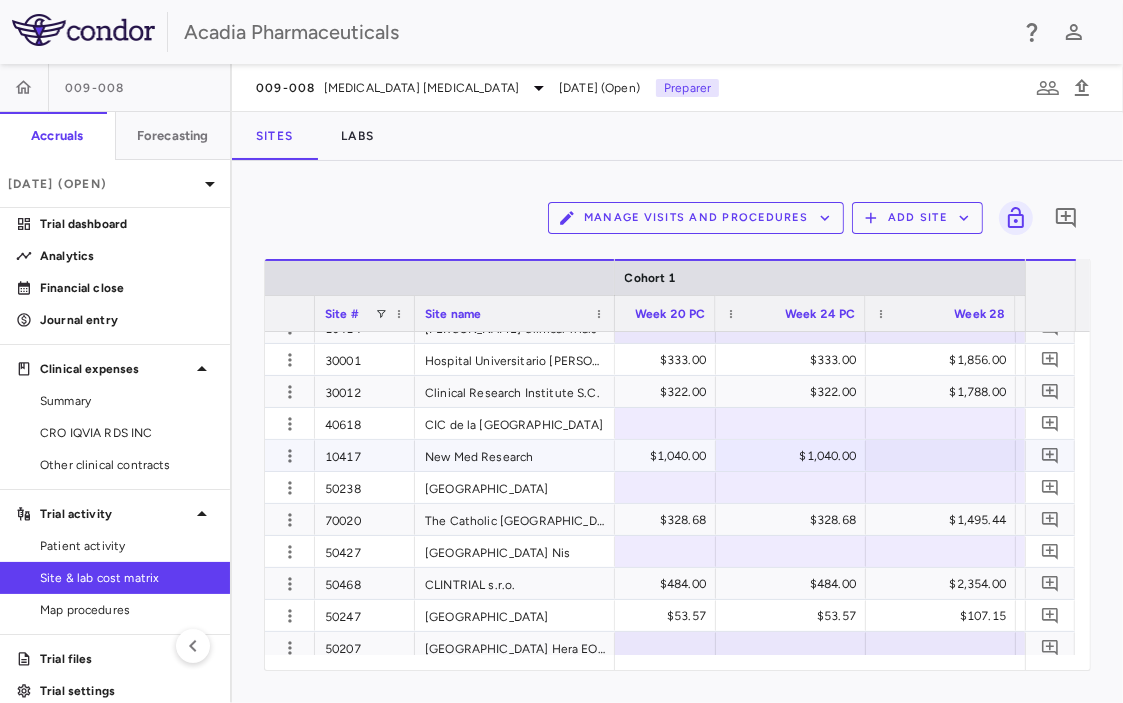 click at bounding box center [941, 455] 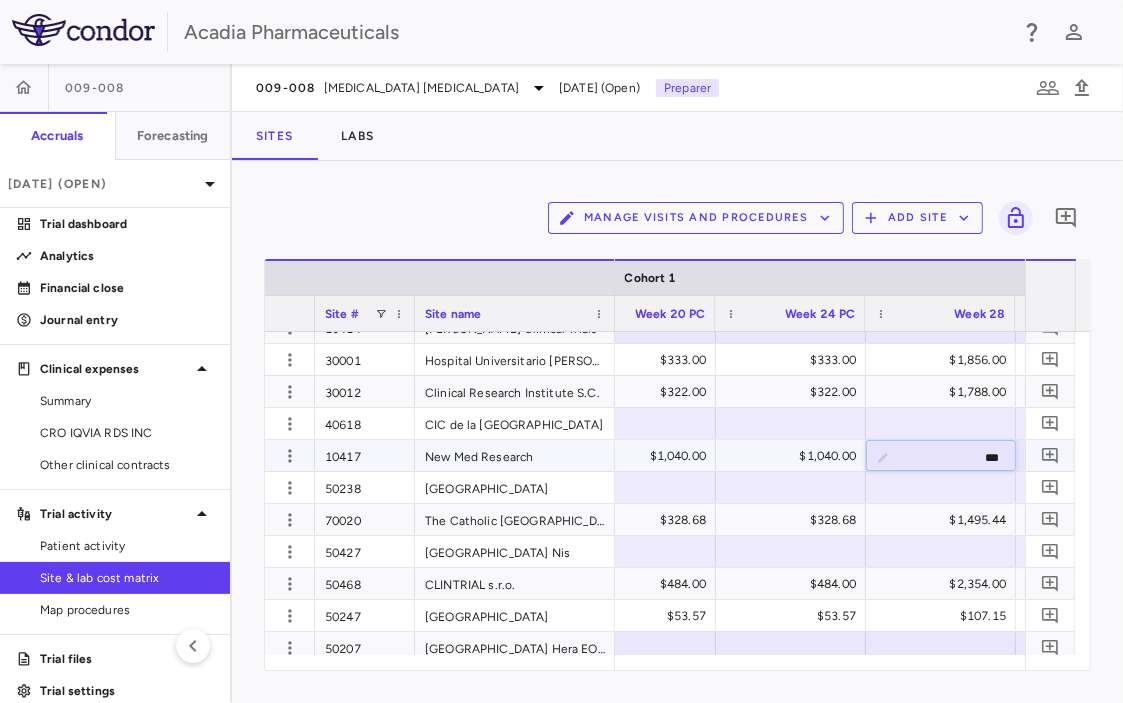type on "****" 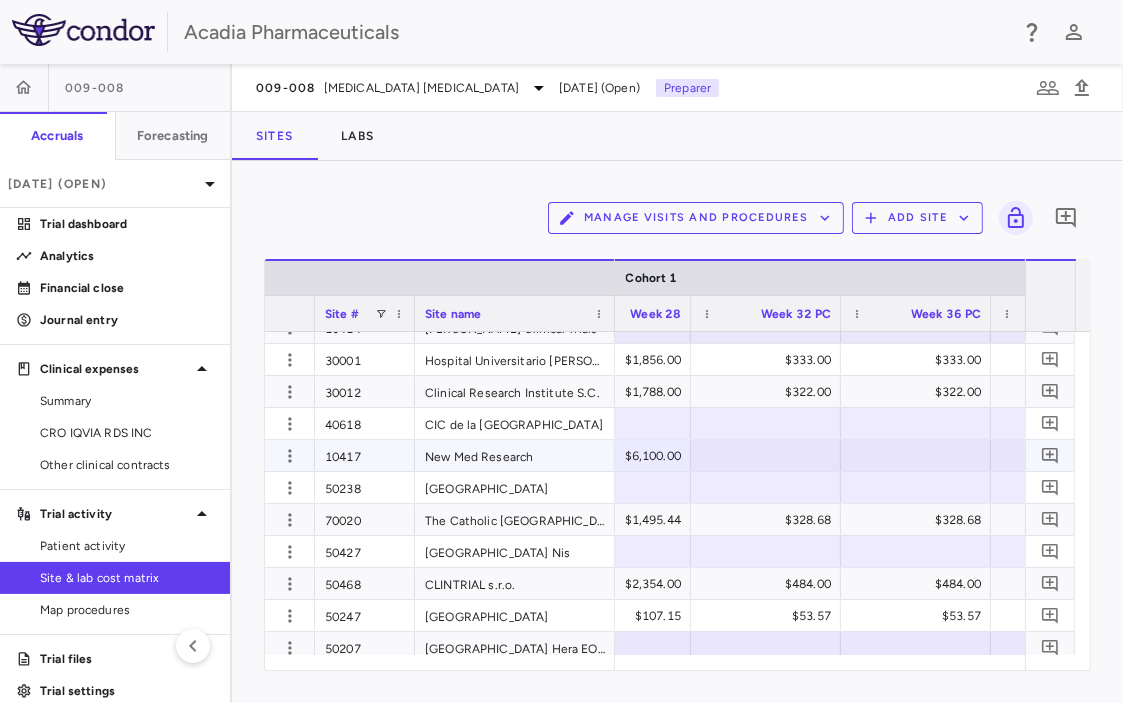 click at bounding box center (766, 455) 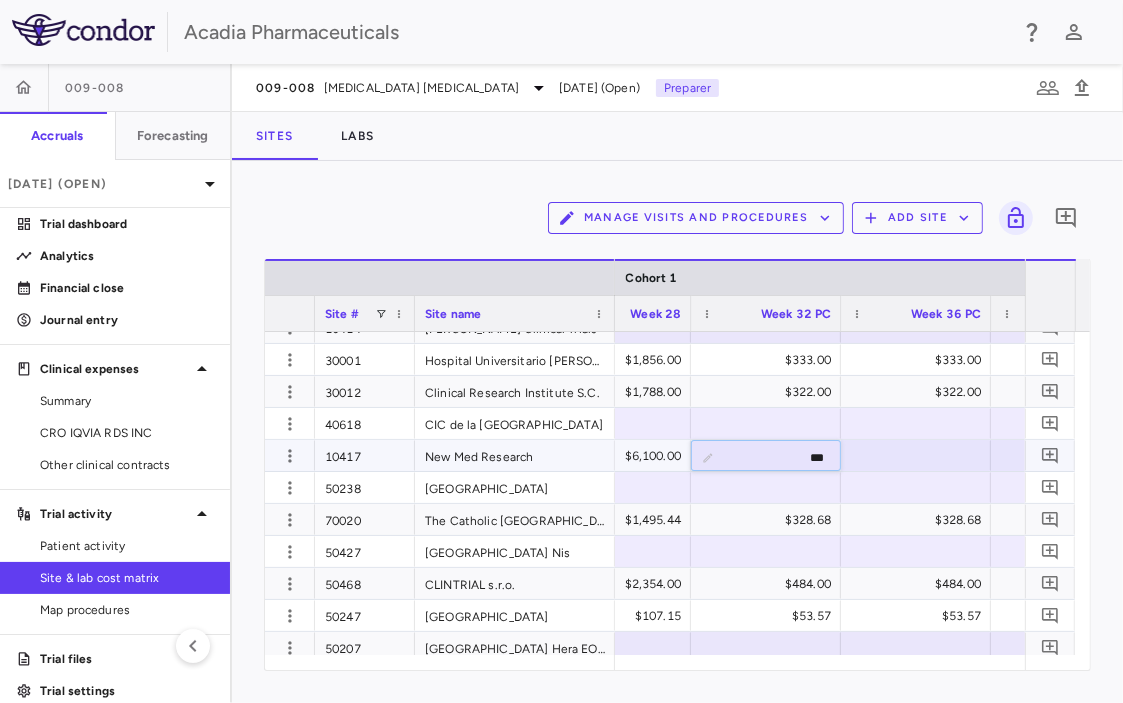type on "****" 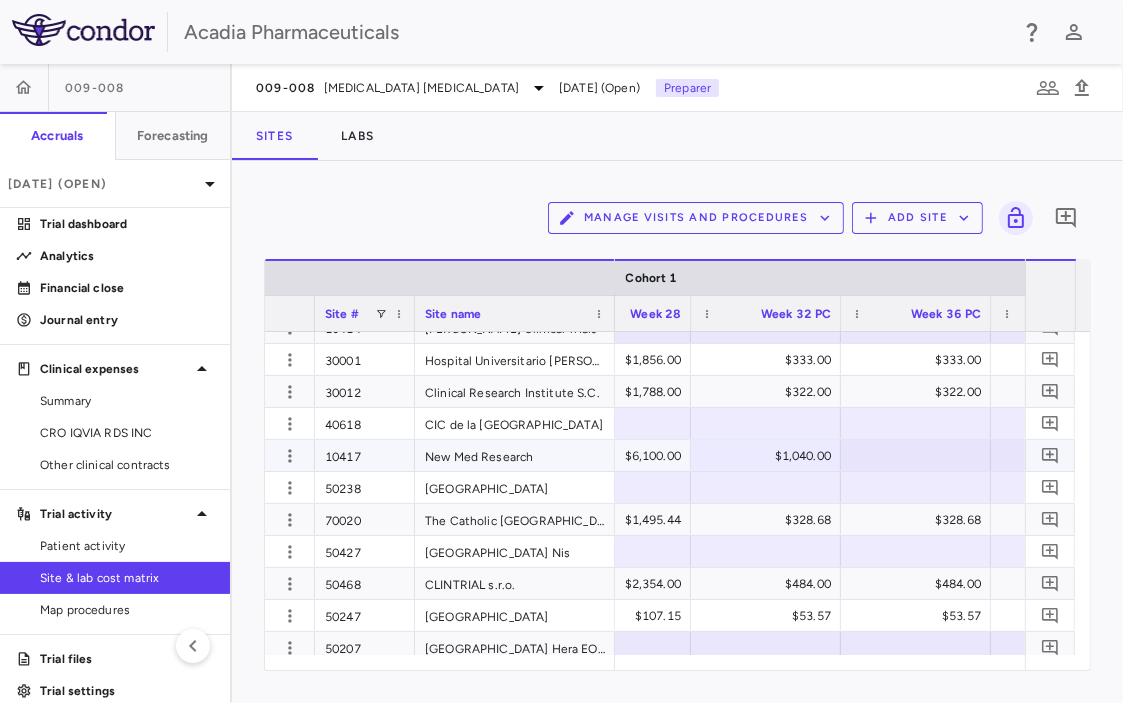 click at bounding box center (916, 455) 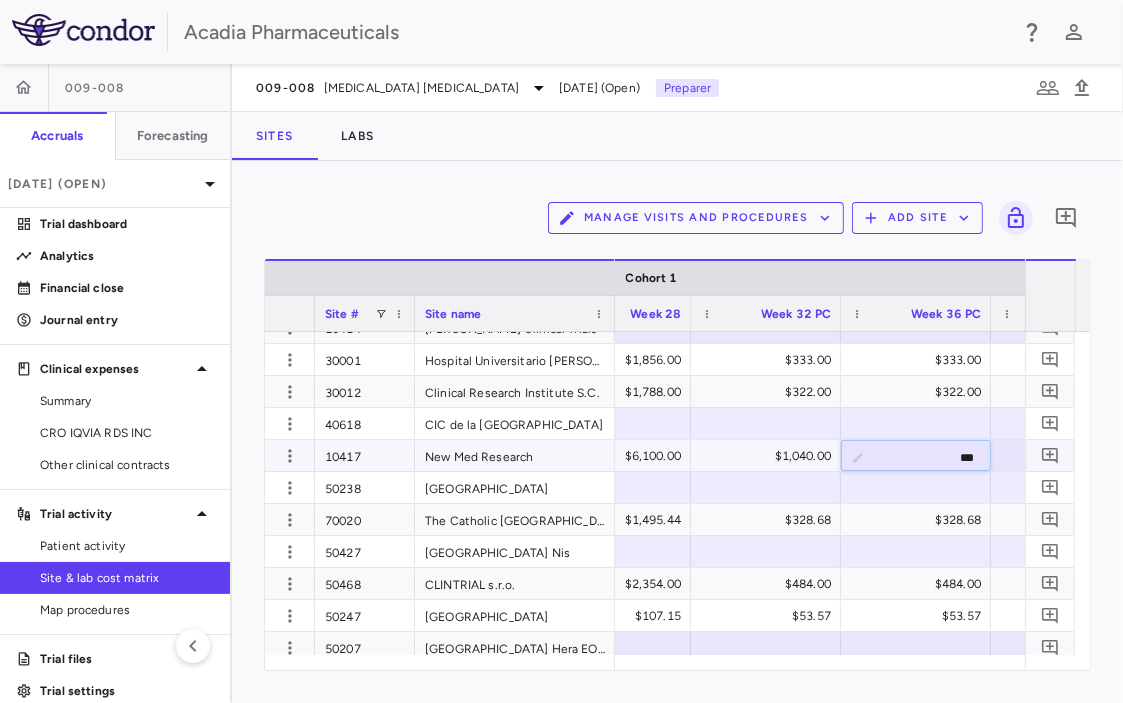 type on "****" 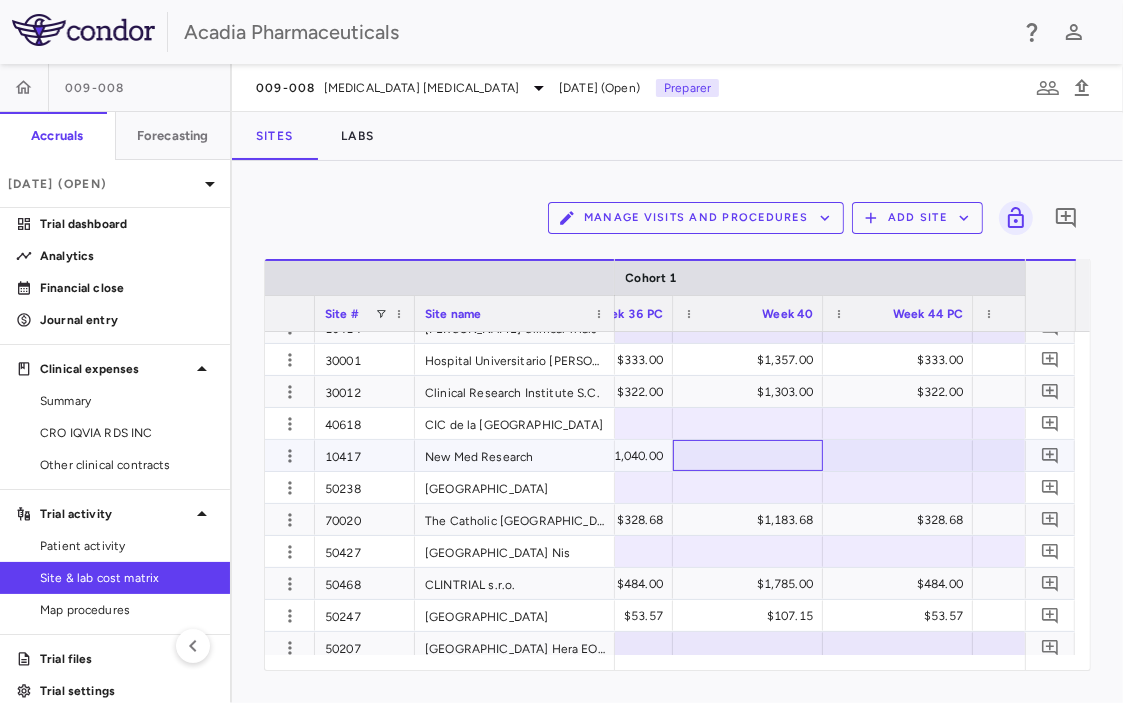 click at bounding box center (748, 455) 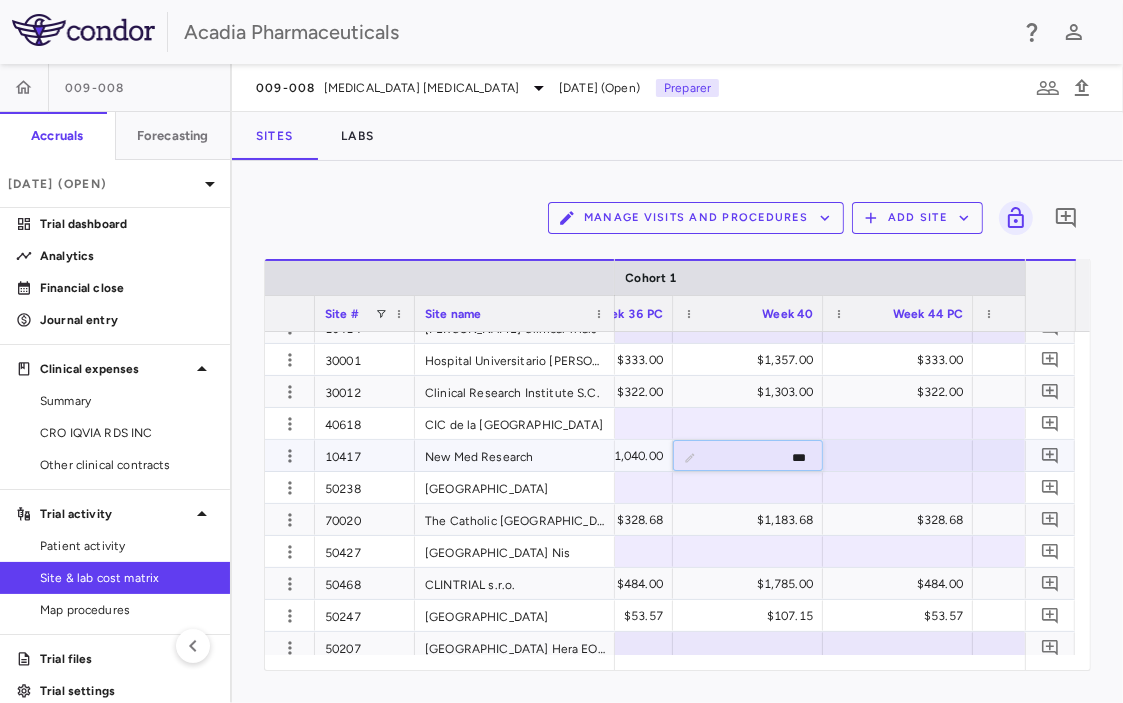 type on "****" 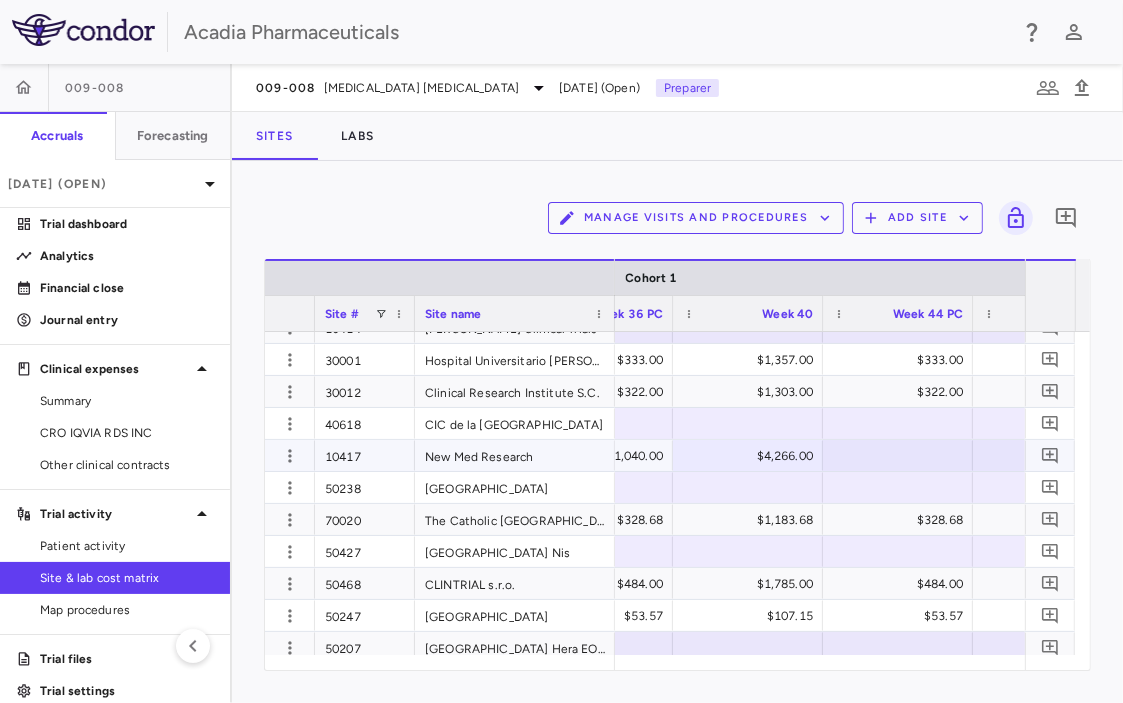 click at bounding box center [898, 455] 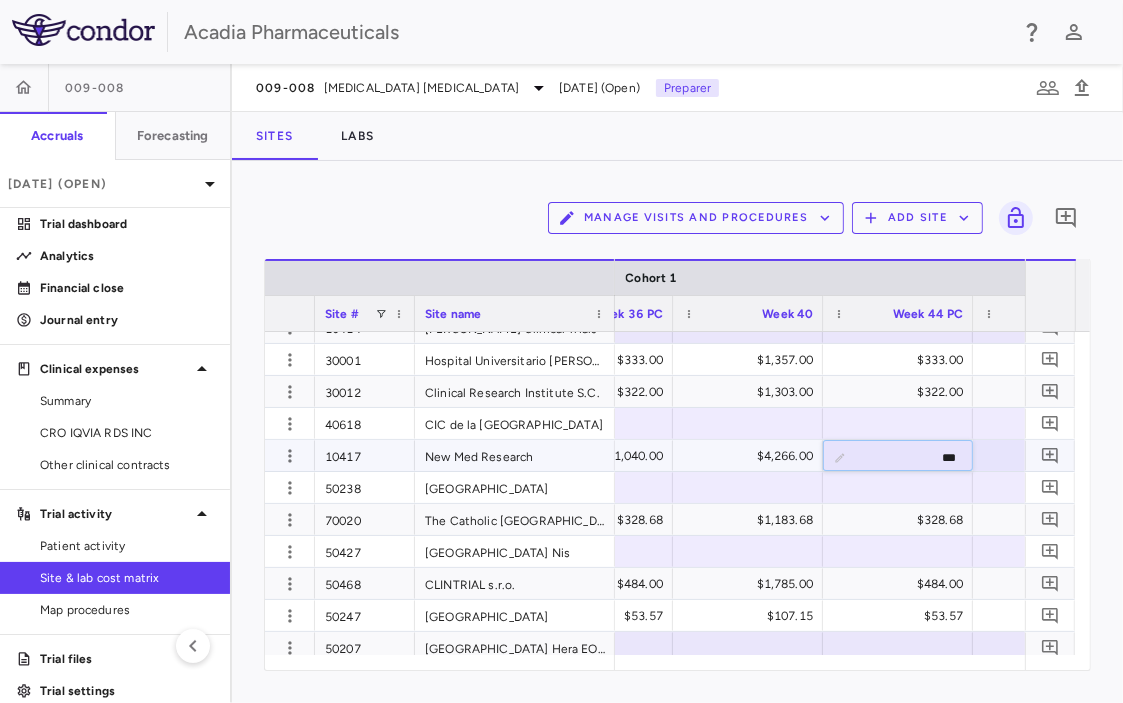 type on "****" 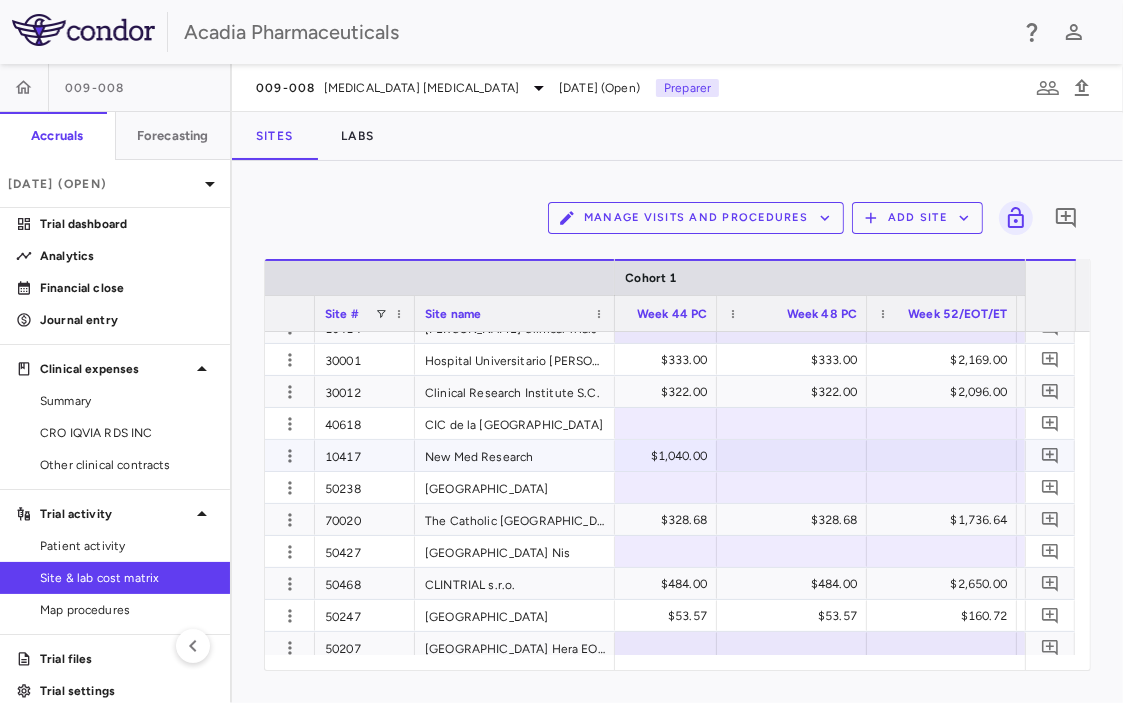 click at bounding box center (792, 455) 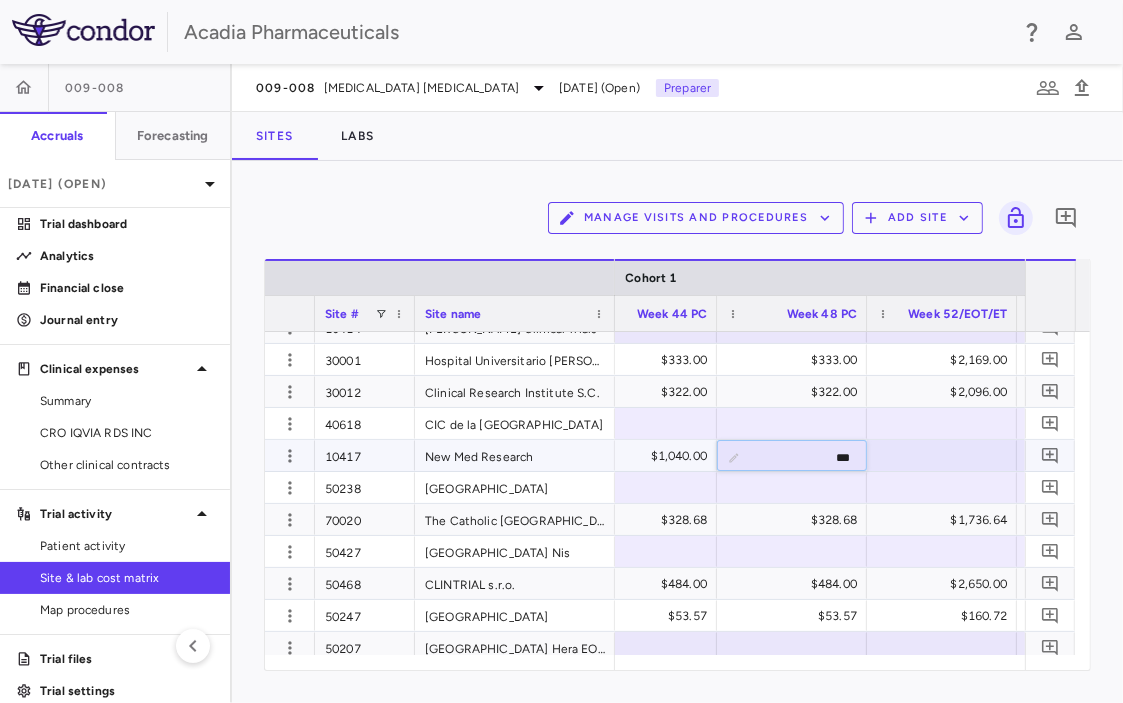 type on "****" 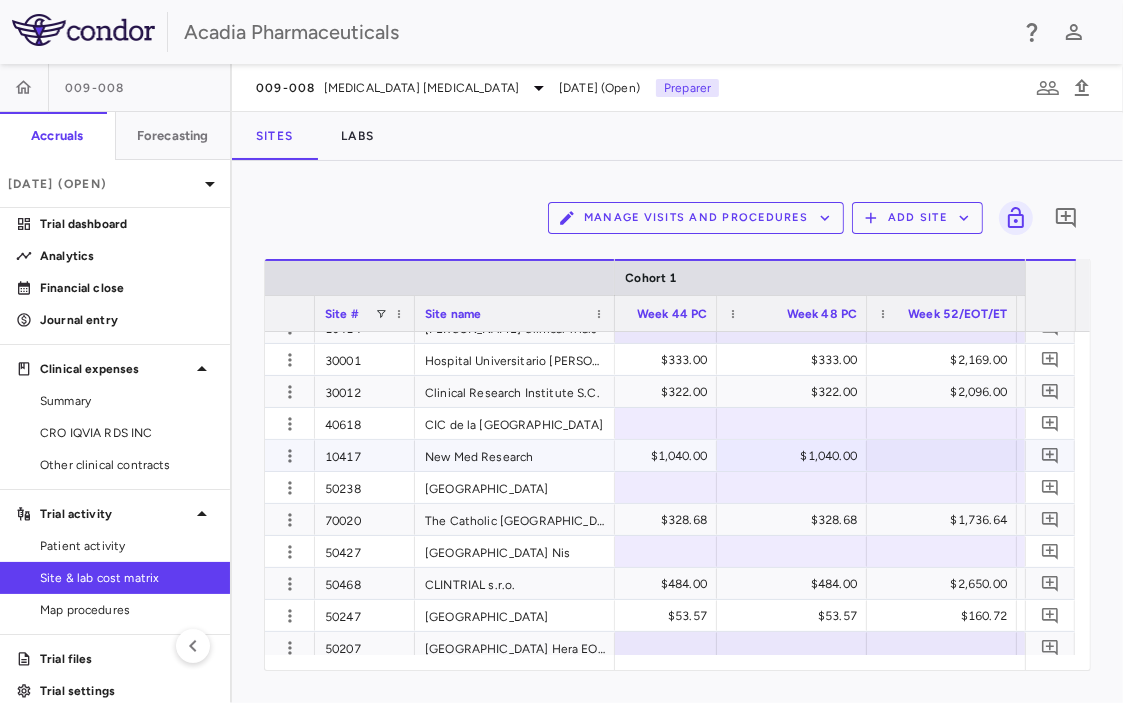 click at bounding box center (942, 455) 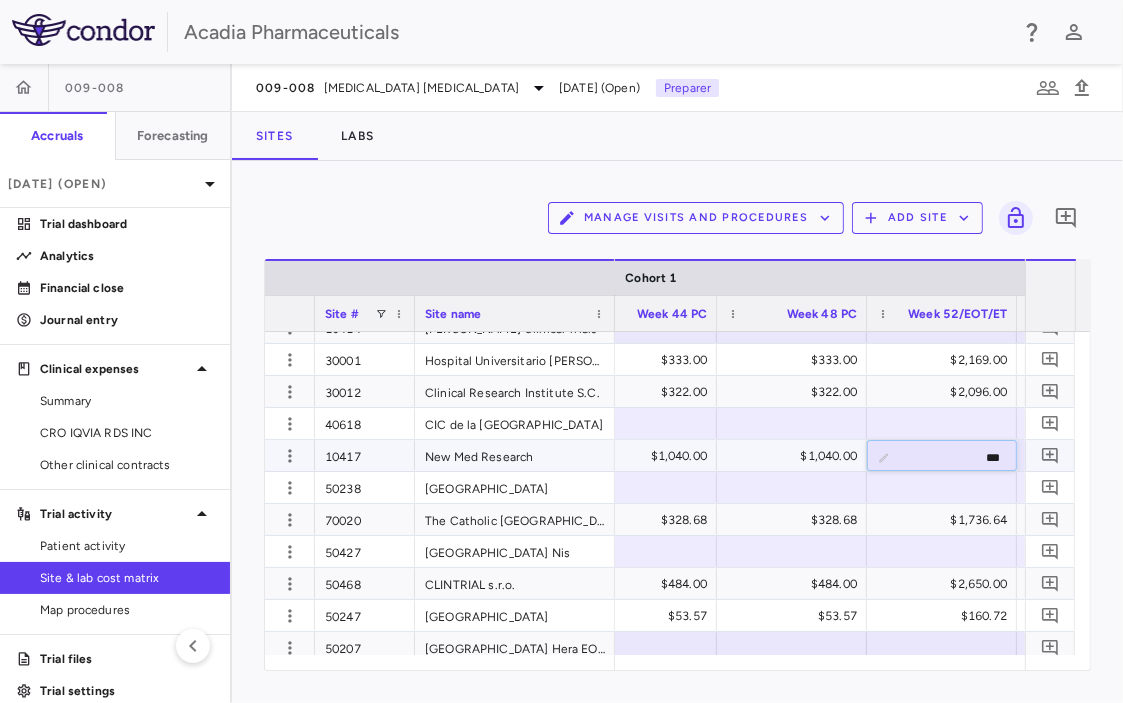 type on "****" 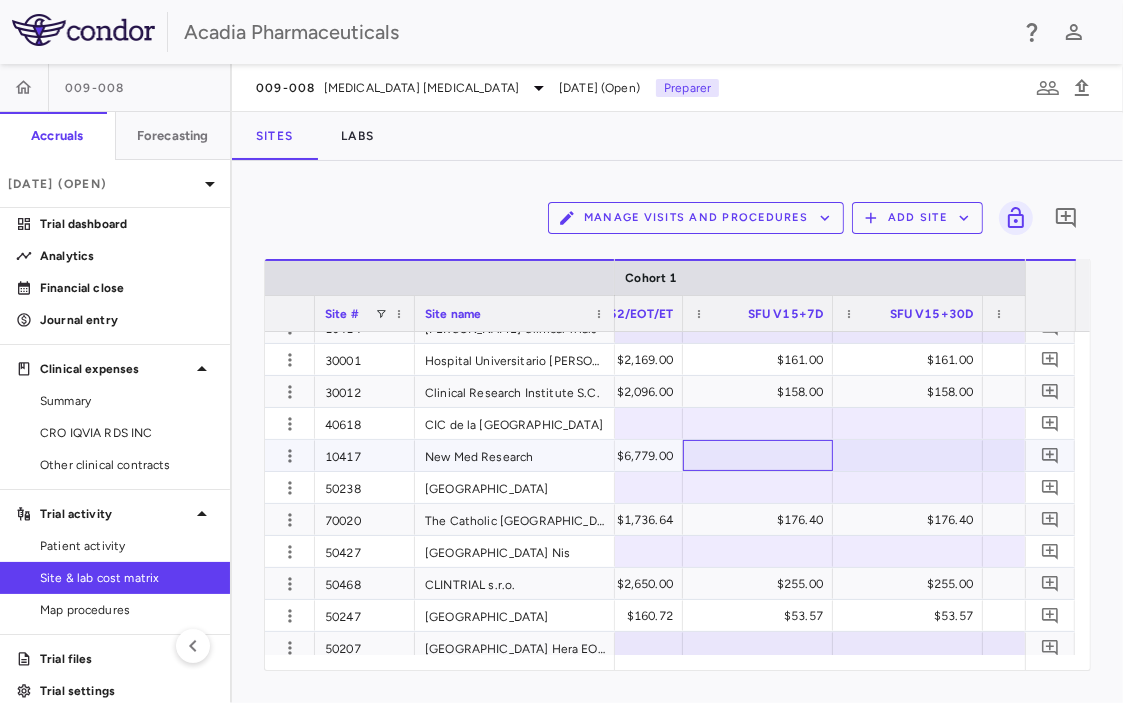 click at bounding box center (758, 455) 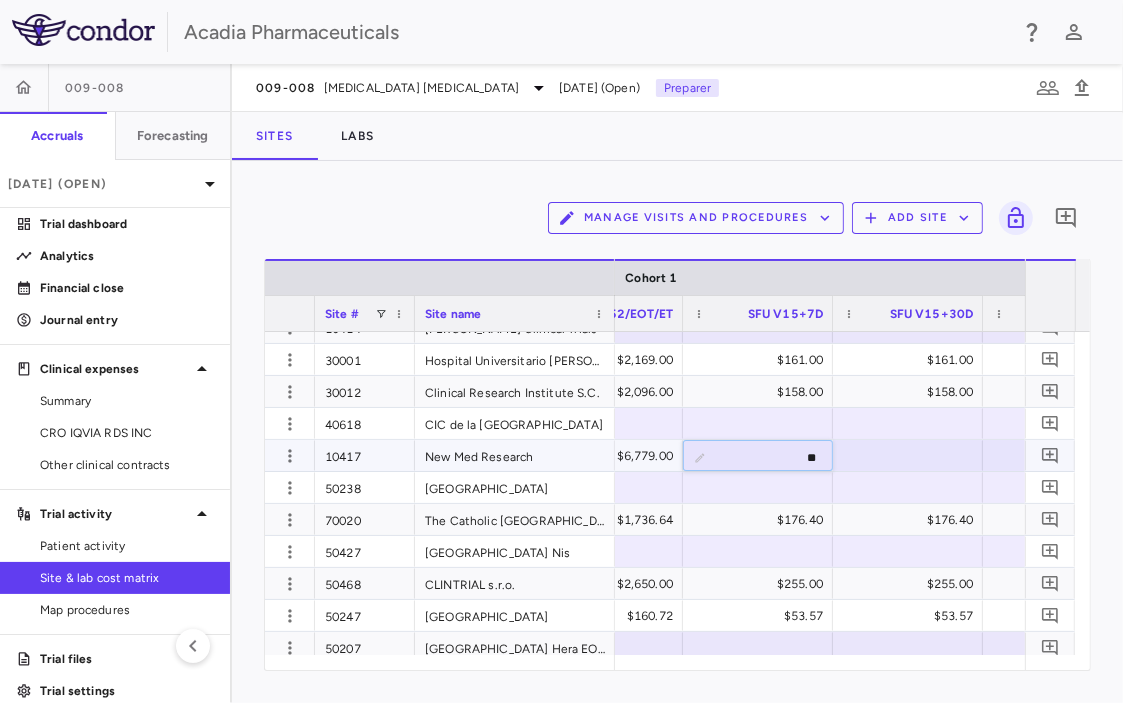 type on "***" 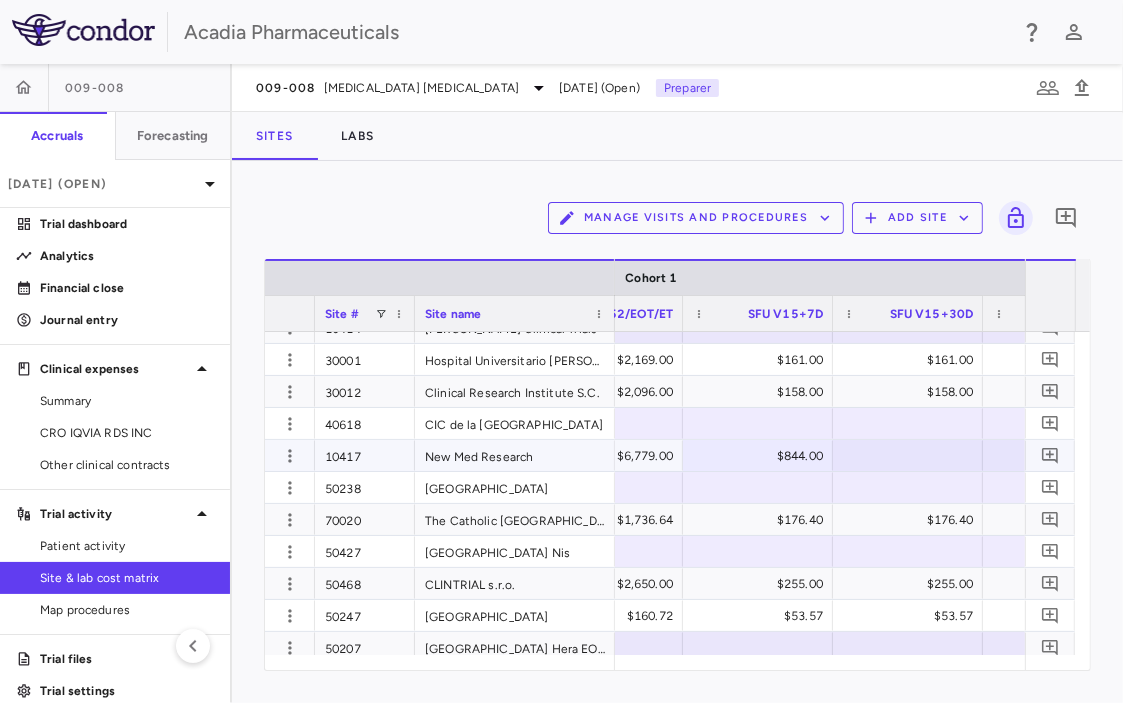 click at bounding box center (908, 455) 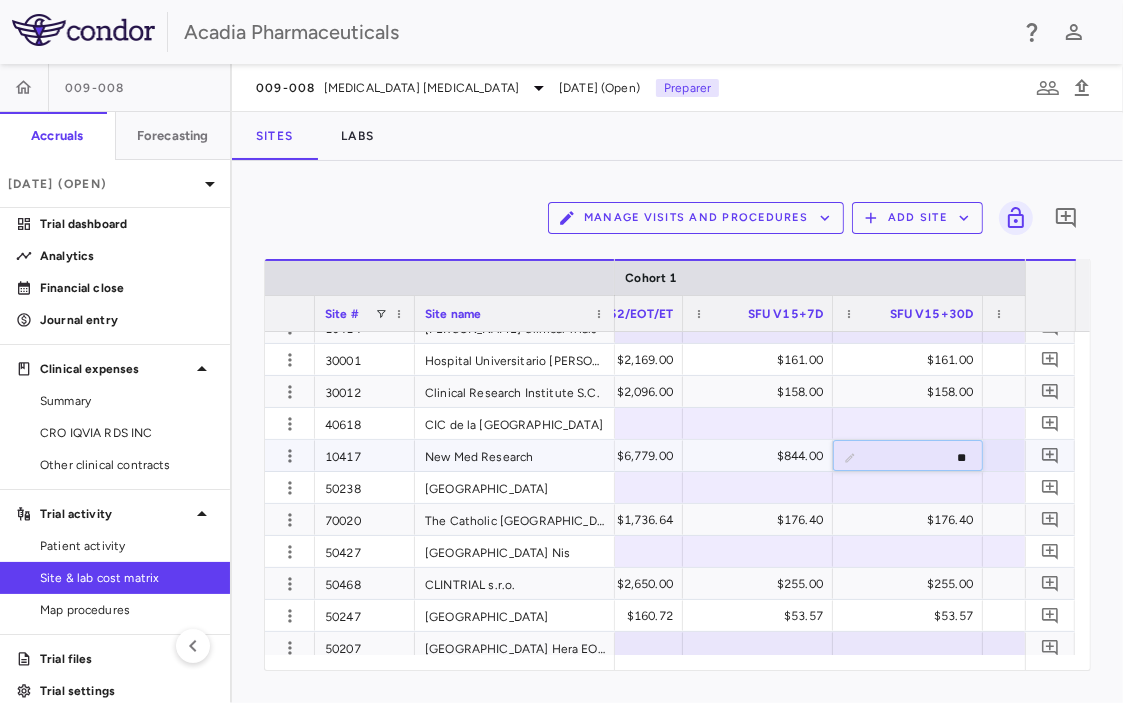 type on "***" 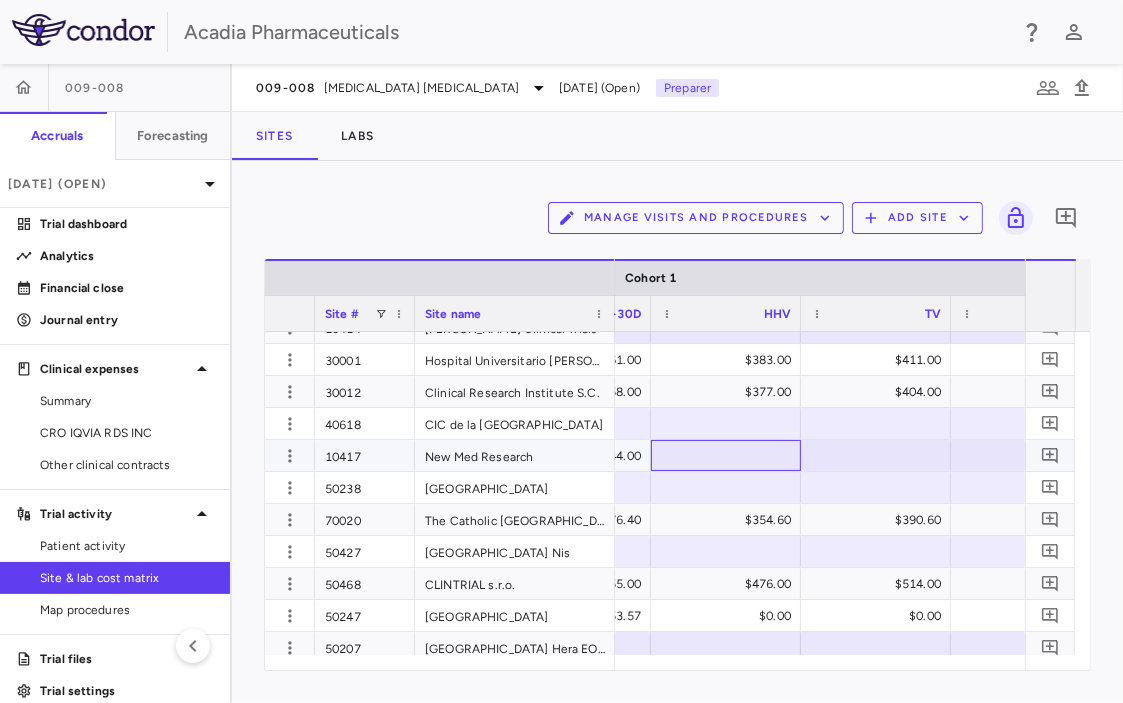 click at bounding box center [726, 455] 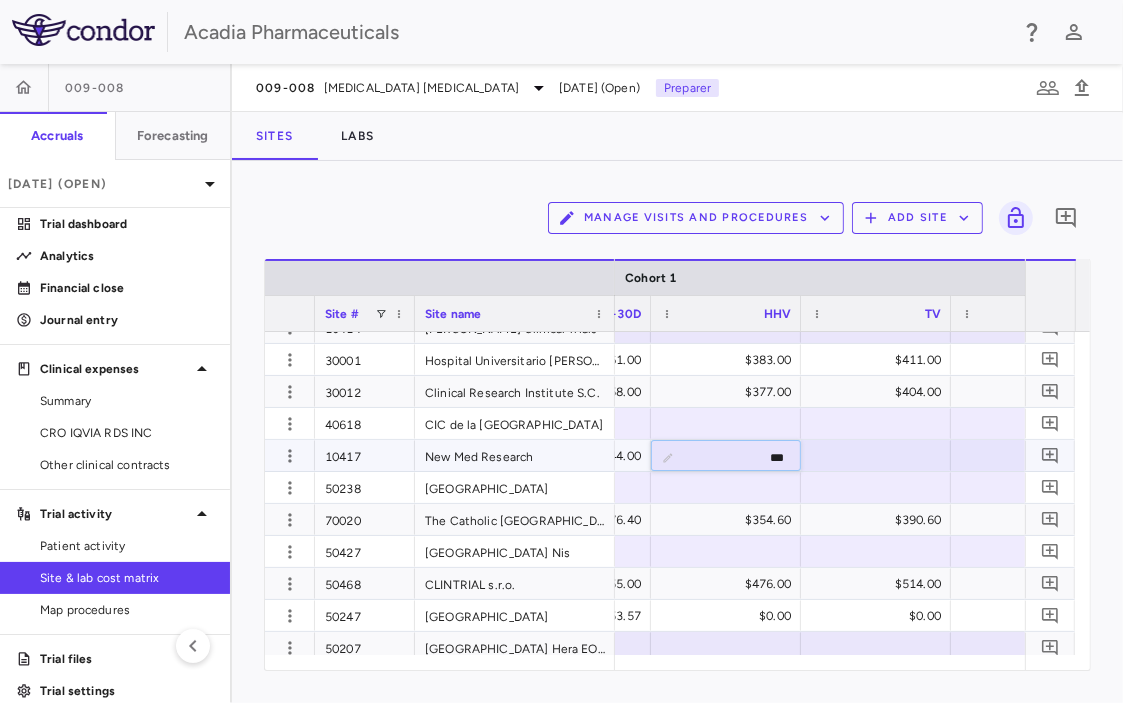 type on "****" 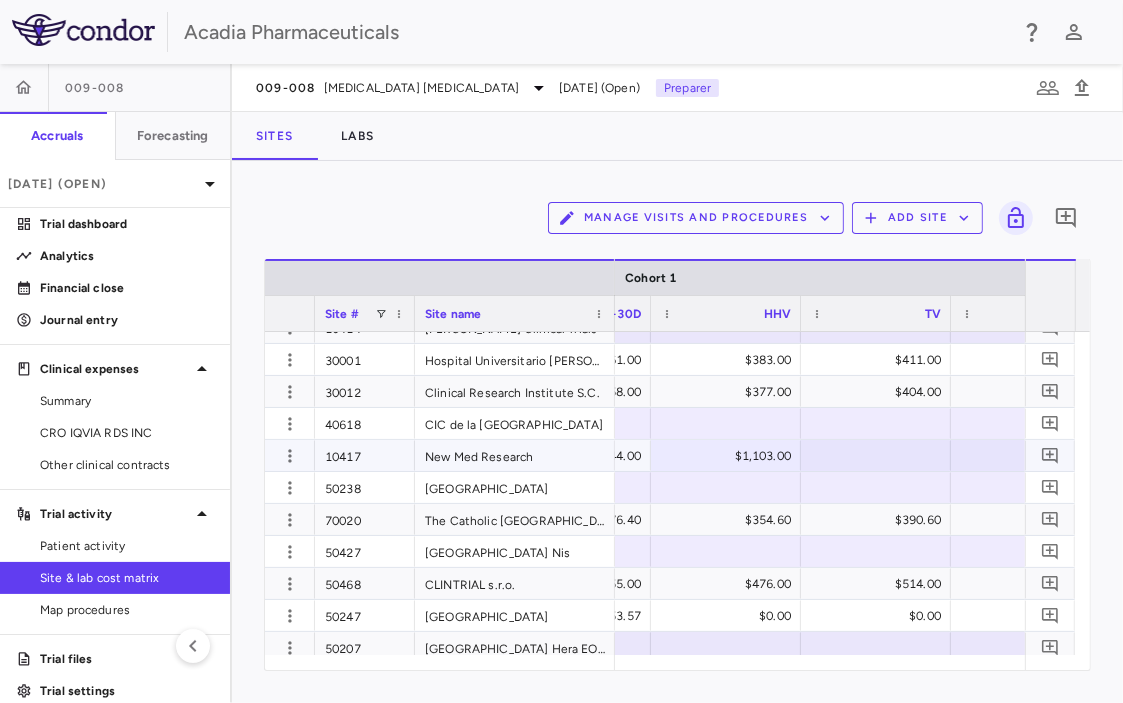 click at bounding box center [876, 455] 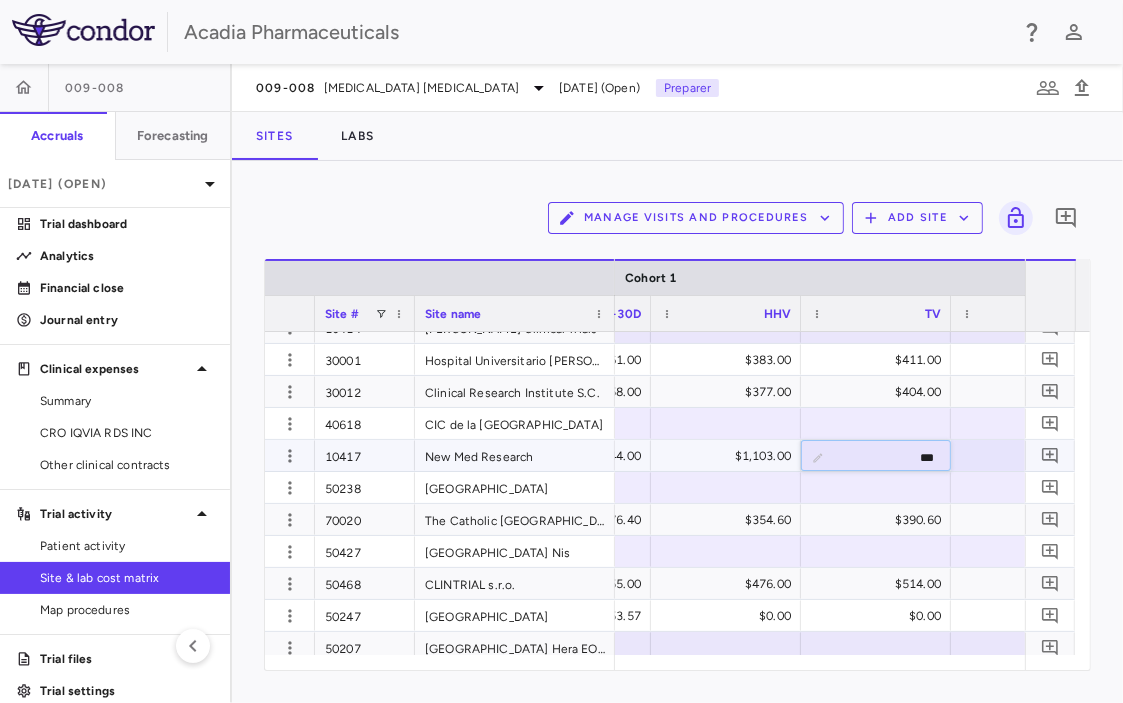 type on "****" 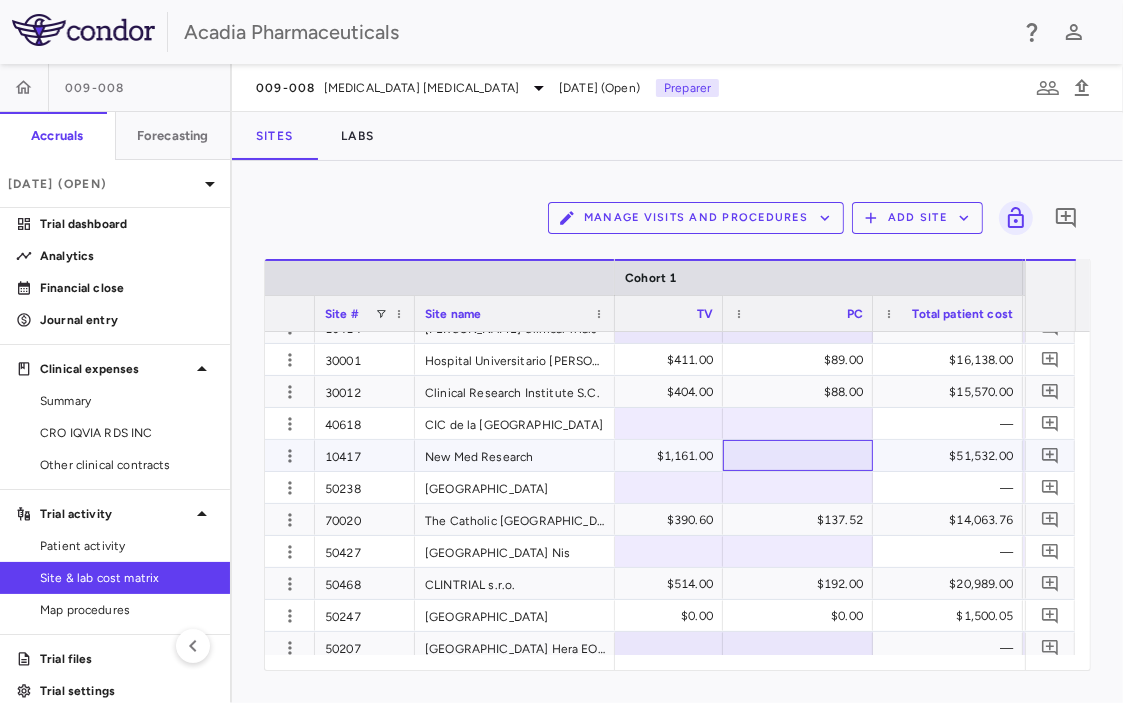 click at bounding box center [798, 455] 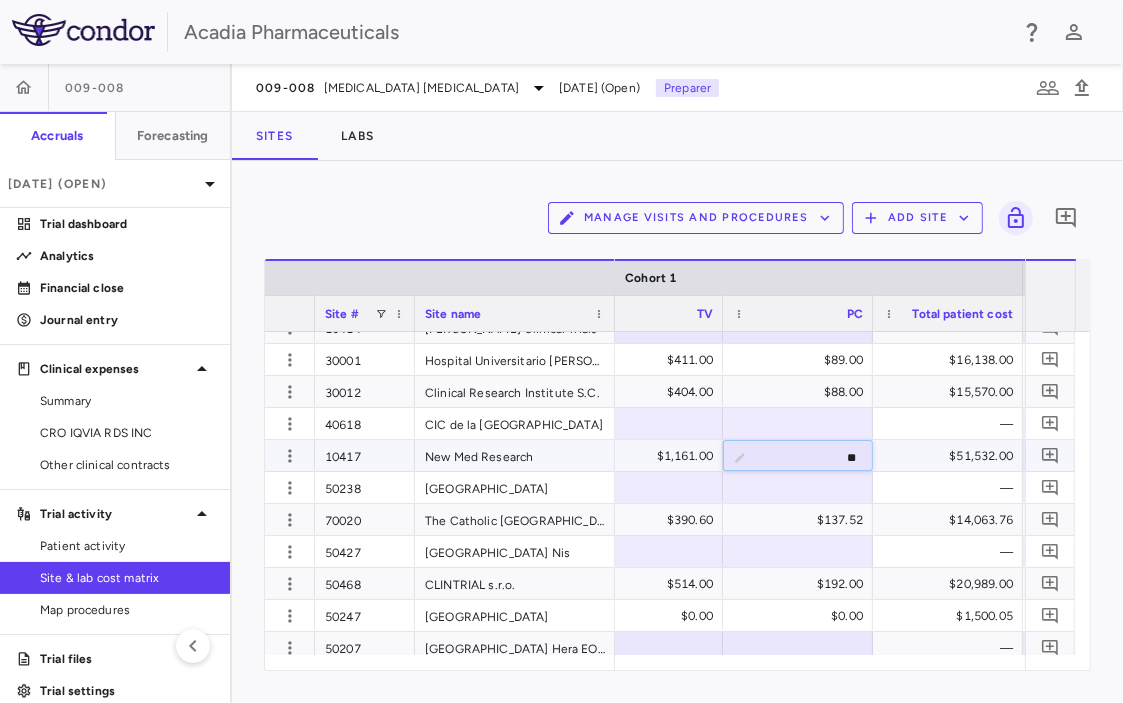 type on "***" 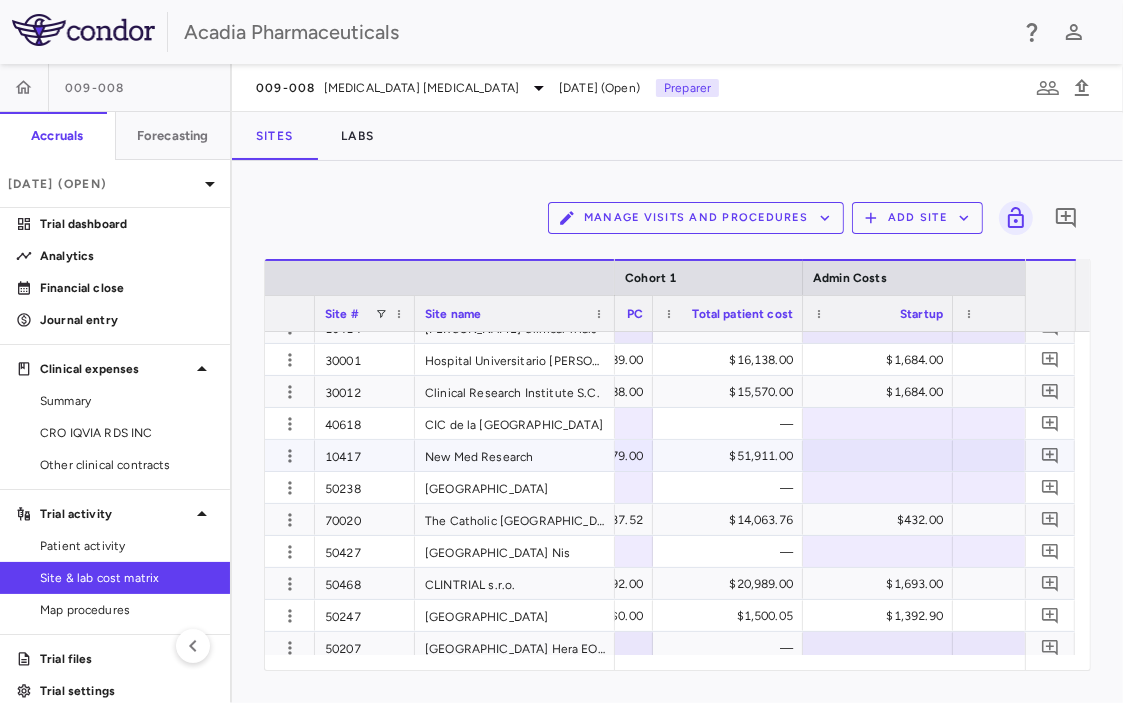 click at bounding box center [878, 455] 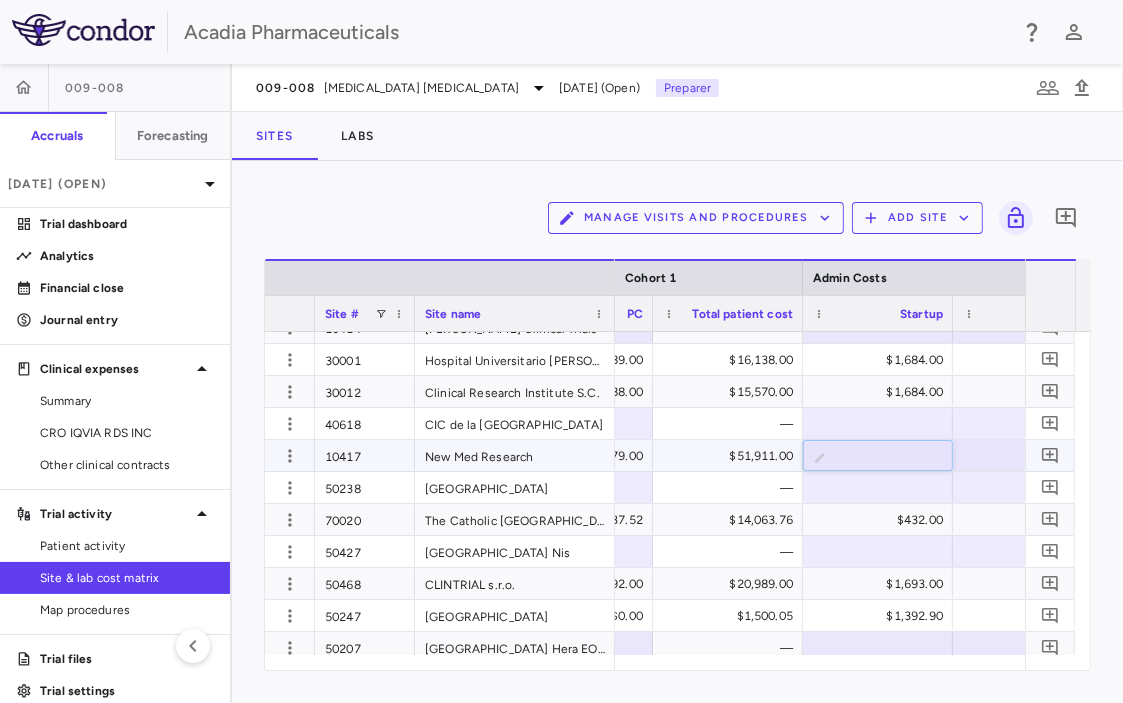 type on "*****" 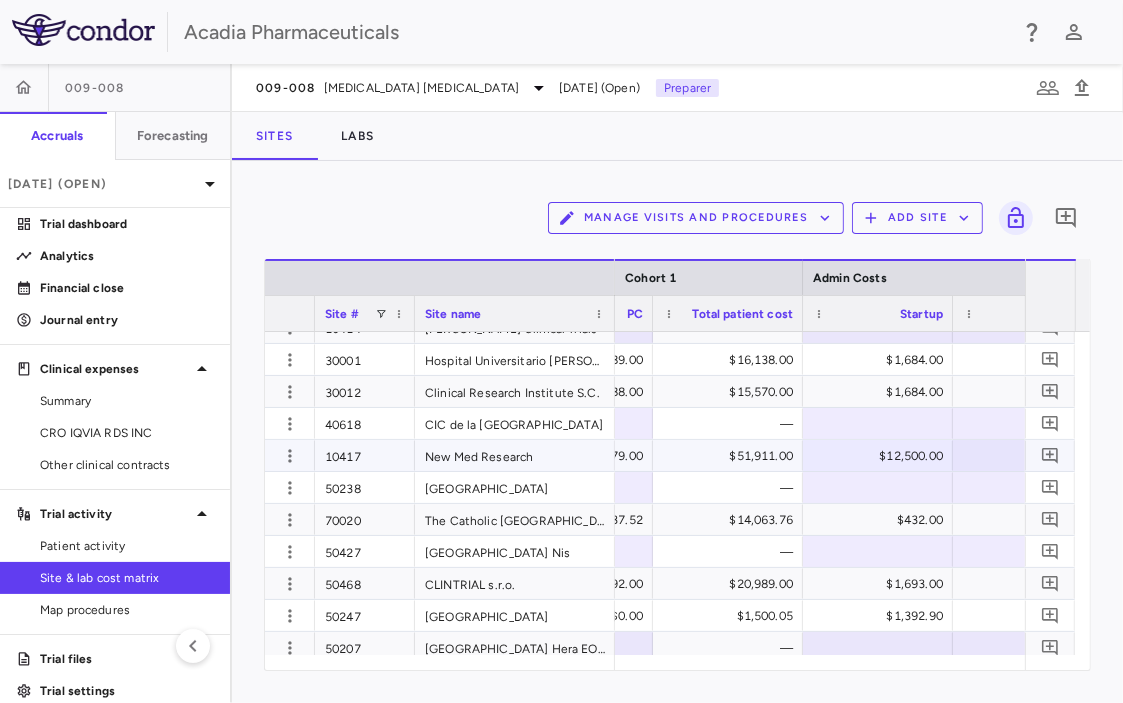 click on "$12,500.00" at bounding box center (882, 456) 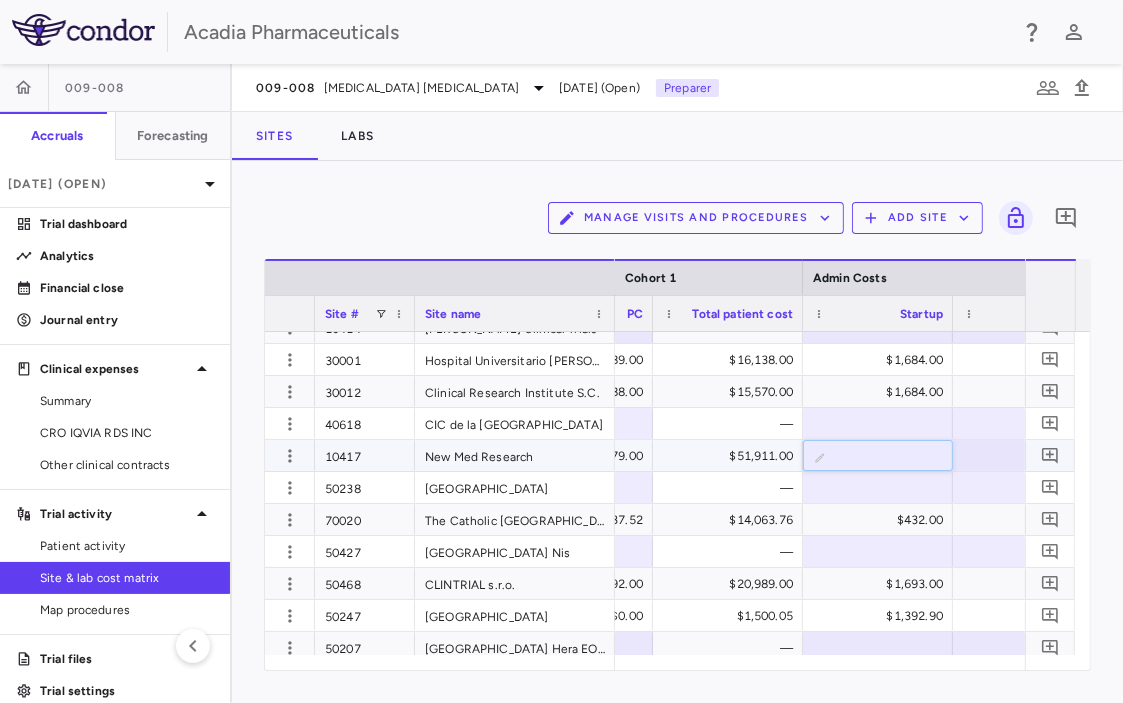 click on "*****" at bounding box center (893, 457) 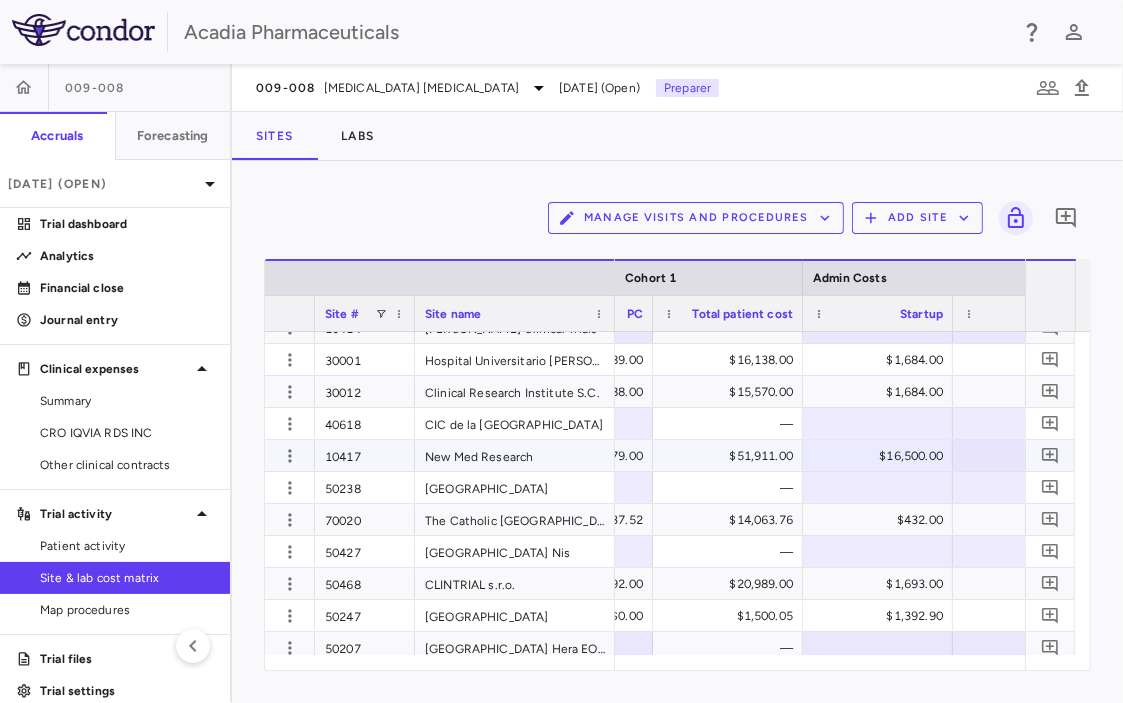 click on "$16,500.00" at bounding box center (882, 456) 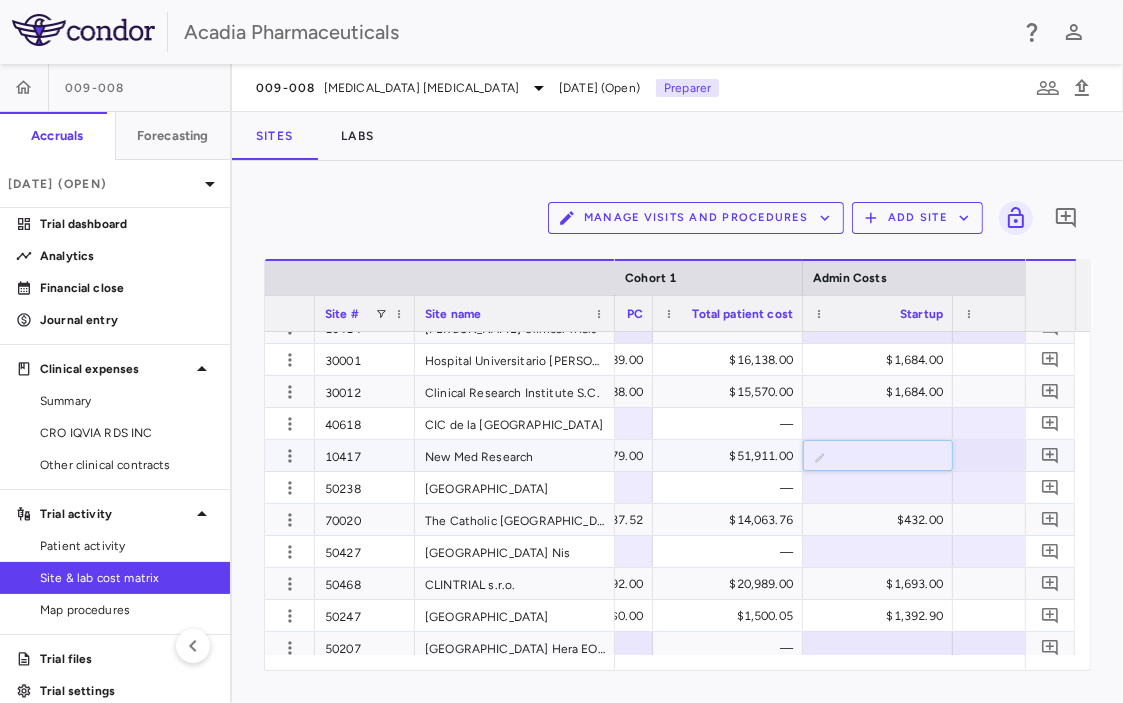 click on "*****" at bounding box center (893, 457) 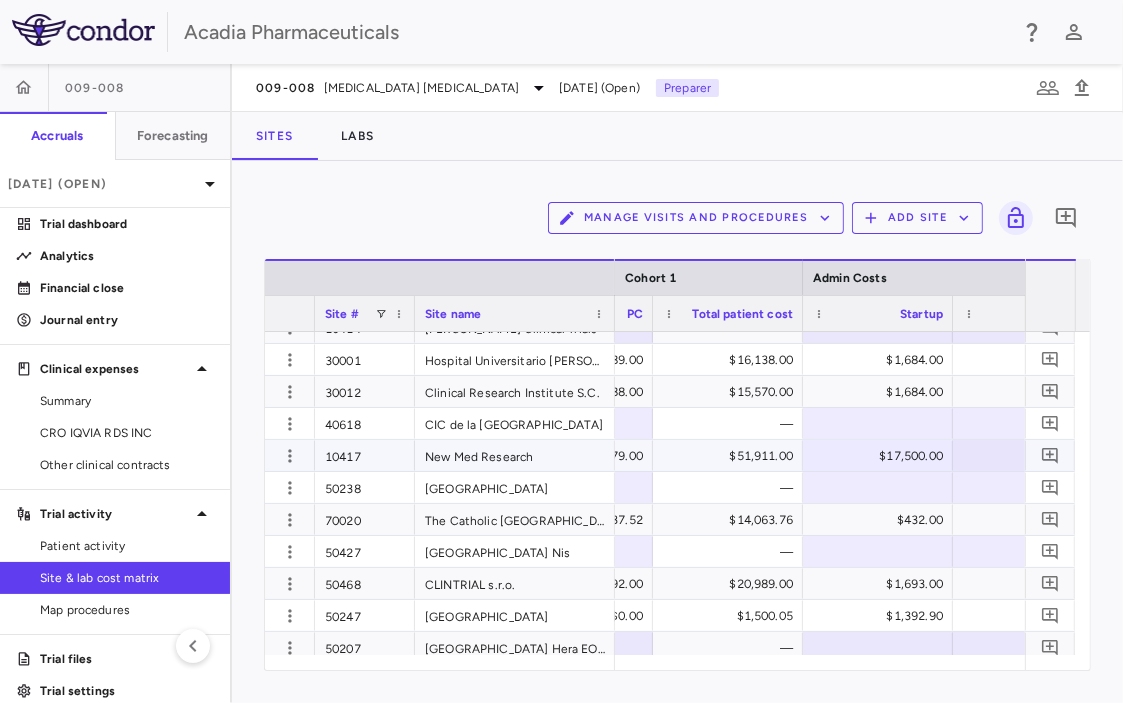 click at bounding box center (1028, 455) 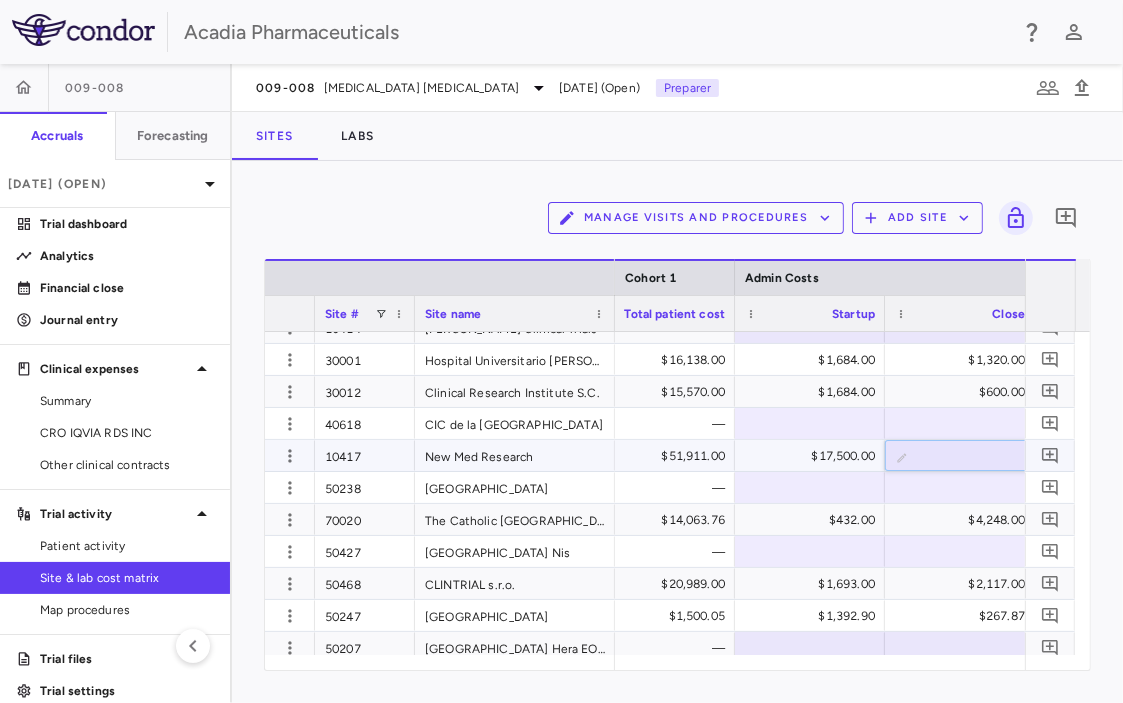 type on "****" 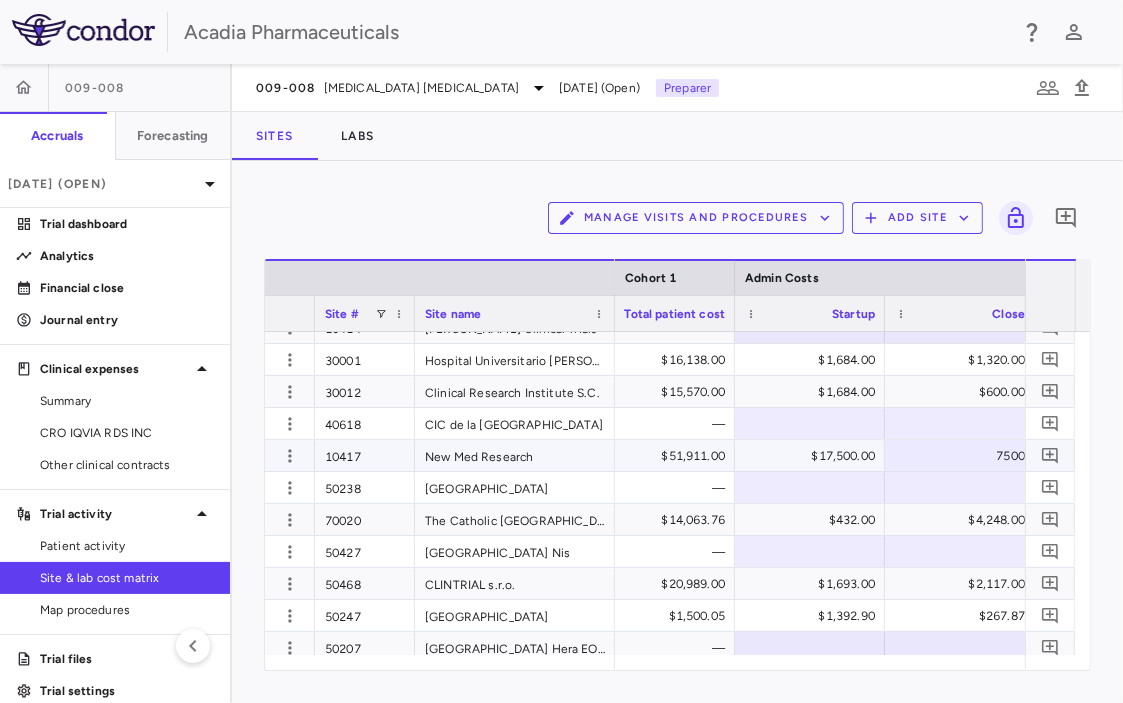 scroll, scrollTop: 0, scrollLeft: 5391, axis: horizontal 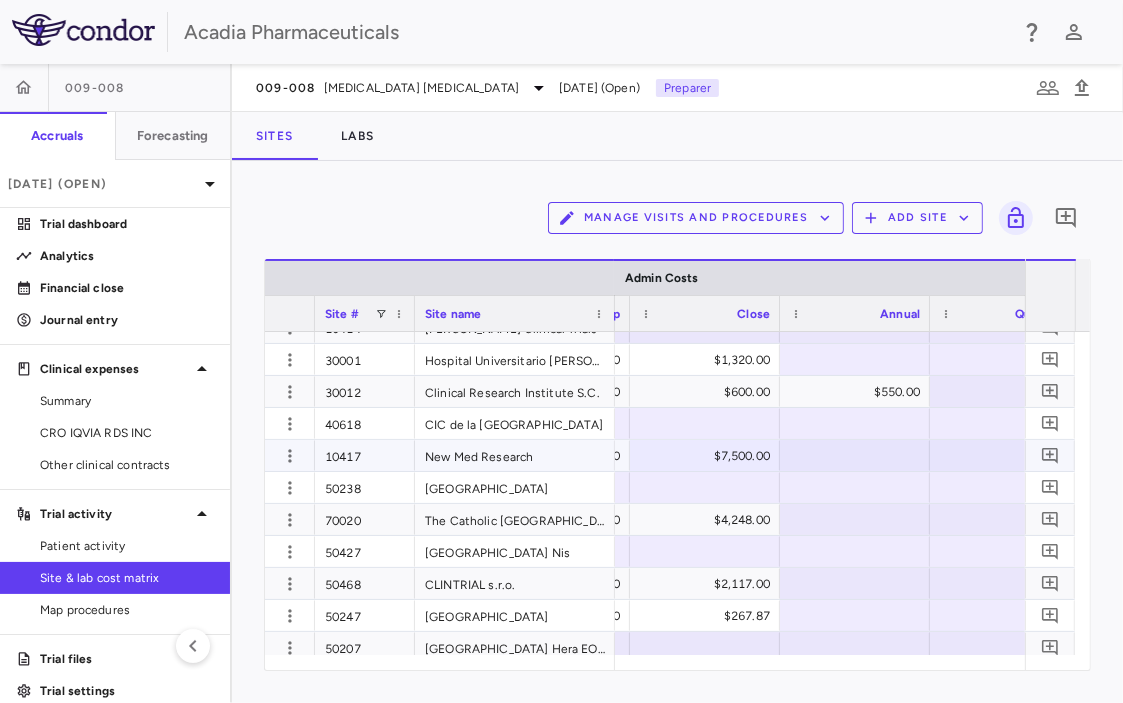 click at bounding box center [855, 455] 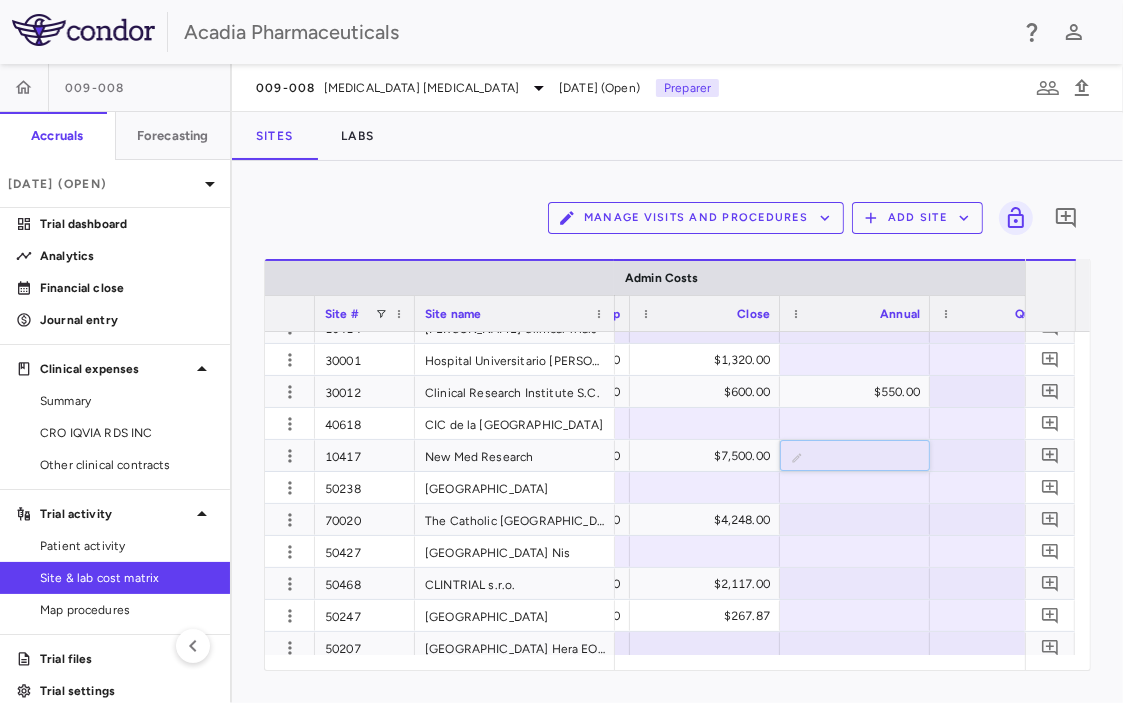 click on "Manage Visits and Procedures Add Site 0" at bounding box center [677, 218] 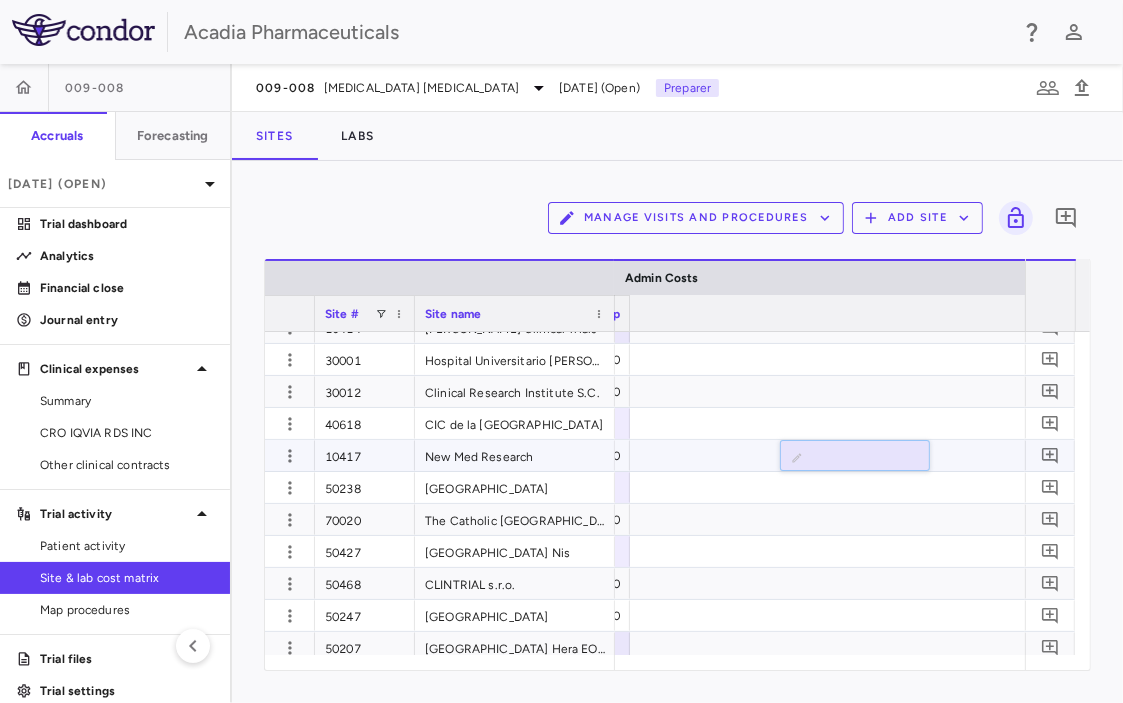 scroll, scrollTop: 0, scrollLeft: 4848, axis: horizontal 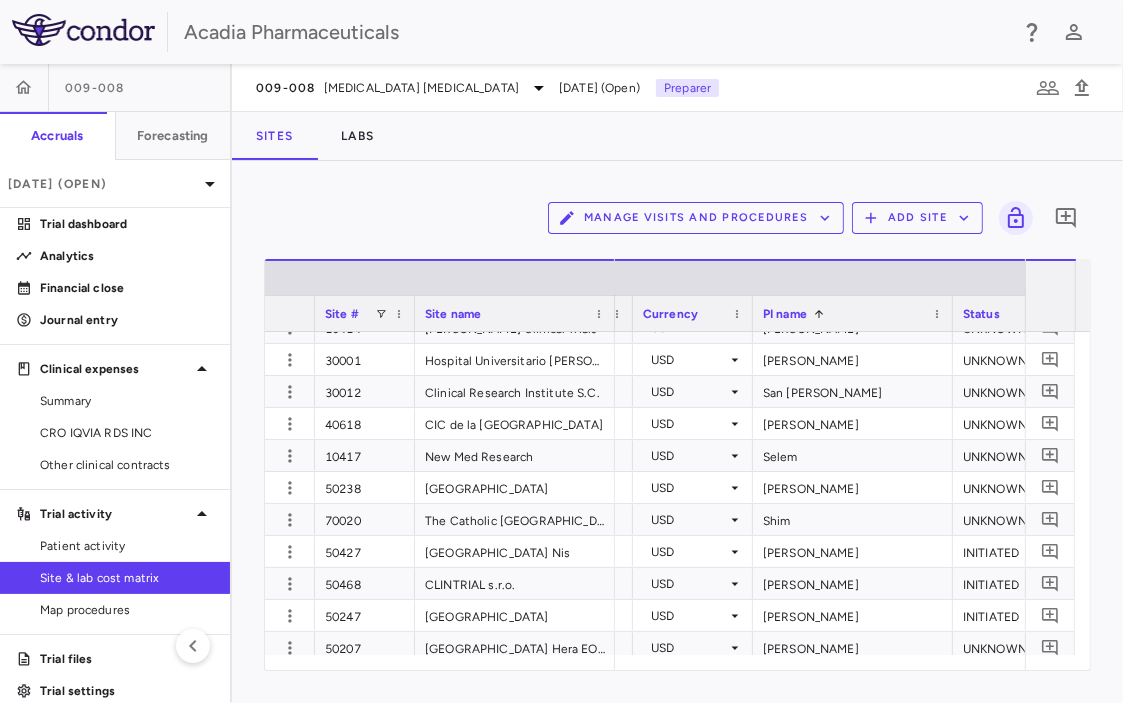 click 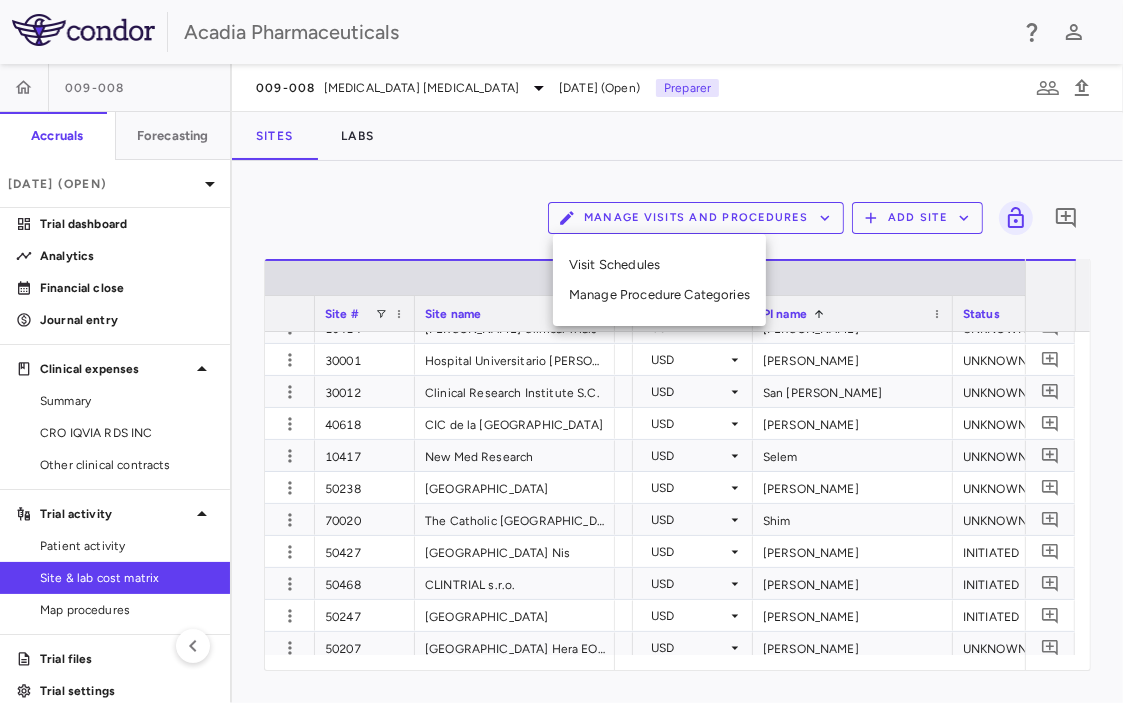click at bounding box center [561, 351] 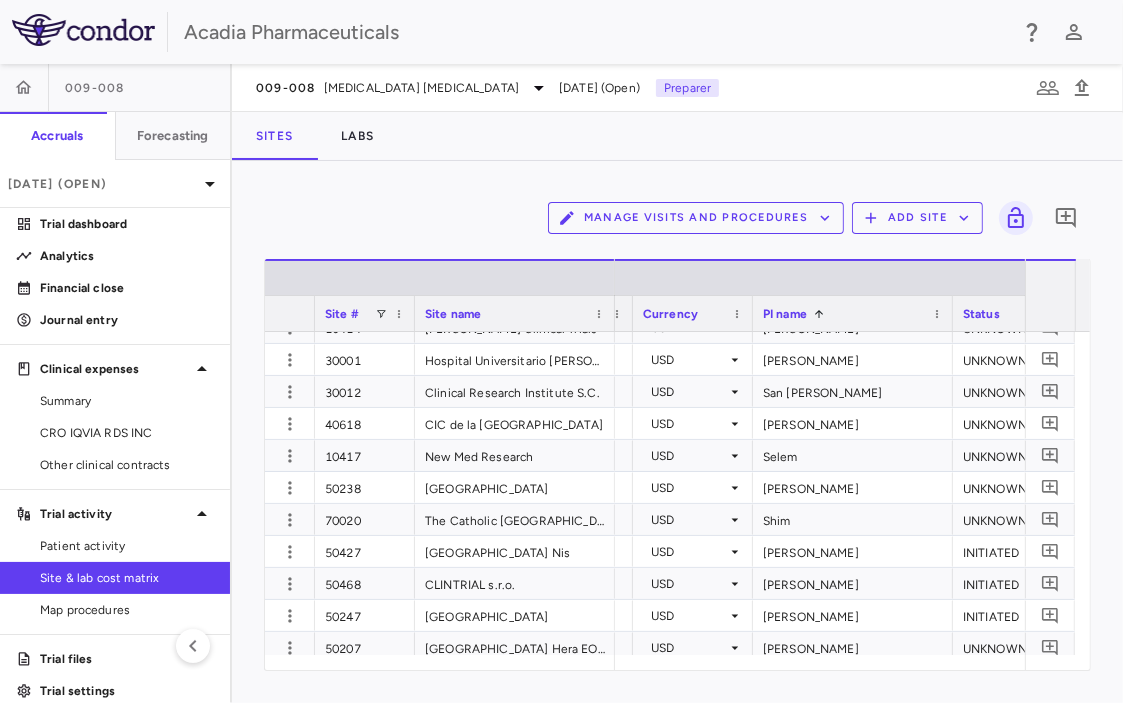 click on "Site #" at bounding box center (342, 314) 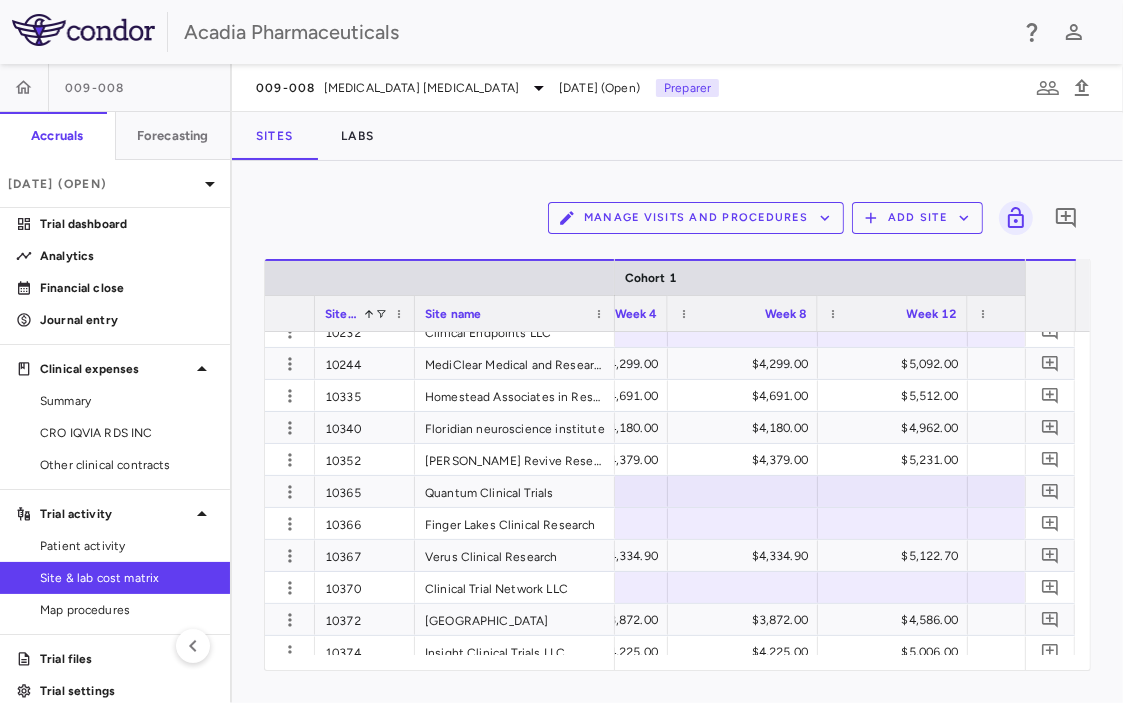 click on "Manage Visits and Procedures Add Site 0 Press ENTER to sort. Press ALT DOWN to open column menu. Press CTRL ENTER to open filter Drag here to set row groups Drag here to set column labels
Site #
1
Site name
Cohort 1
to" at bounding box center (677, 432) 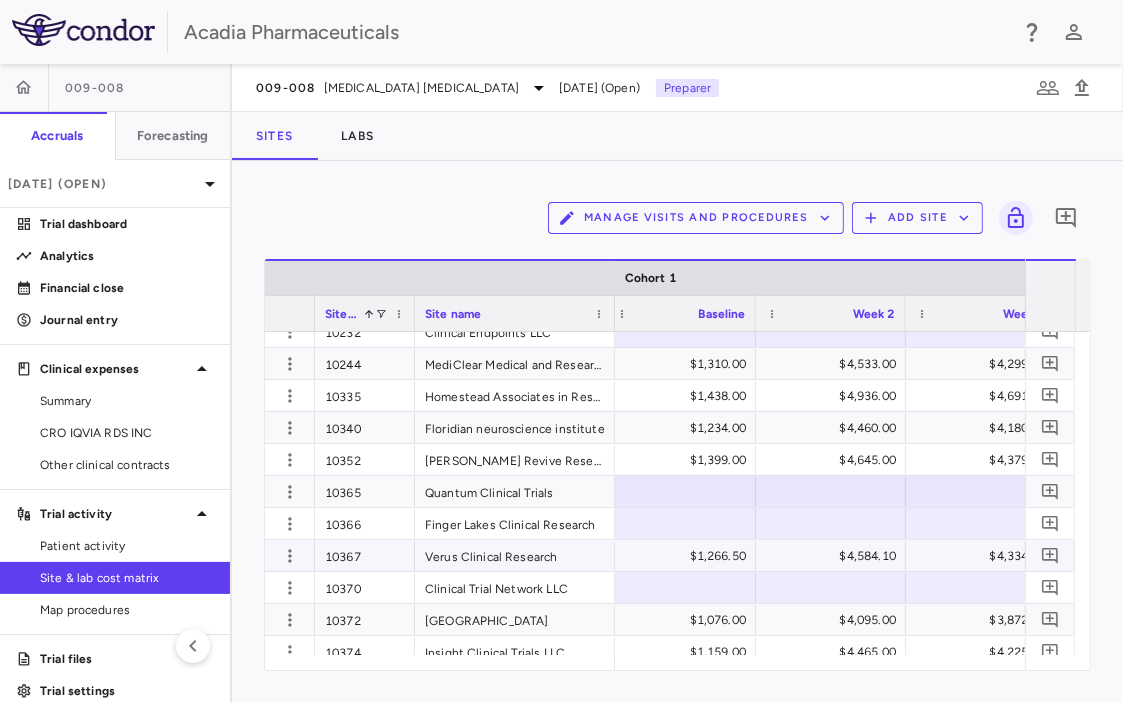 click on "$1,266.50" at bounding box center (685, 556) 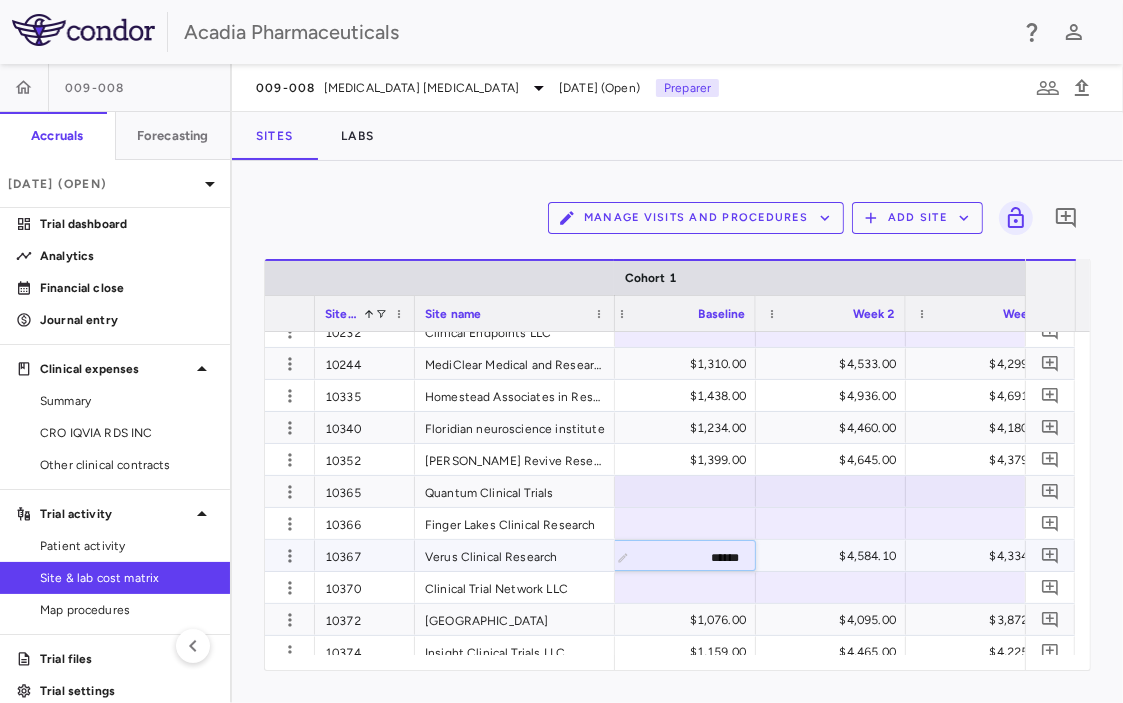 click on "******" at bounding box center [696, 557] 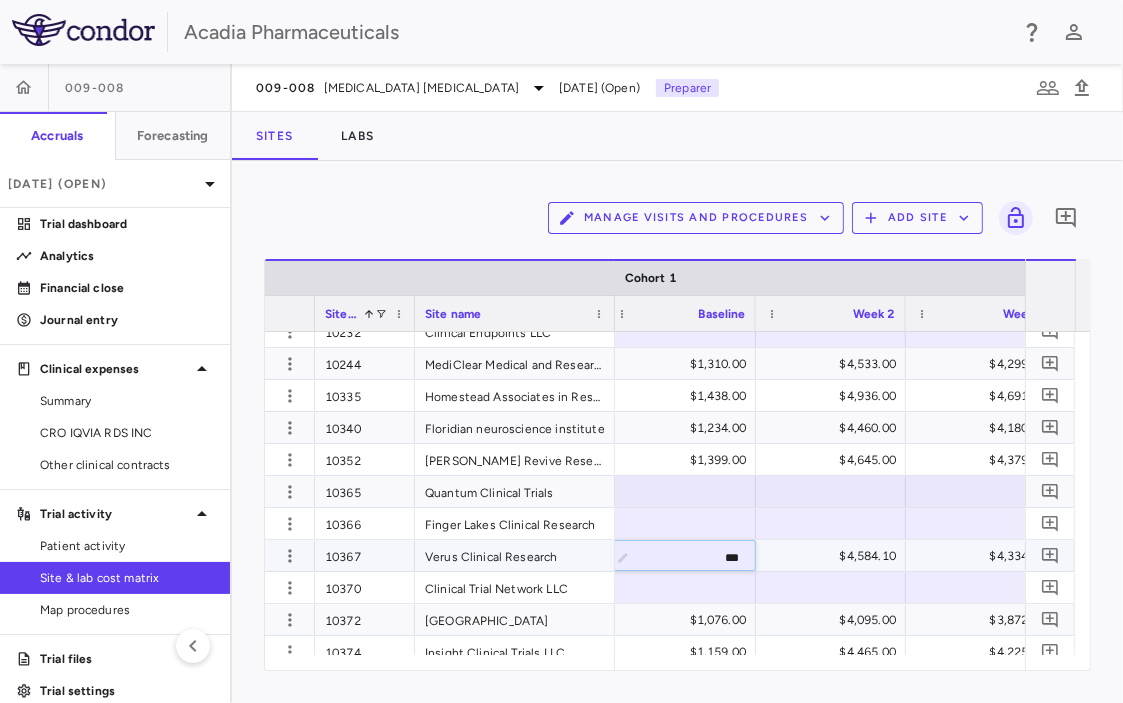 type on "****" 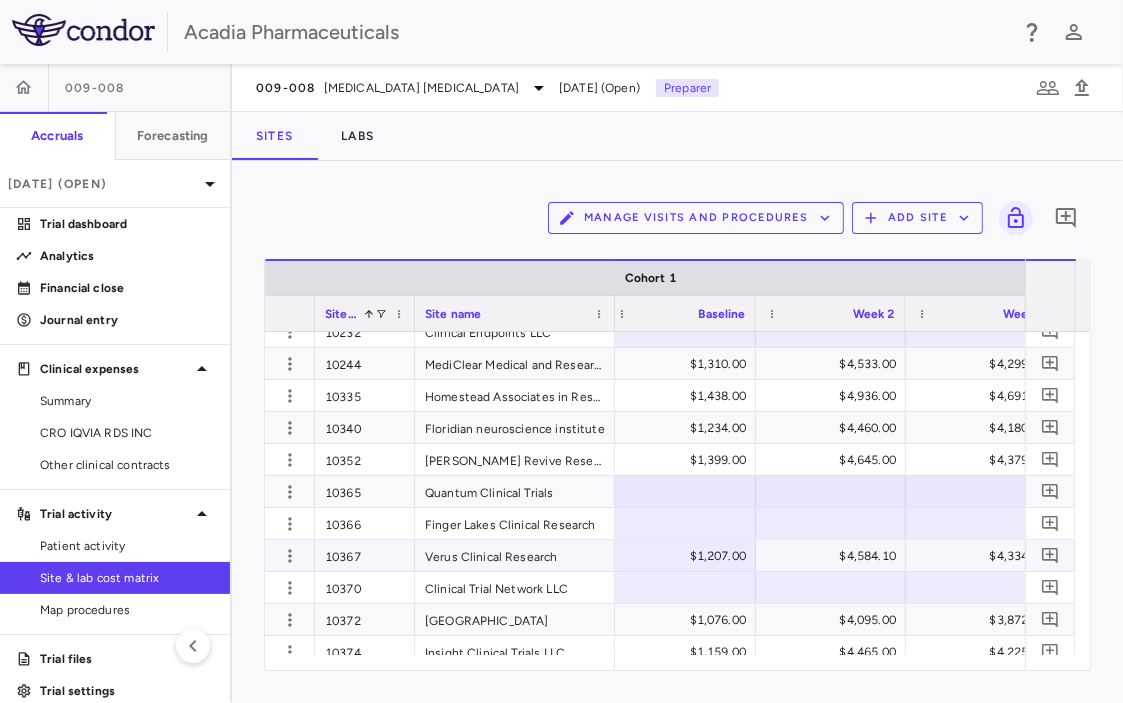 click on "$4,584.10" at bounding box center [835, 556] 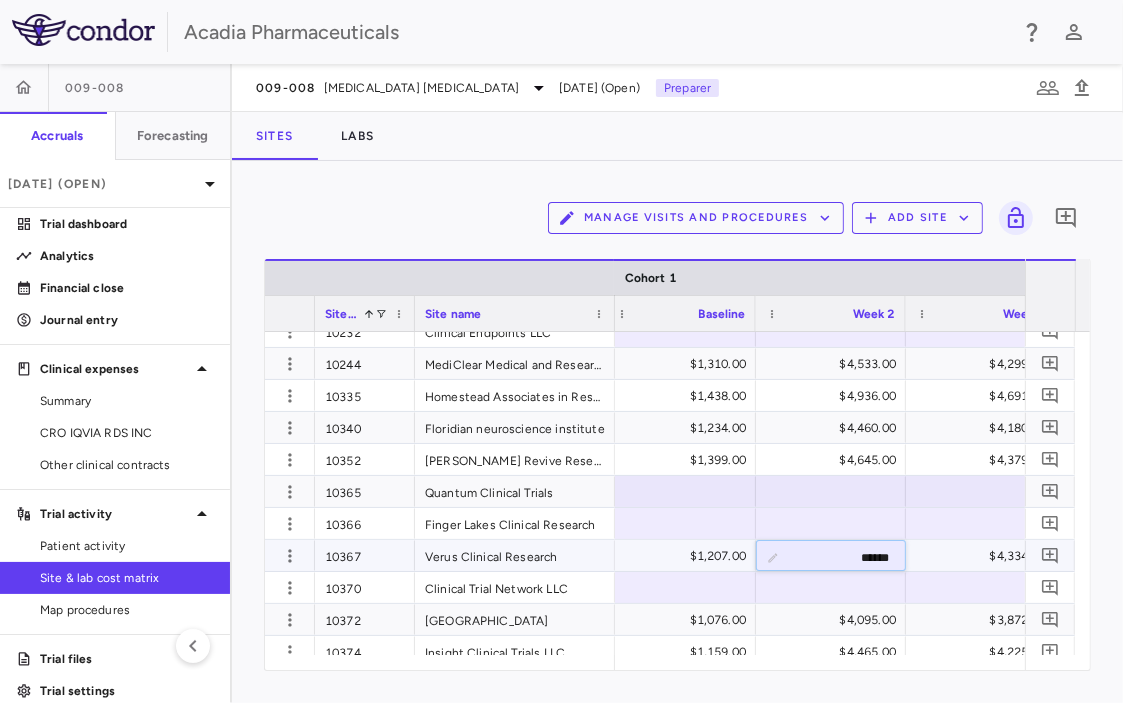 click on "******" at bounding box center (846, 557) 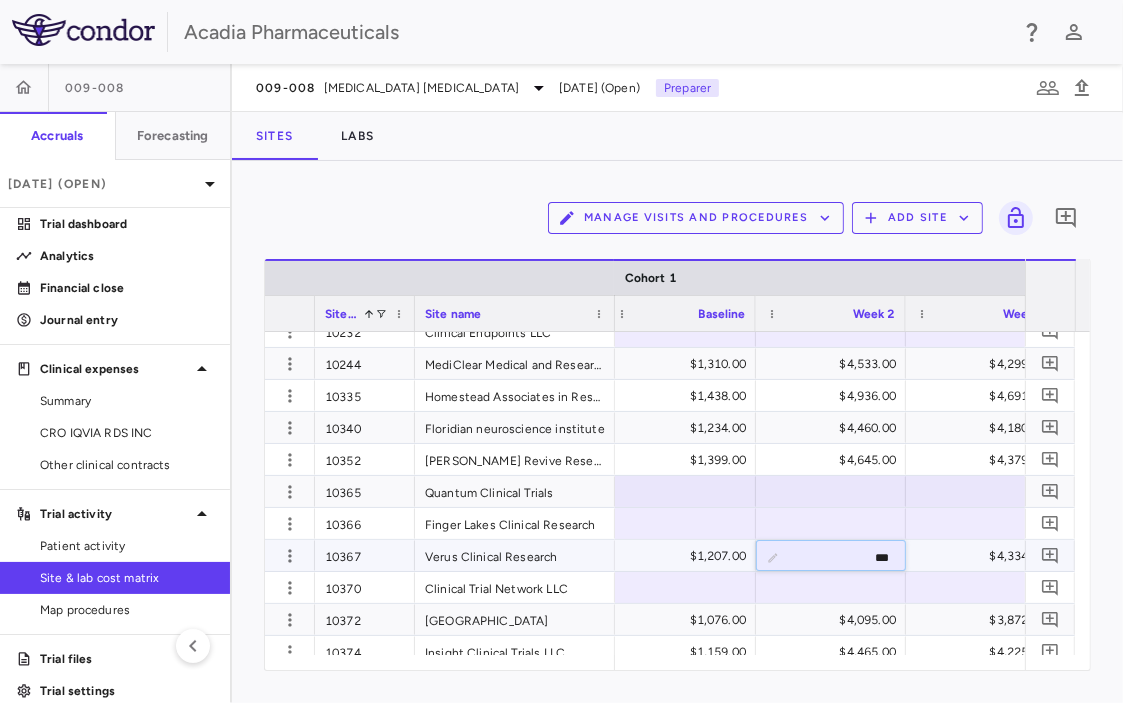 type on "****" 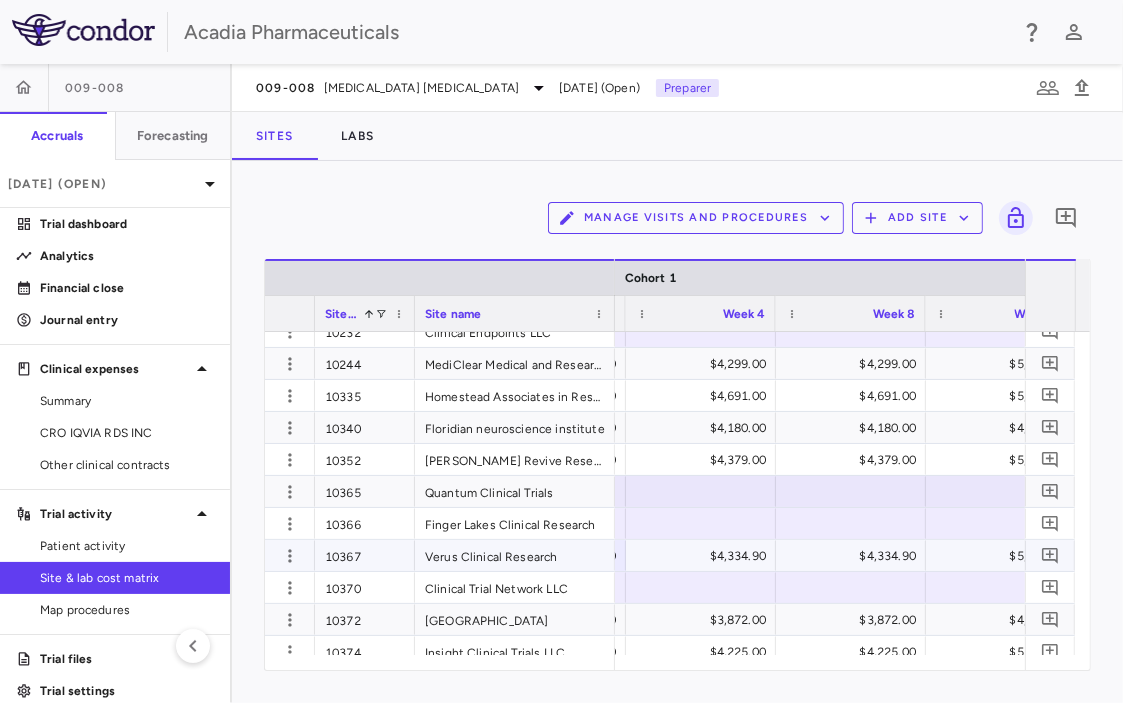 click on "$4,334.90" at bounding box center [705, 556] 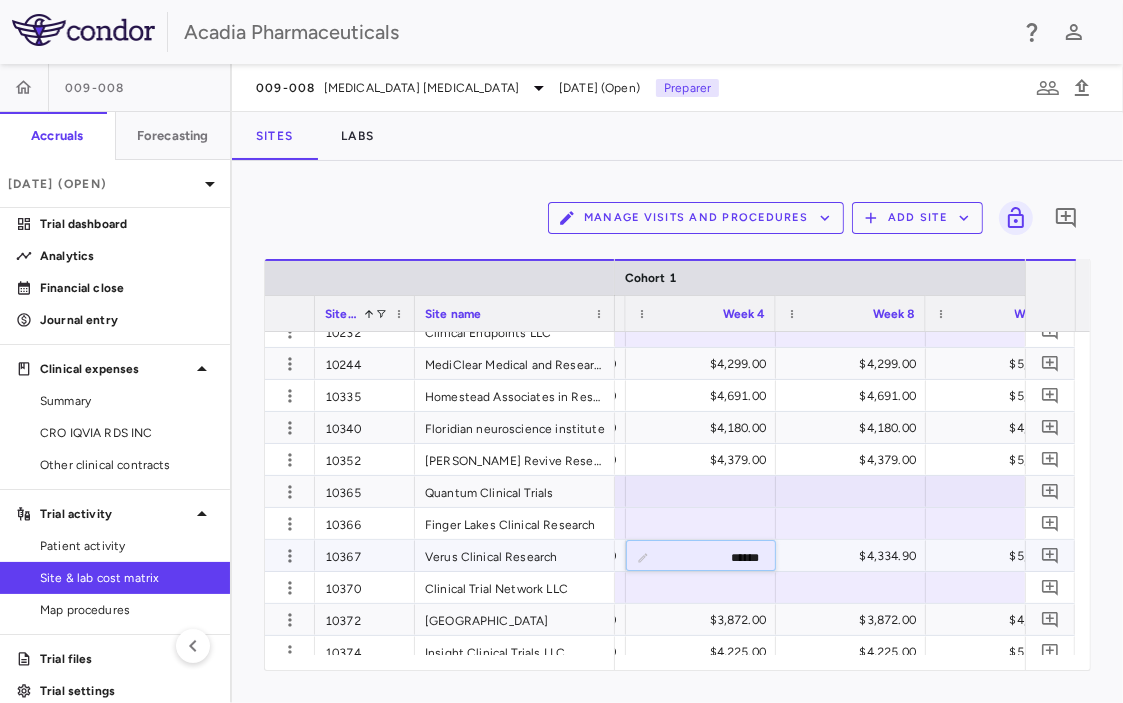 click on "******" at bounding box center (716, 557) 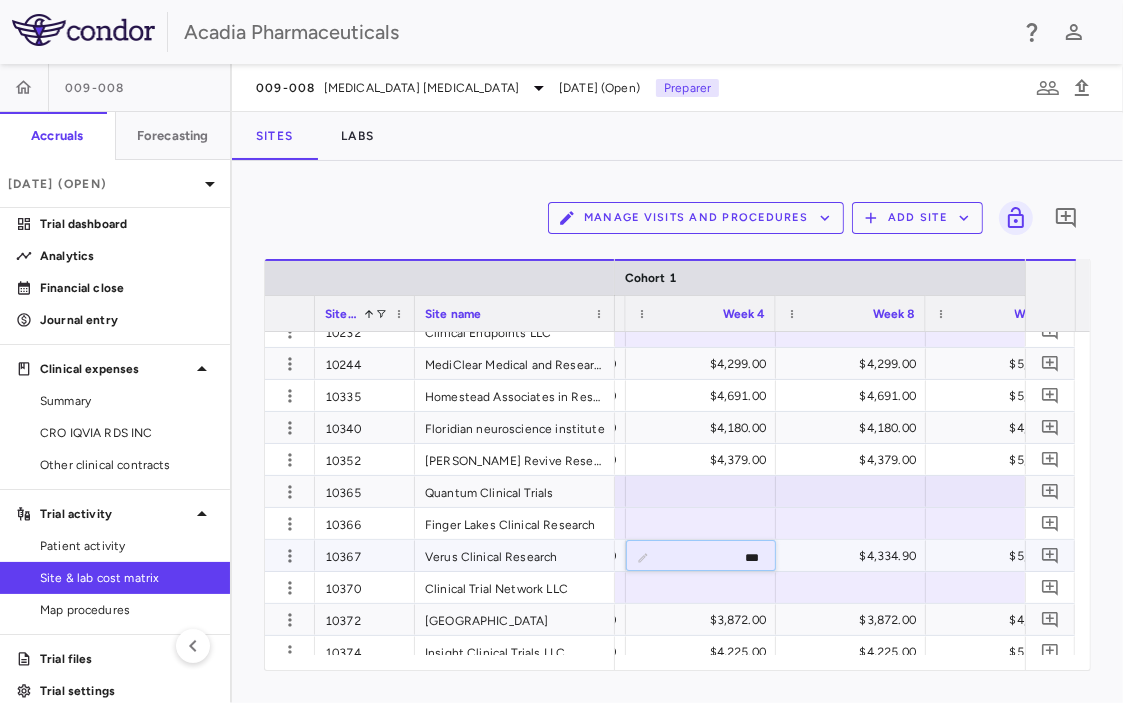 type on "****" 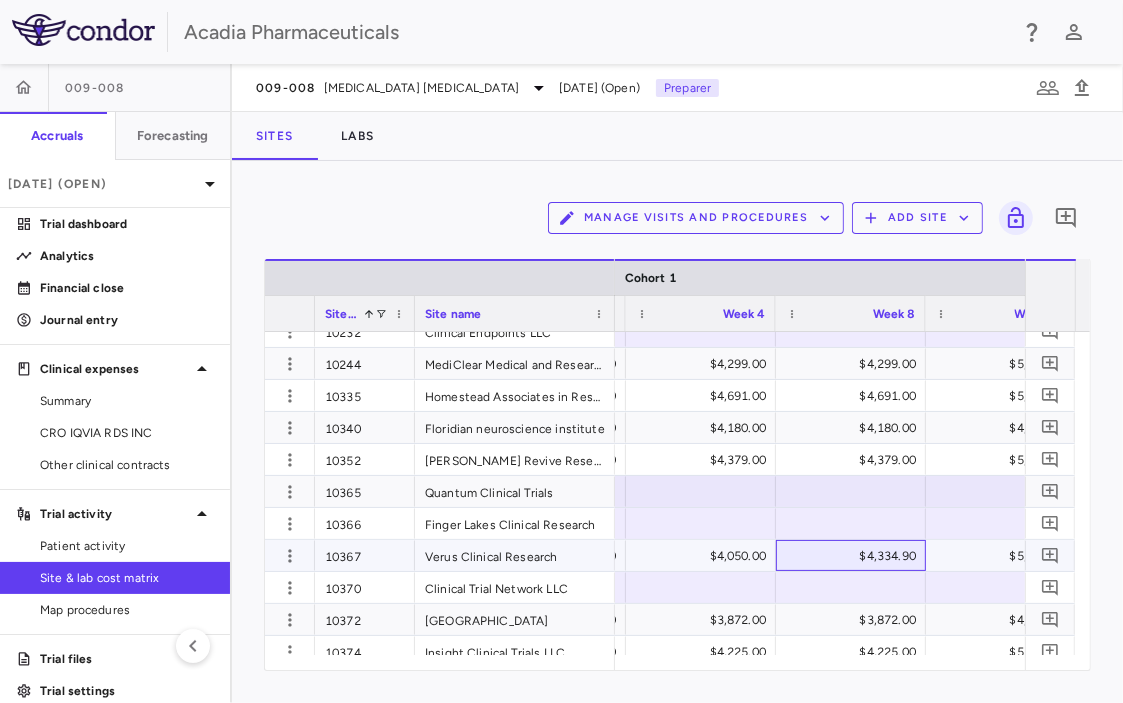 click on "$4,334.90" at bounding box center [855, 556] 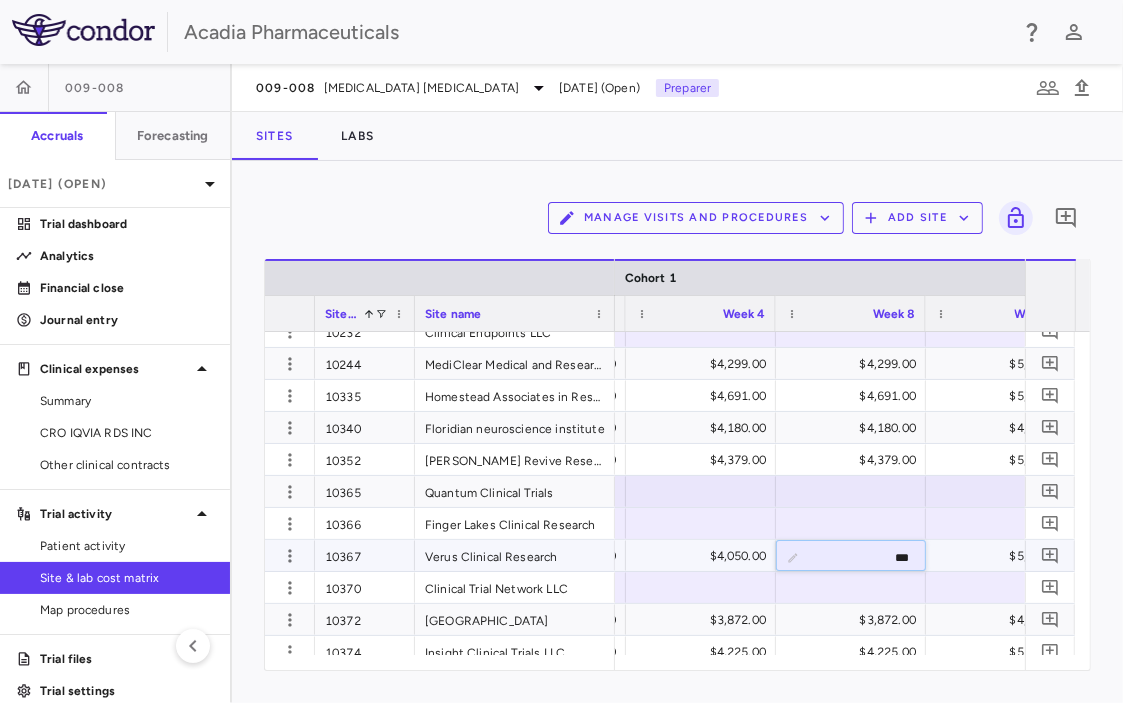 type on "****" 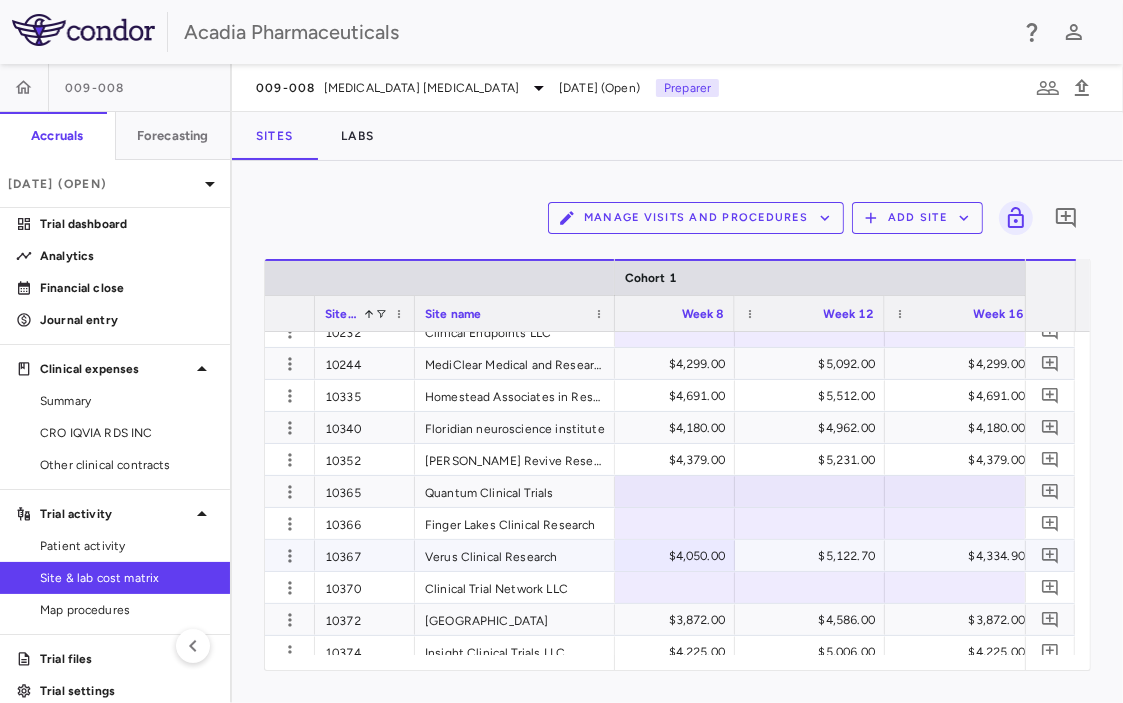 click on "$5,122.70" at bounding box center [814, 556] 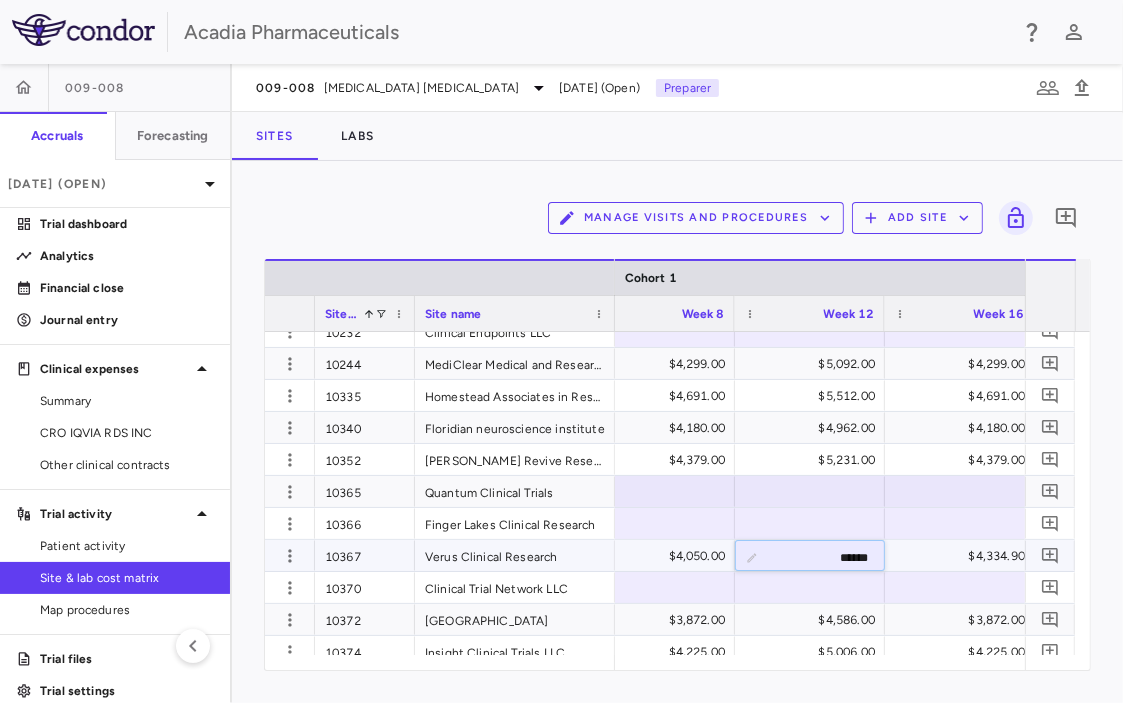 click on "******" at bounding box center (825, 557) 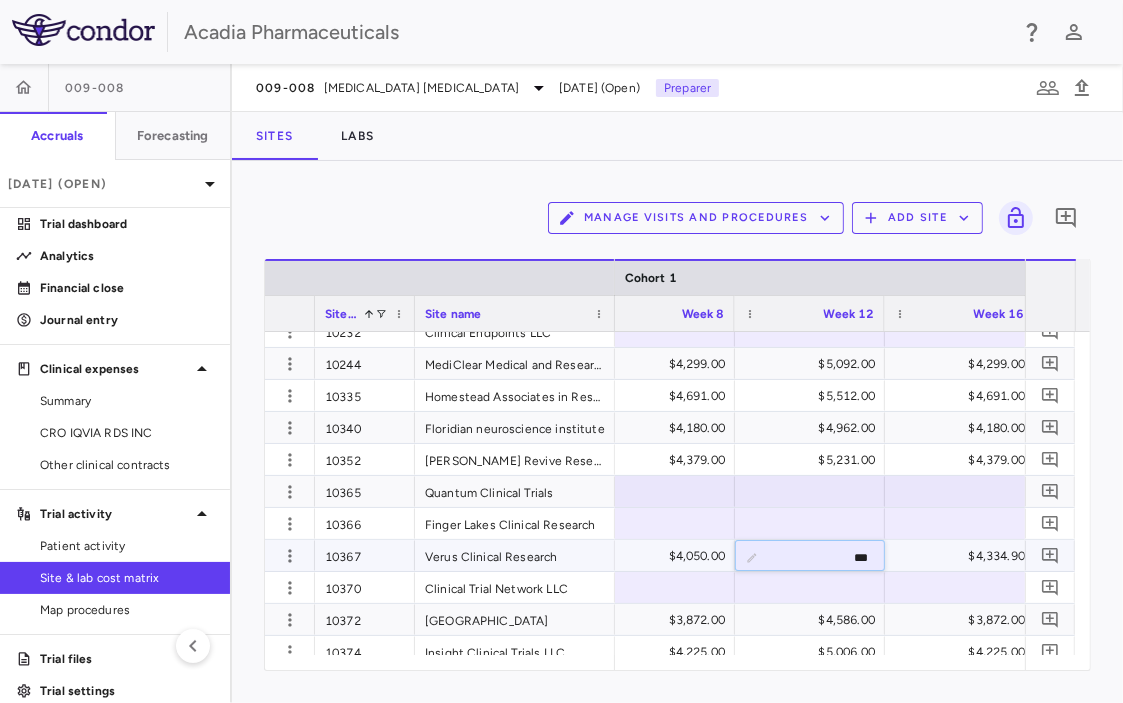type on "****" 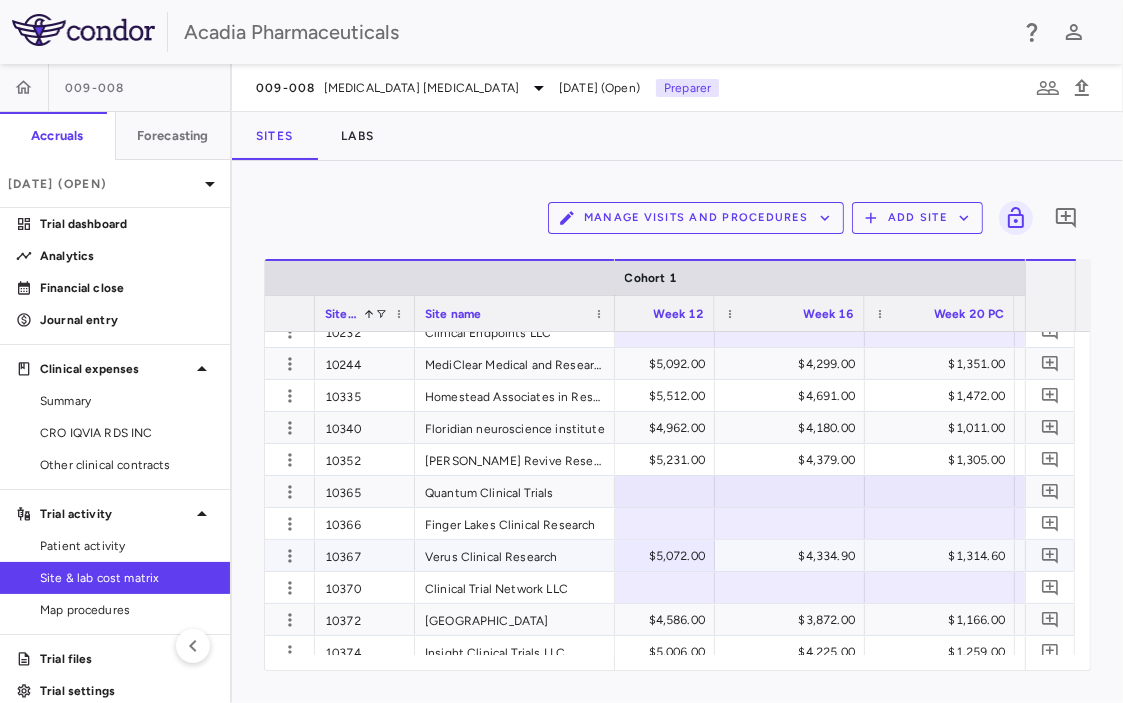 click on "$4,334.90" at bounding box center (794, 556) 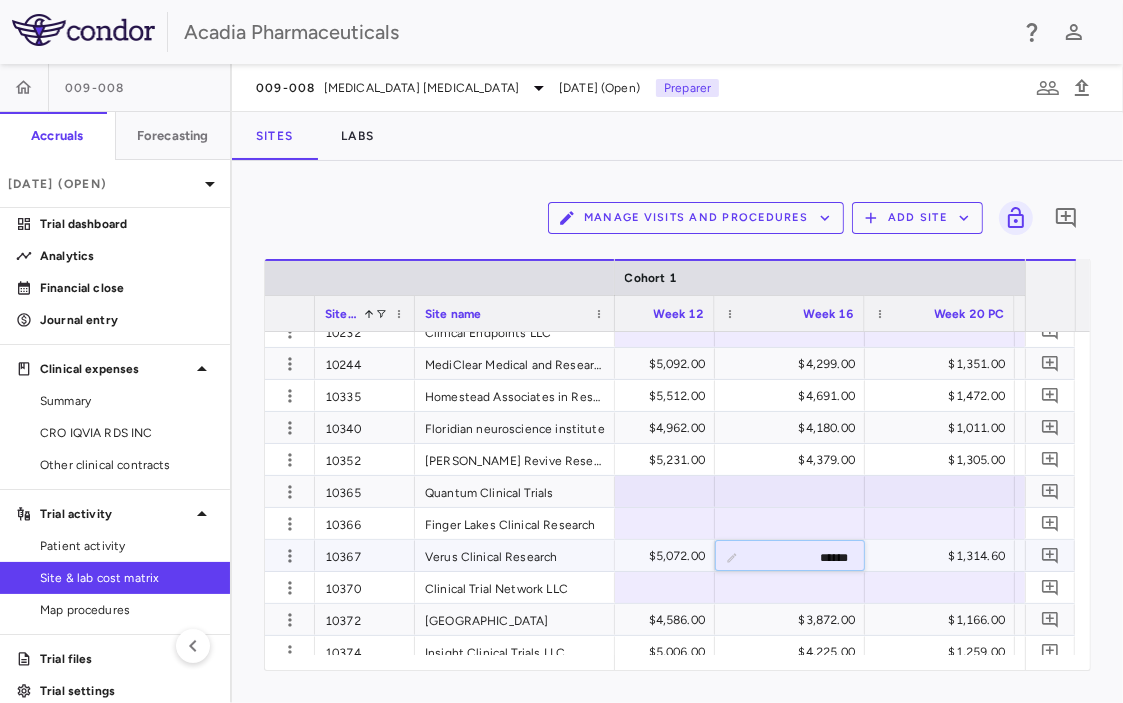 click on "******" at bounding box center [805, 557] 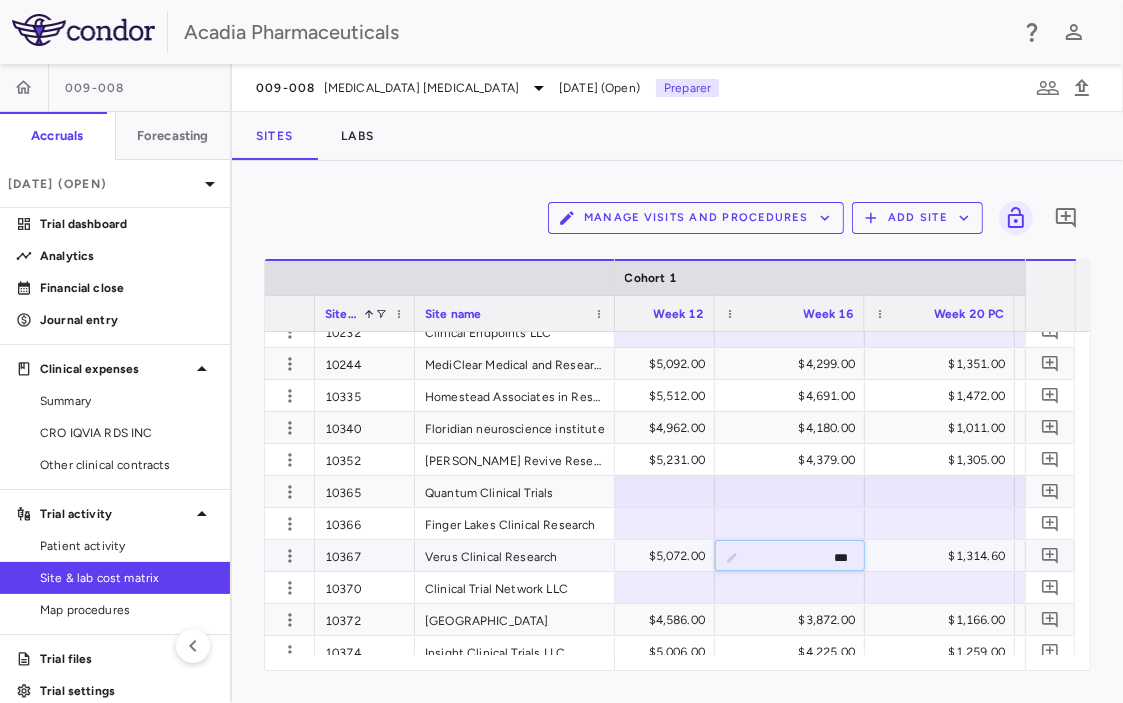 type on "****" 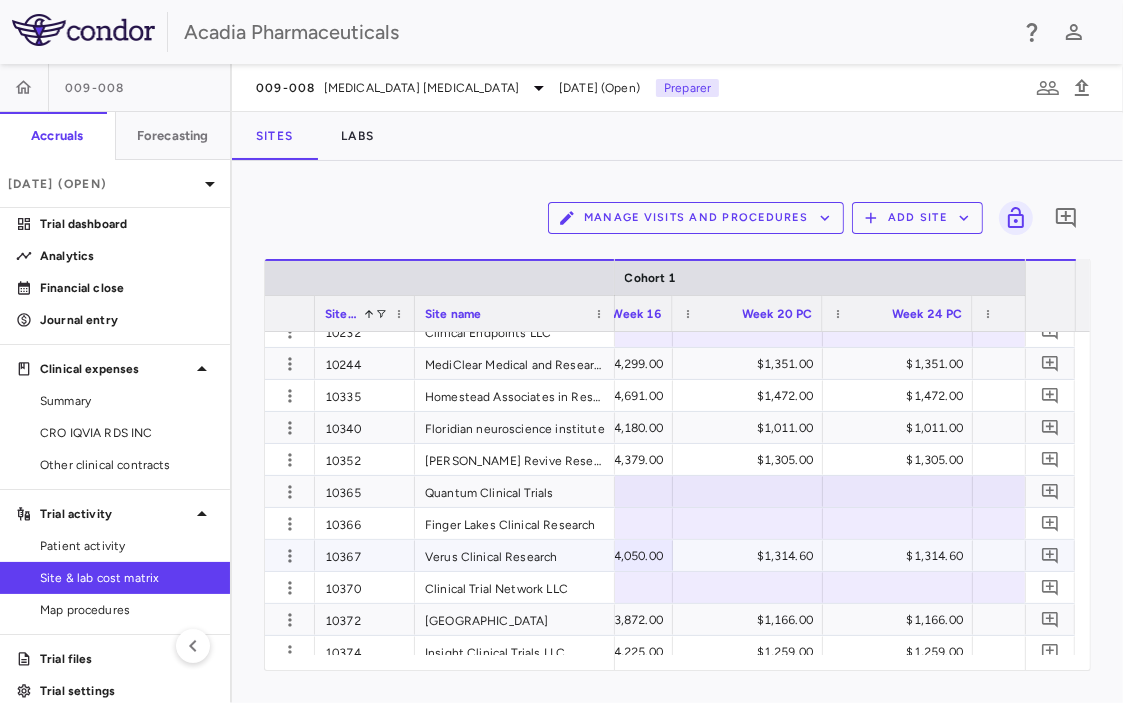 click on "$1,314.60" at bounding box center [752, 556] 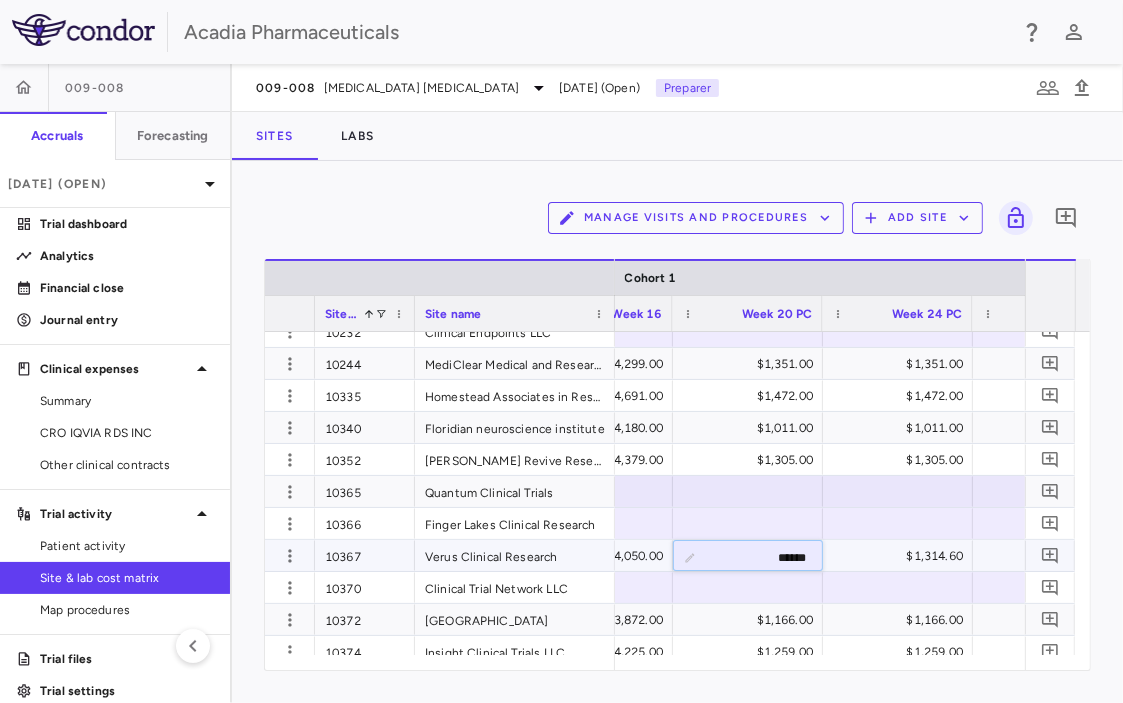 click on "******" at bounding box center (763, 557) 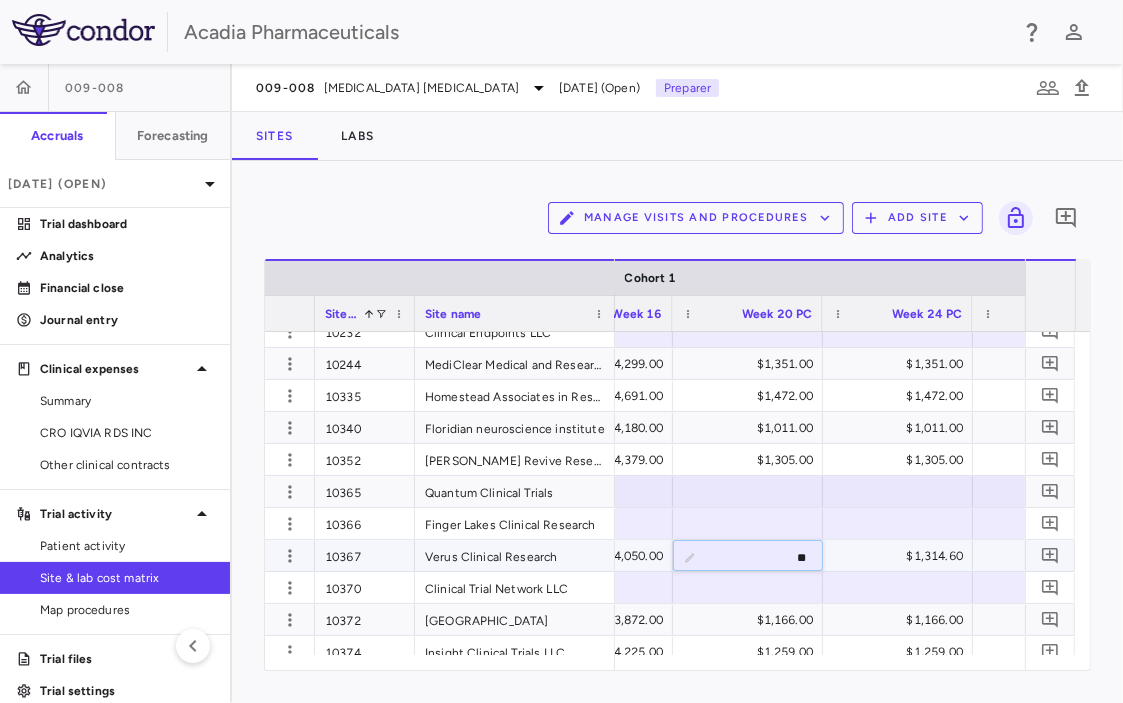 type on "***" 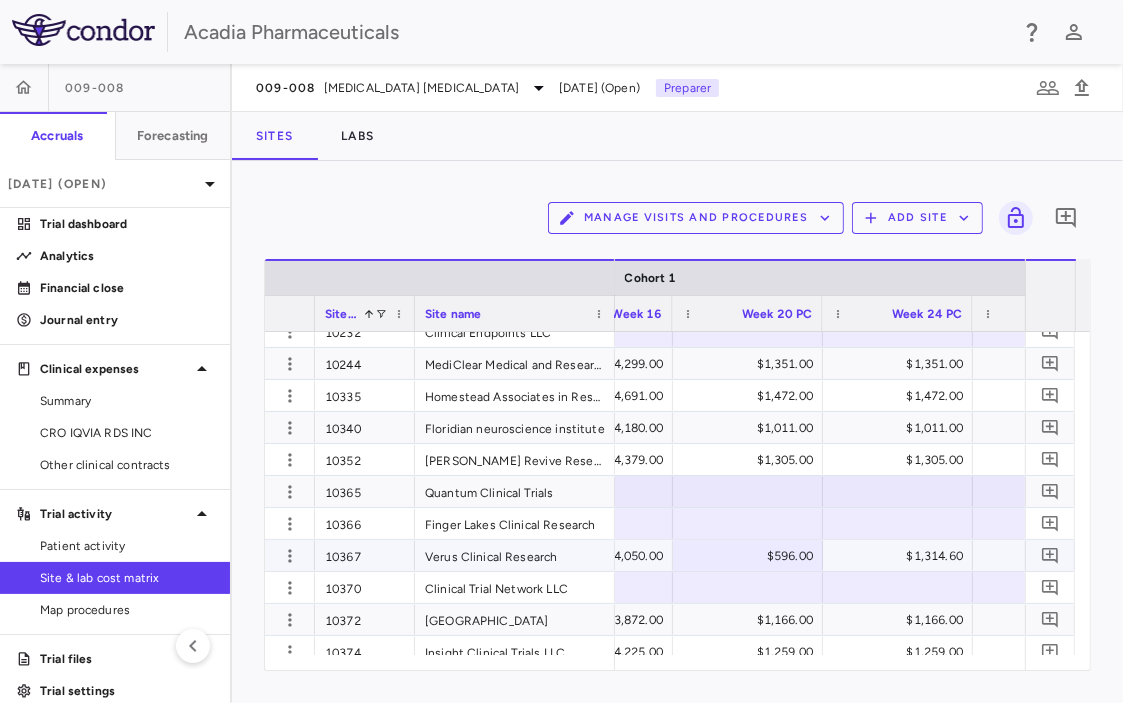click on "$1,314.60" at bounding box center [902, 556] 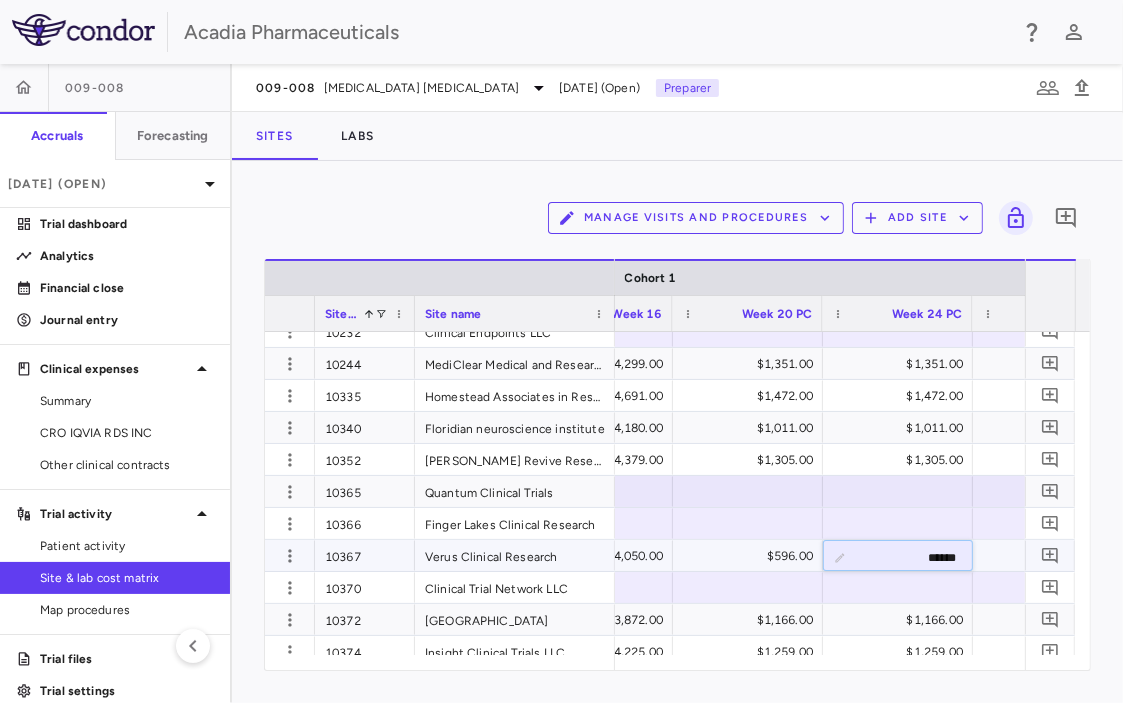 click on "******" at bounding box center (913, 557) 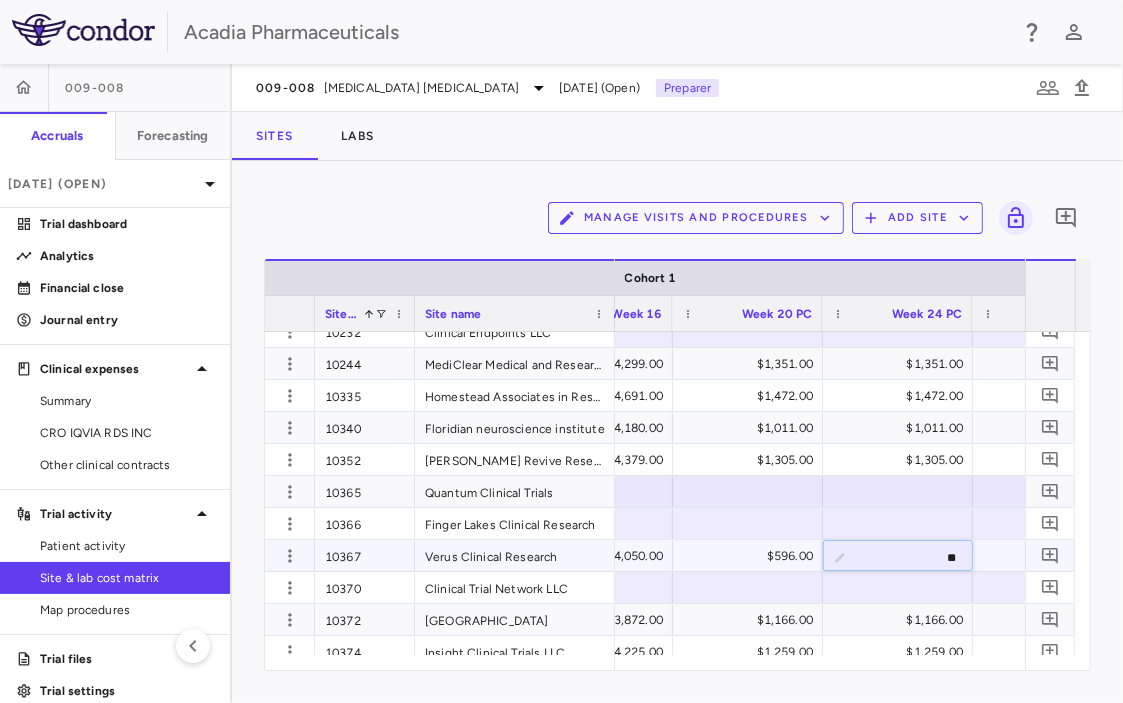 type on "***" 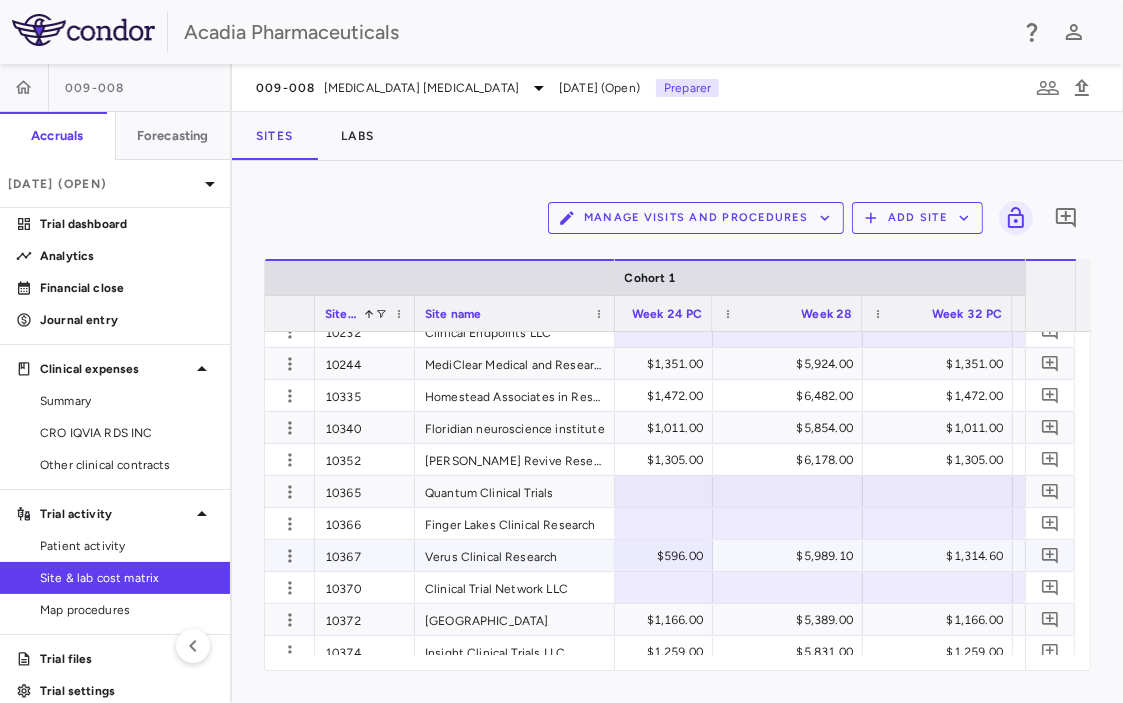 click on "$5,989.10" at bounding box center [792, 556] 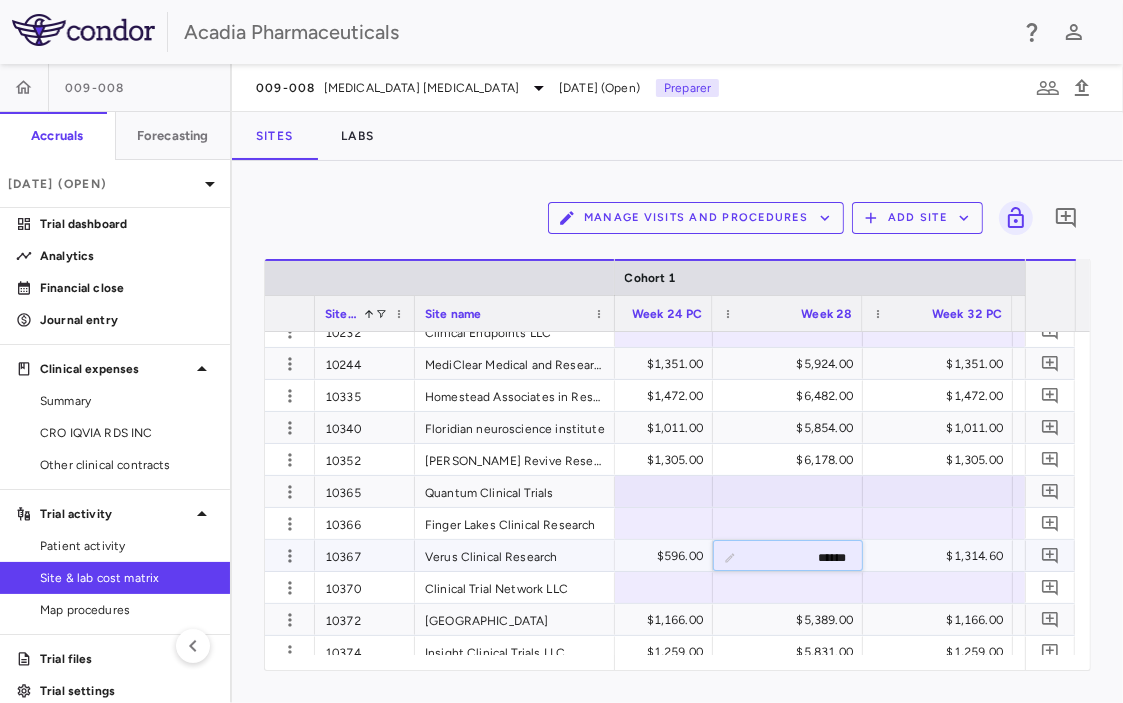 click on "******" at bounding box center (803, 557) 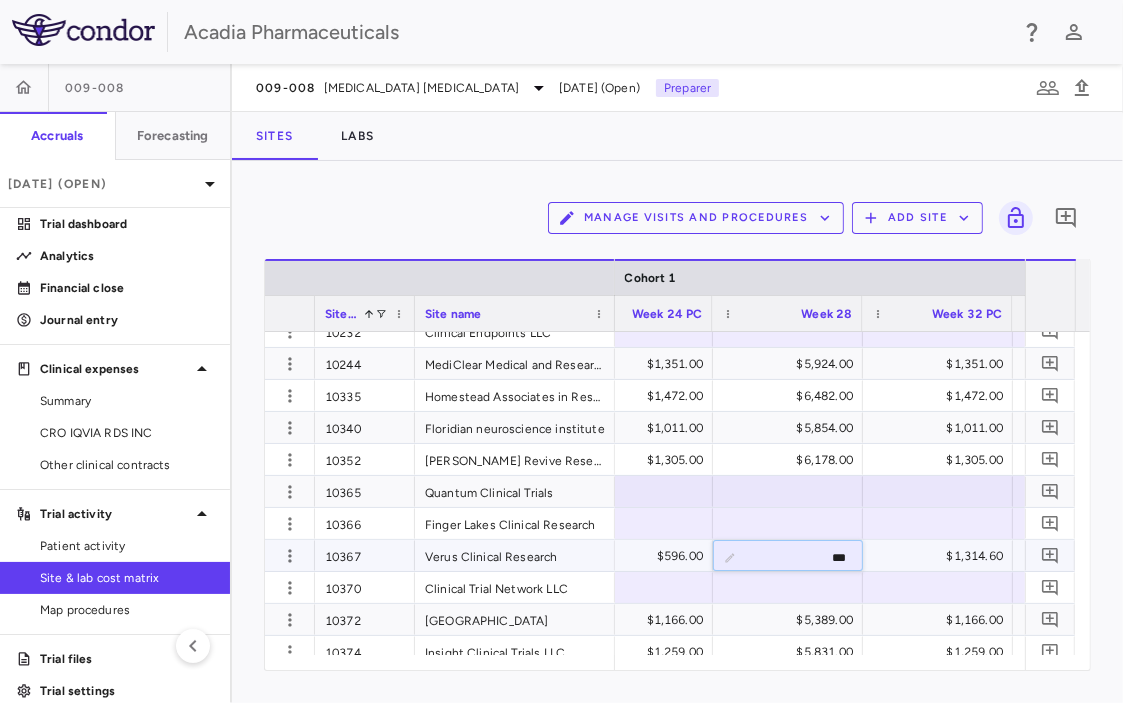 type on "****" 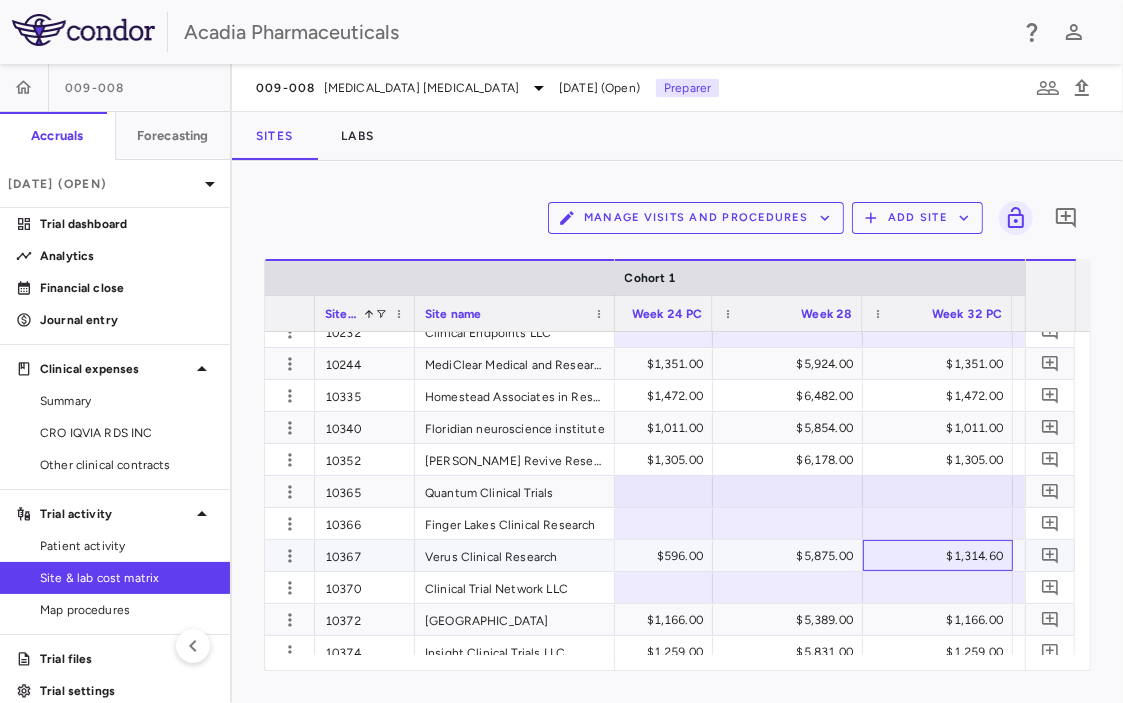 click on "$1,314.60" at bounding box center [942, 556] 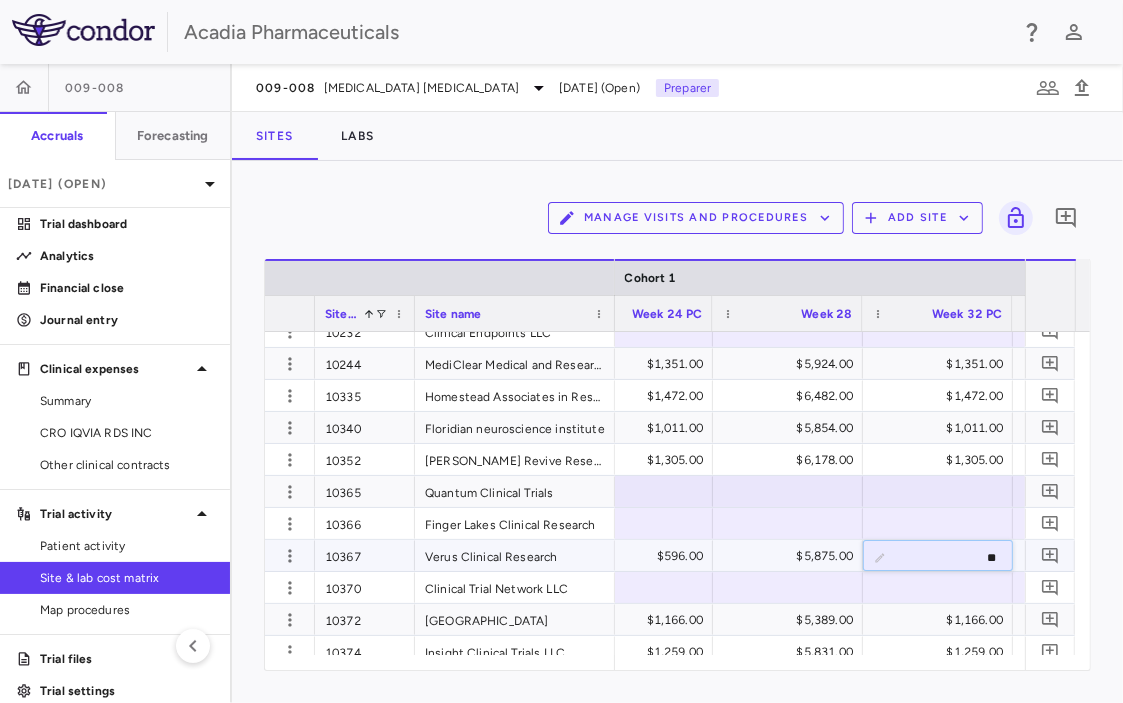 type on "***" 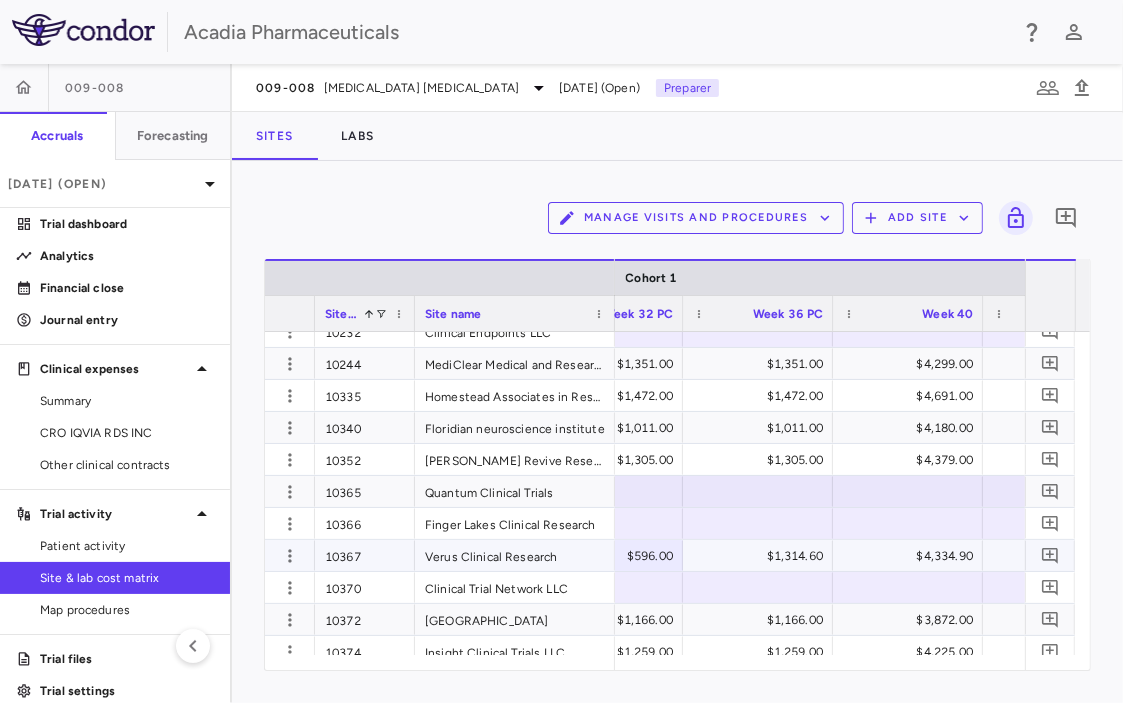 click on "$1,314.60" at bounding box center (762, 556) 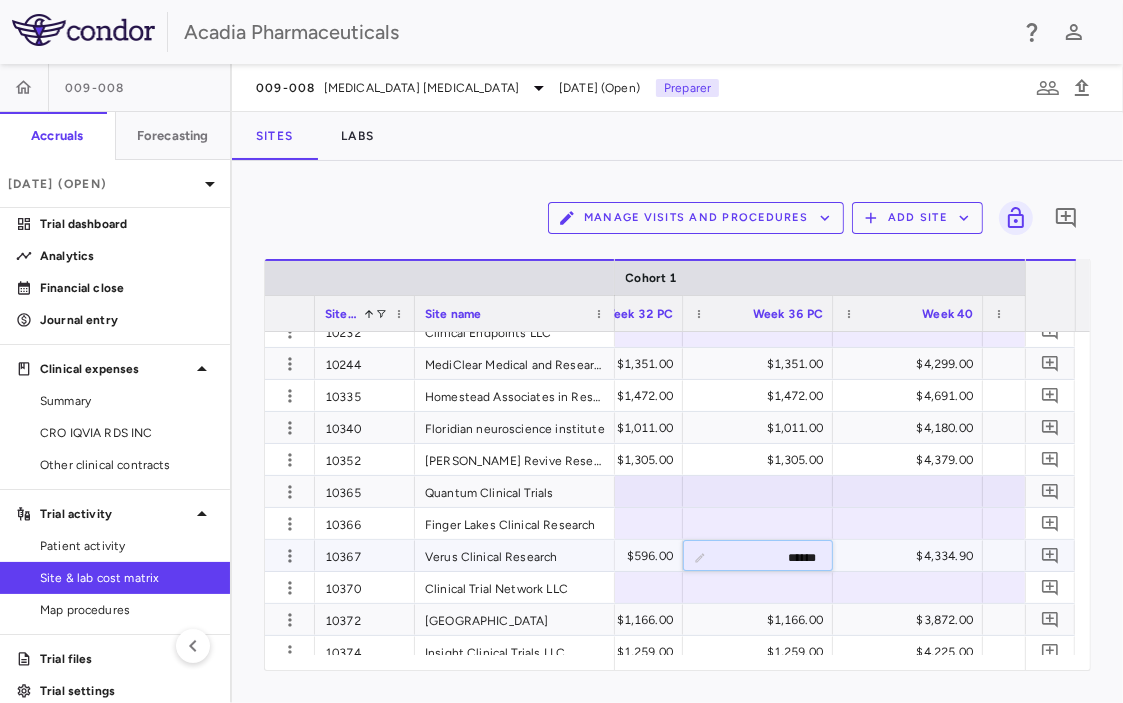 click on "******" at bounding box center (773, 557) 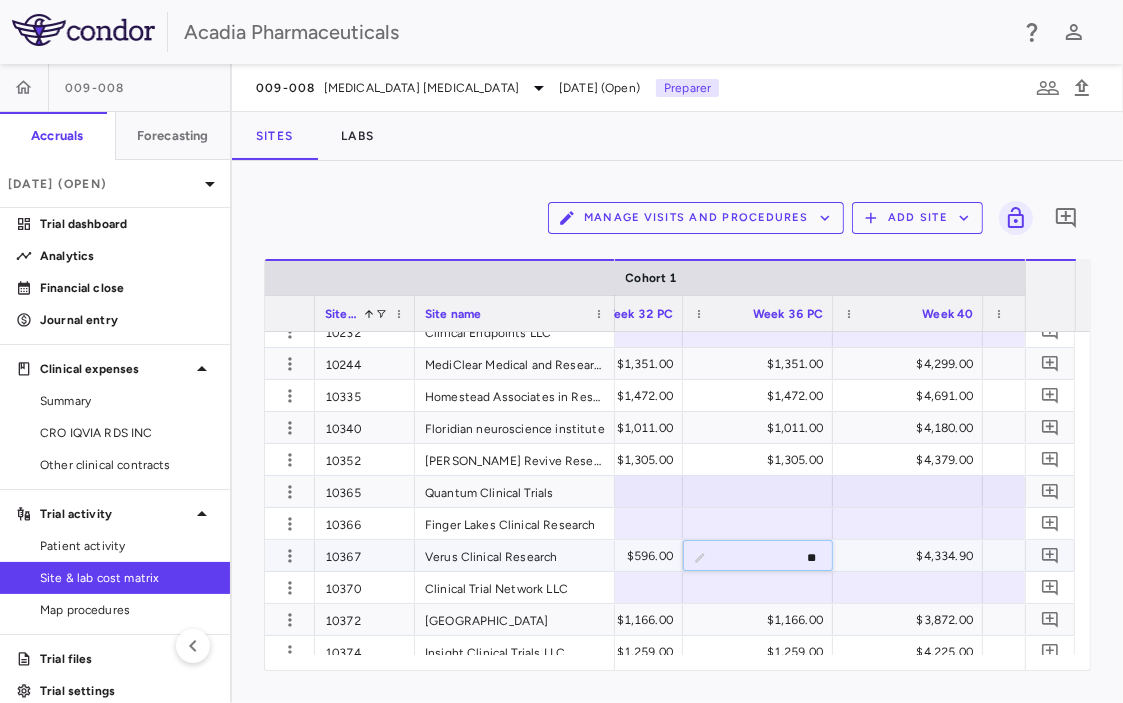 type on "***" 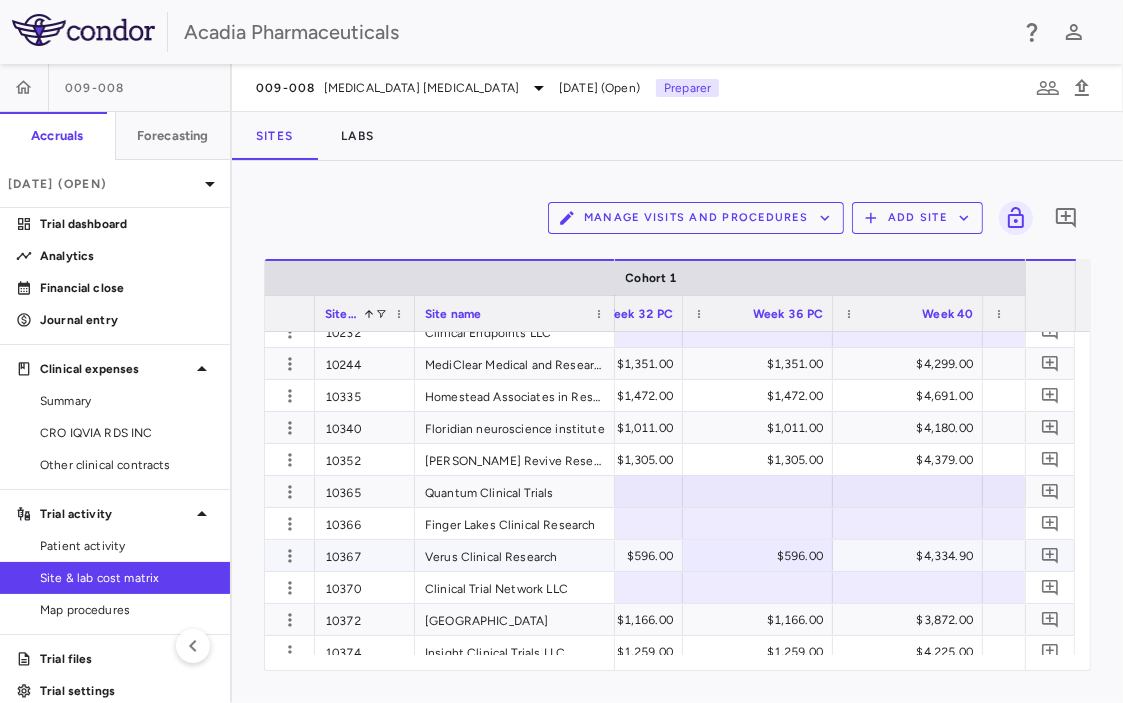 click on "$4,334.90" at bounding box center [912, 556] 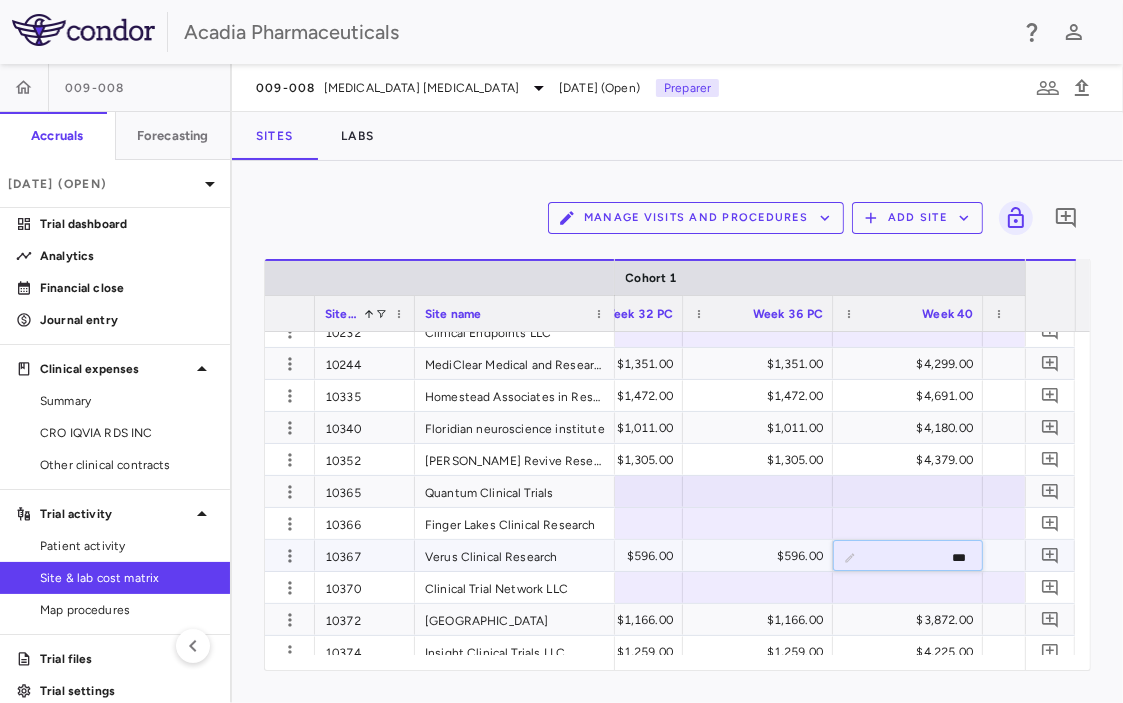 type on "****" 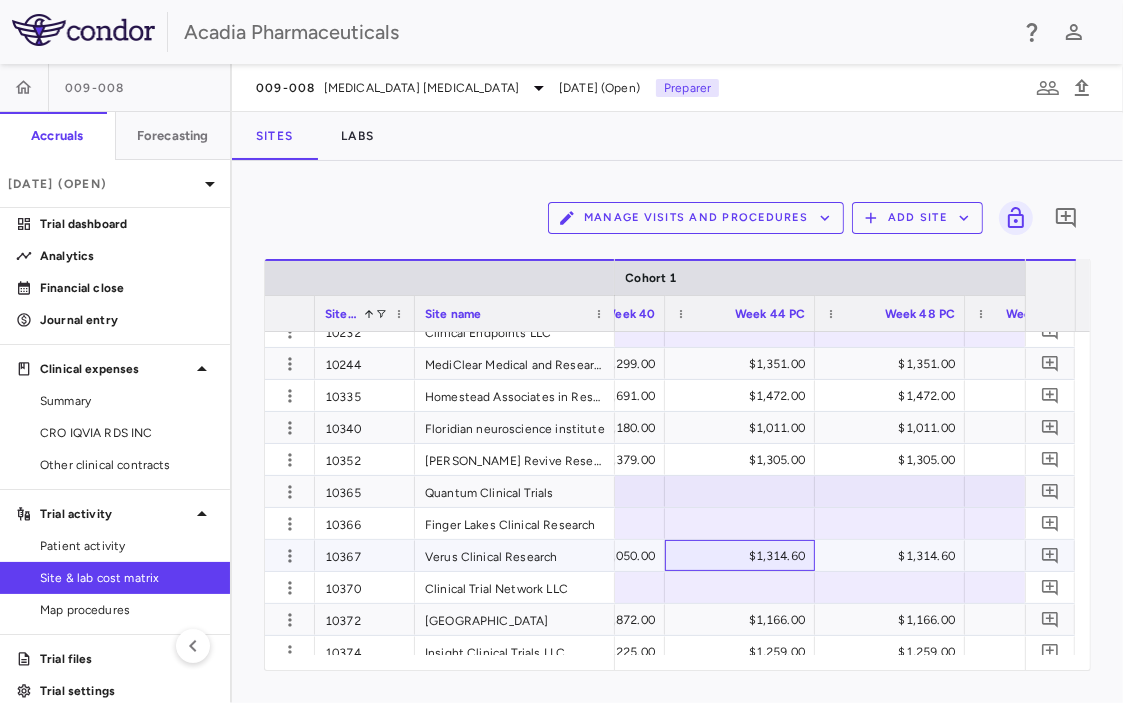 click on "$1,314.60" at bounding box center (744, 556) 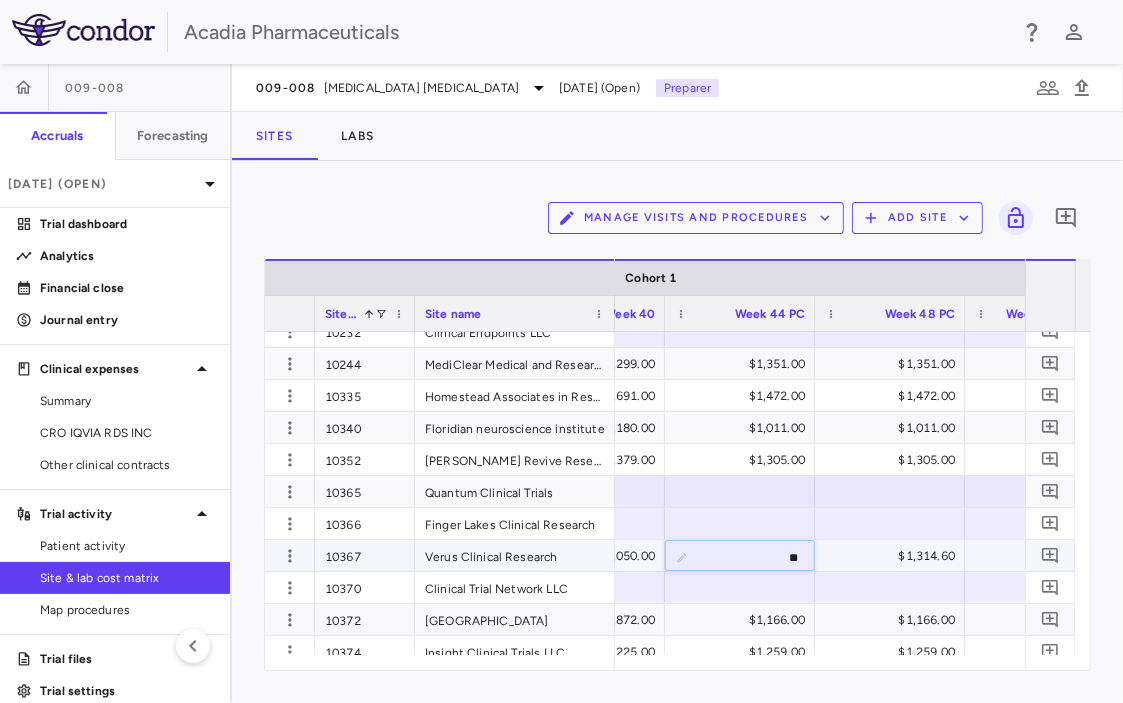 type on "***" 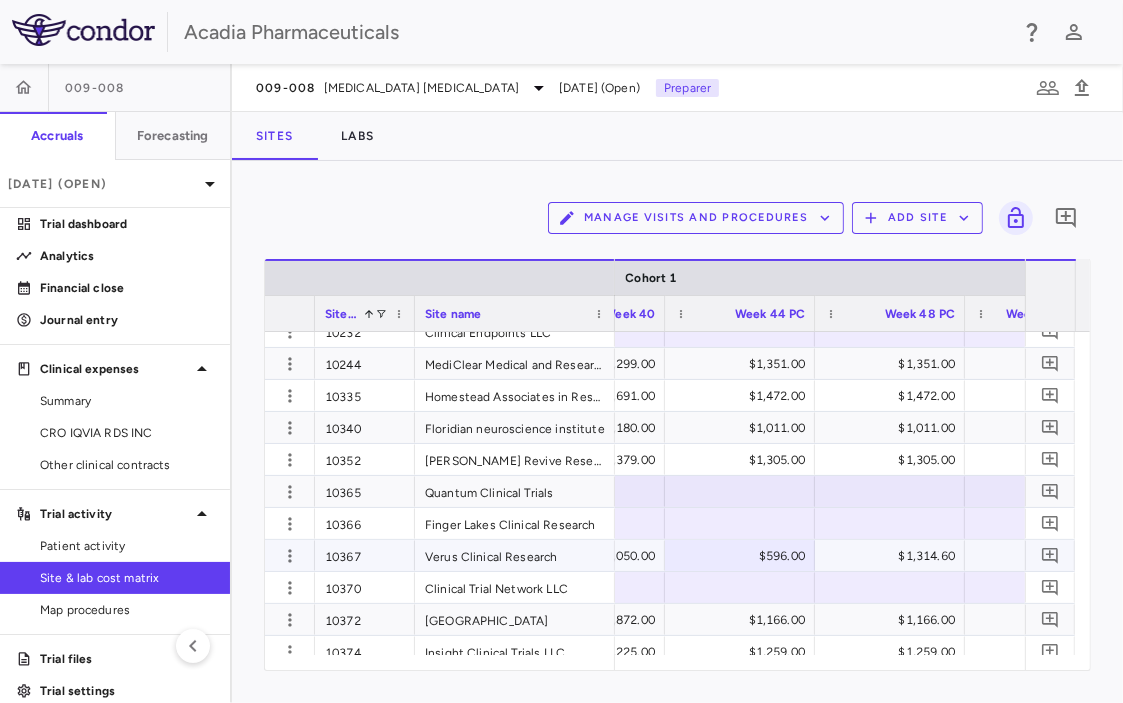 click on "$1,314.60" at bounding box center (894, 556) 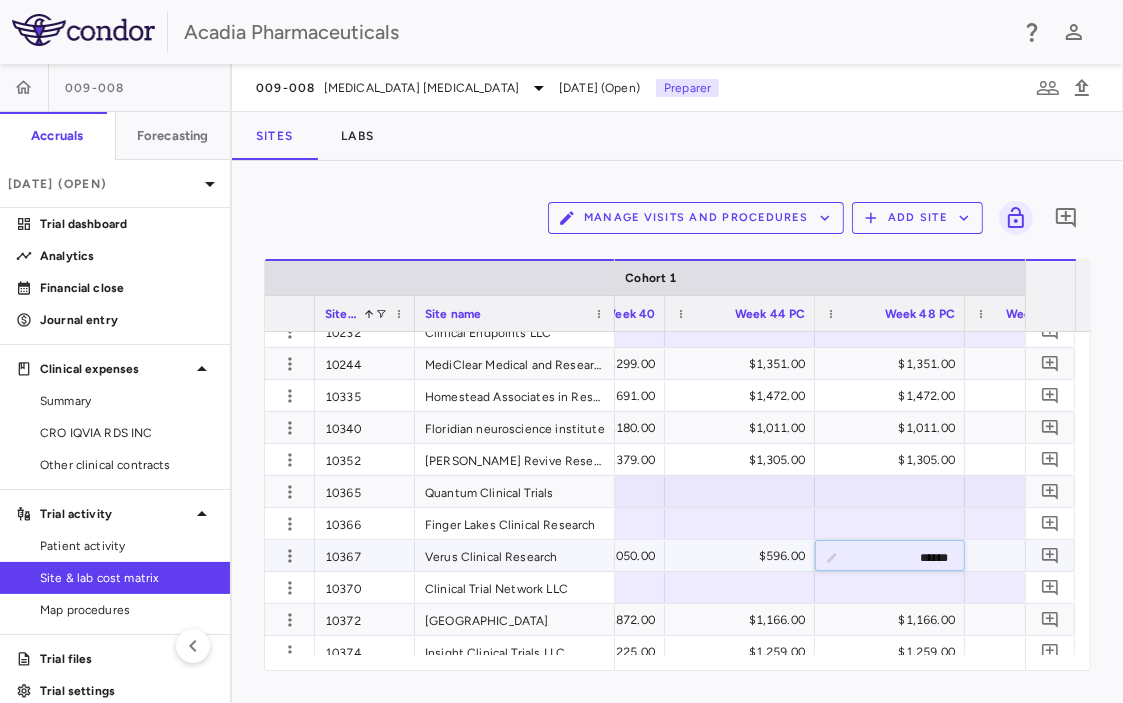 click on "******" at bounding box center (905, 557) 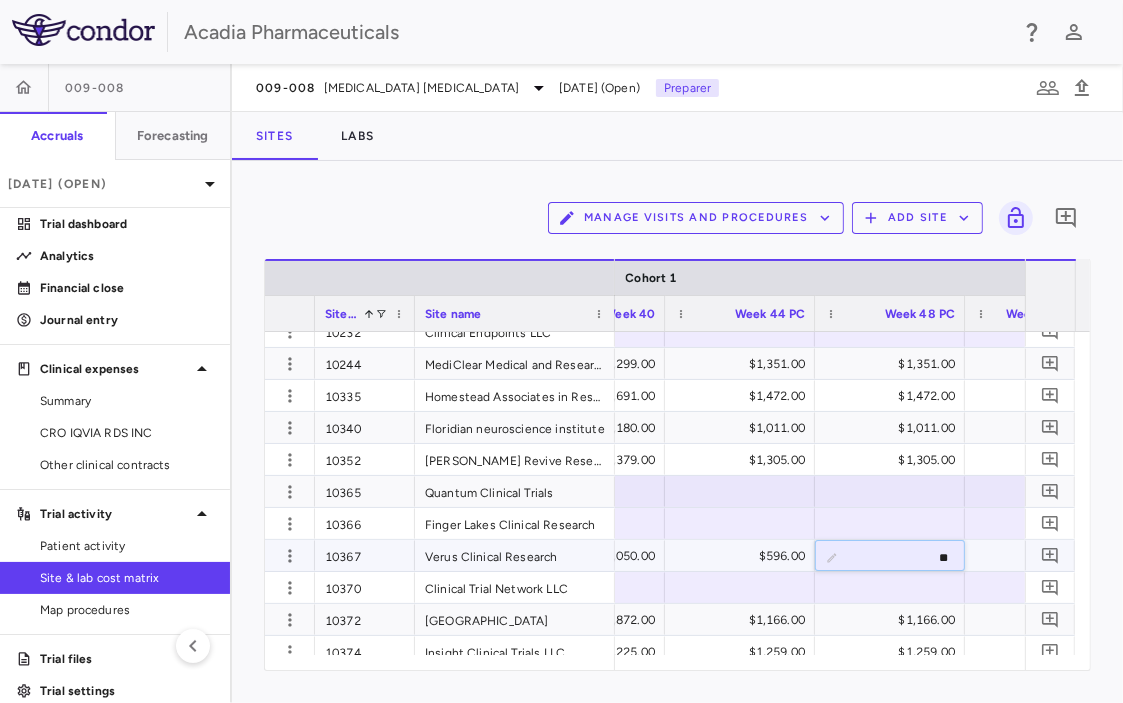 type on "***" 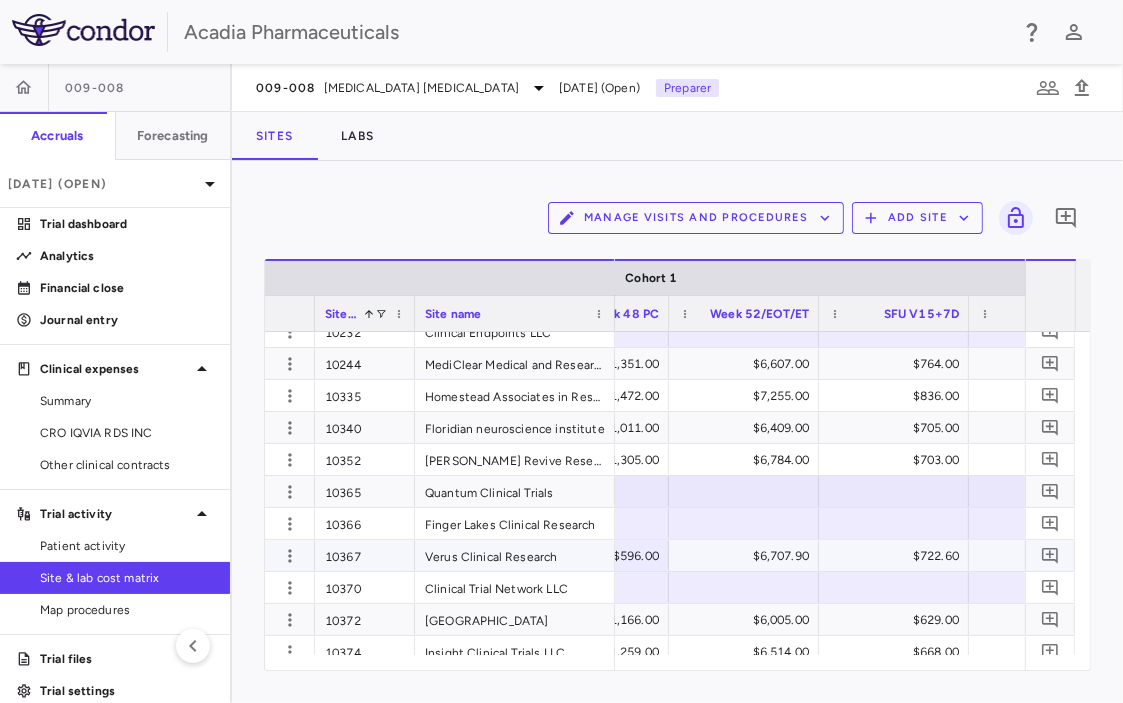 click on "$6,707.90" at bounding box center [748, 556] 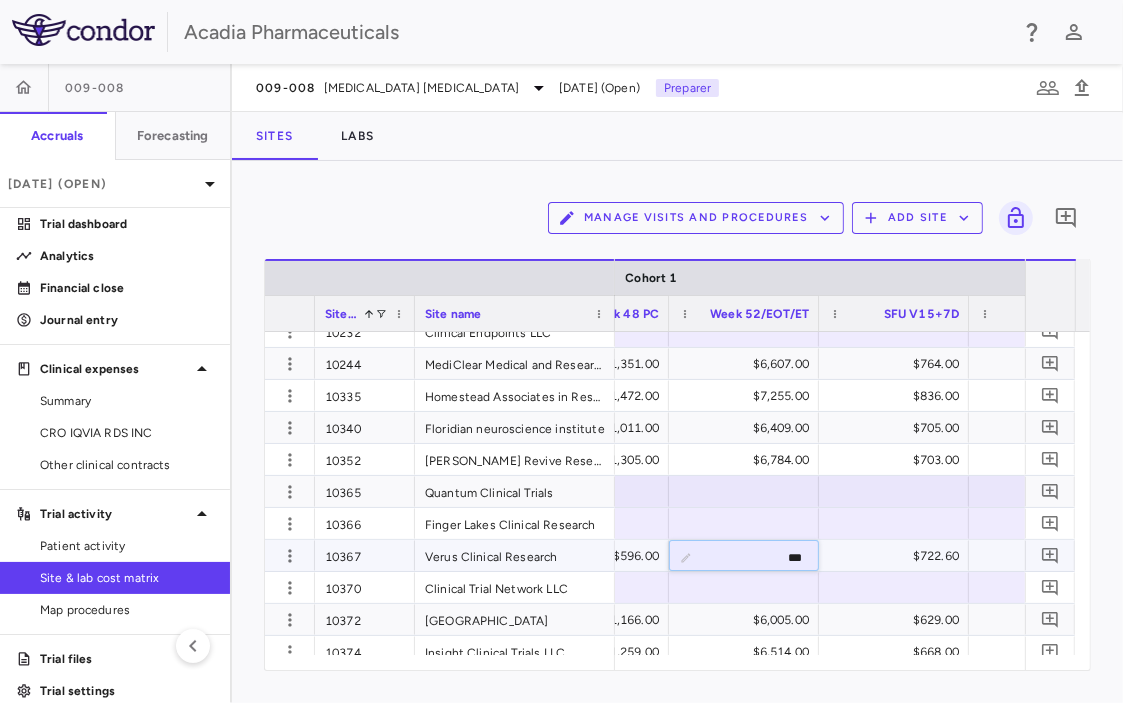 type on "****" 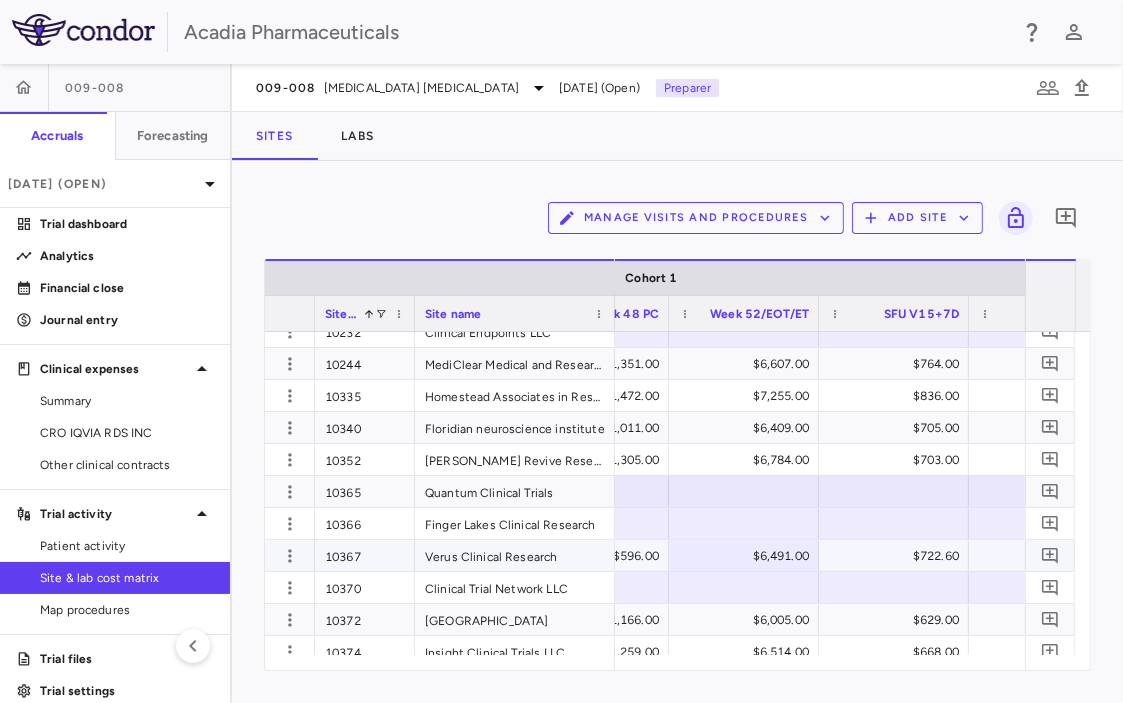 click on "$722.60" at bounding box center [898, 556] 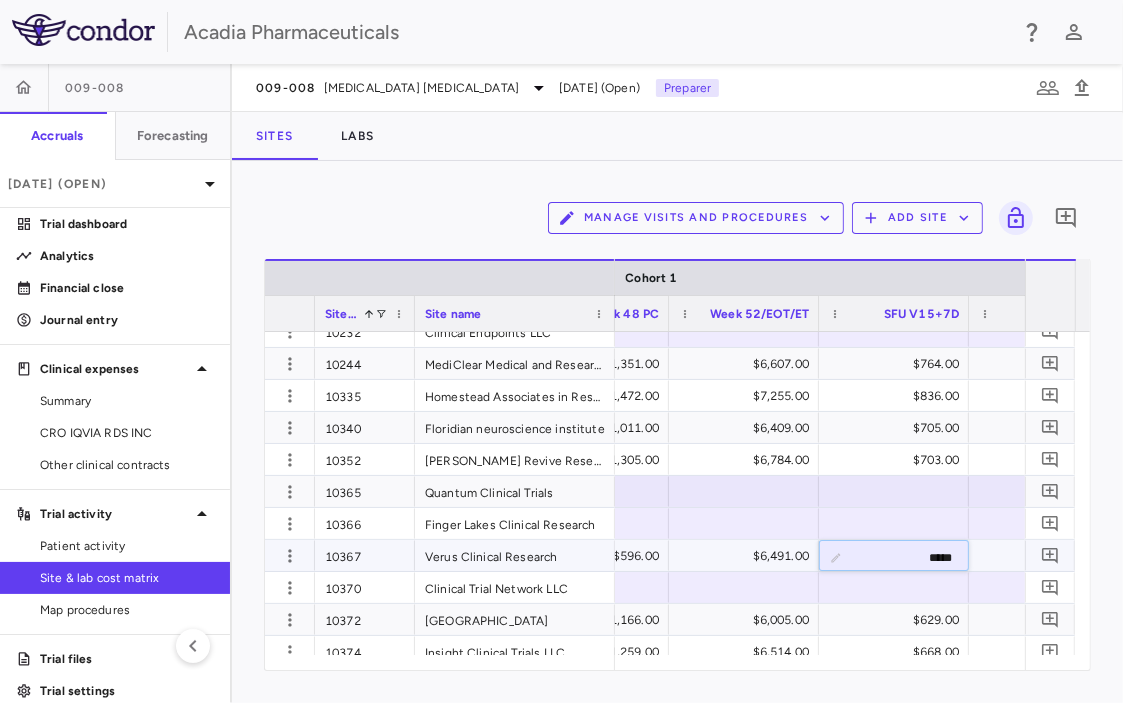 click on "*****" at bounding box center [909, 557] 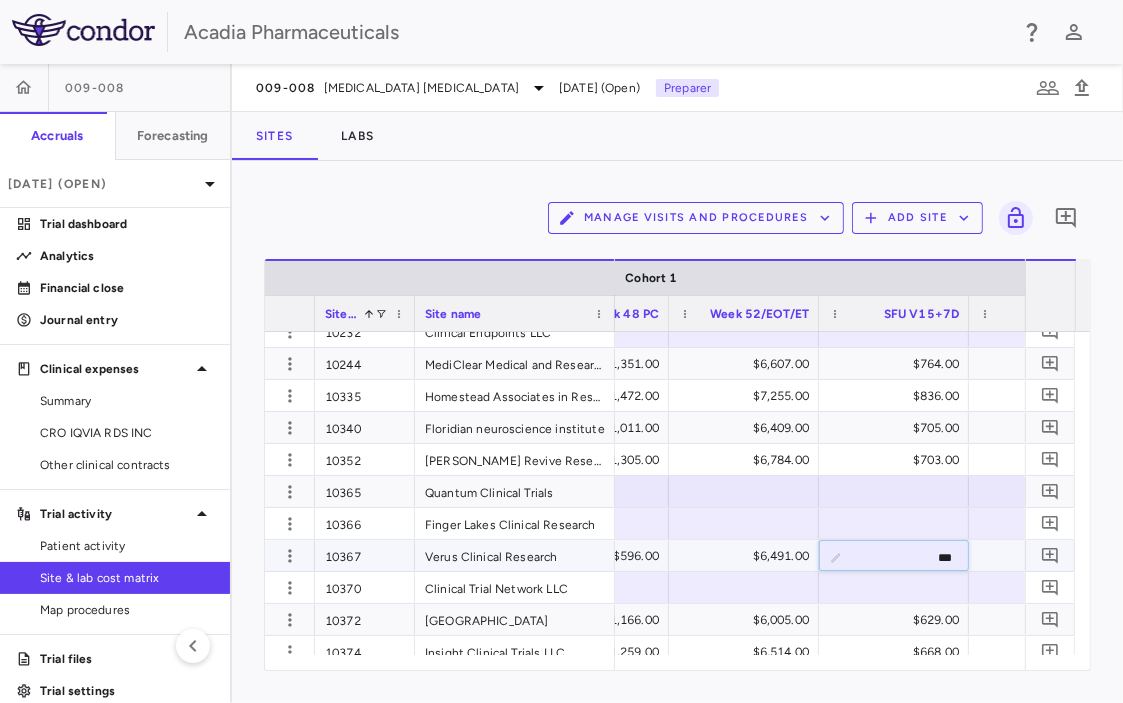 type on "****" 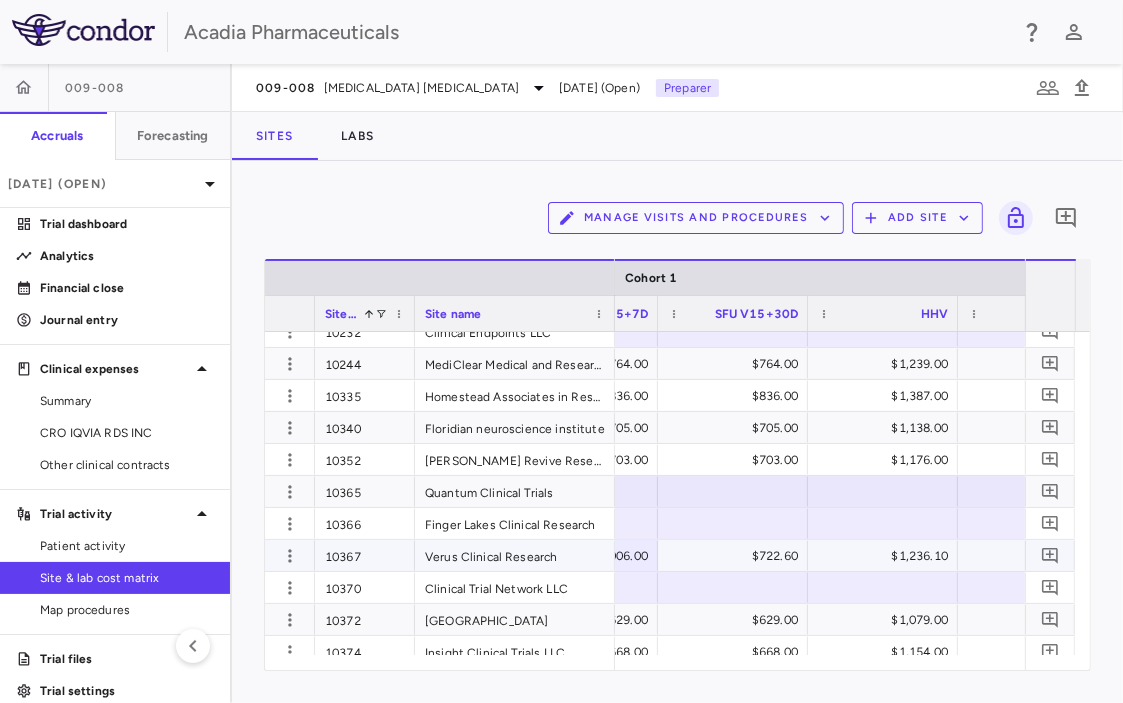 click on "$722.60" at bounding box center [737, 556] 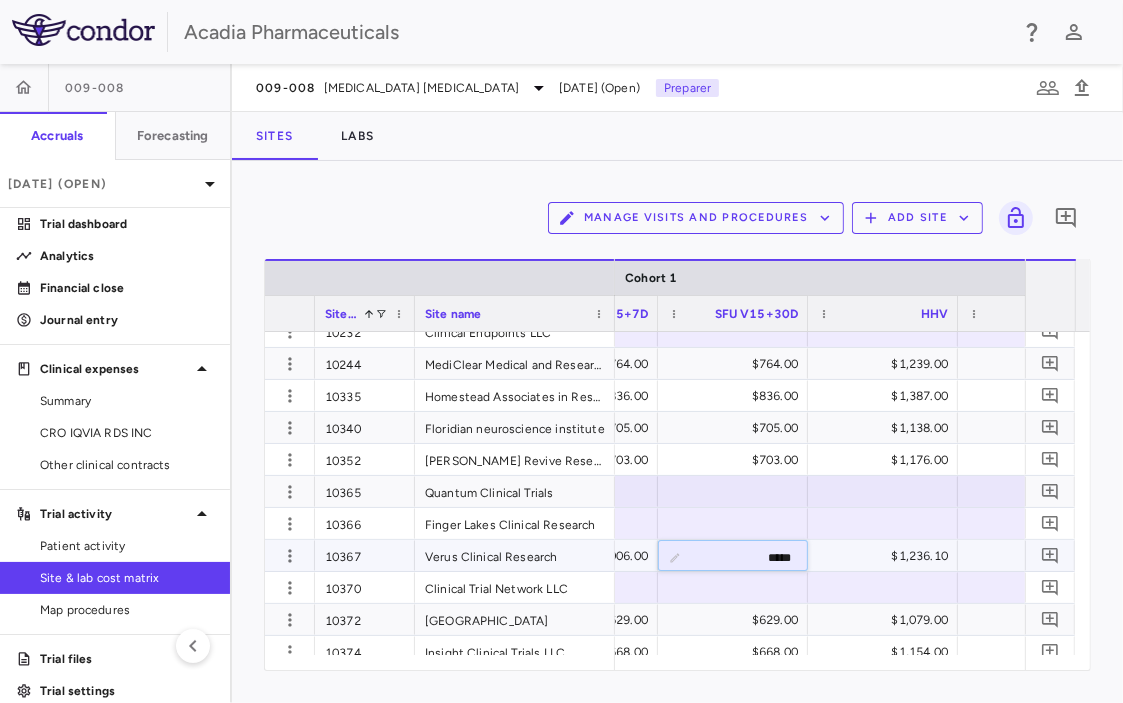 click on "*****" at bounding box center [748, 557] 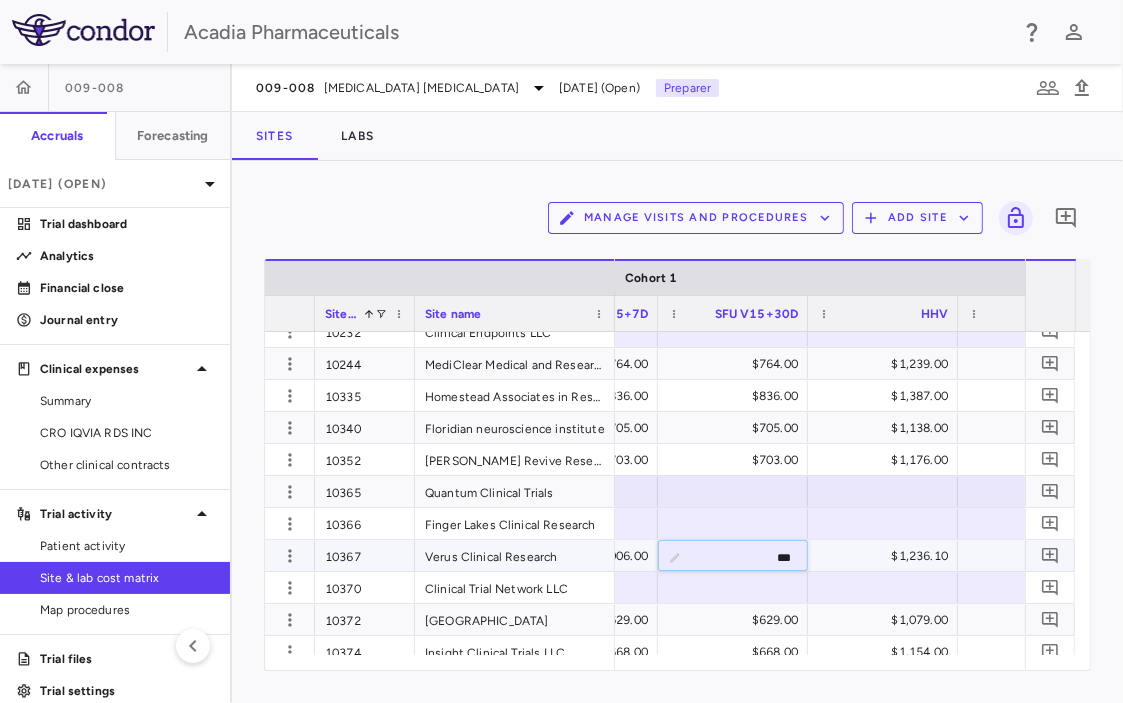 type on "****" 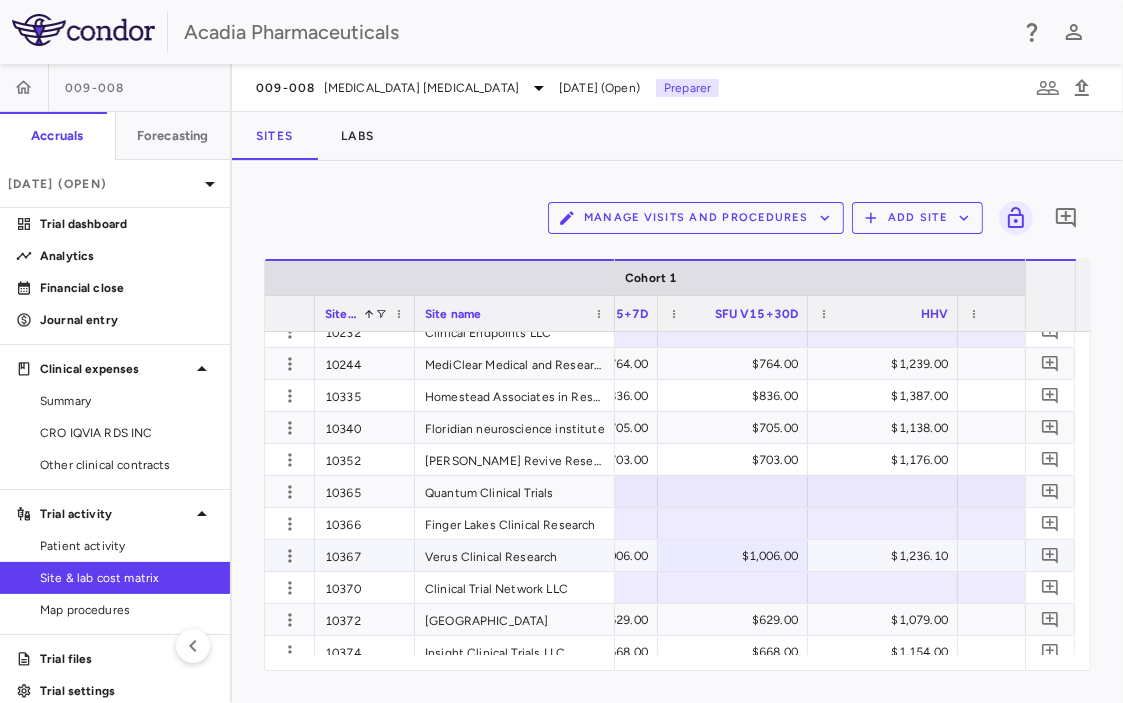 click on "$1,236.10" at bounding box center [887, 556] 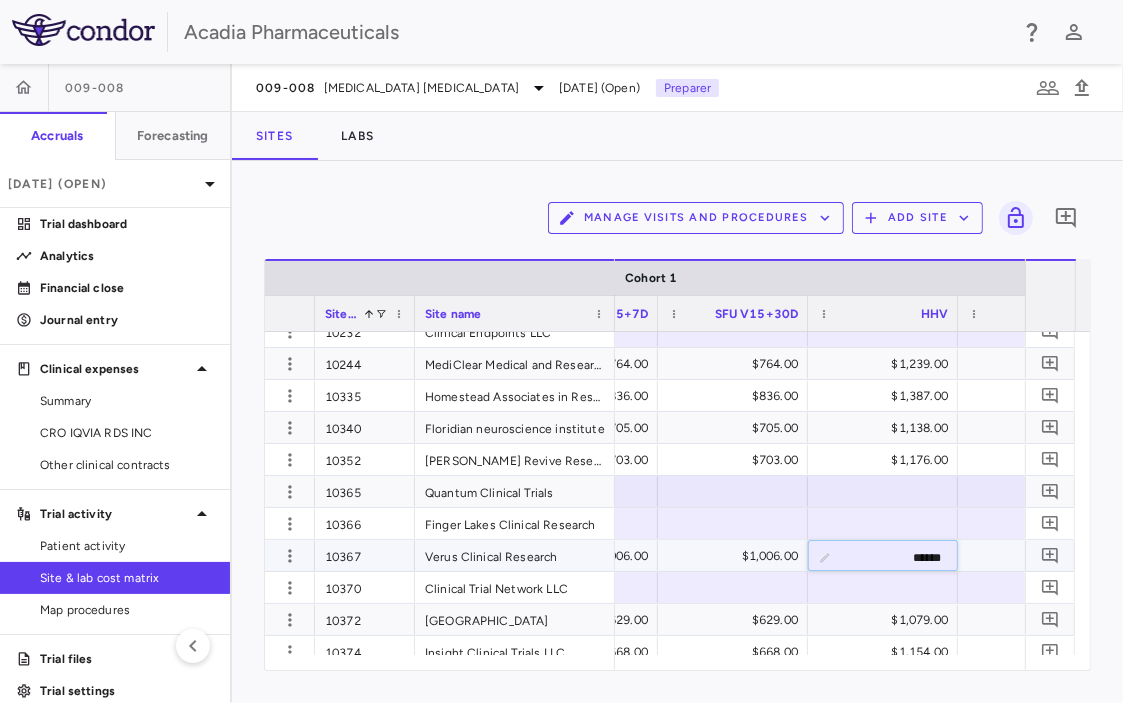 click on "******" at bounding box center [898, 557] 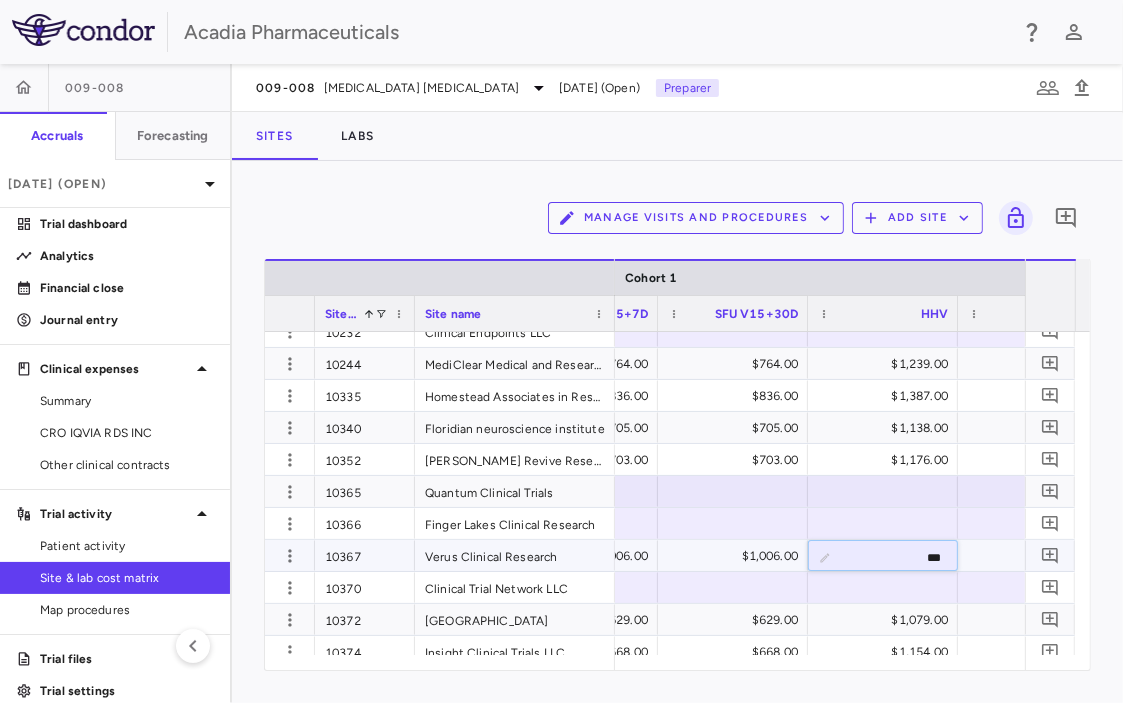 type on "****" 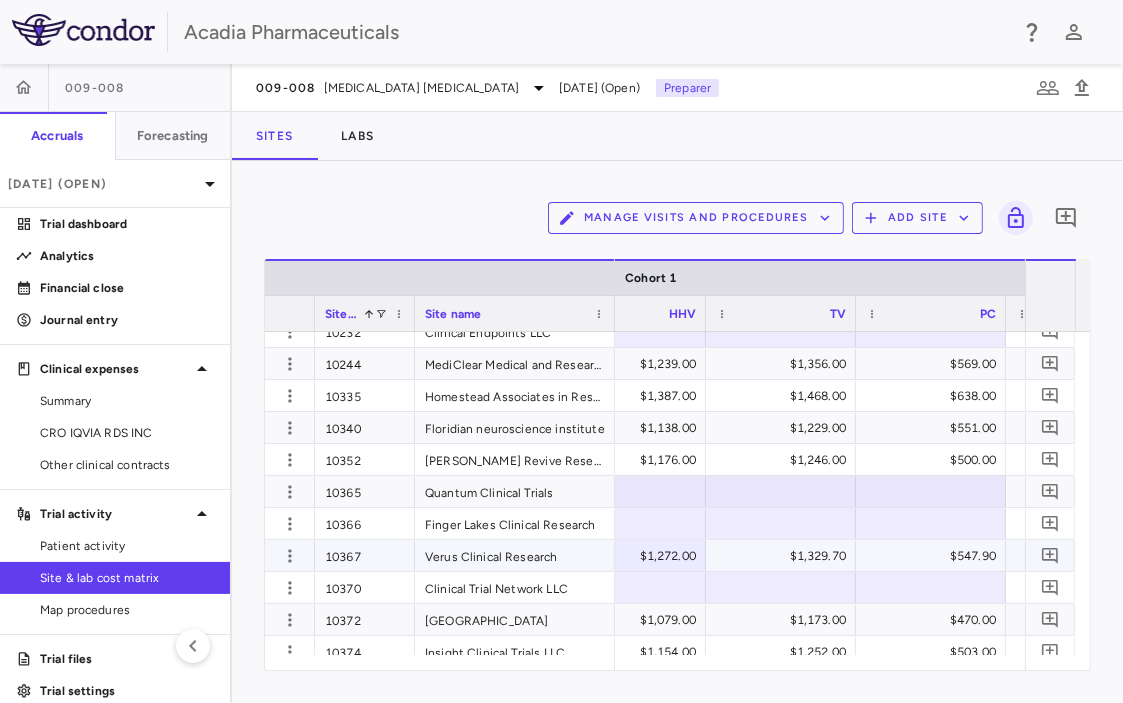 click on "$1,329.70" at bounding box center [785, 556] 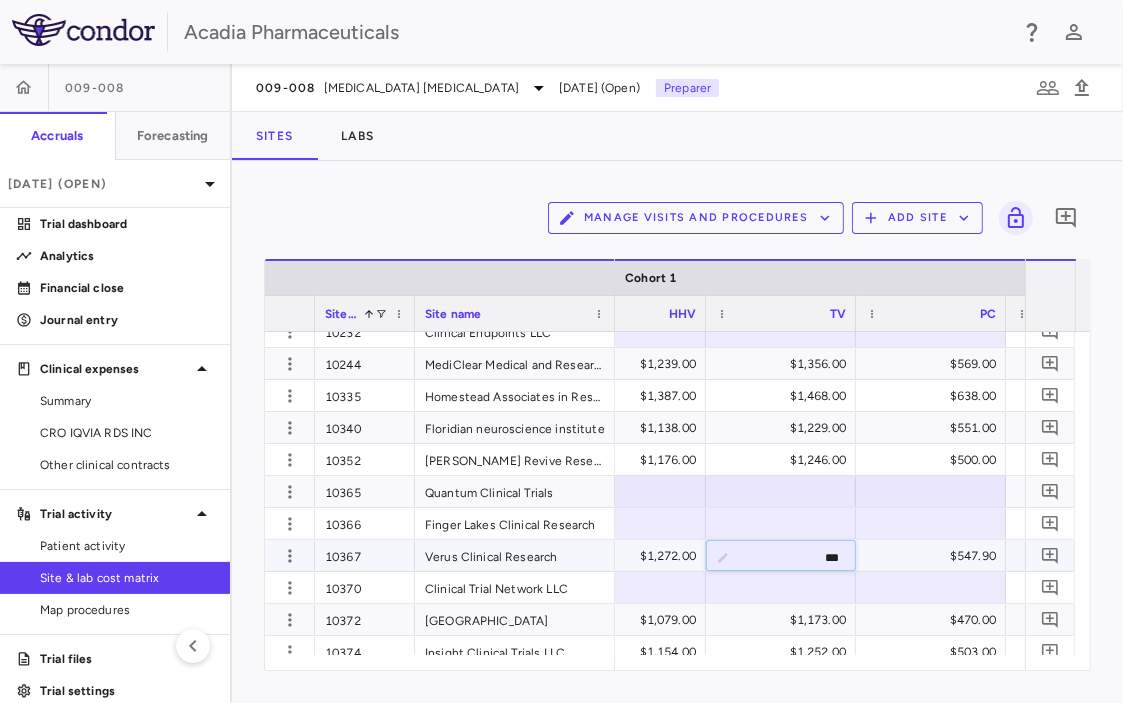 type on "****" 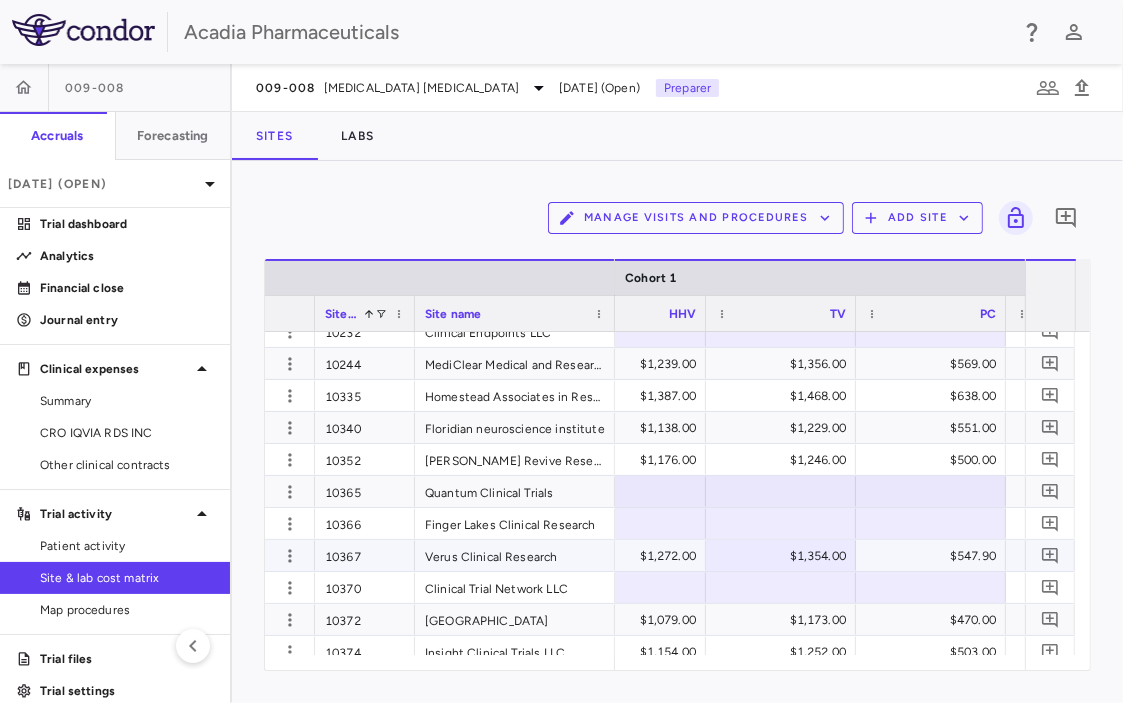 click on "$547.90" at bounding box center [935, 556] 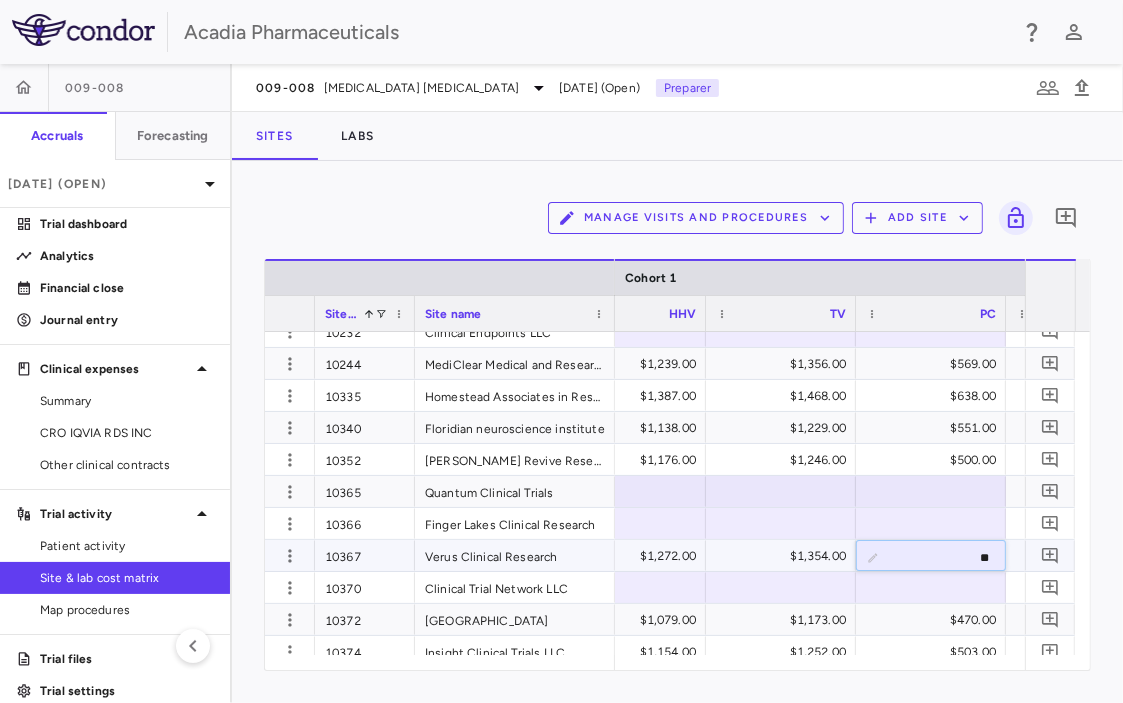 type on "***" 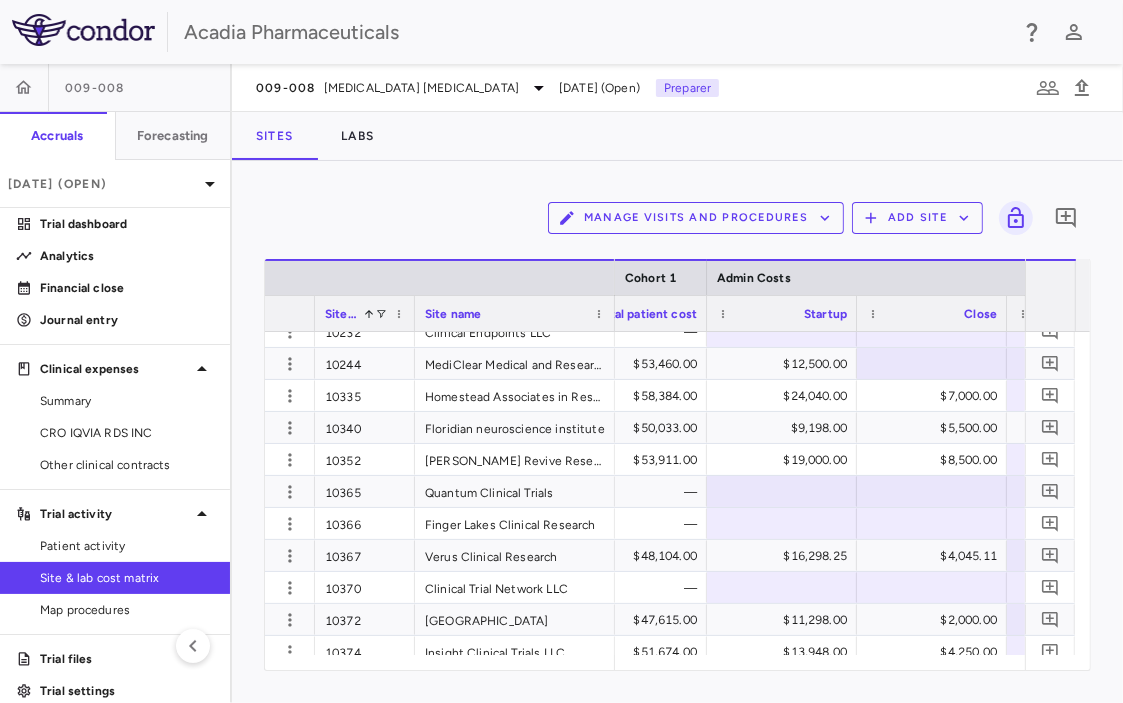 click on "Manage Visits and Procedures Add Site 0" at bounding box center (677, 218) 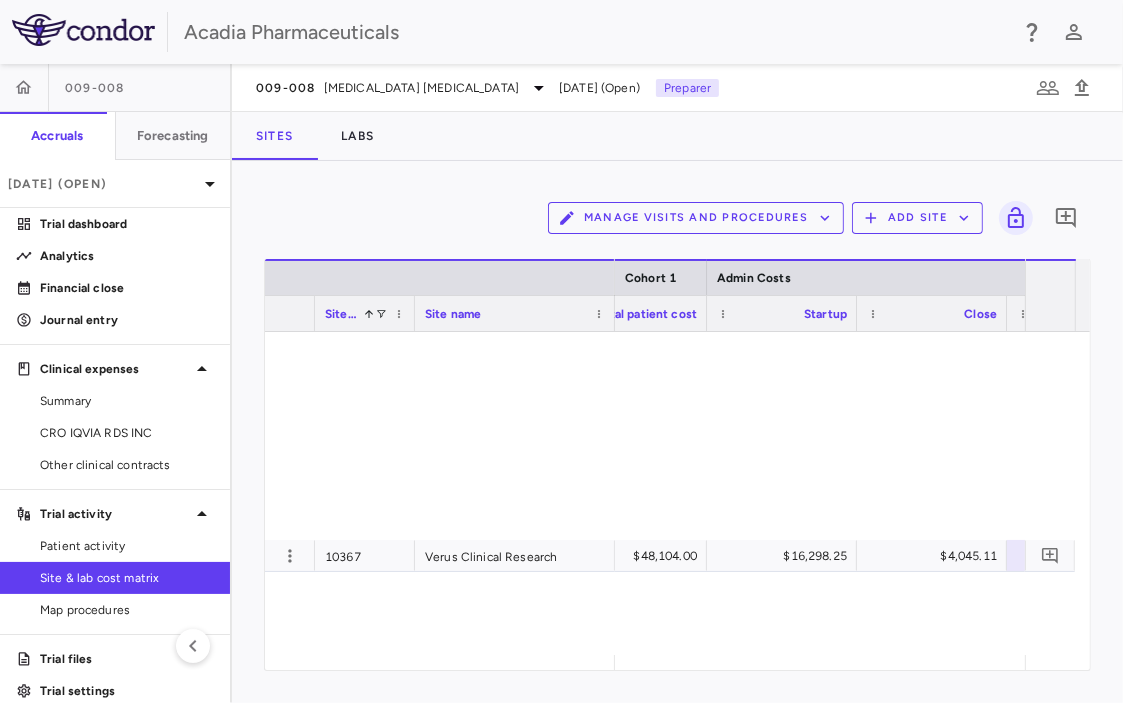 scroll, scrollTop: 2524, scrollLeft: 0, axis: vertical 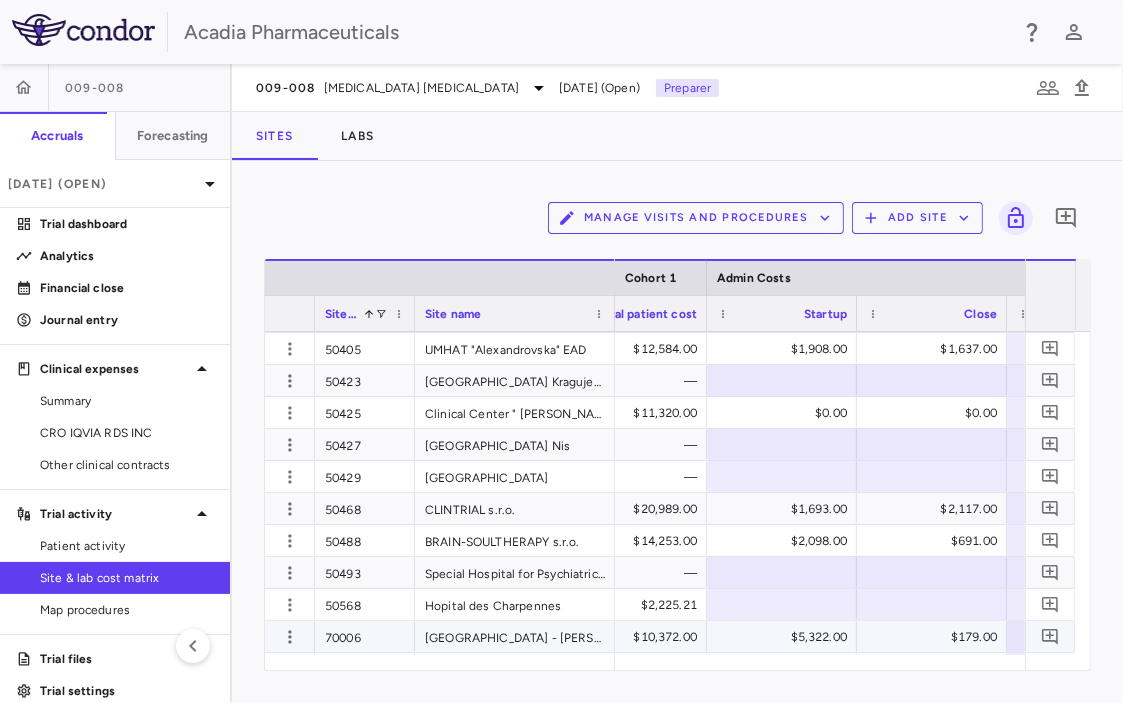 click on "$179.00" at bounding box center [932, 636] 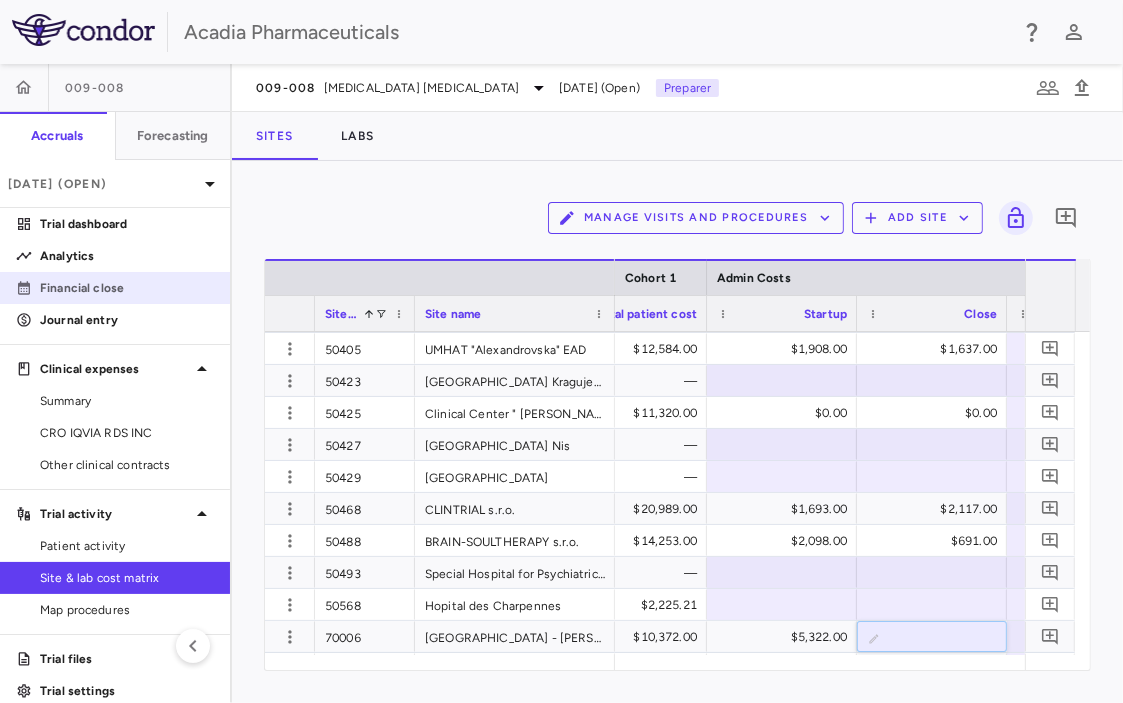 click on "Financial close" at bounding box center (127, 288) 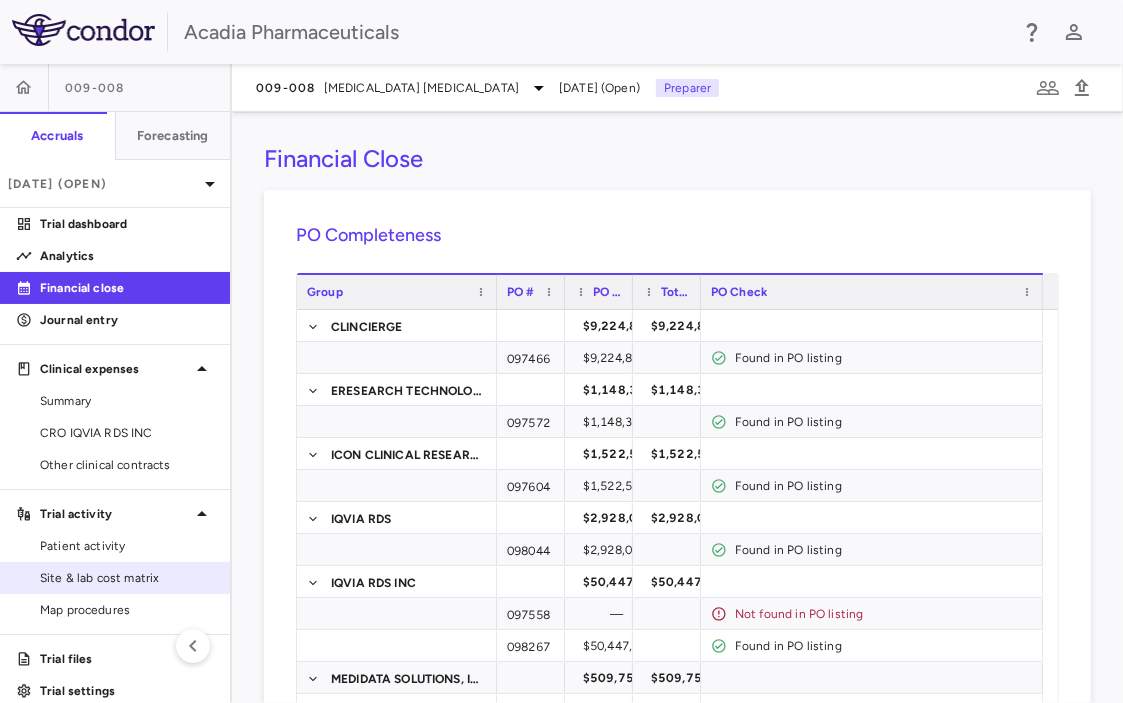 click on "Site & lab cost matrix" at bounding box center [127, 578] 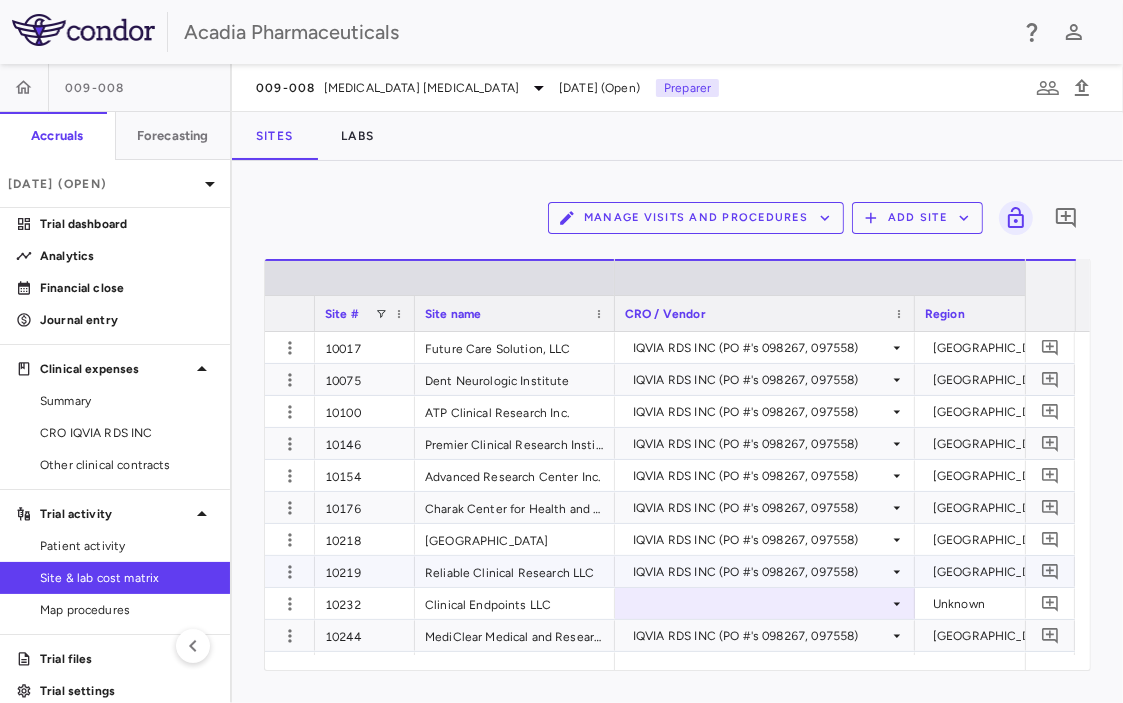 scroll, scrollTop: 0, scrollLeft: 160, axis: horizontal 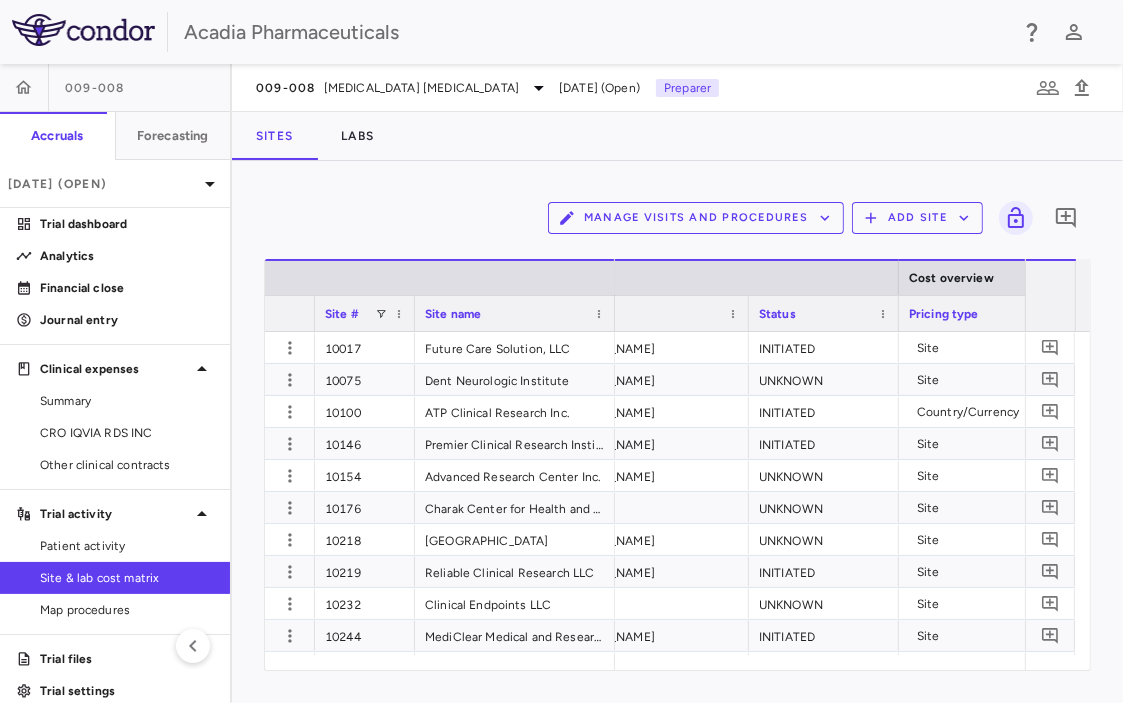 click on "Status" at bounding box center [815, 313] 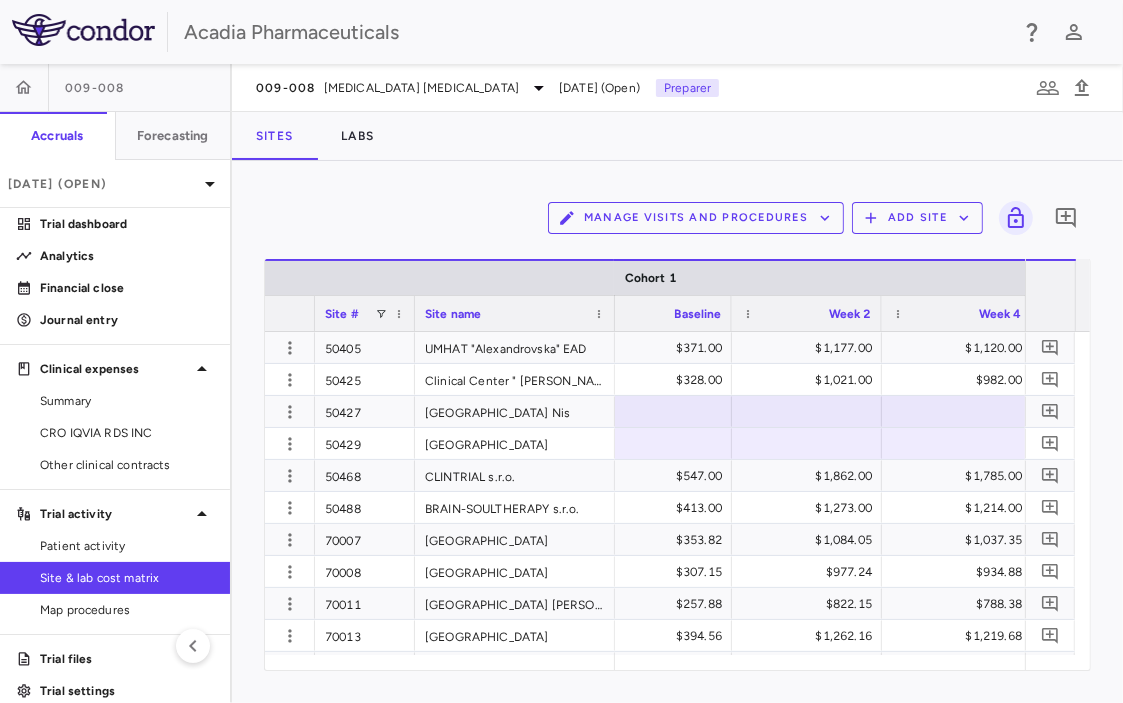 click on "Manage Visits and Procedures Add Site 0 Press ENTER to sort. Press ALT DOWN to open column menu Drag here to set row groups Drag here to set column labels
Site #
Site name
Contract dates
Cohort 1 End date" at bounding box center [677, 432] 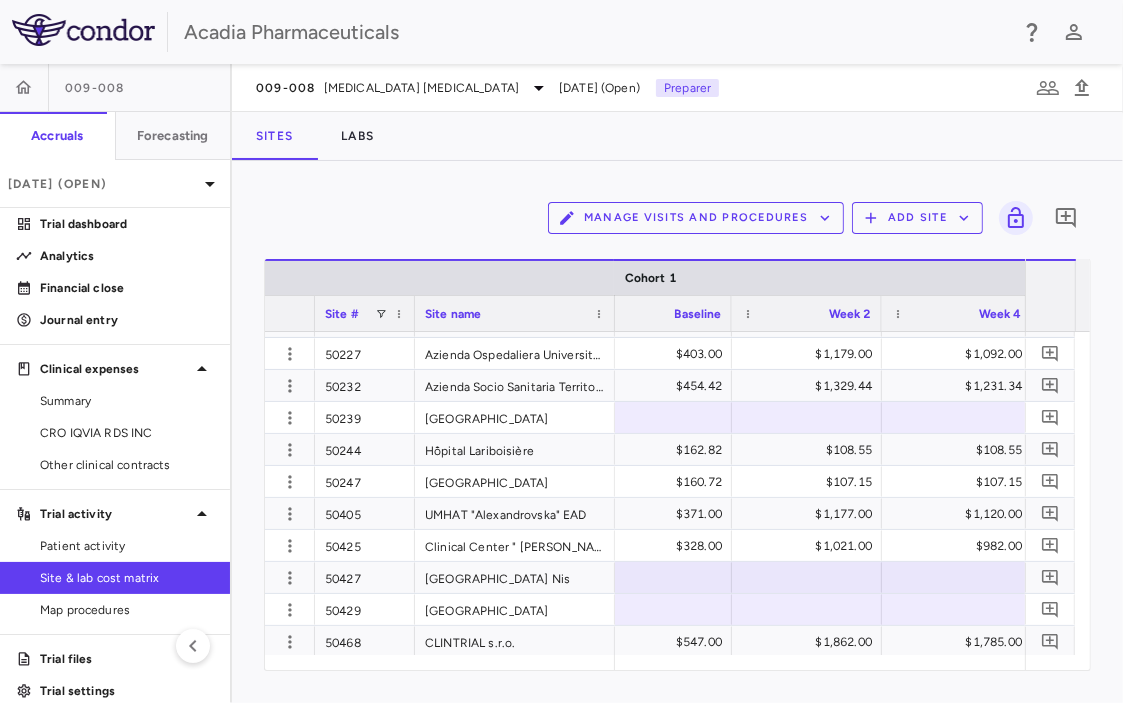 click on "Sites Labs" at bounding box center [677, 136] 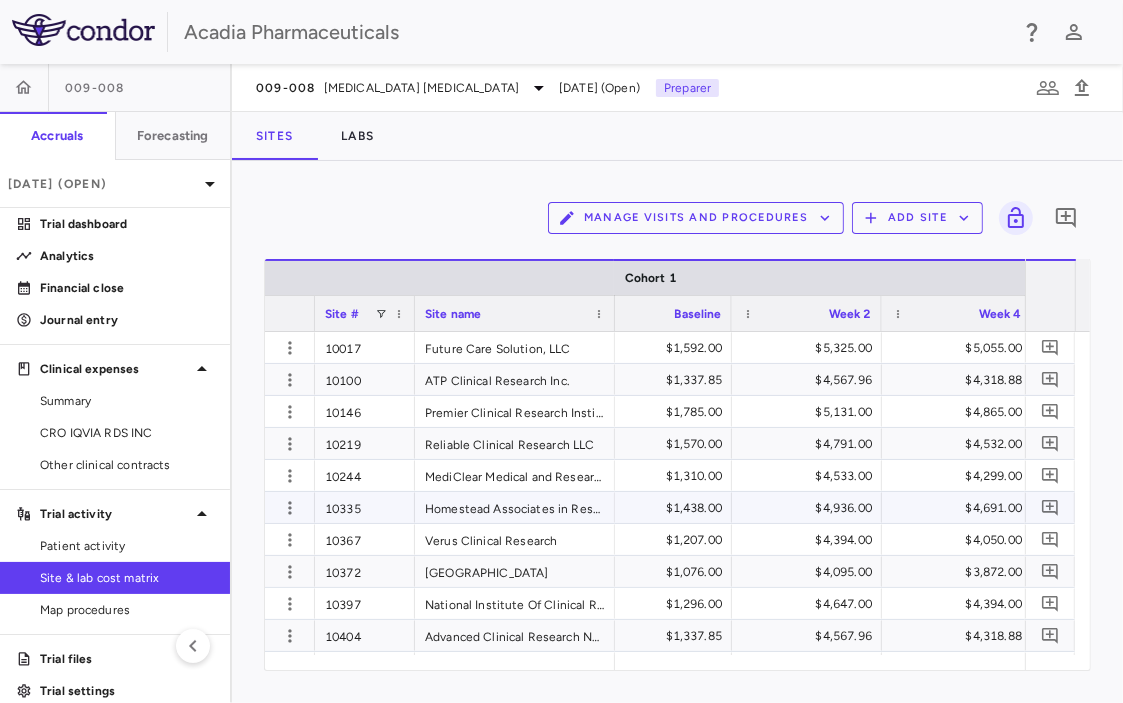 scroll, scrollTop: 24, scrollLeft: 0, axis: vertical 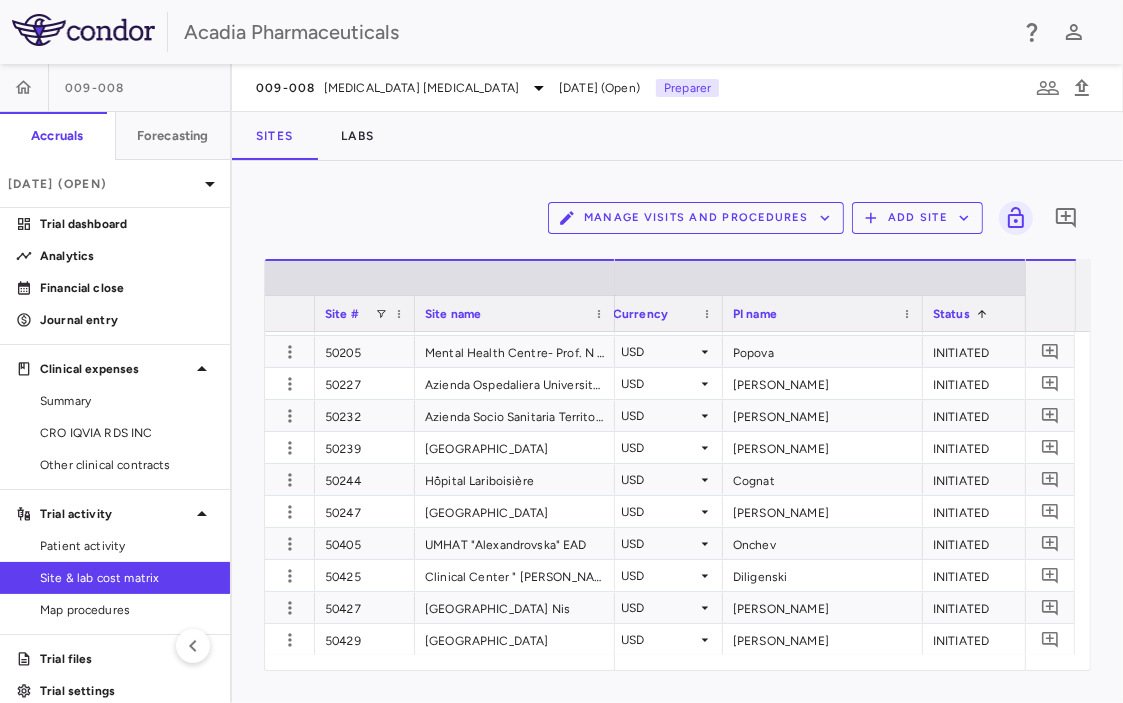click on "Manage Visits and Procedures Add Site 0" at bounding box center (677, 218) 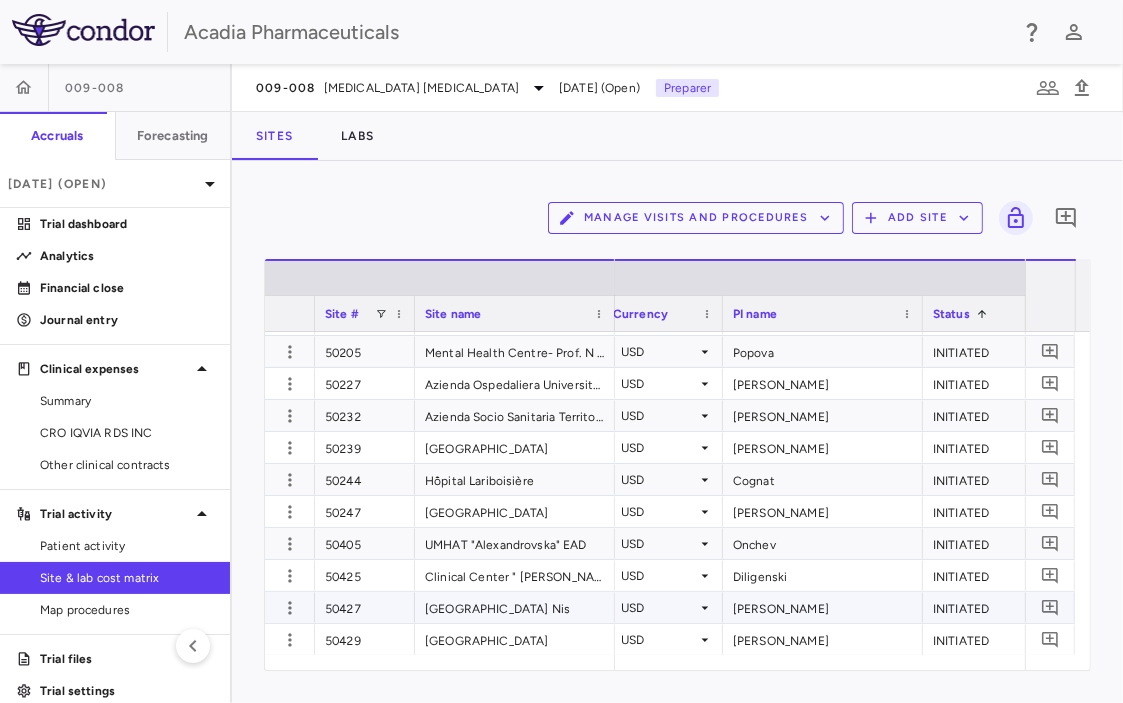 scroll, scrollTop: 0, scrollLeft: 761, axis: horizontal 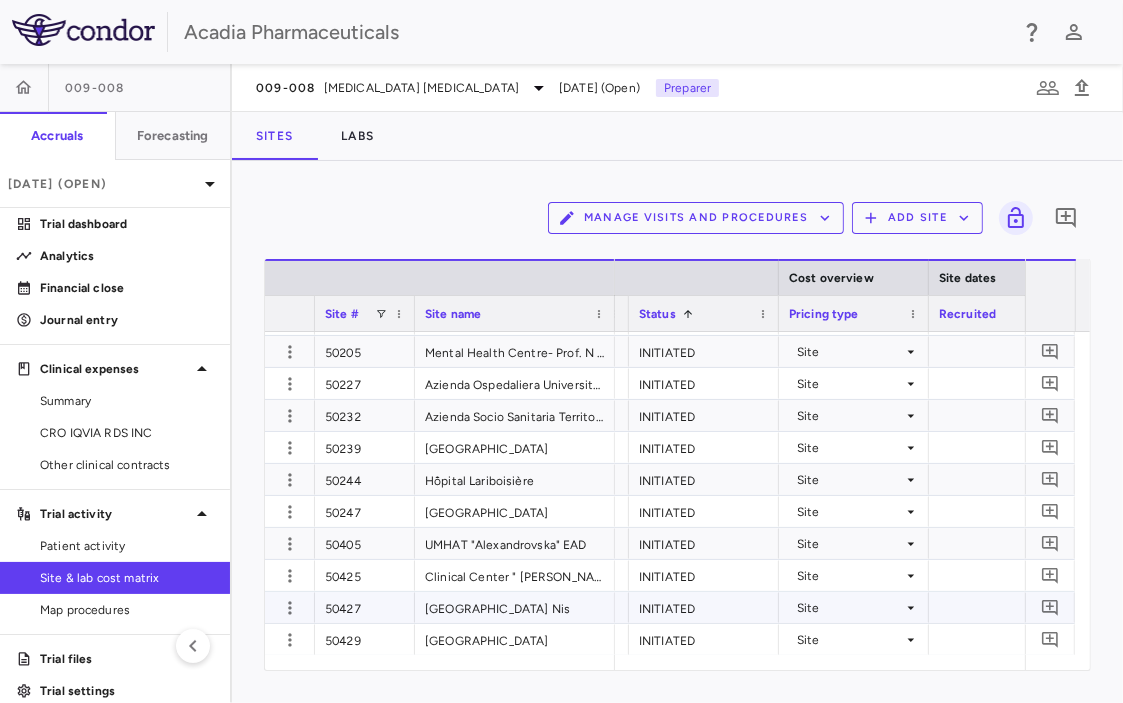 click 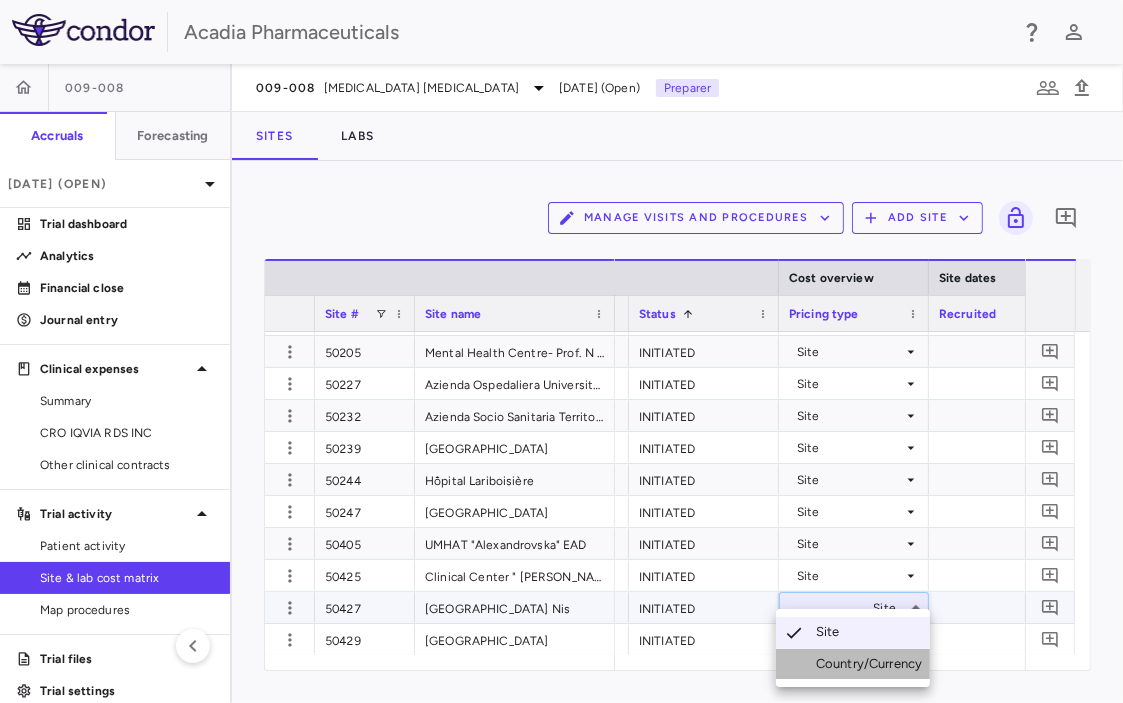 click on "Country/Currency" at bounding box center (873, 664) 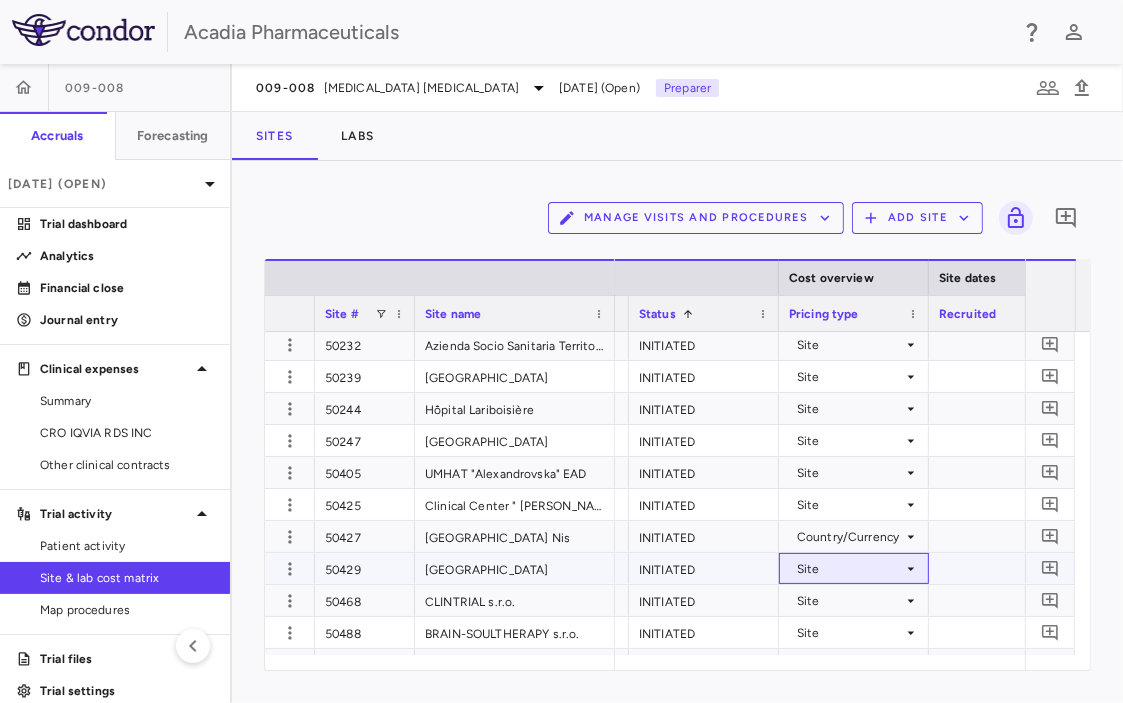click 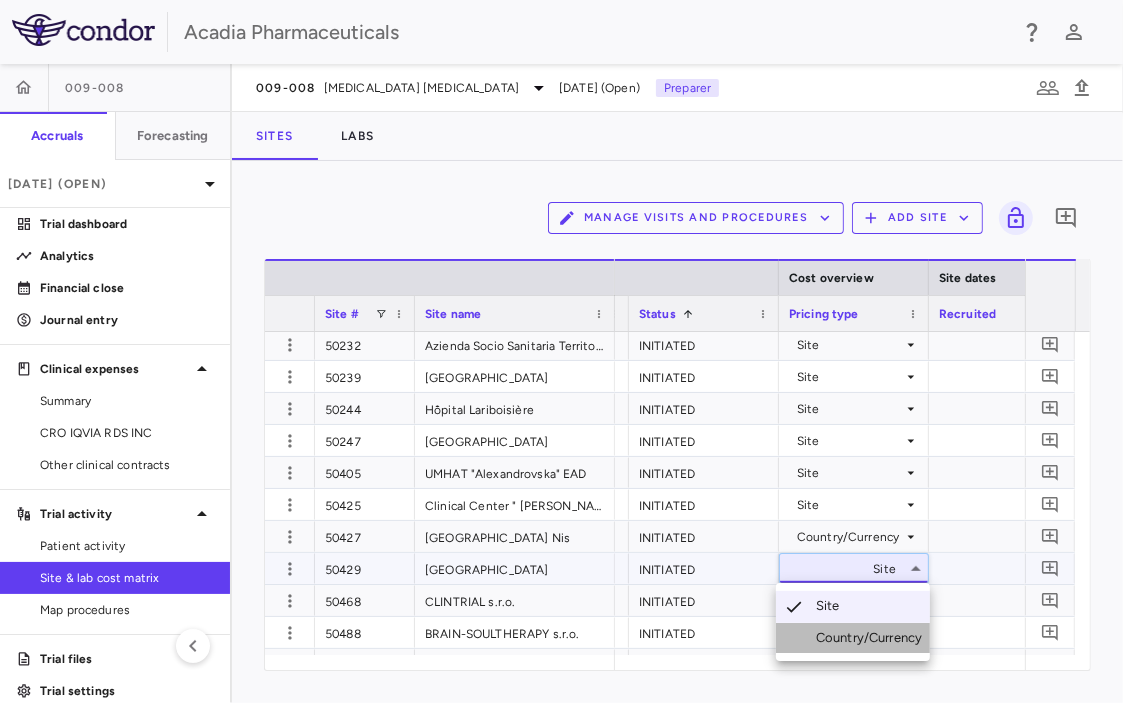 click on "Country/Currency" at bounding box center [873, 638] 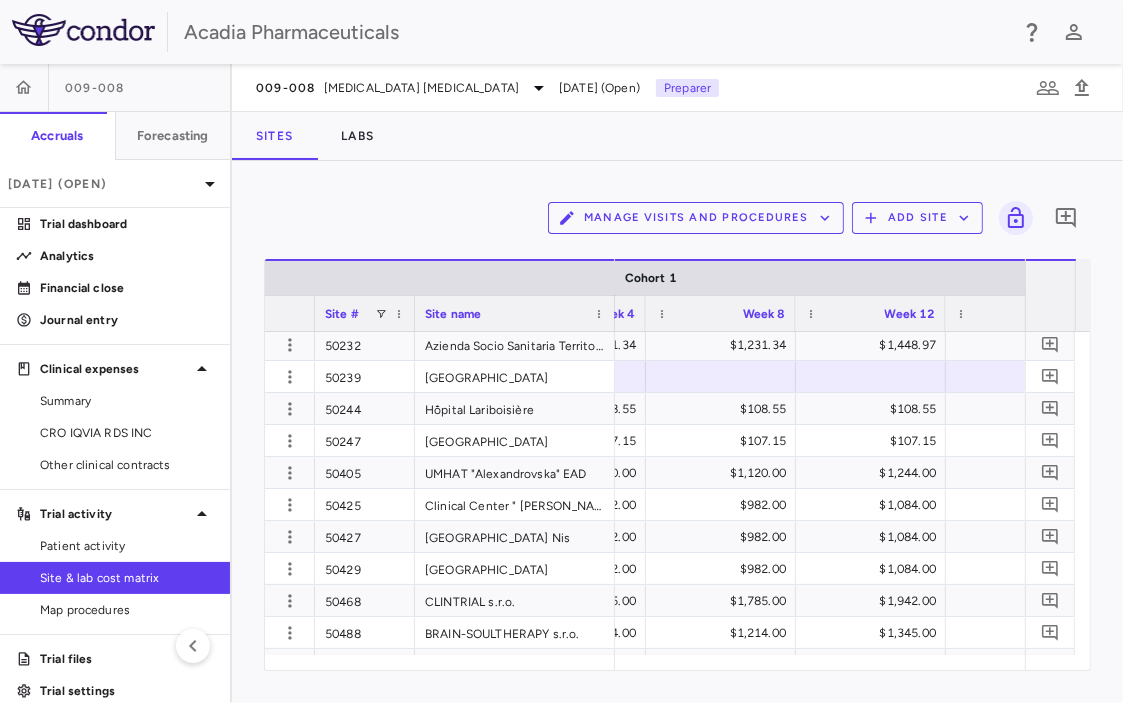 click on "Manage Visits and Procedures Add Site 0 Press ENTER to sort. Press ALT DOWN to open column menu Drag here to set row groups Drag here to set column labels
Site #
Site name
Cohort 1" at bounding box center (677, 432) 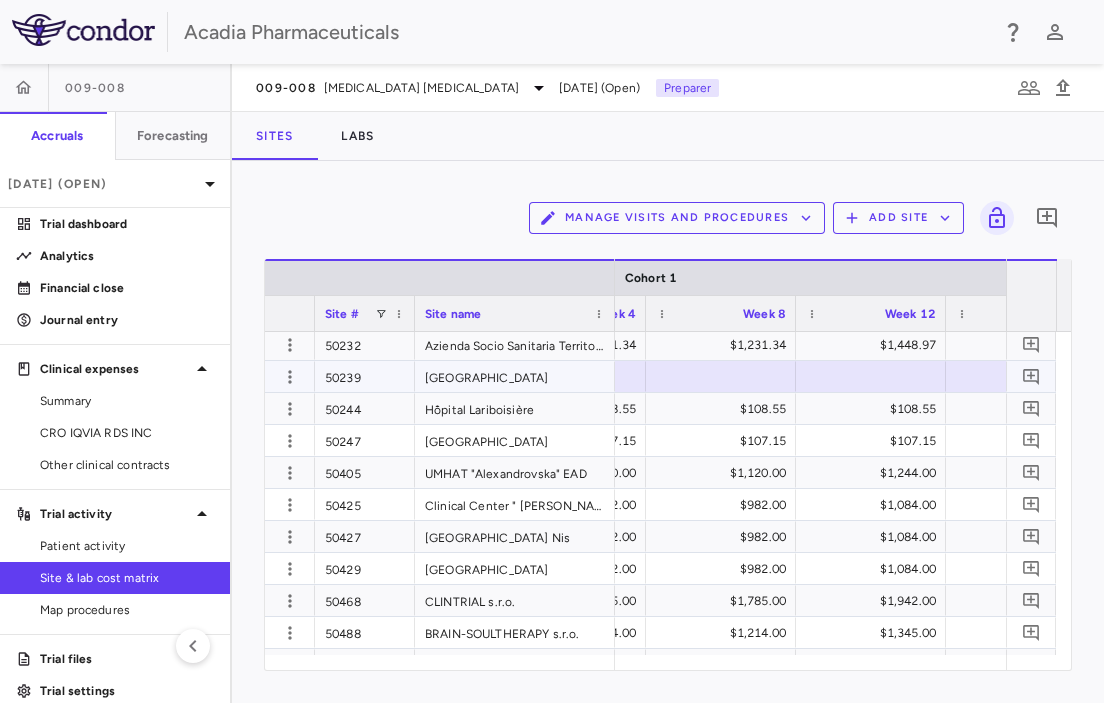 scroll, scrollTop: 0, scrollLeft: 2585, axis: horizontal 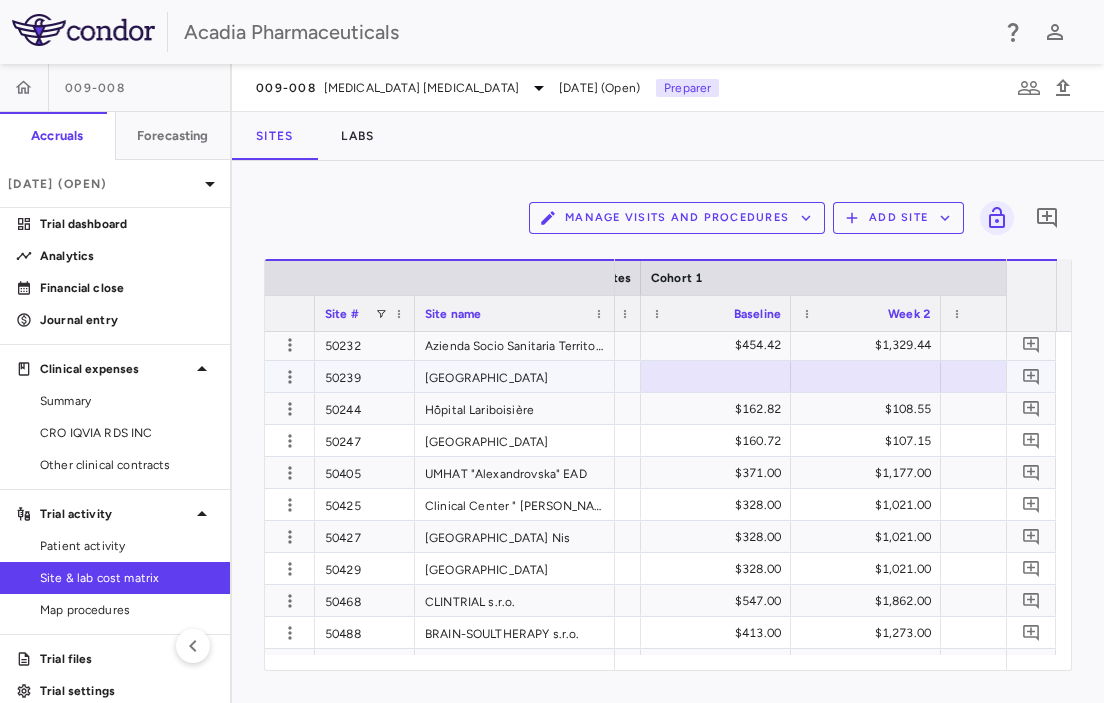 click at bounding box center [716, 376] 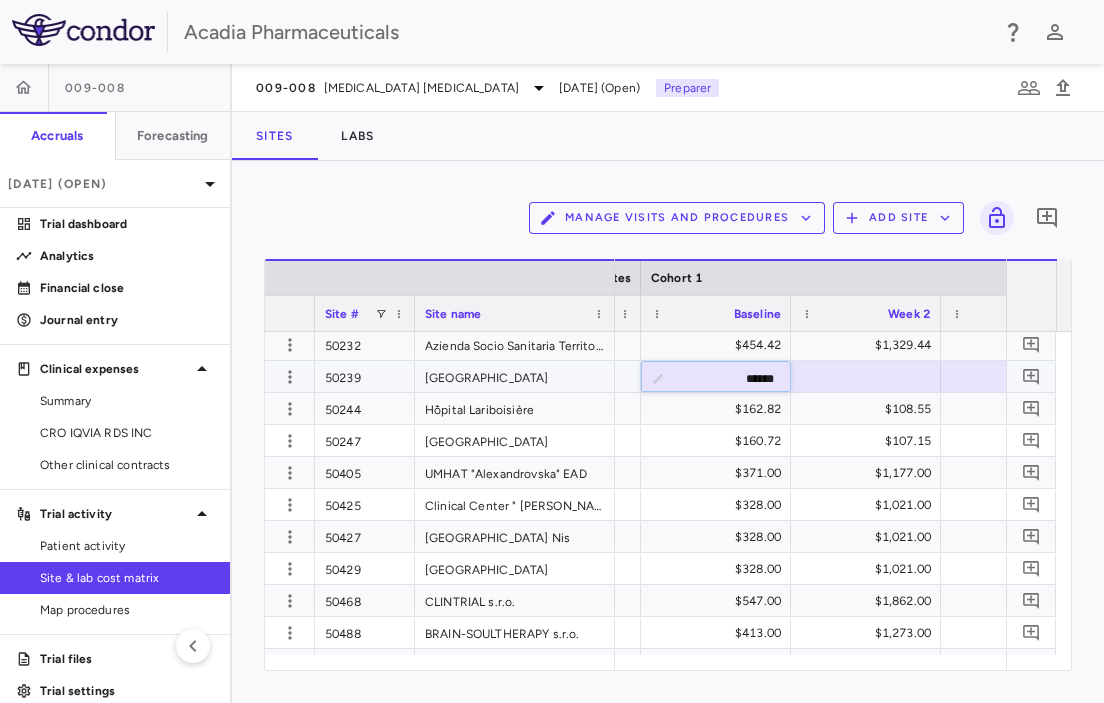 type on "*******" 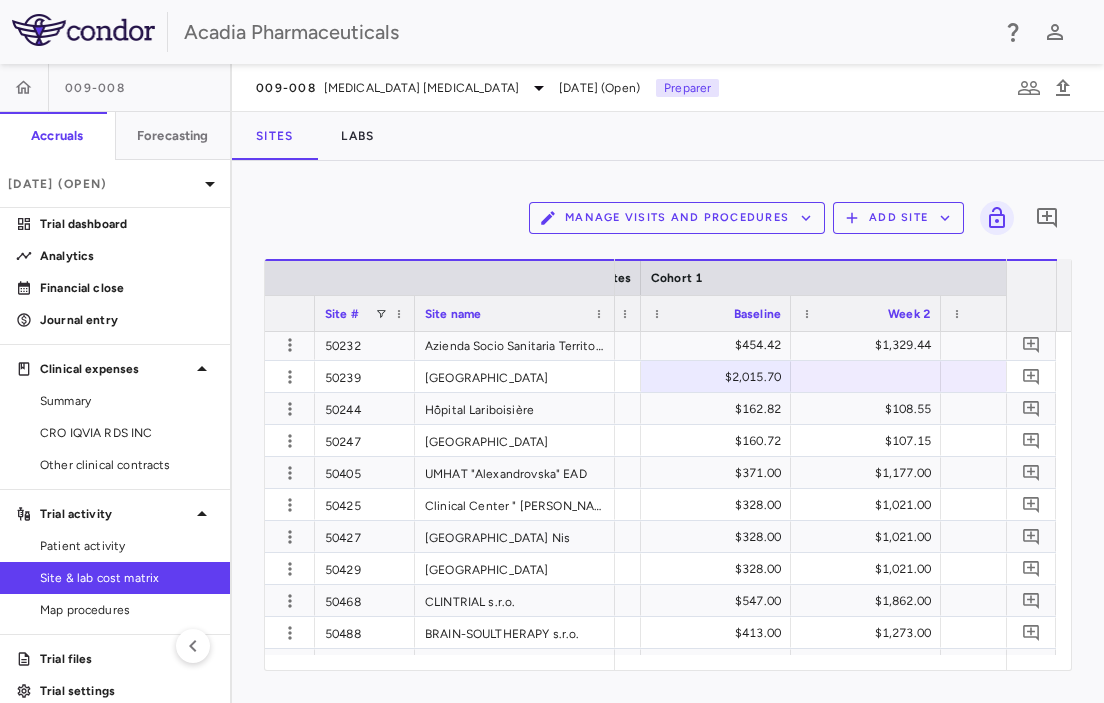 click on "Sites Labs" at bounding box center (668, 136) 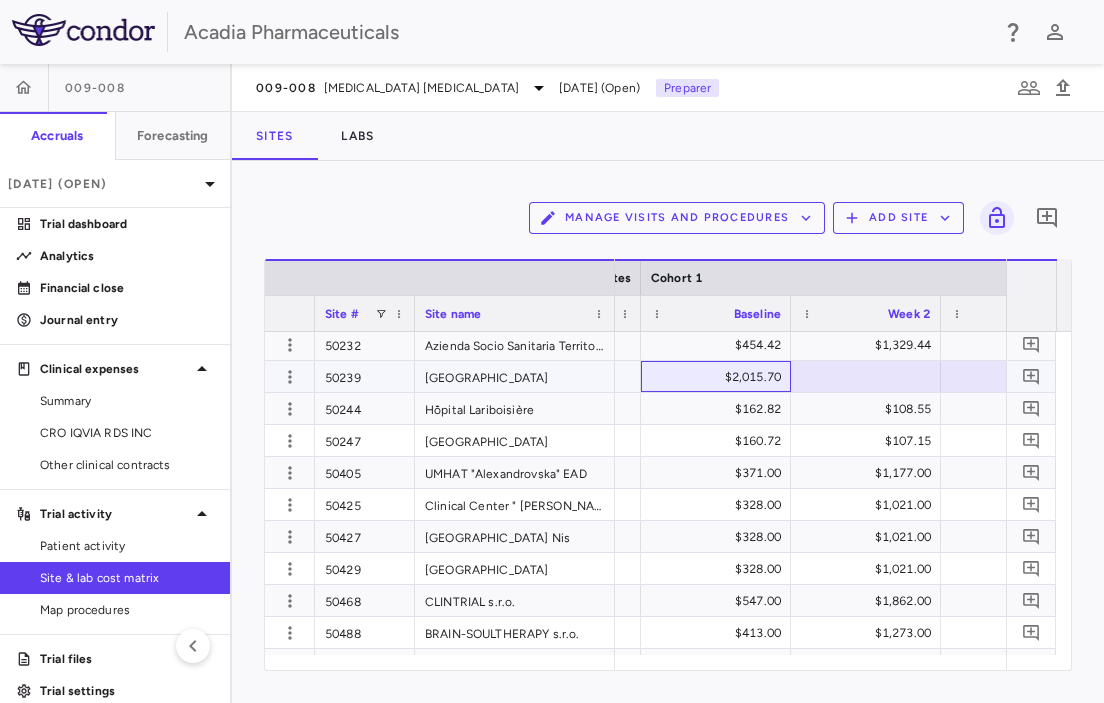 click on "$2,015.70" at bounding box center (720, 377) 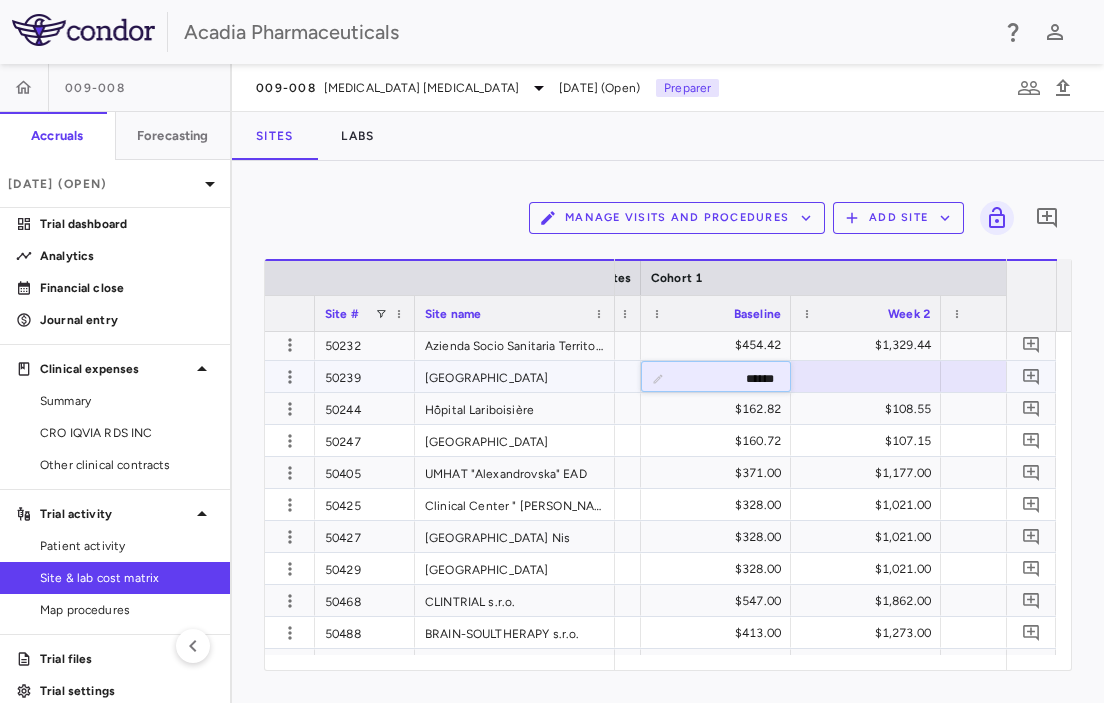 click on "******" at bounding box center [731, 378] 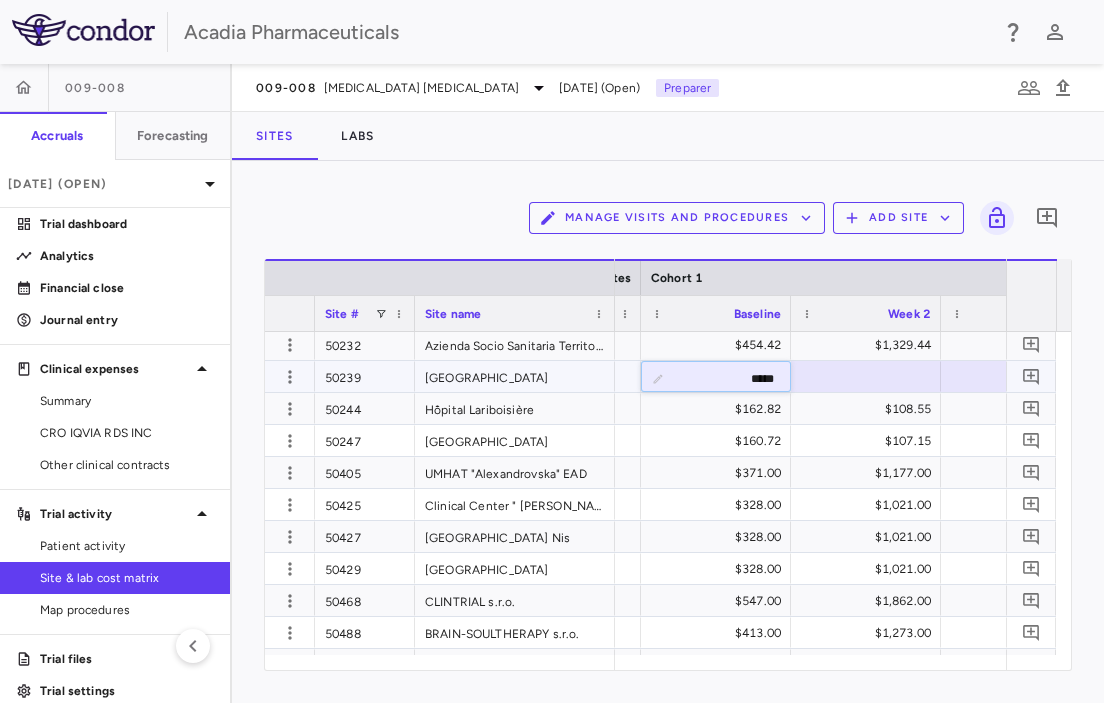 type on "******" 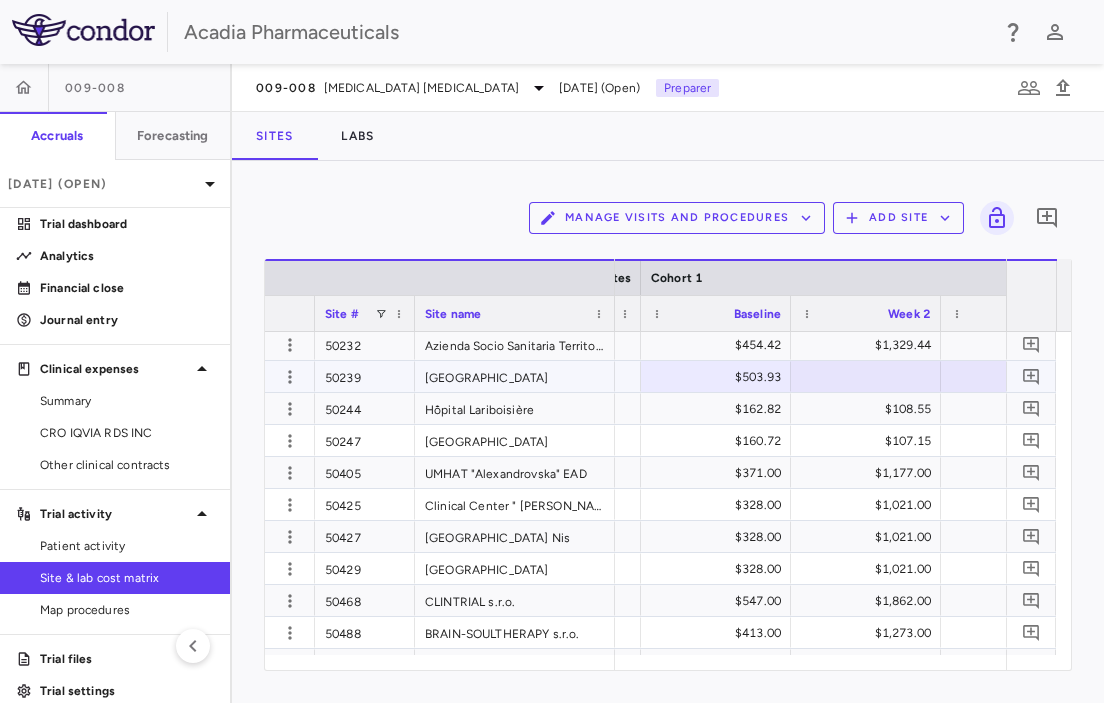 click at bounding box center (866, 376) 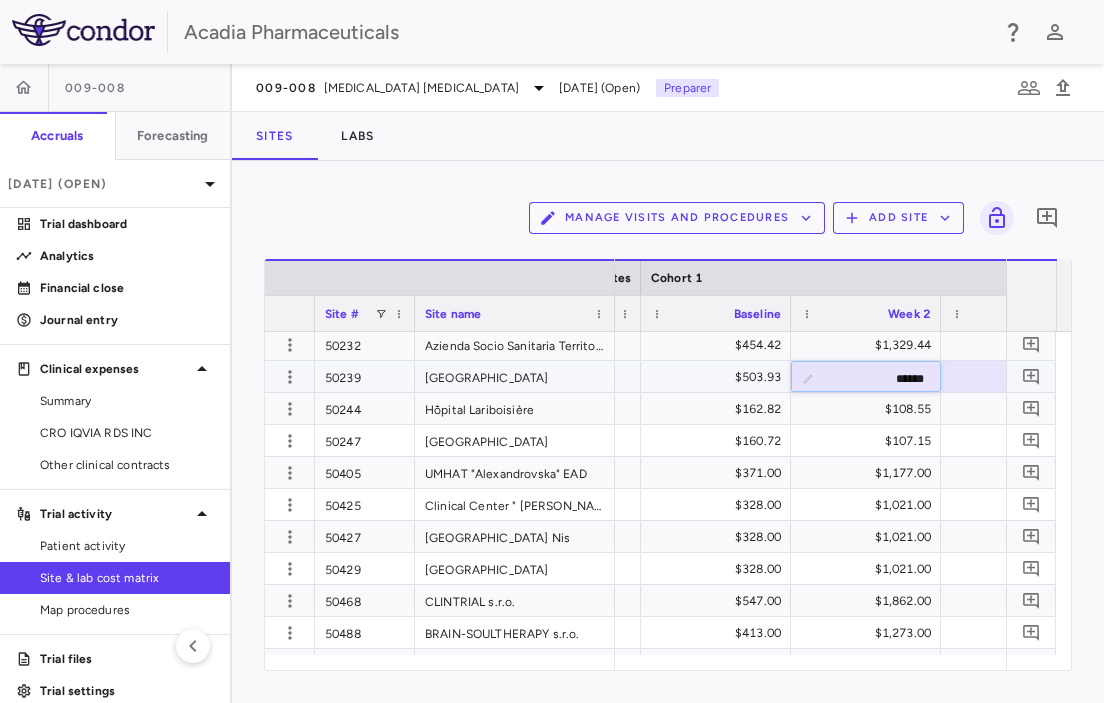 type on "*******" 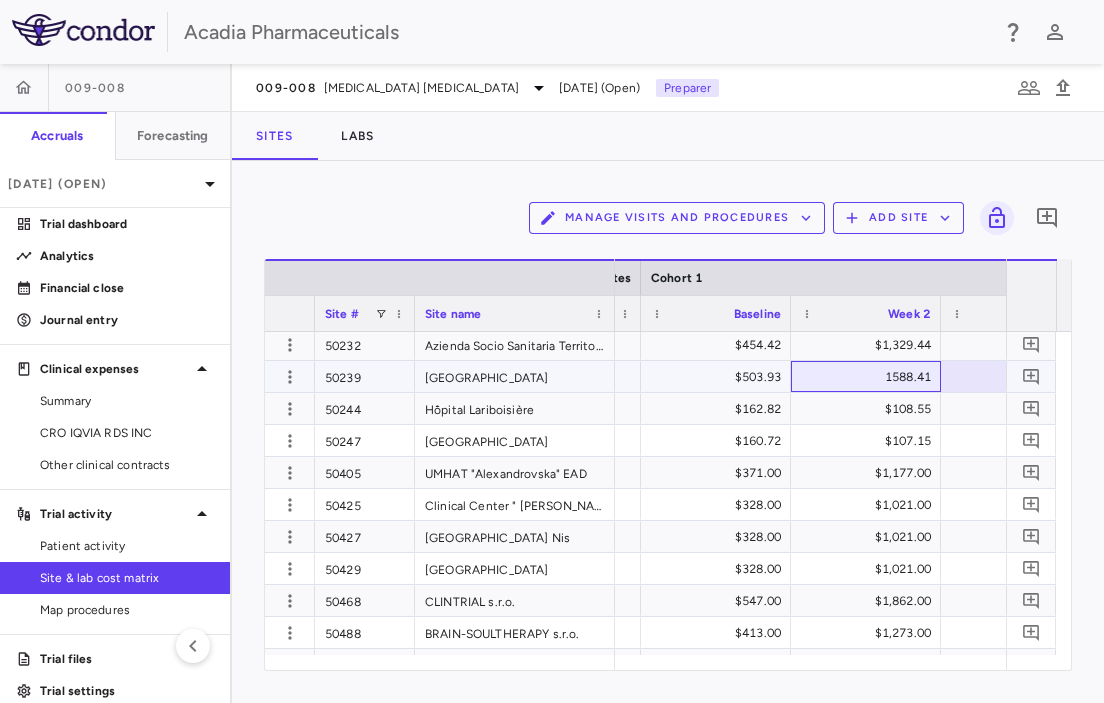 scroll, scrollTop: 0, scrollLeft: 2344, axis: horizontal 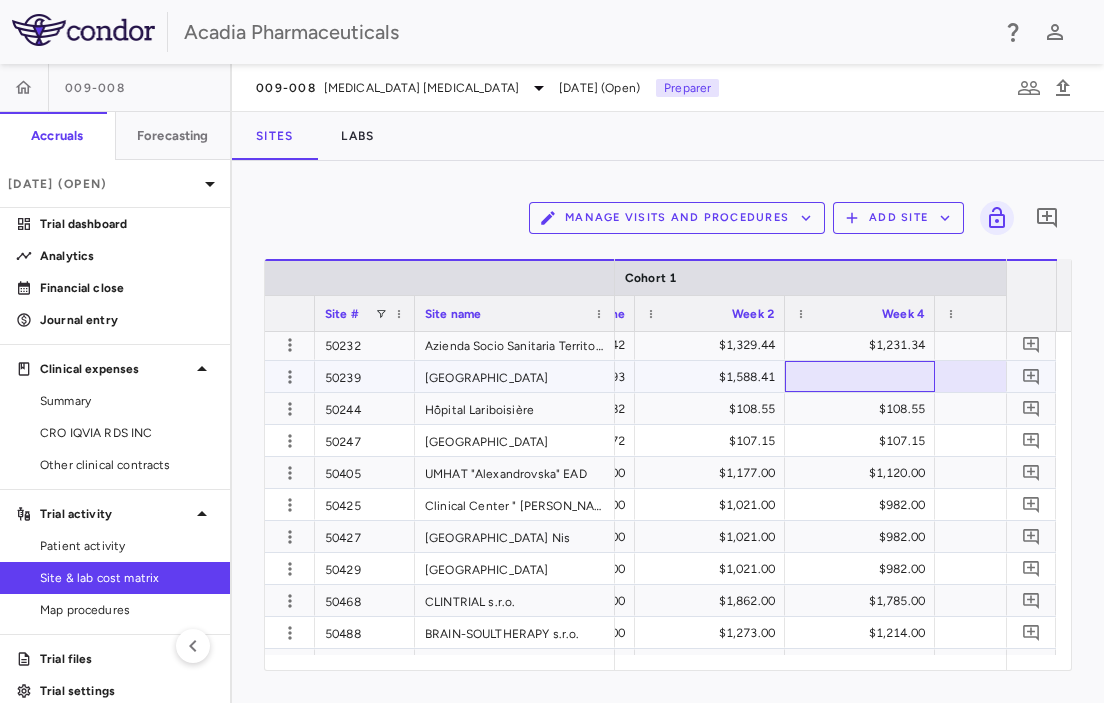 click at bounding box center (860, 376) 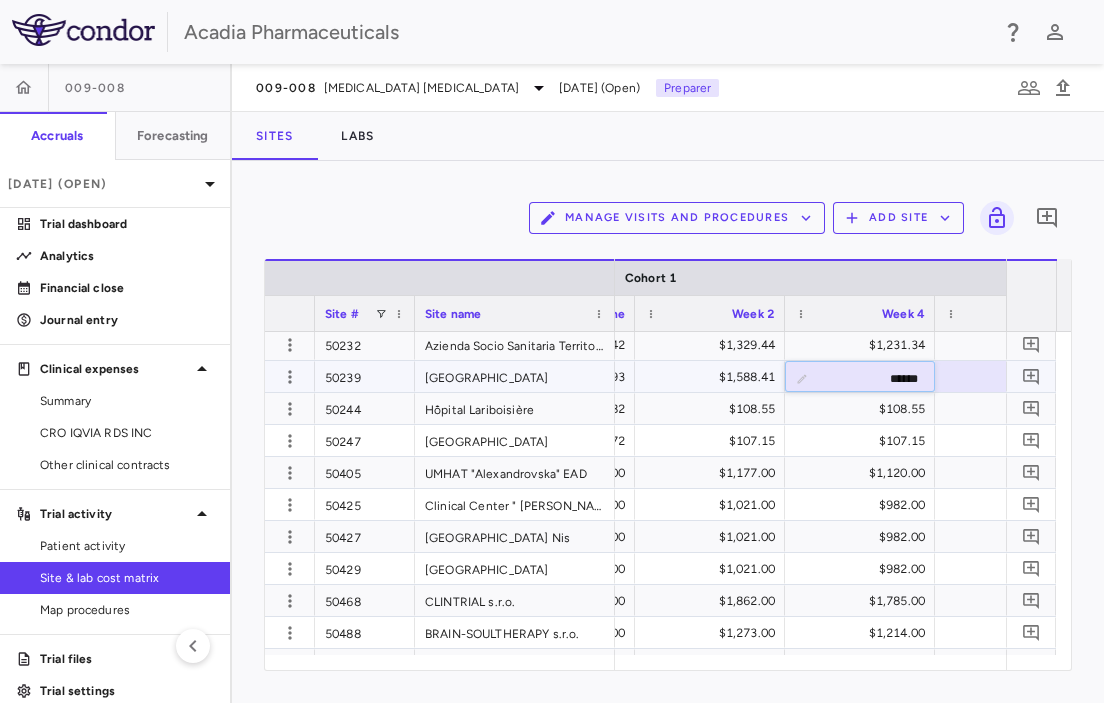 type on "*******" 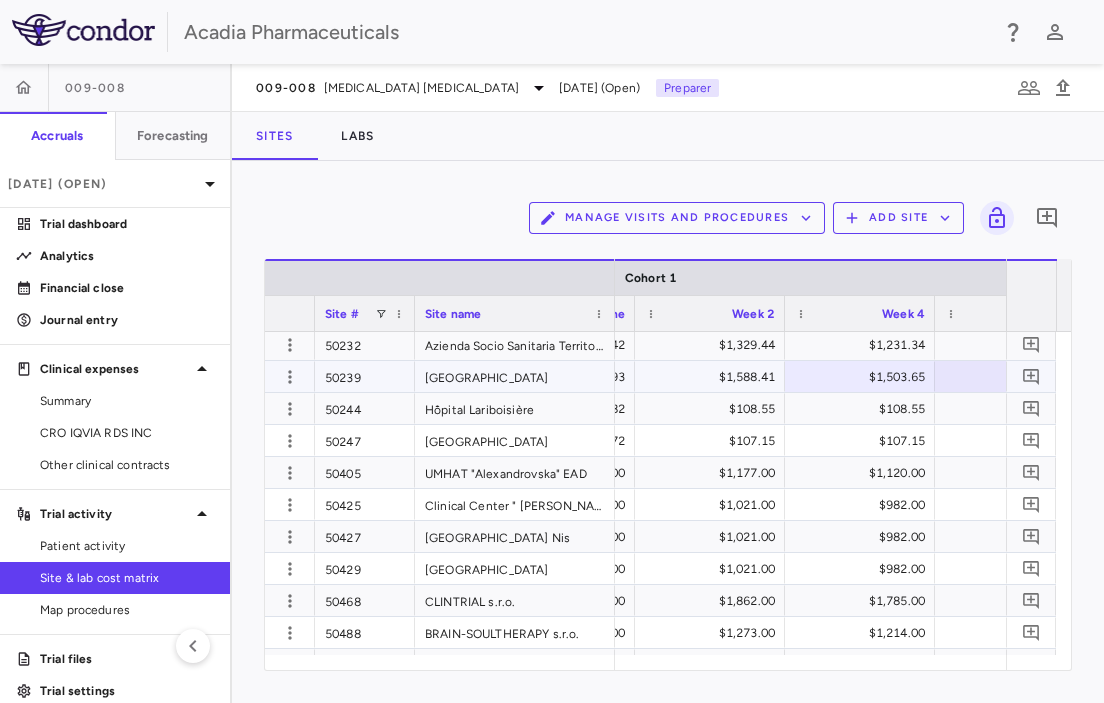 scroll, scrollTop: 0, scrollLeft: 2470, axis: horizontal 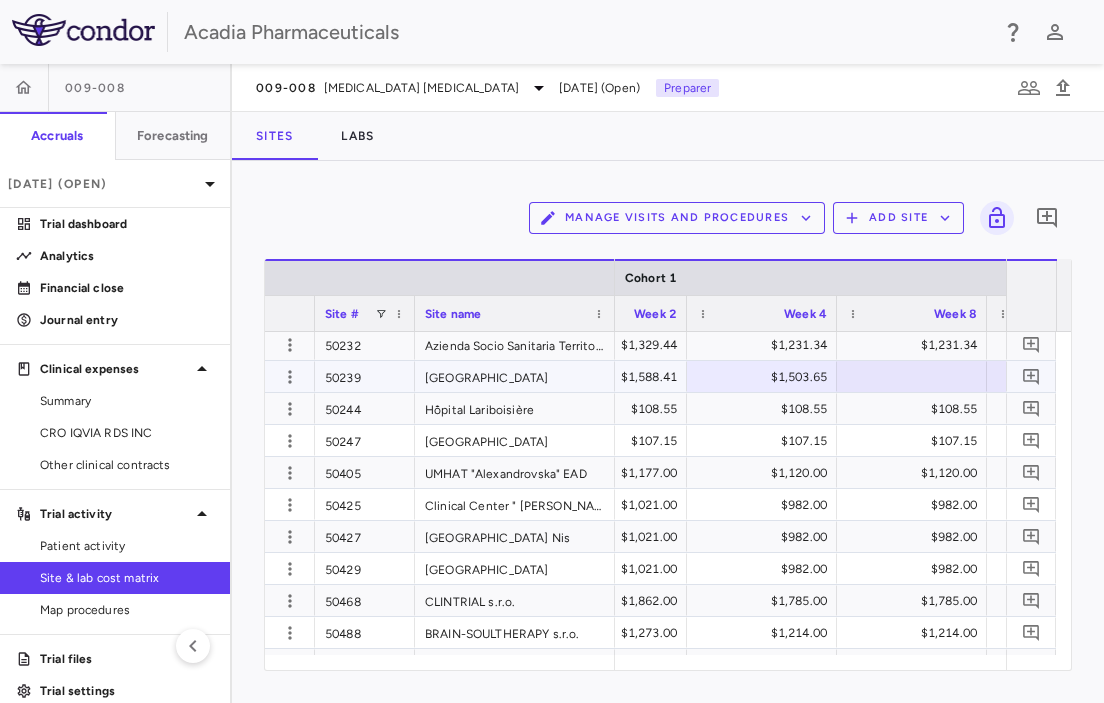 click at bounding box center (912, 376) 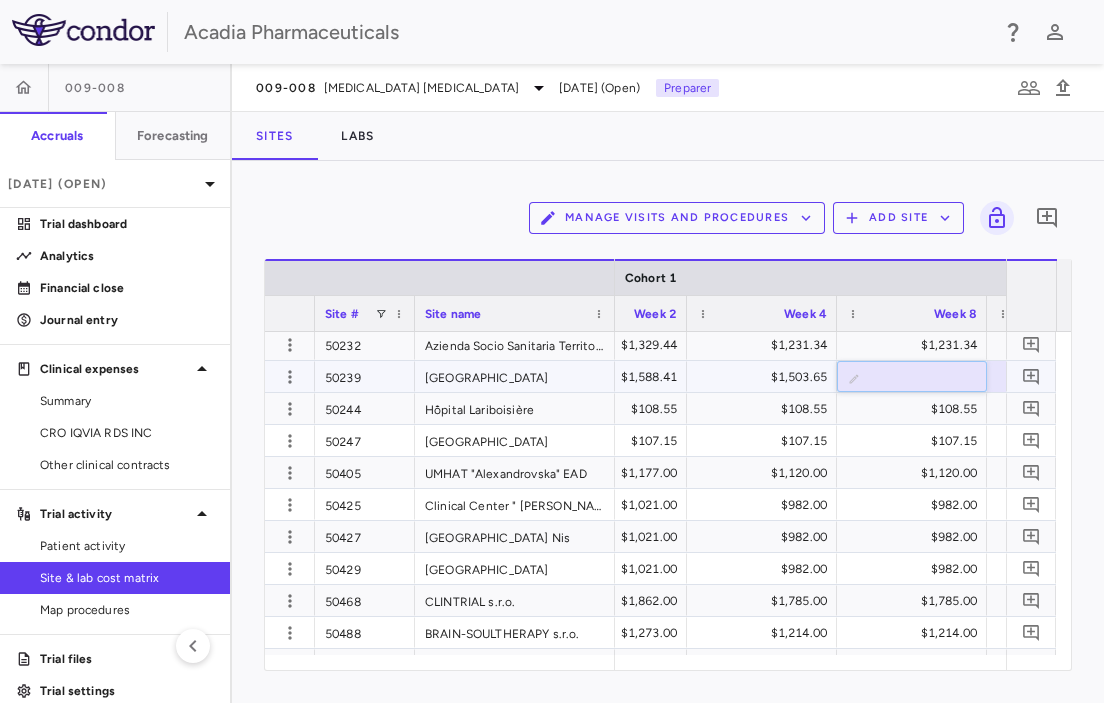 type on "*******" 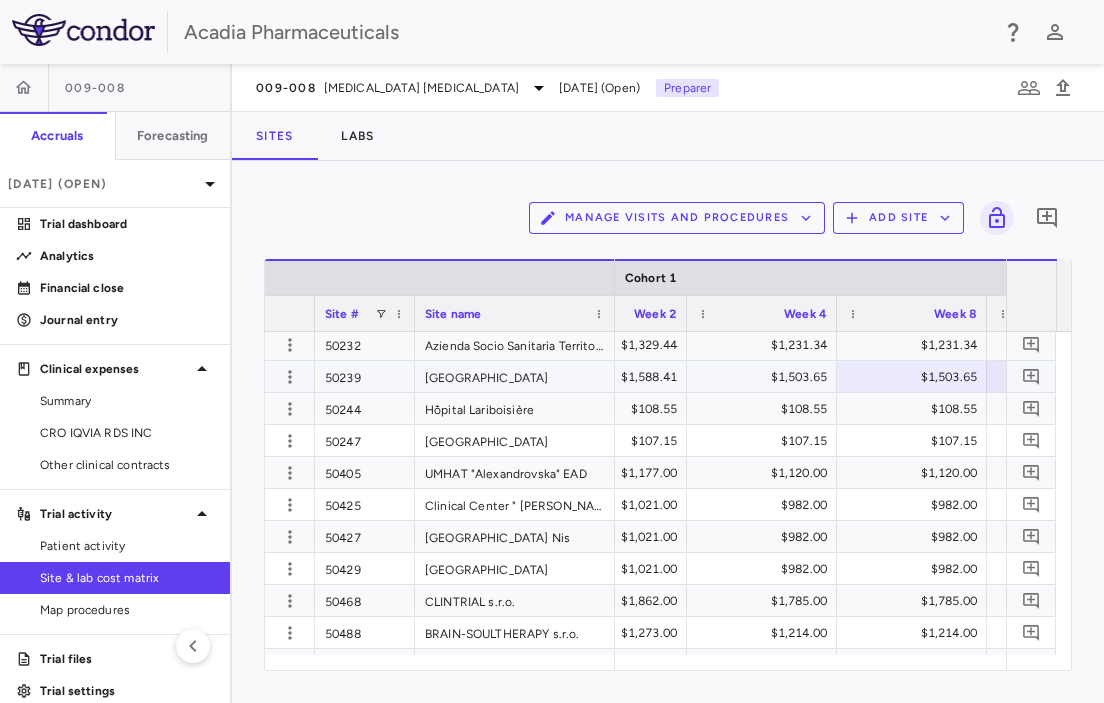 scroll, scrollTop: 0, scrollLeft: 2630, axis: horizontal 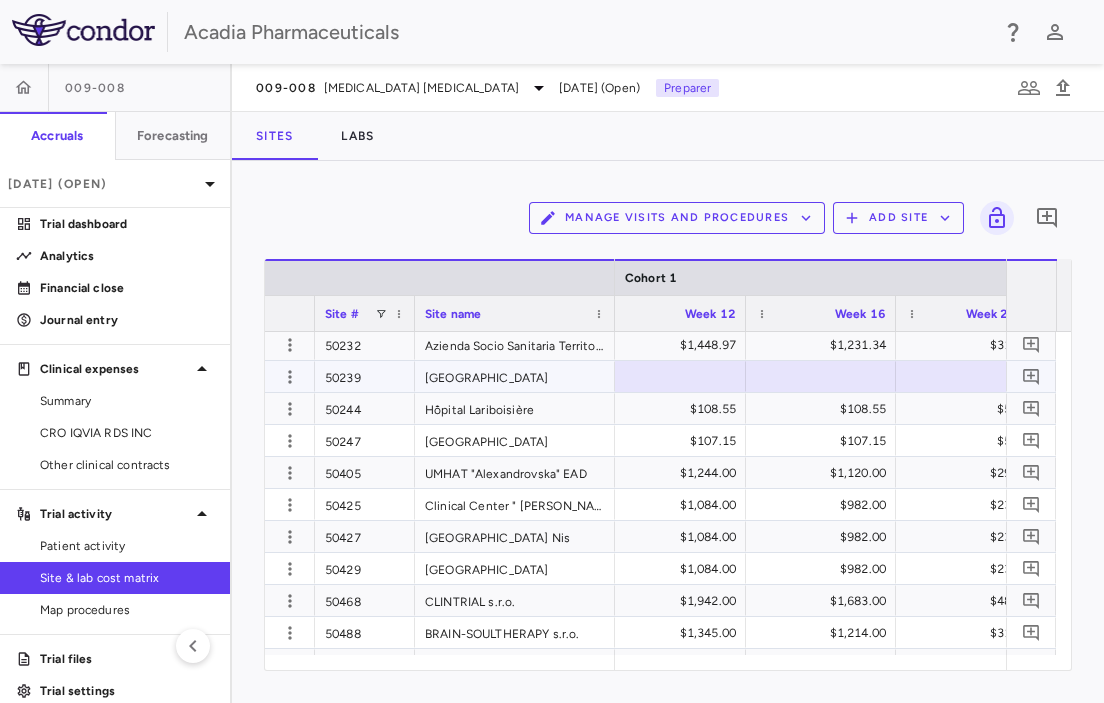 click at bounding box center (821, 376) 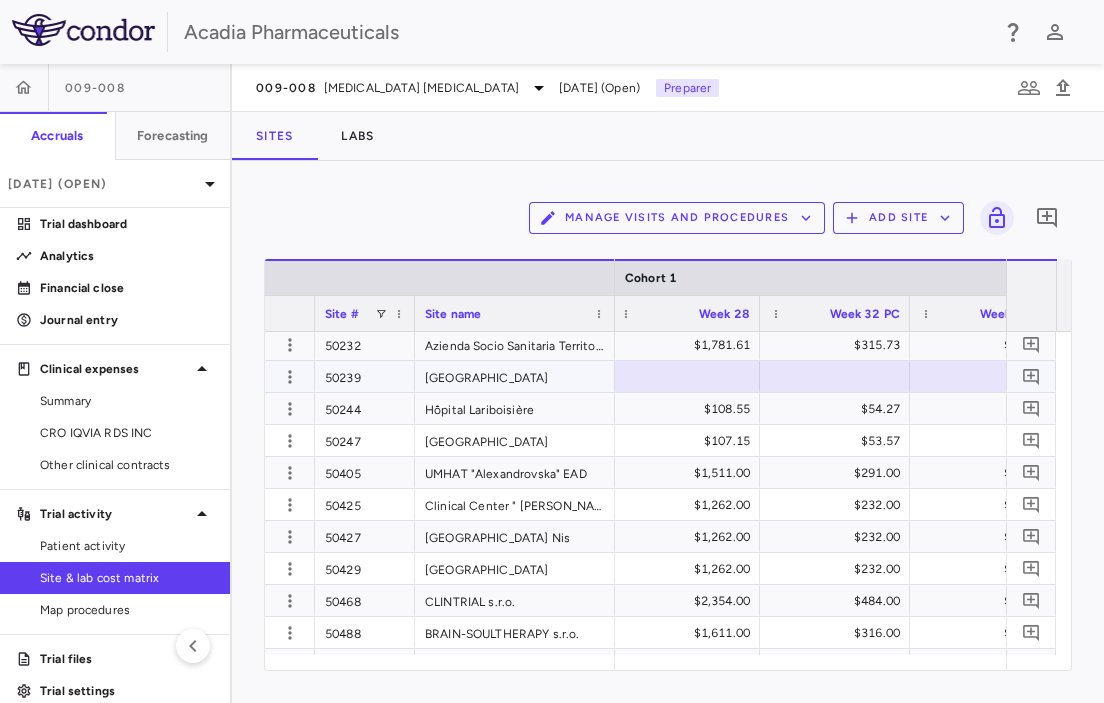 type on "*******" 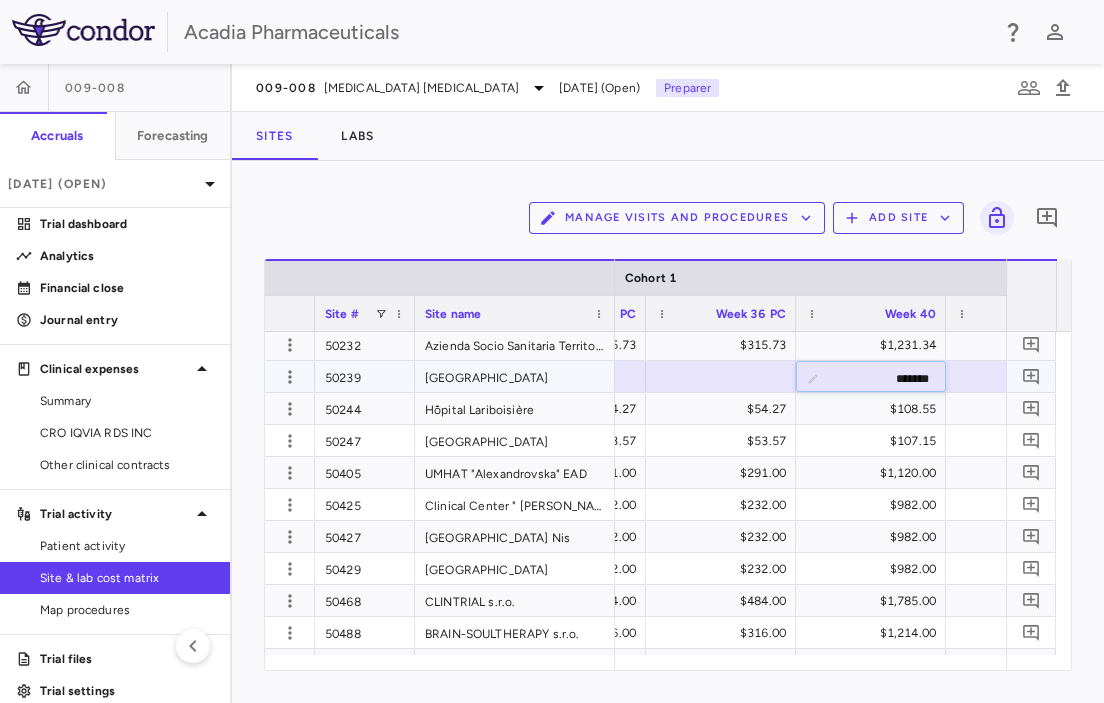 type on "*******" 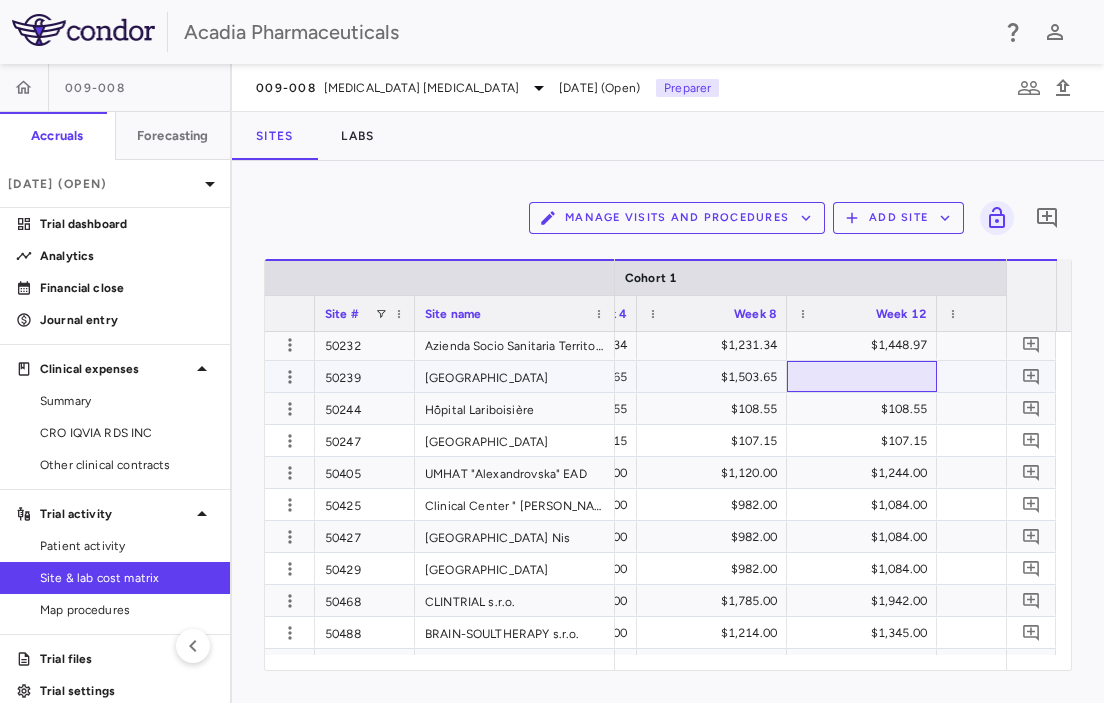 click at bounding box center [862, 376] 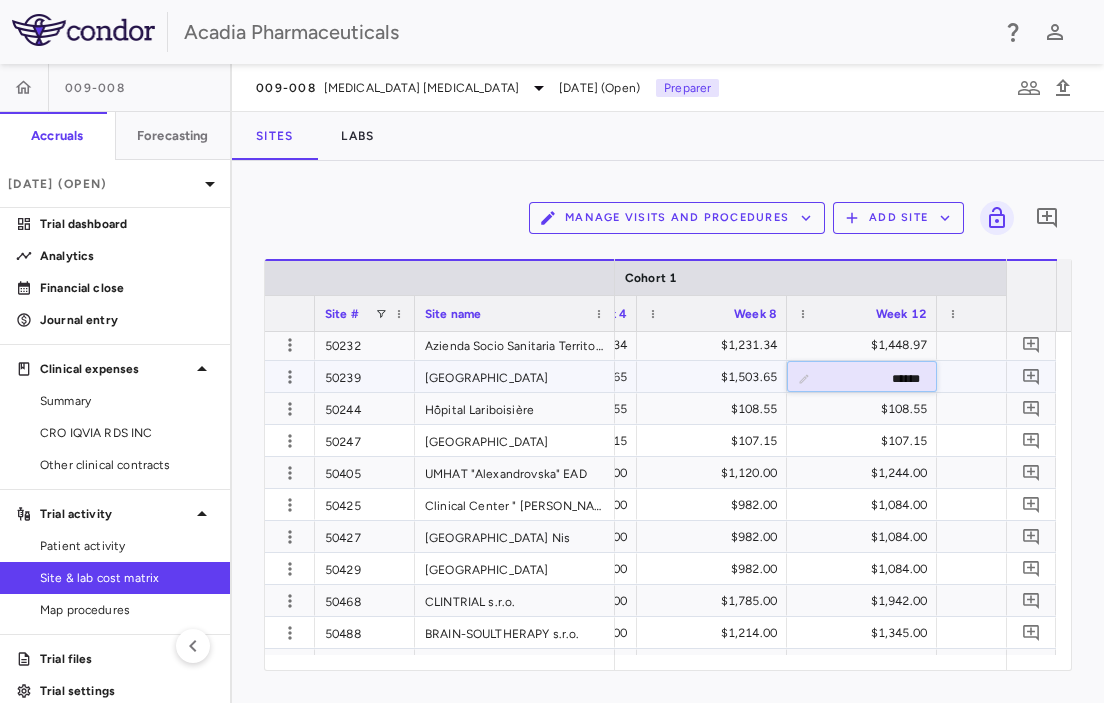 type on "*******" 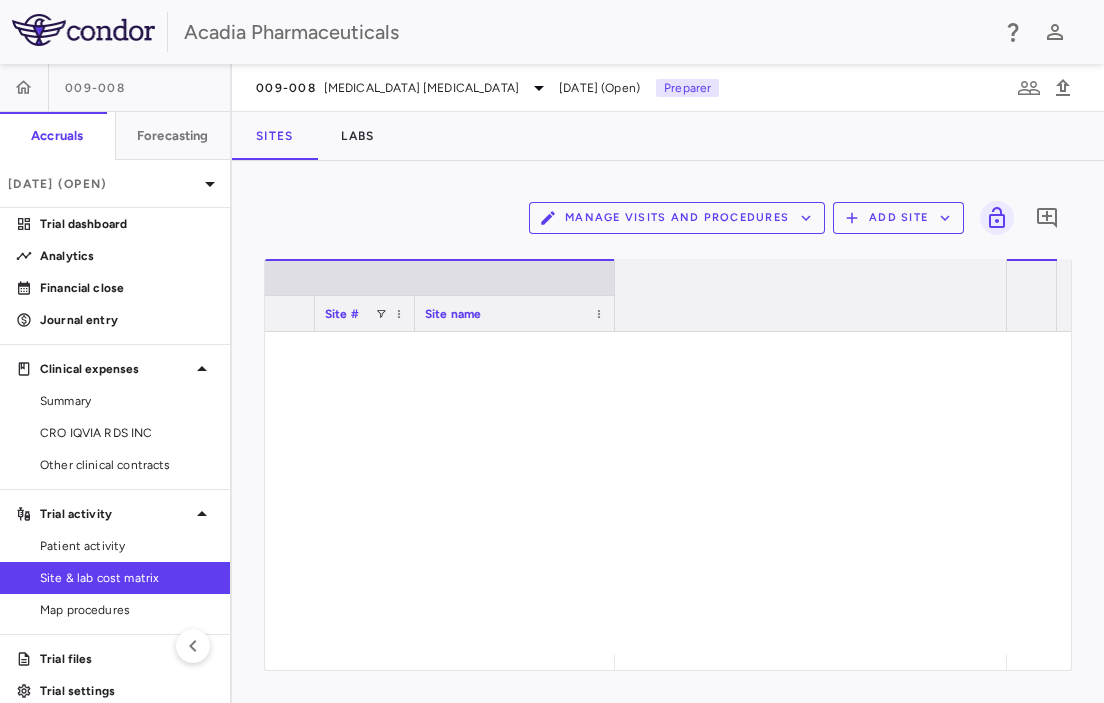 scroll, scrollTop: 0, scrollLeft: 0, axis: both 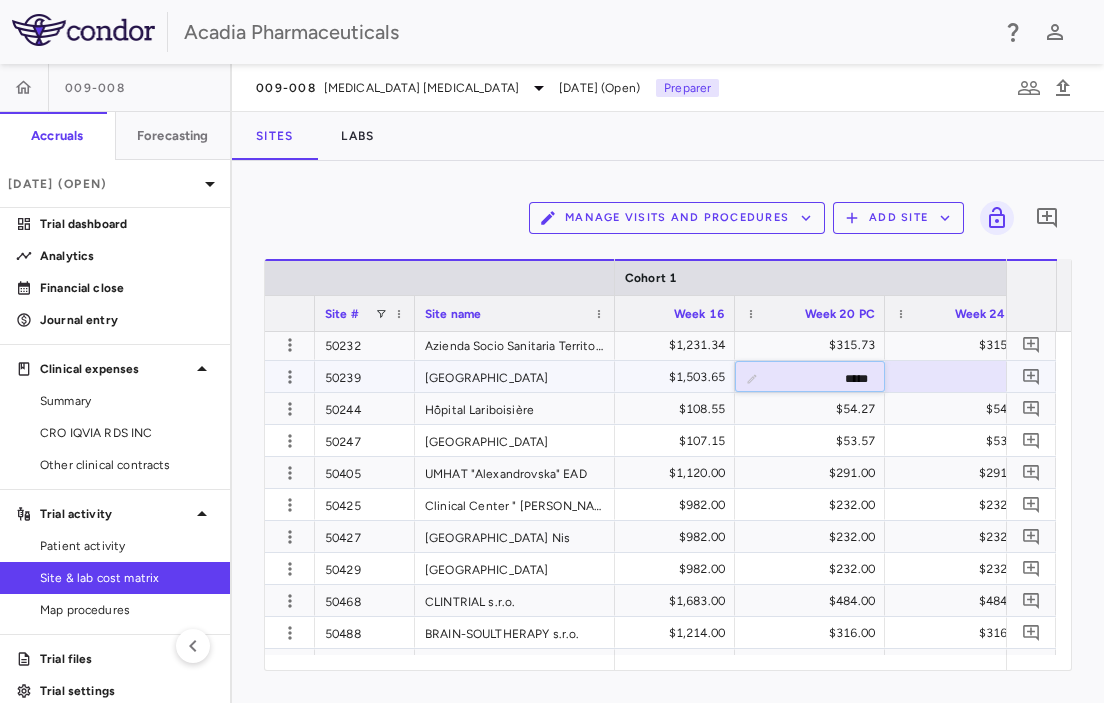 type on "******" 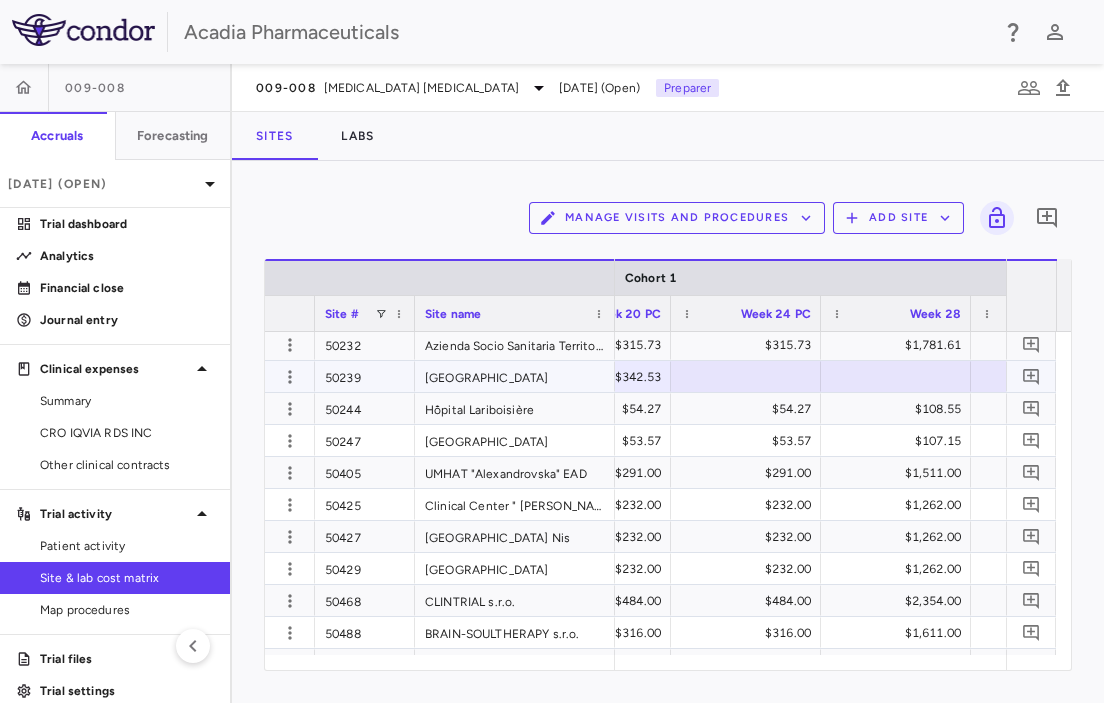 click at bounding box center (746, 376) 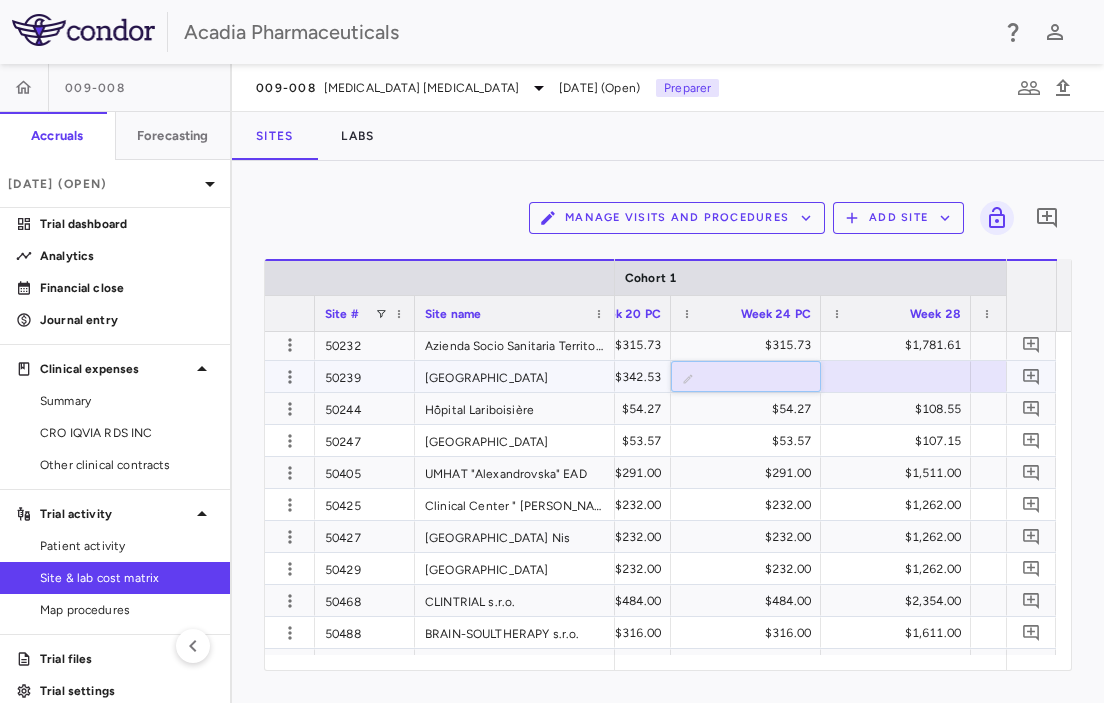 type on "******" 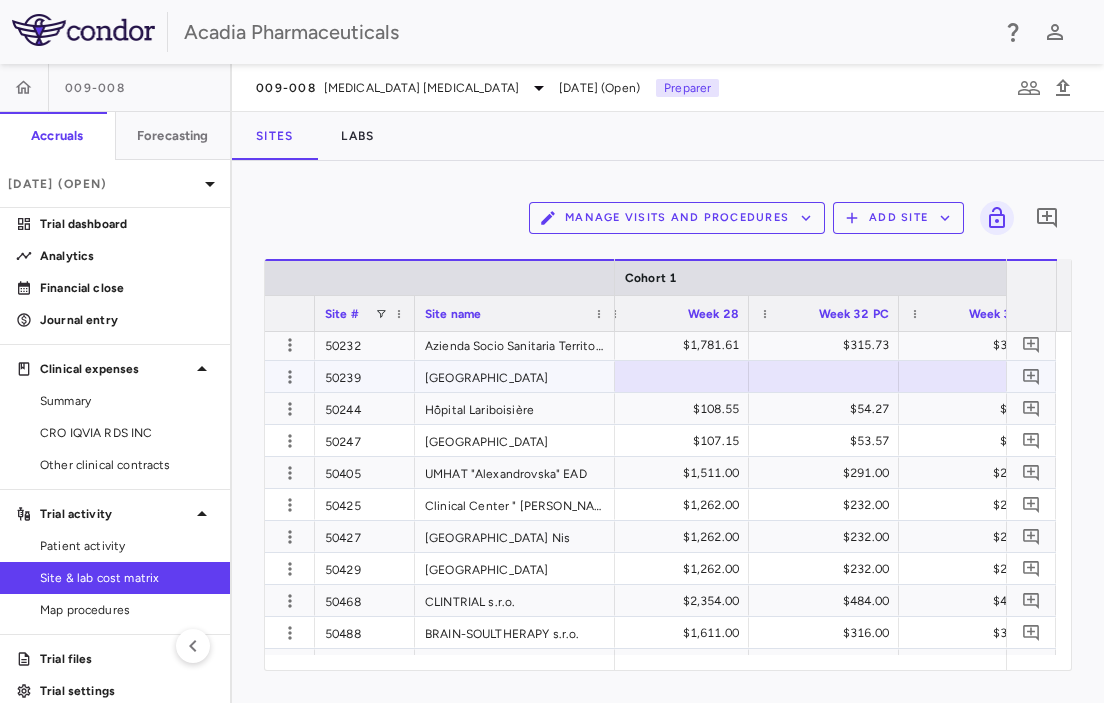 click at bounding box center (824, 376) 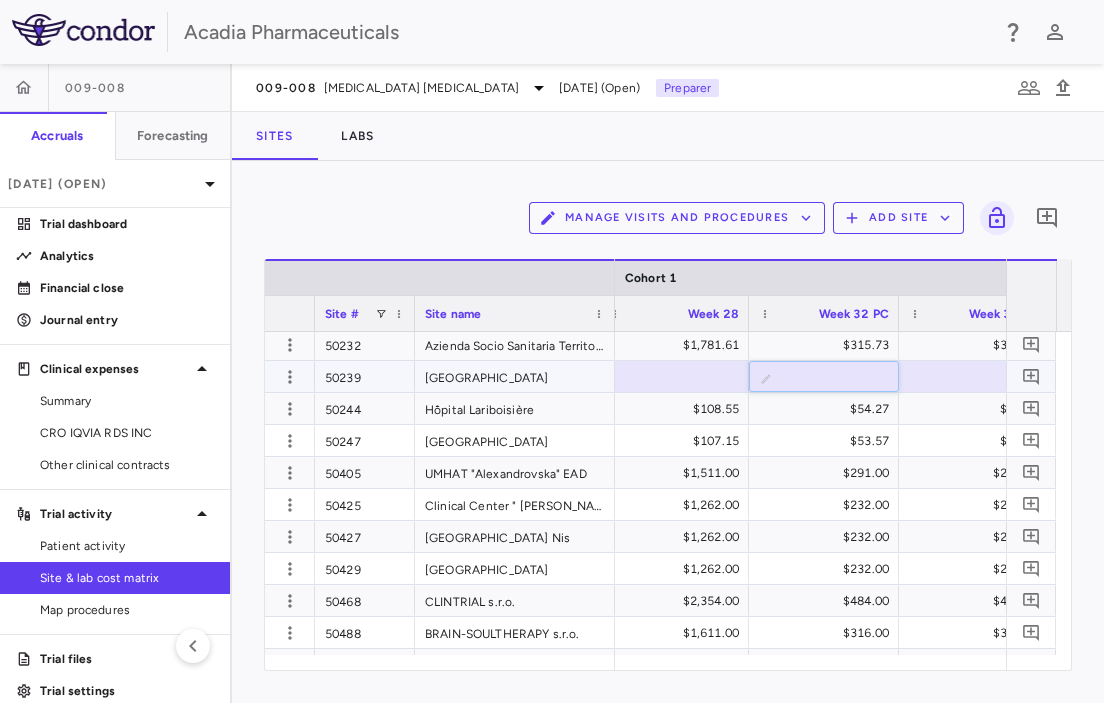 type on "******" 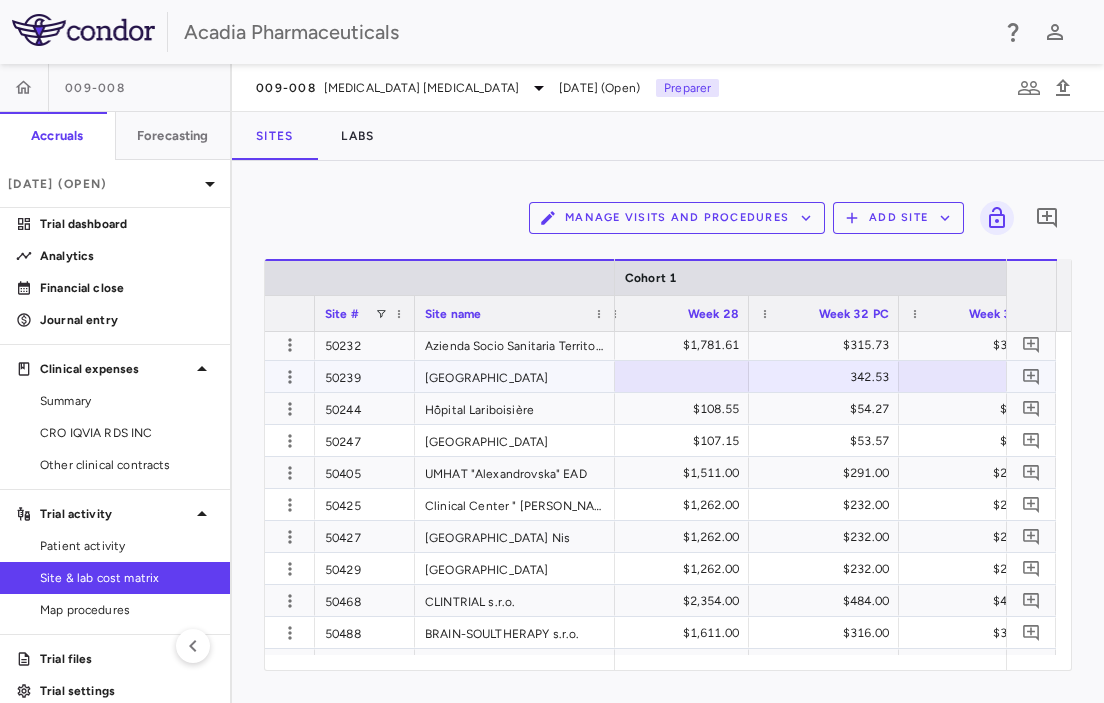 click at bounding box center [974, 376] 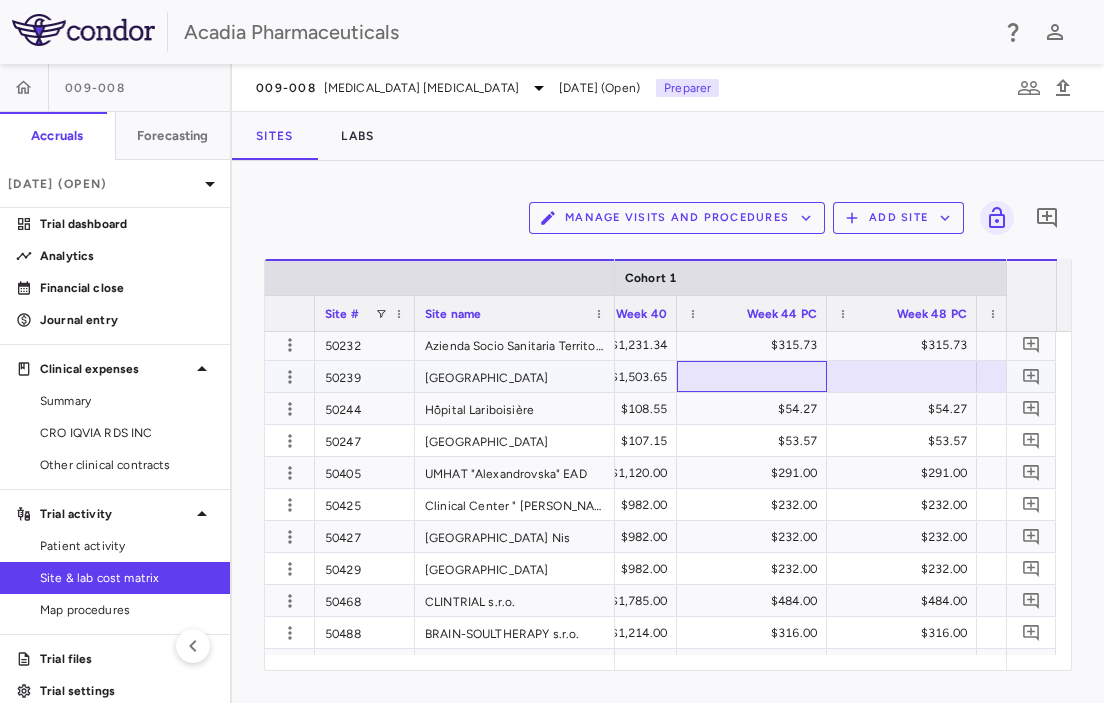click at bounding box center (752, 376) 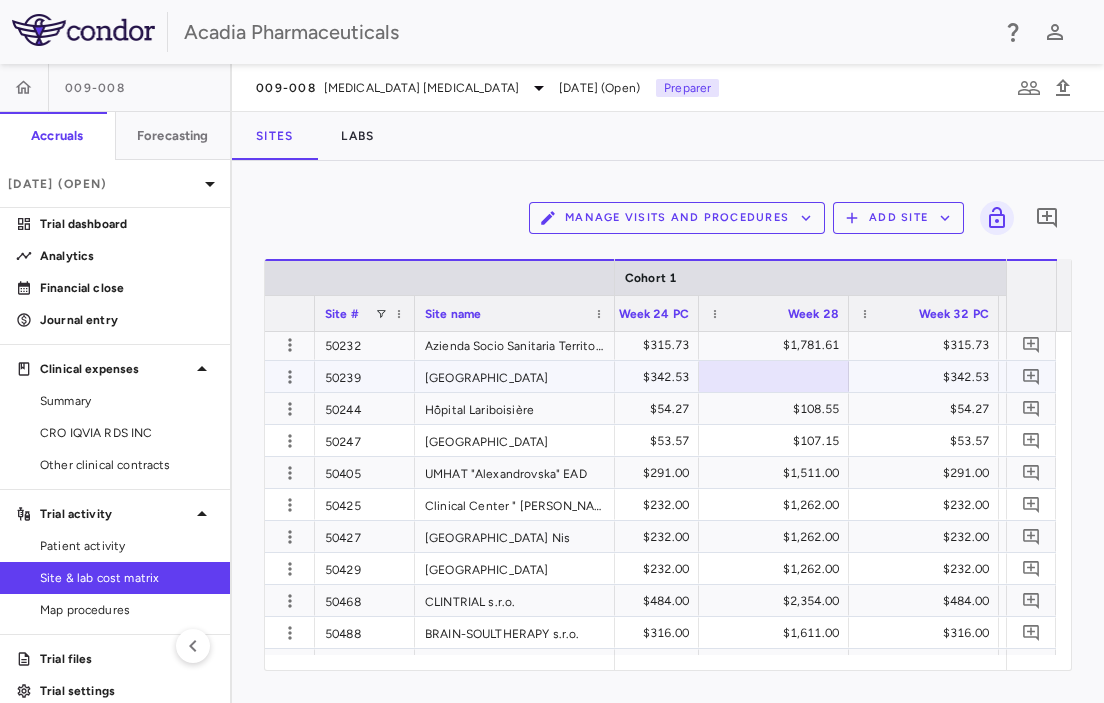 click at bounding box center (774, 376) 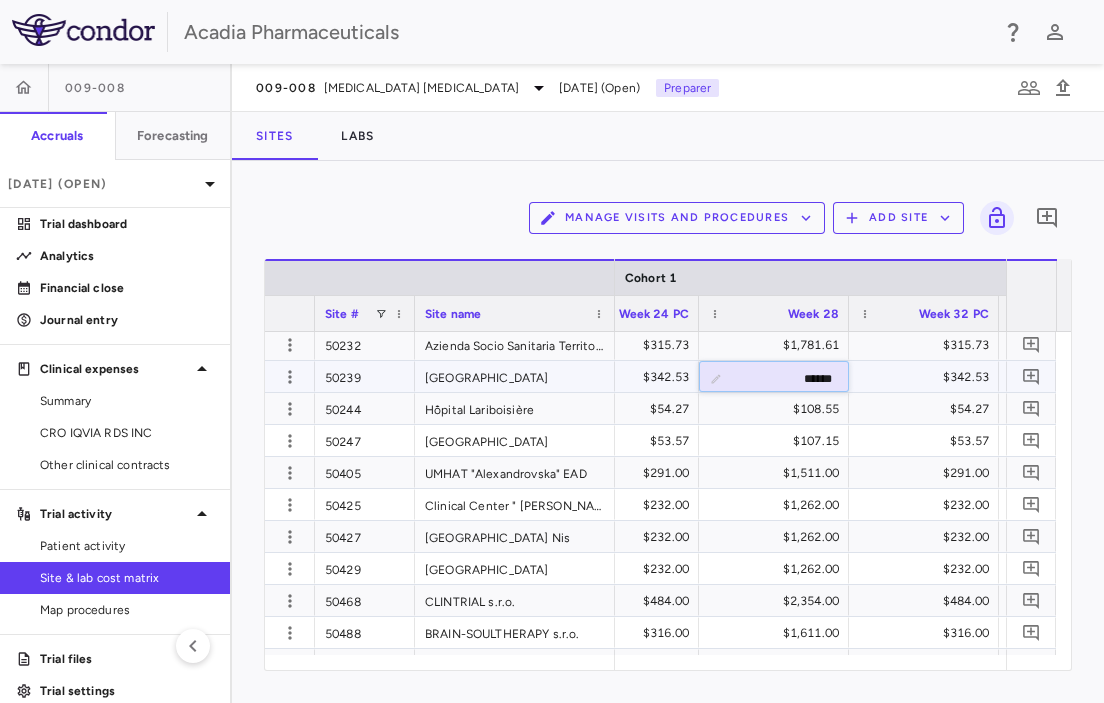 type on "*******" 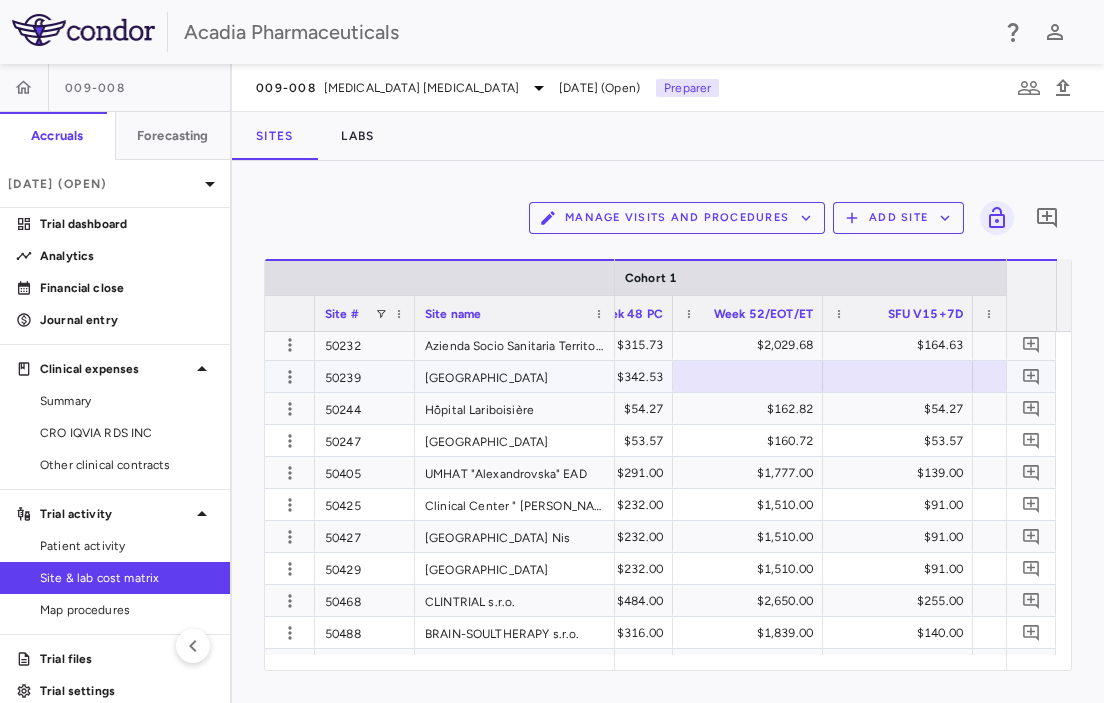 click at bounding box center [748, 376] 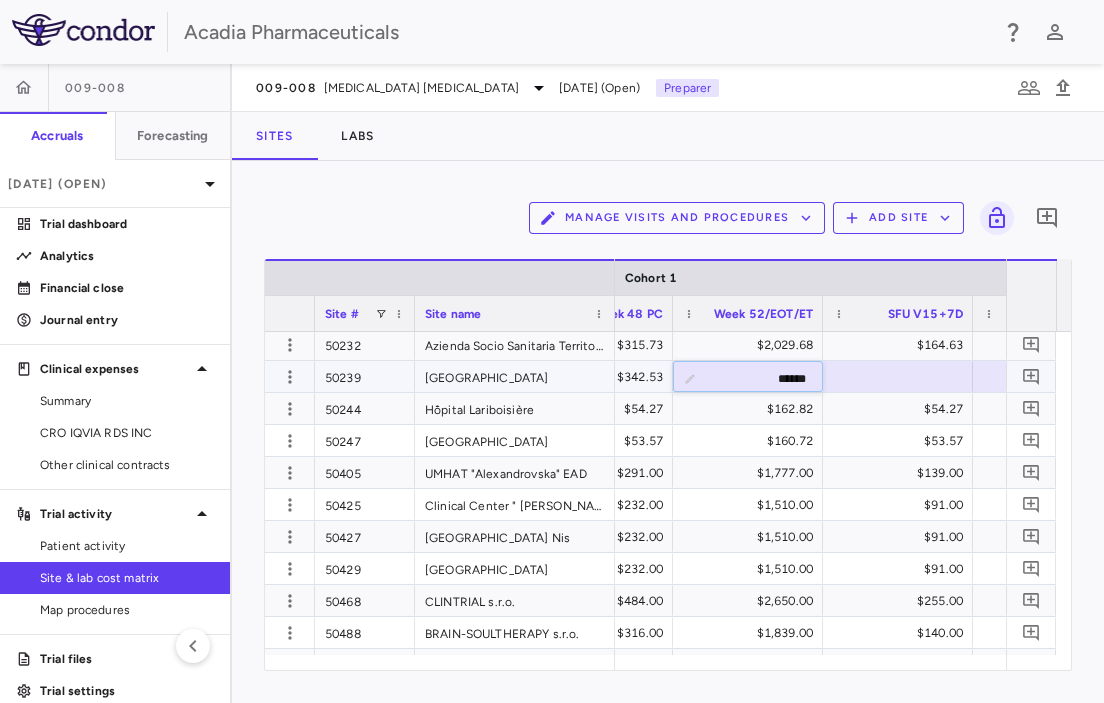 type on "*******" 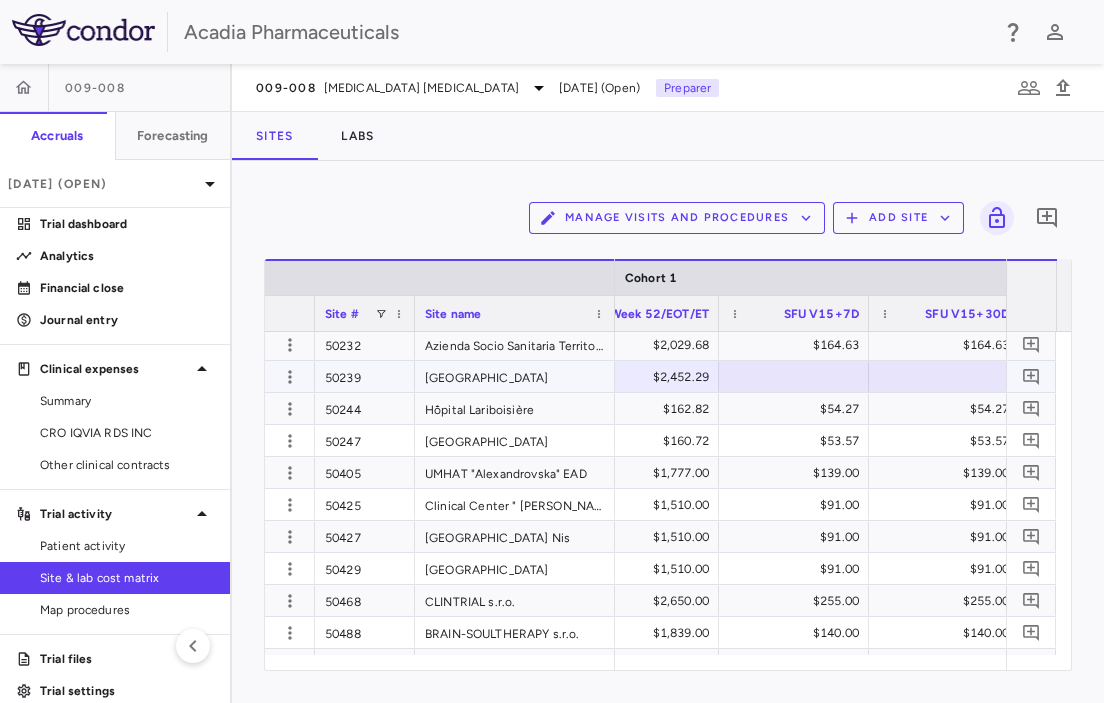 click at bounding box center [794, 376] 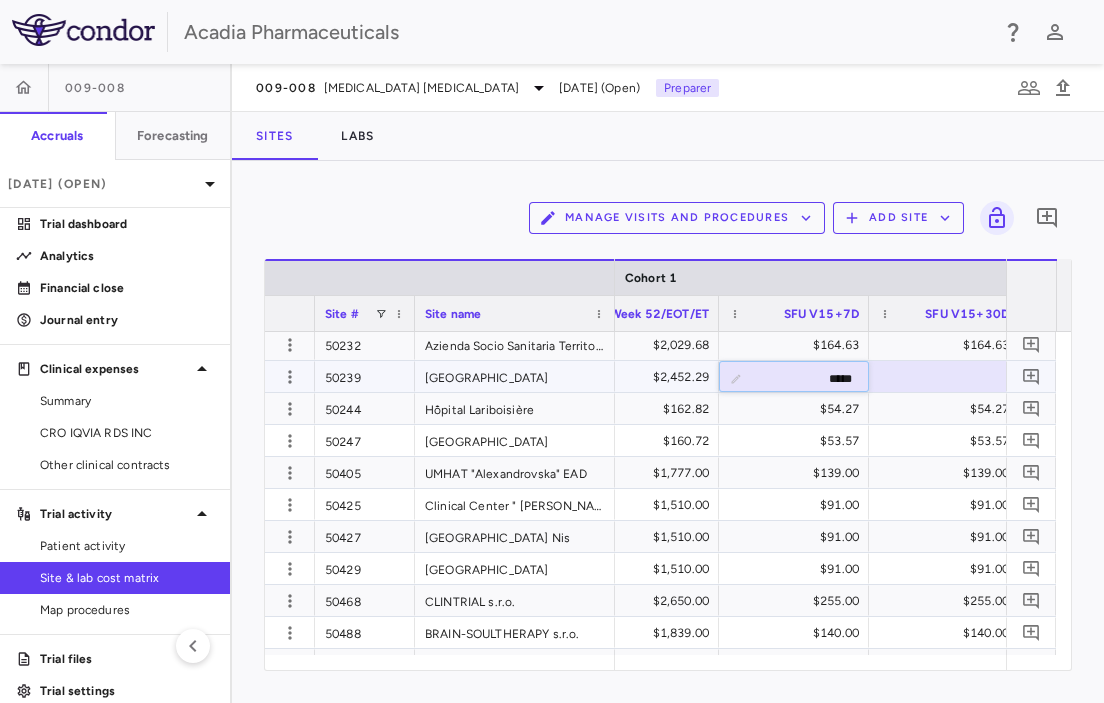 type on "******" 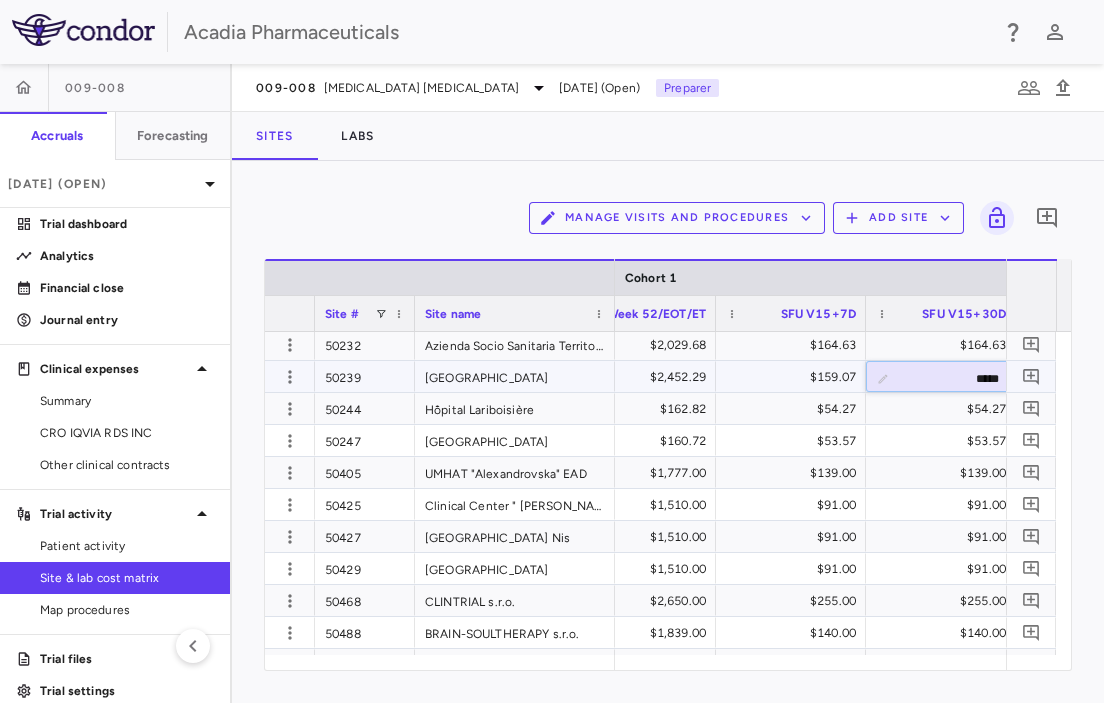 type on "******" 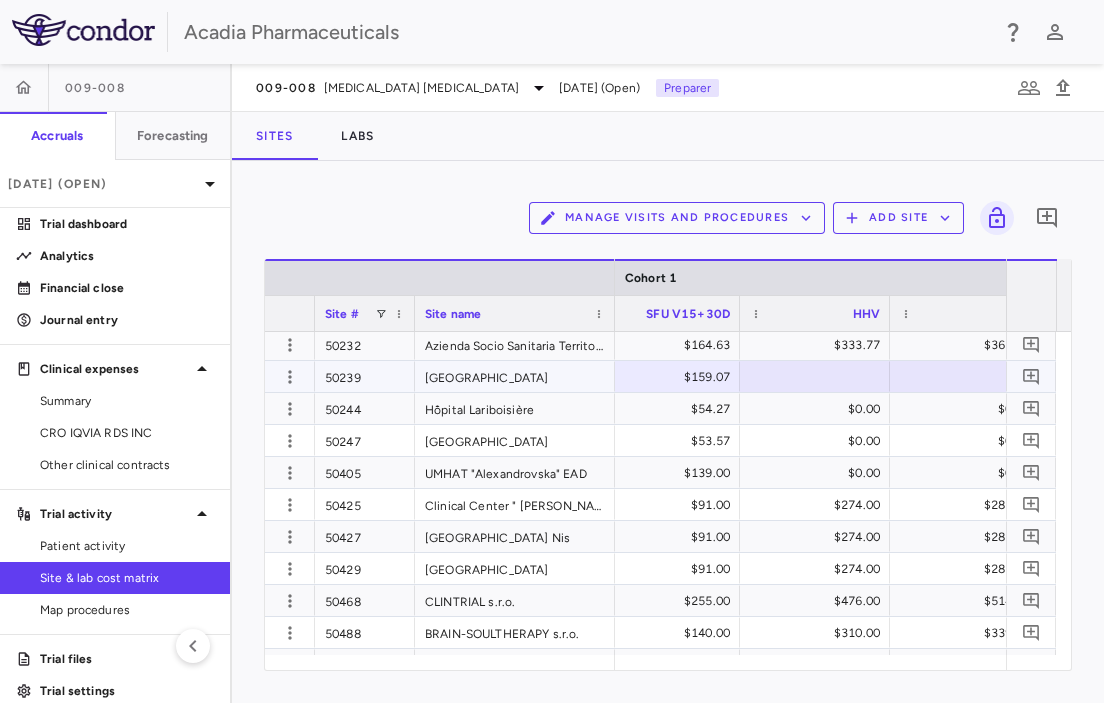click at bounding box center (815, 376) 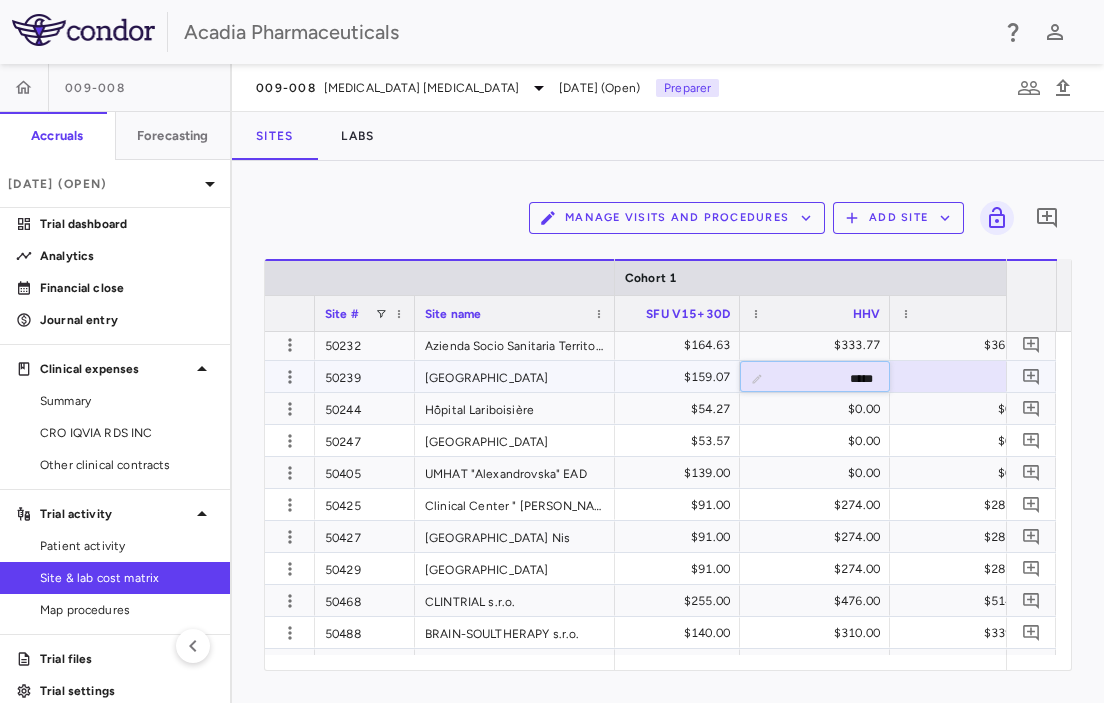 type on "******" 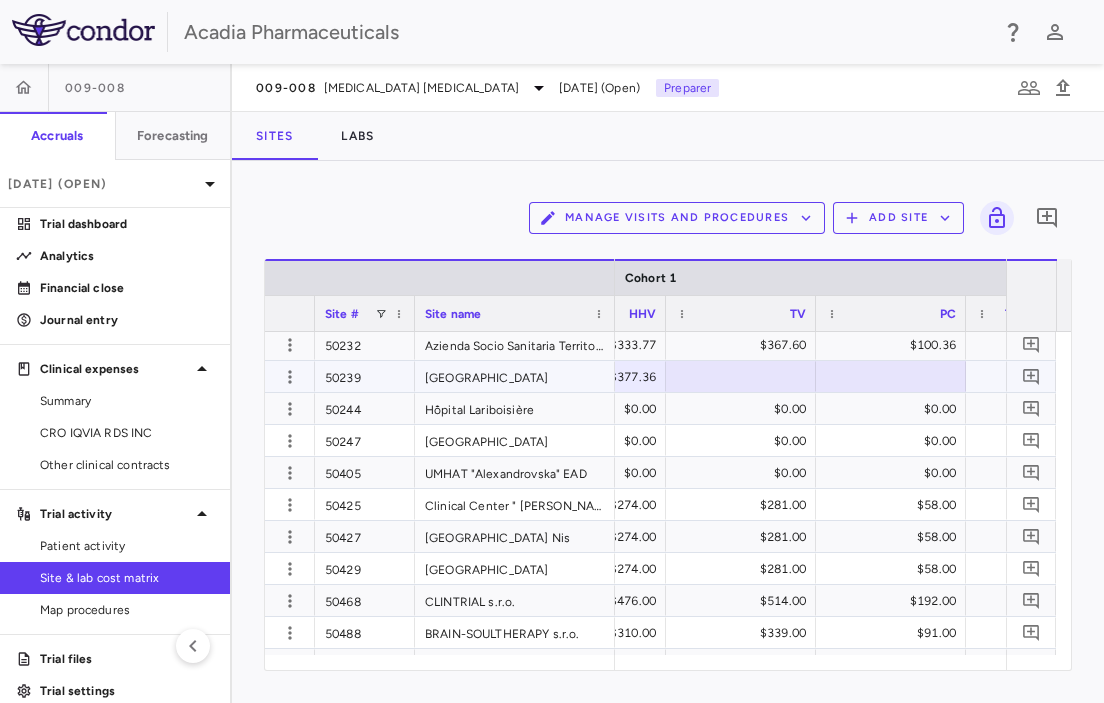 click at bounding box center (741, 376) 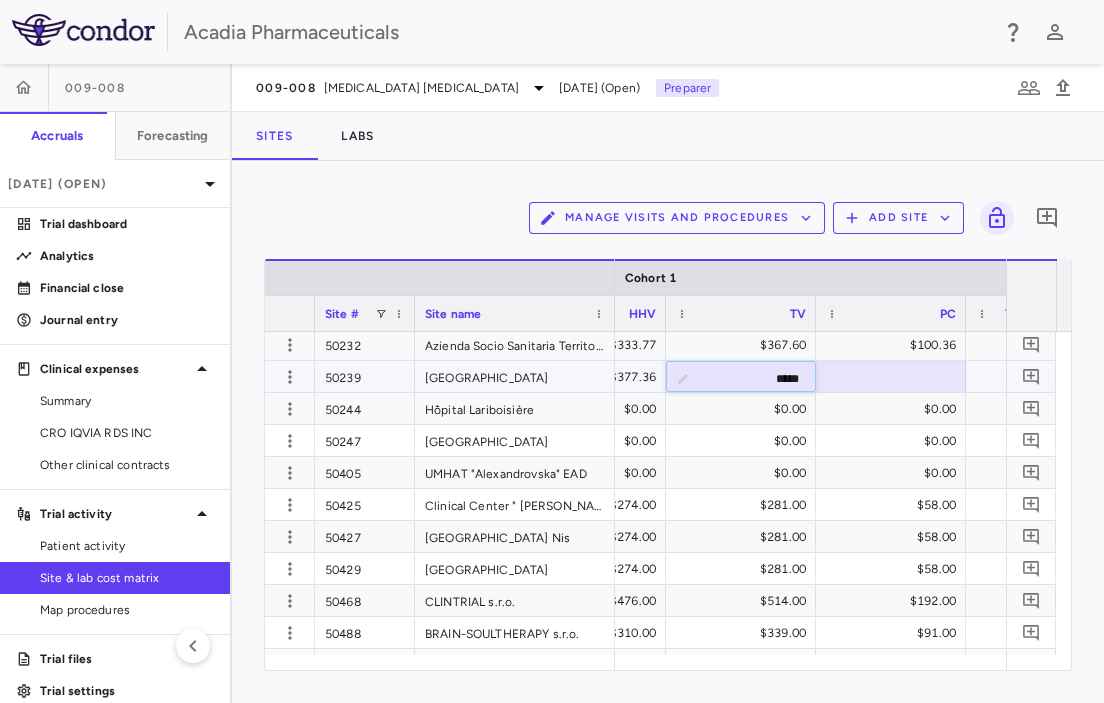 type on "******" 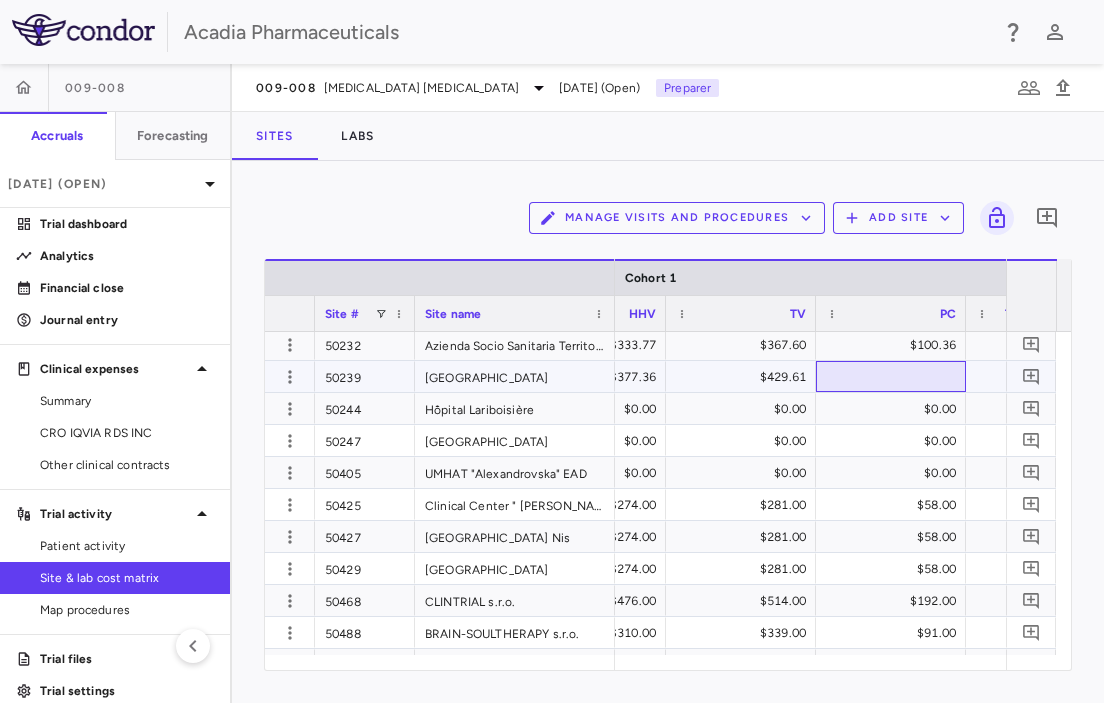 click at bounding box center [891, 376] 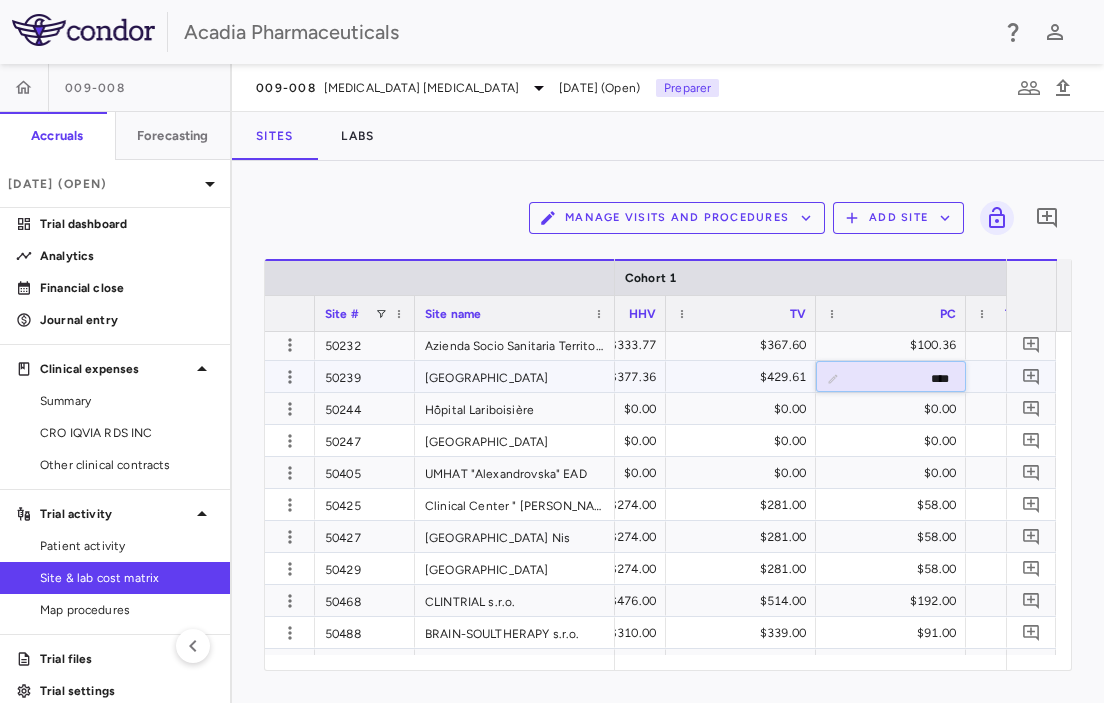 type on "*****" 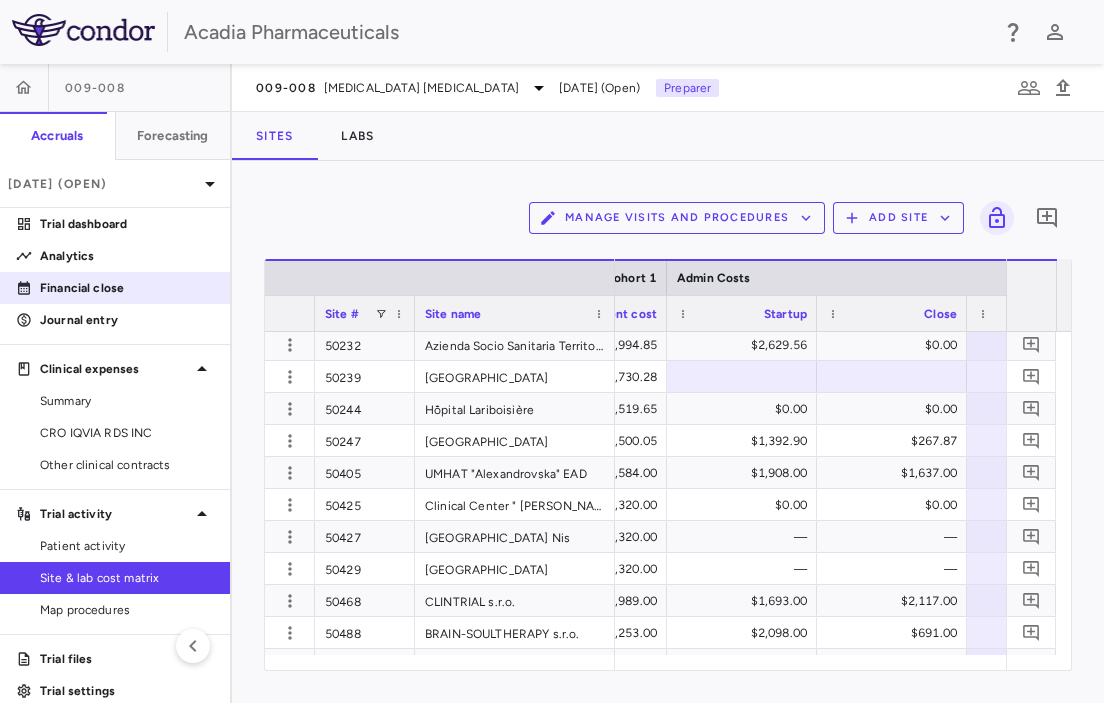 click on "Financial close" at bounding box center [127, 288] 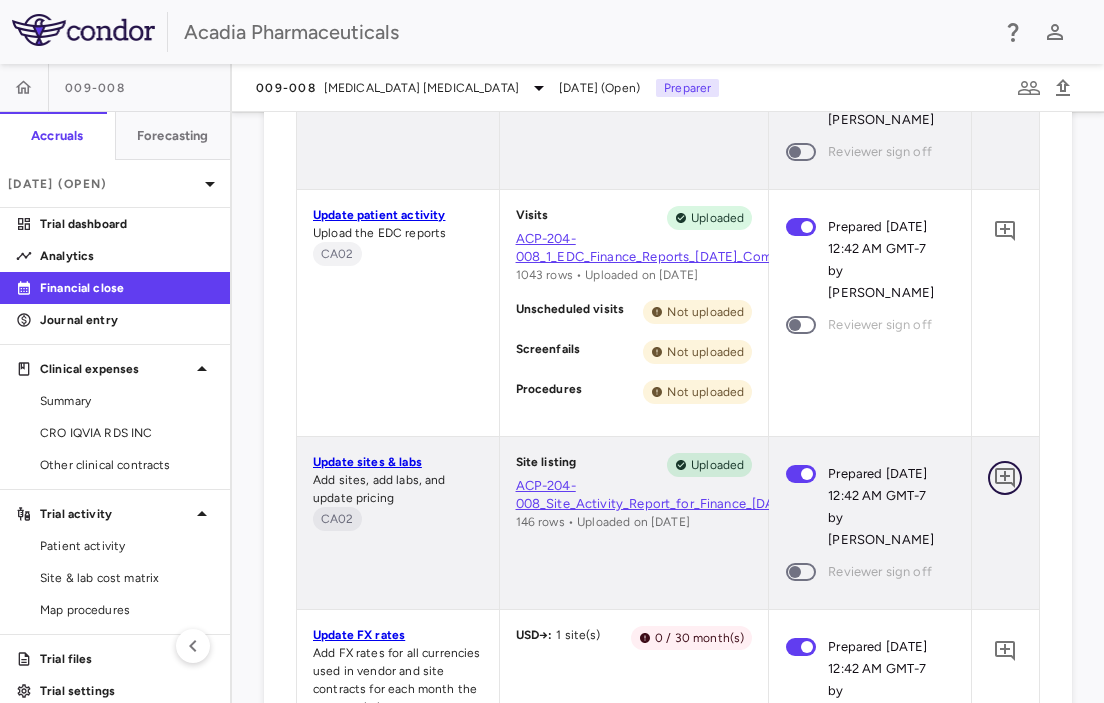 click 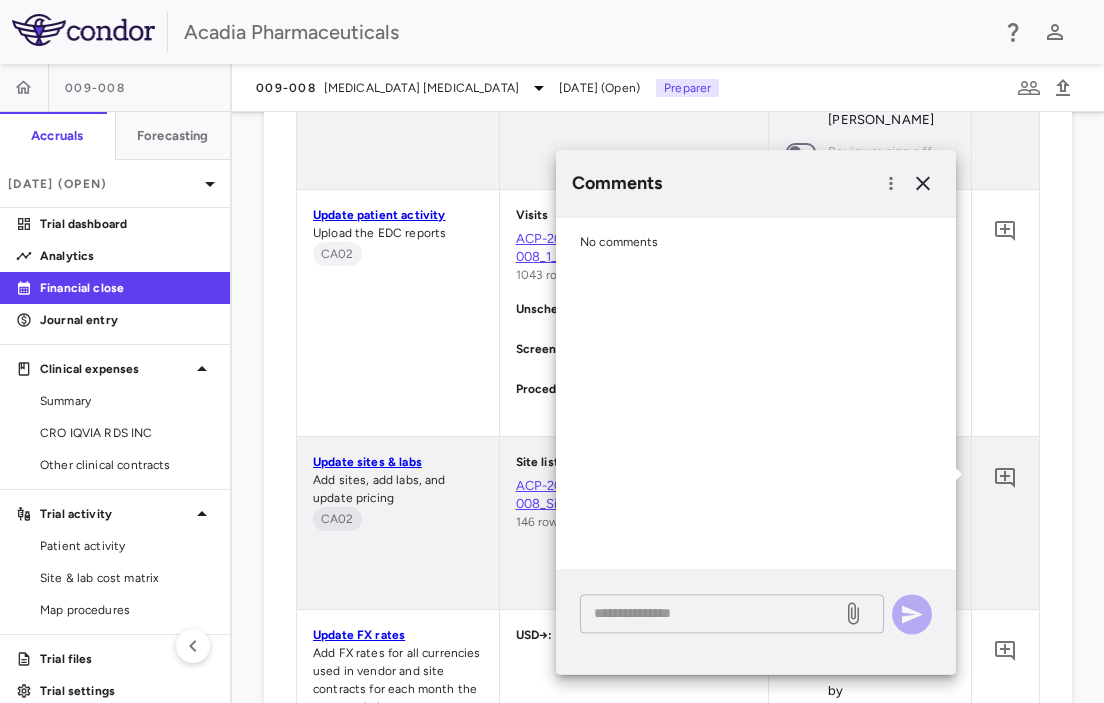 click at bounding box center (711, 613) 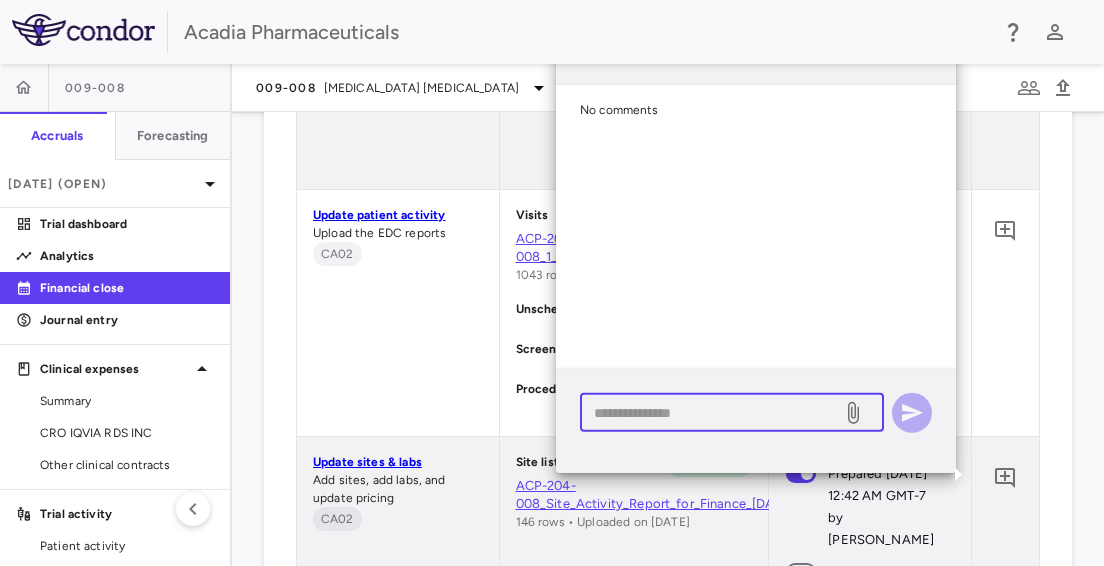click at bounding box center [711, 412] 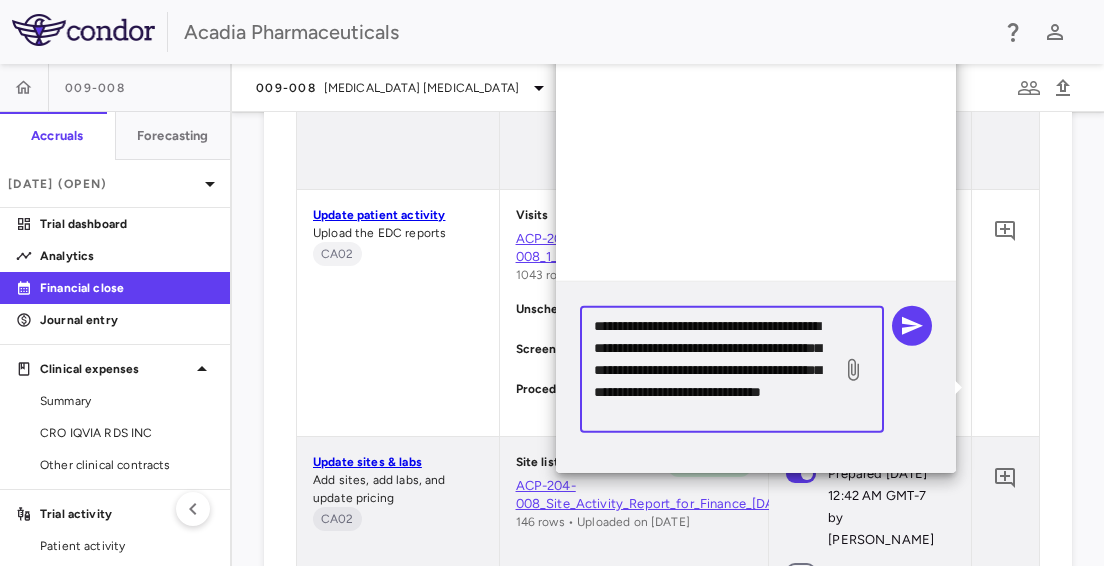 scroll, scrollTop: 19, scrollLeft: 0, axis: vertical 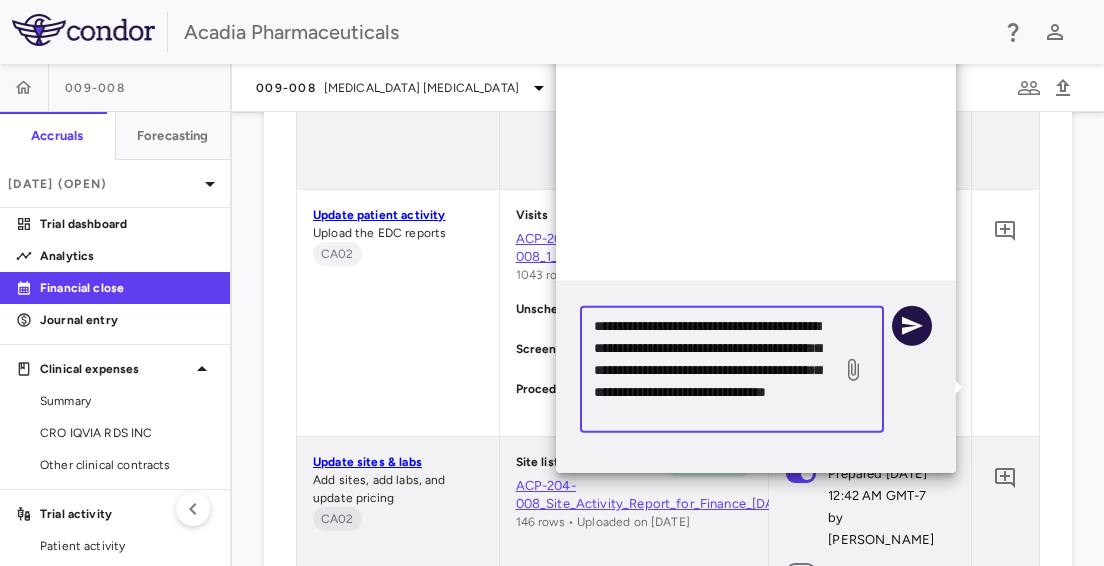 type on "**********" 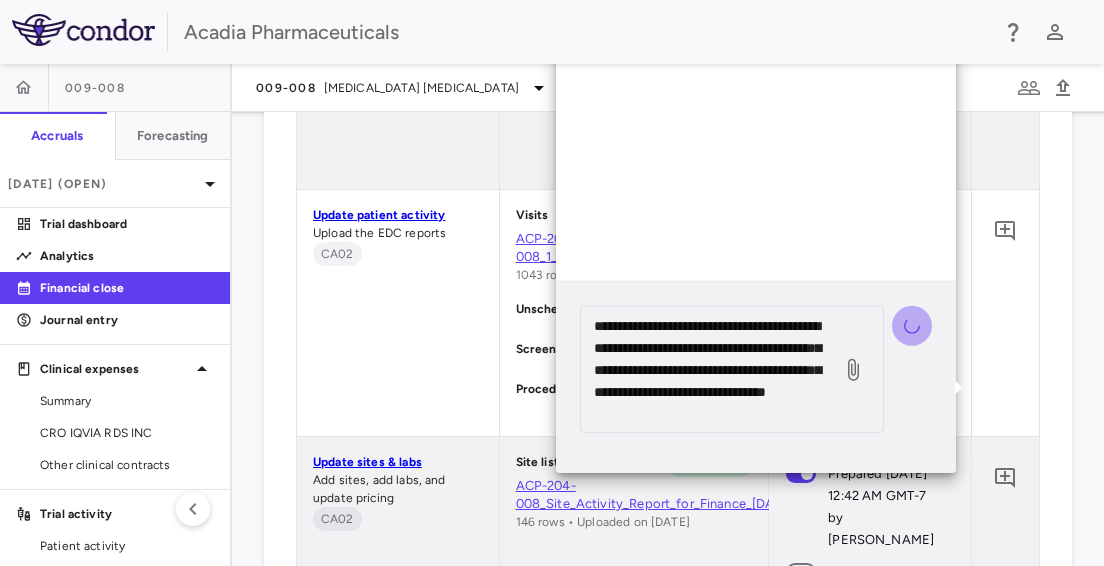 type 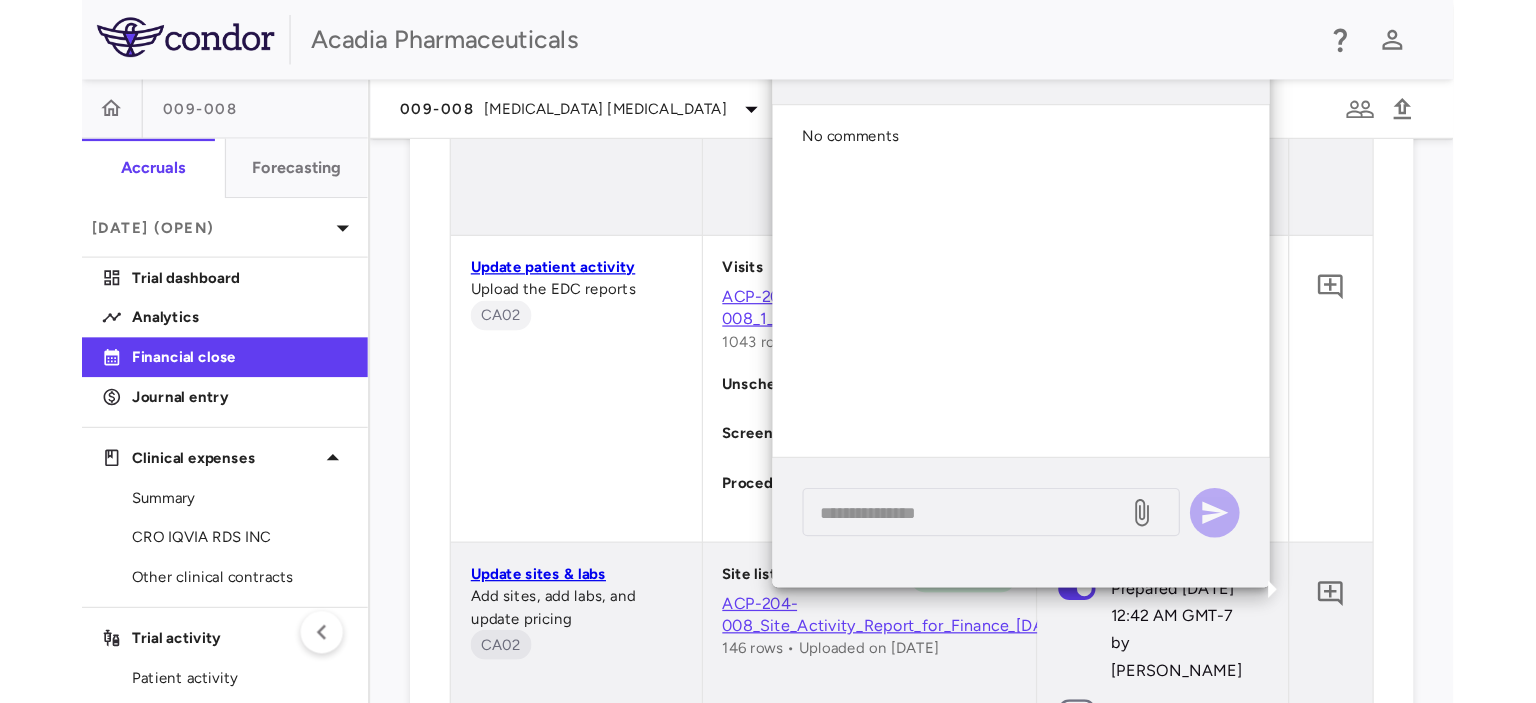 scroll, scrollTop: 0, scrollLeft: 0, axis: both 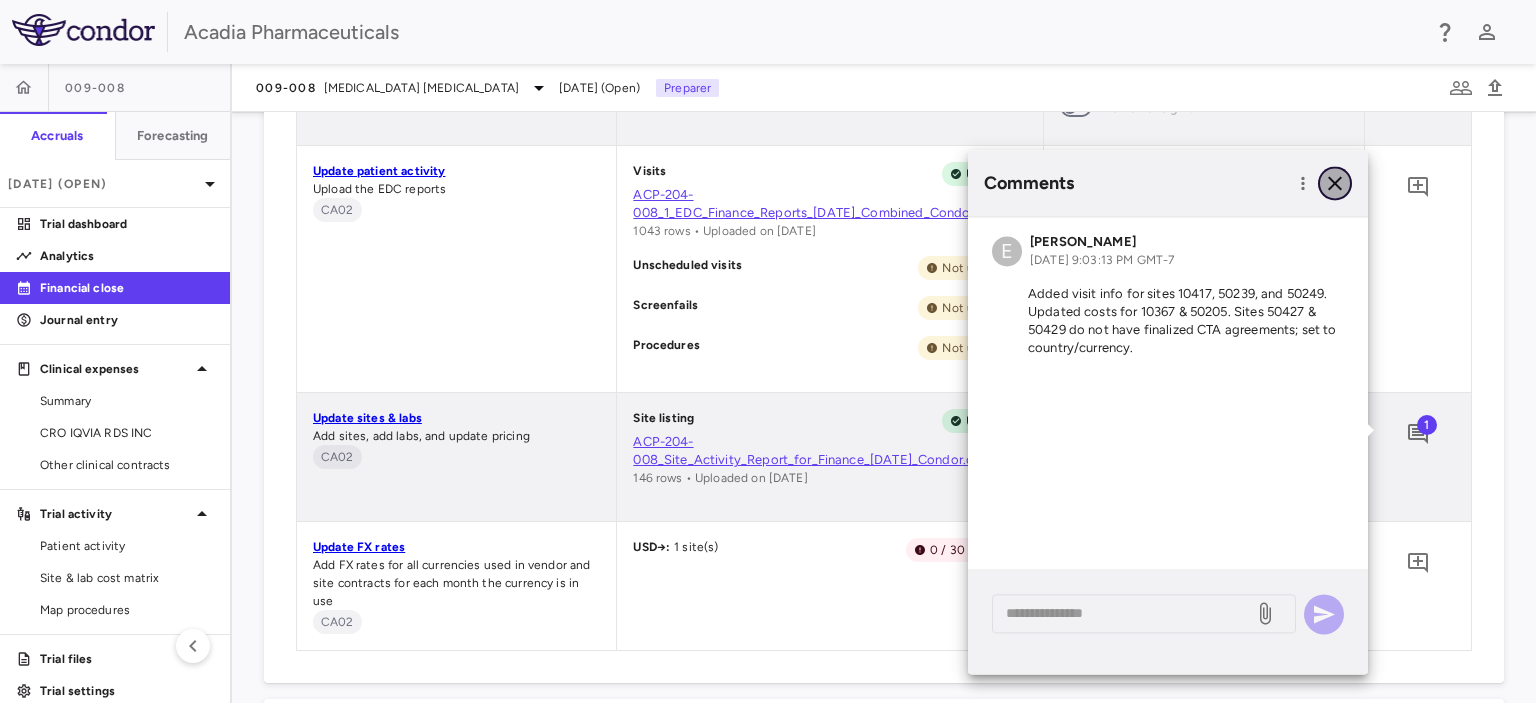 click 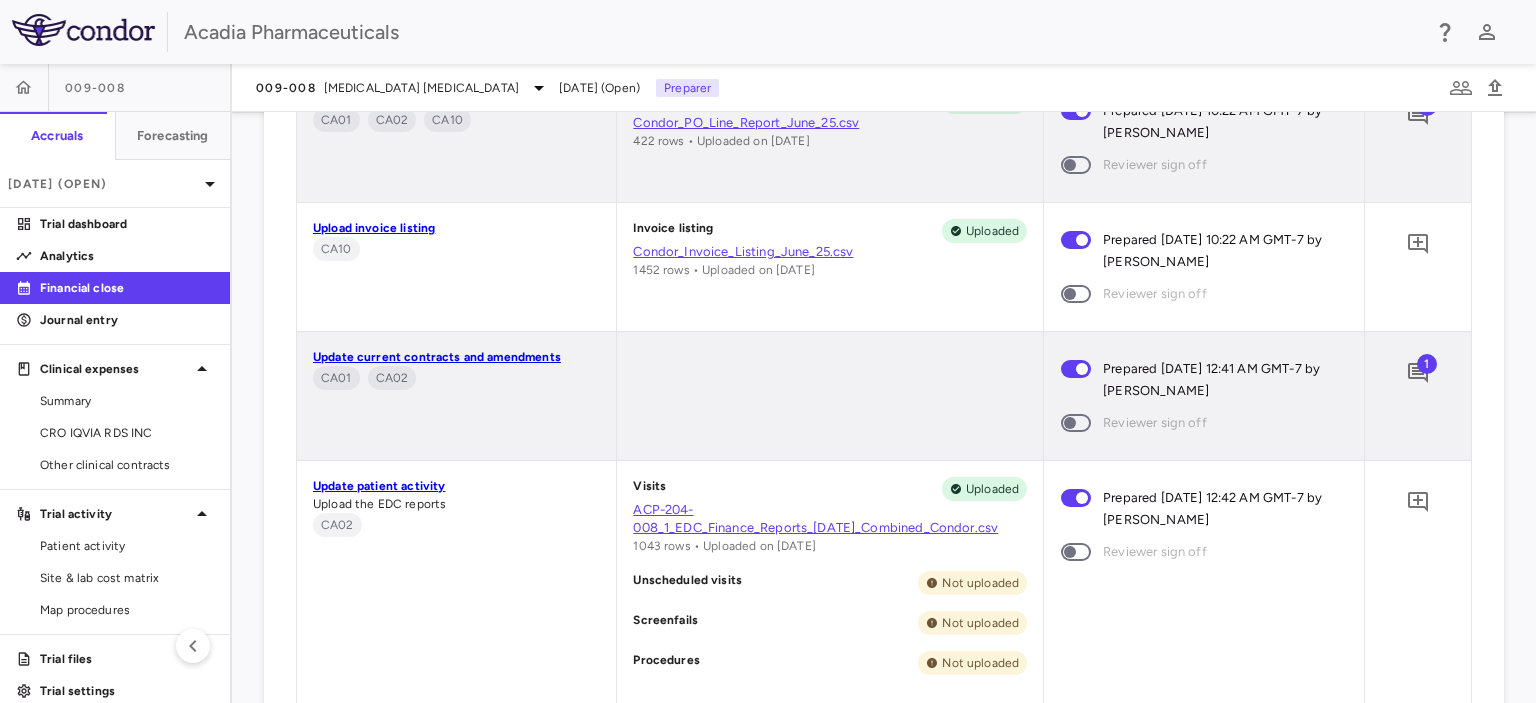 scroll, scrollTop: 1059, scrollLeft: 0, axis: vertical 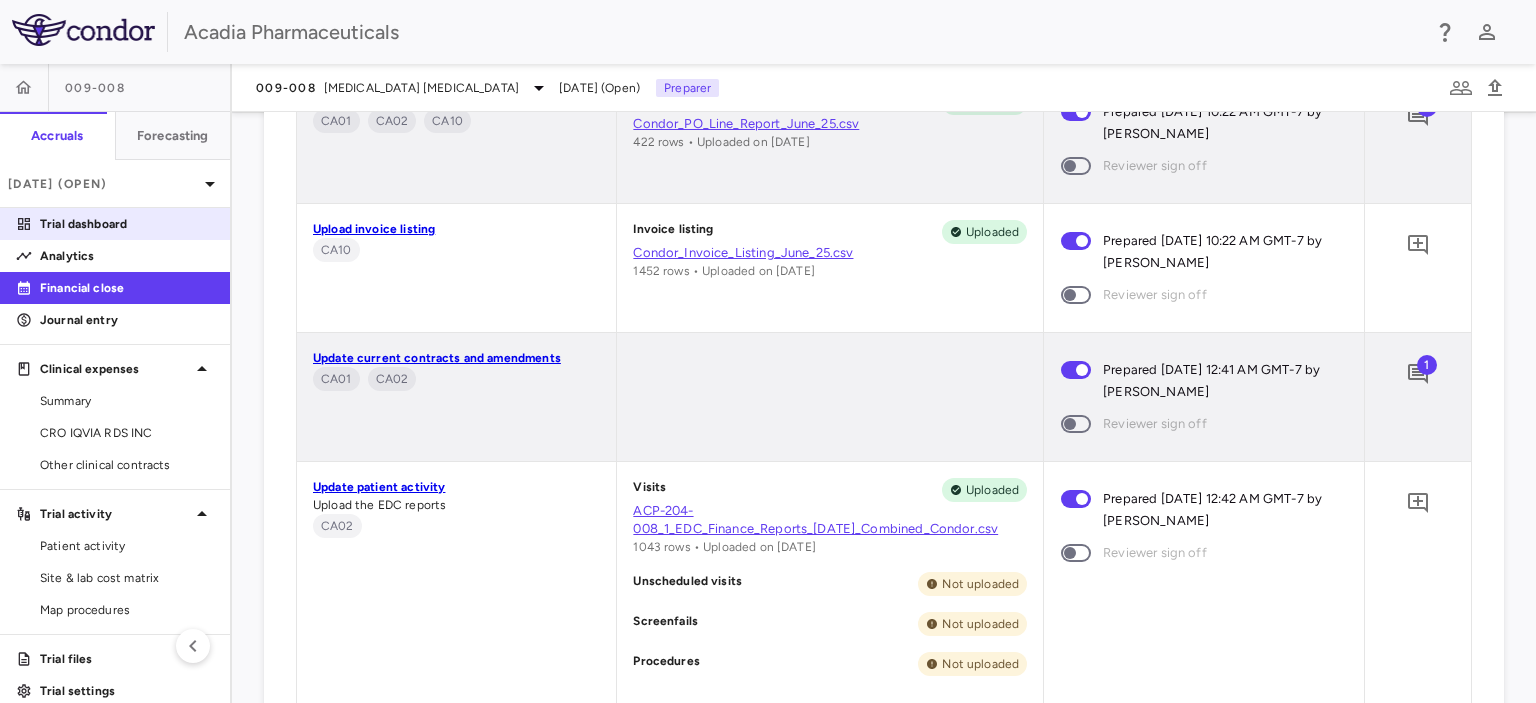 click on "Trial dashboard" at bounding box center (127, 224) 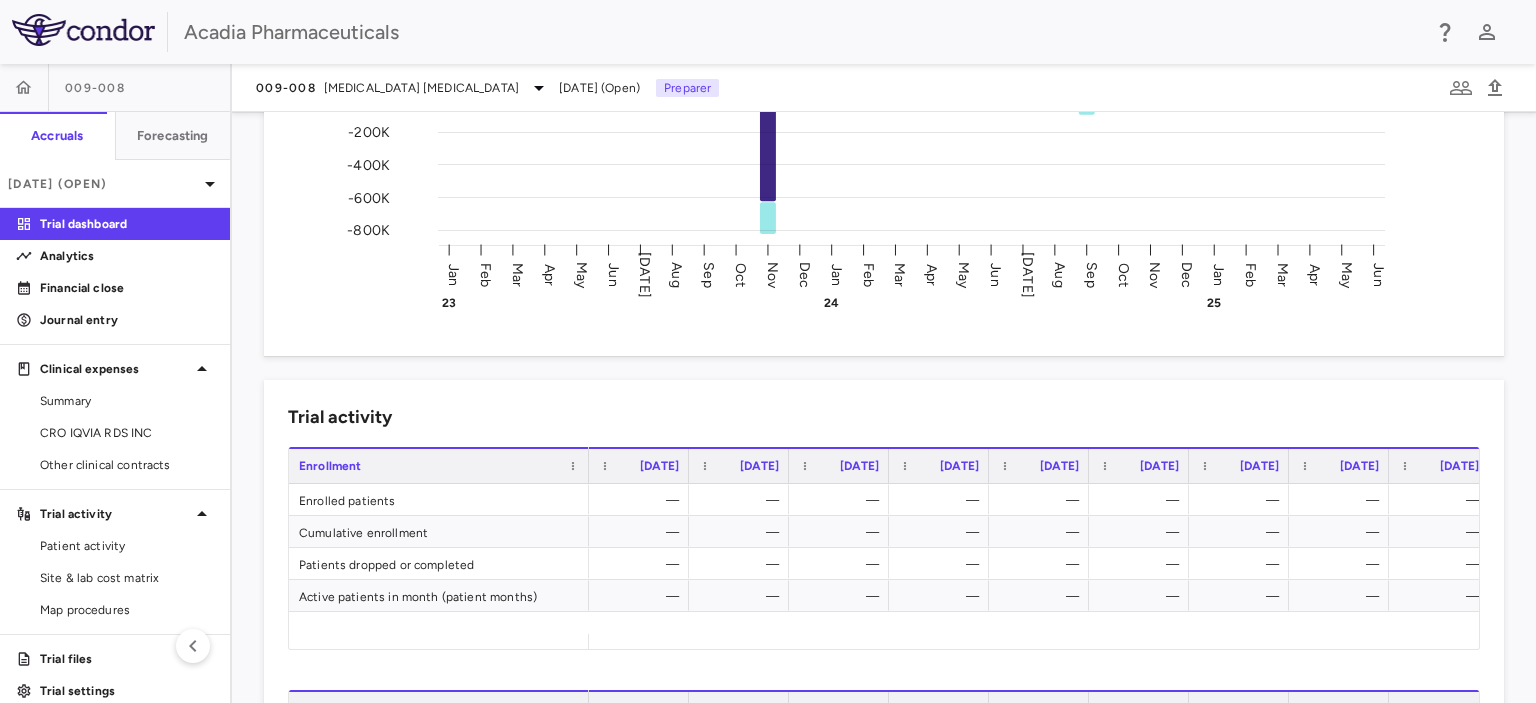 scroll, scrollTop: 560, scrollLeft: 0, axis: vertical 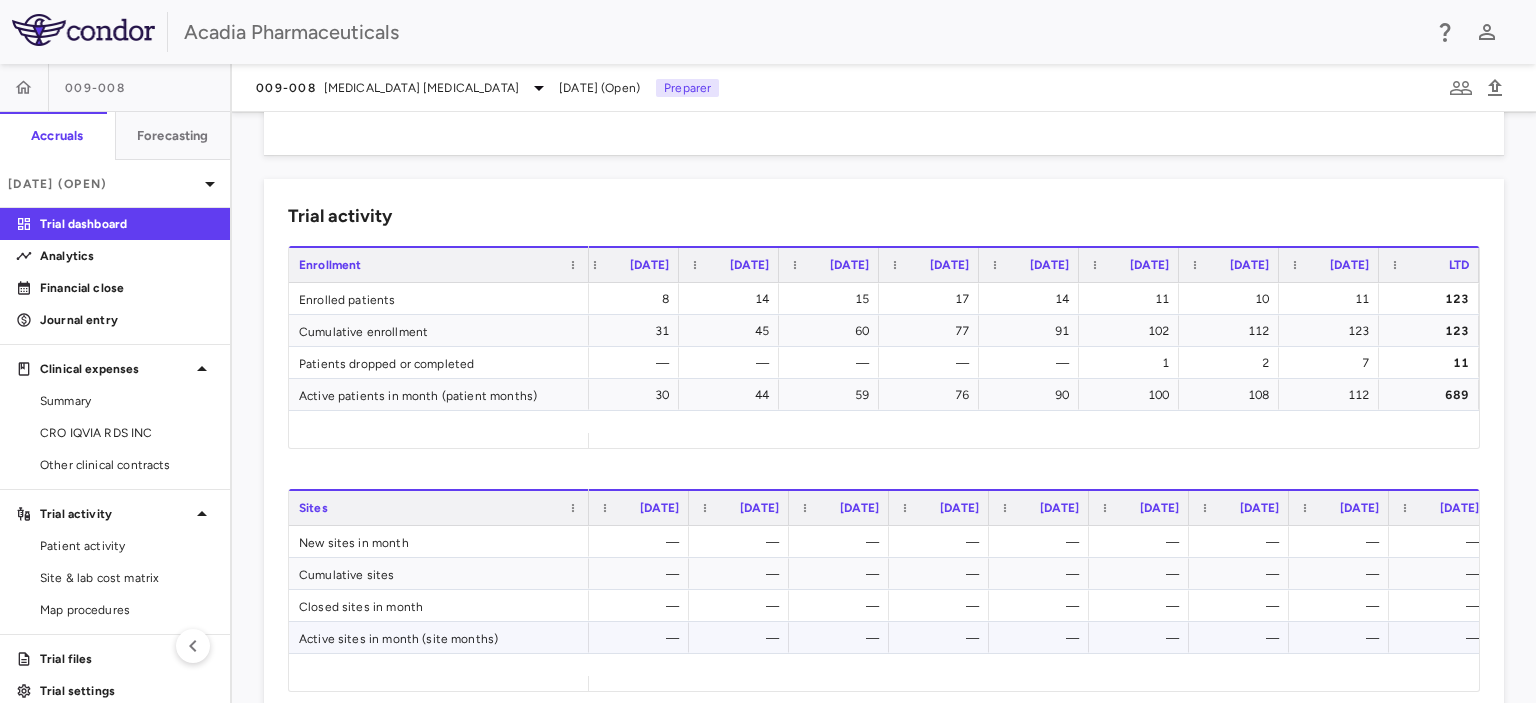 drag, startPoint x: 1497, startPoint y: 496, endPoint x: 1032, endPoint y: 655, distance: 491.4326 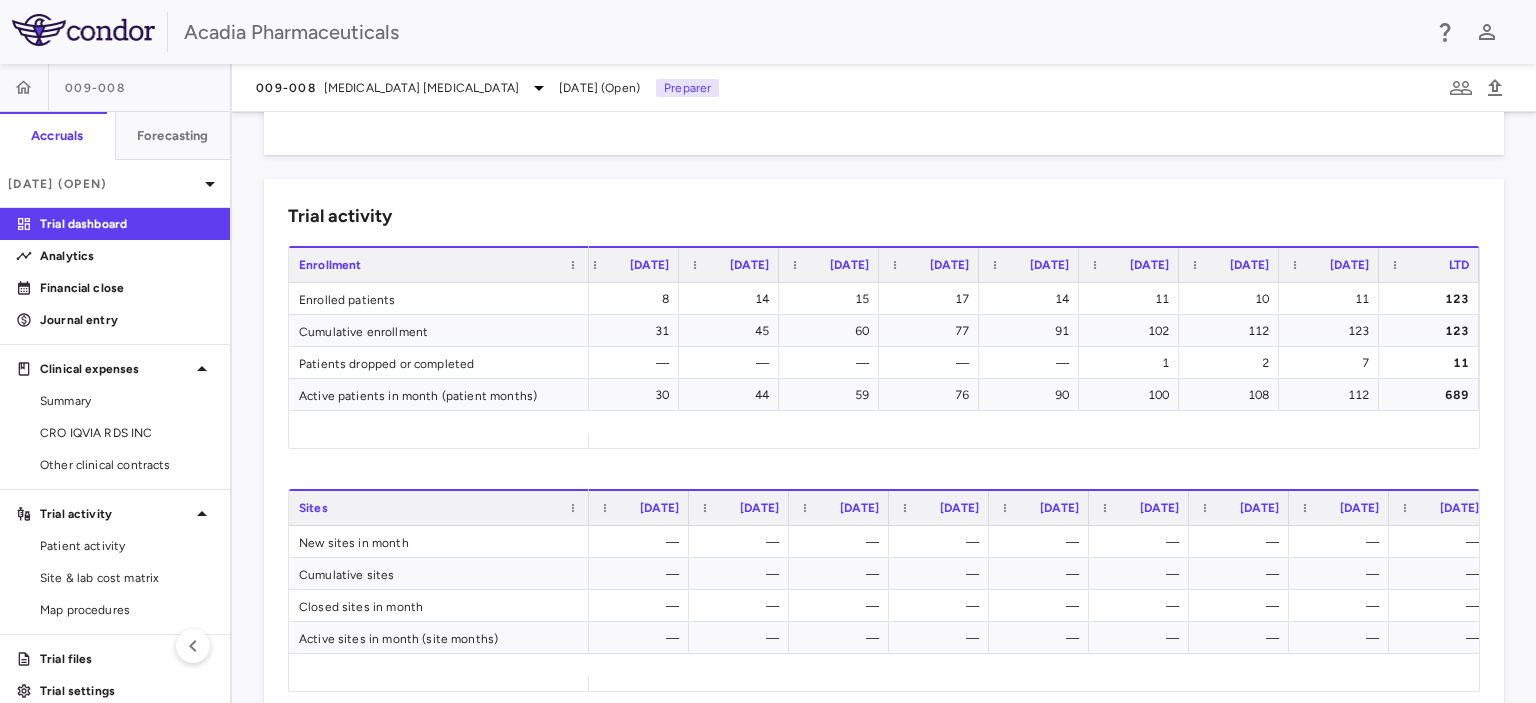 scroll, scrollTop: 0, scrollLeft: 778, axis: horizontal 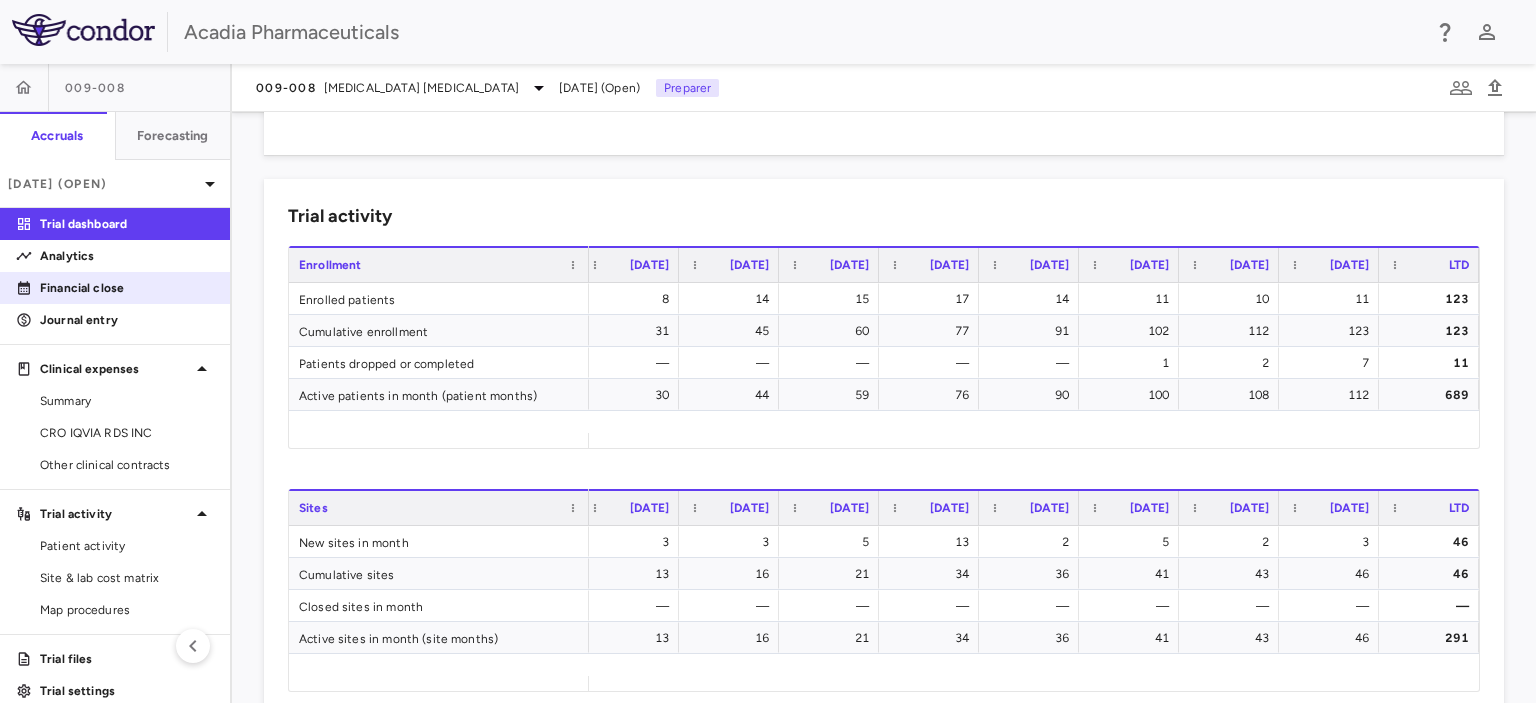 click on "Financial close" at bounding box center [127, 288] 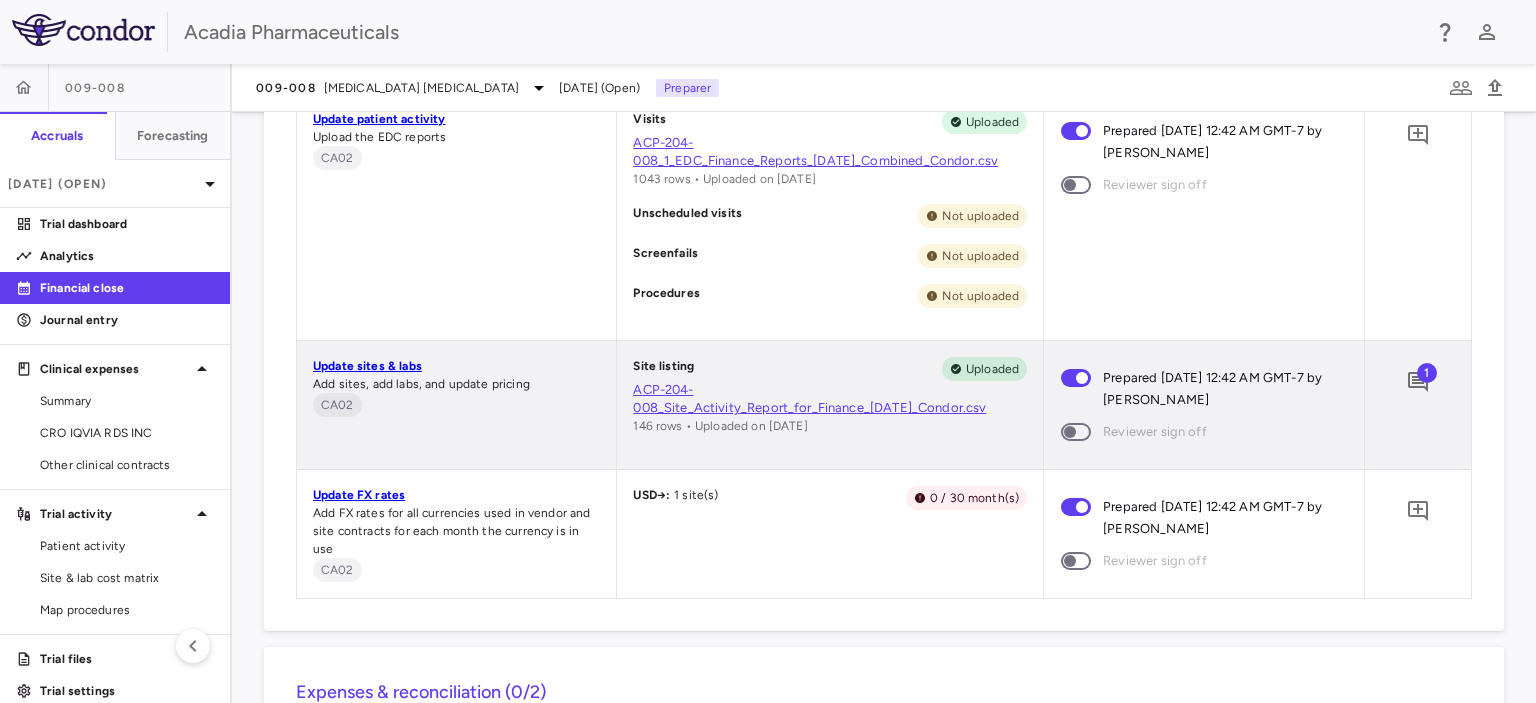 scroll, scrollTop: 1435, scrollLeft: 0, axis: vertical 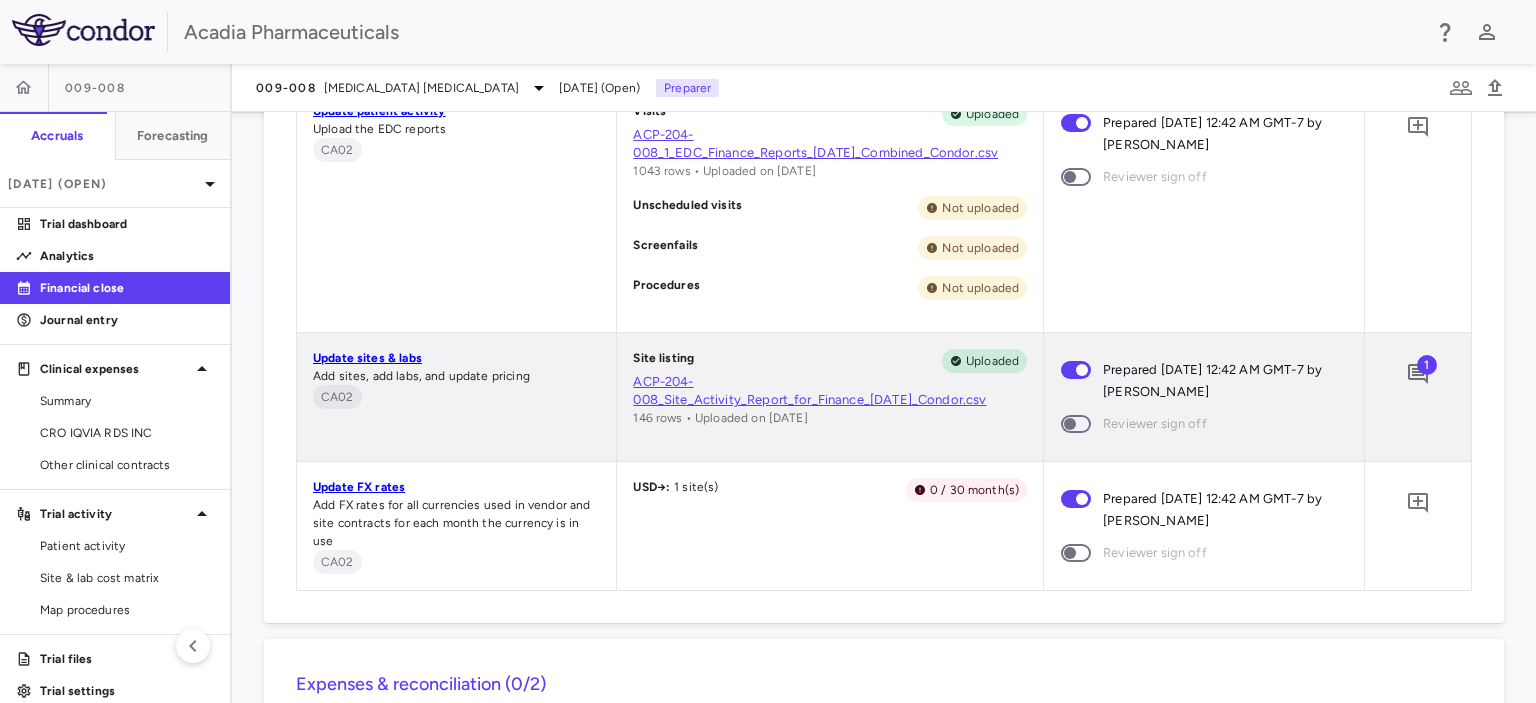 click on "1" at bounding box center [1427, 365] 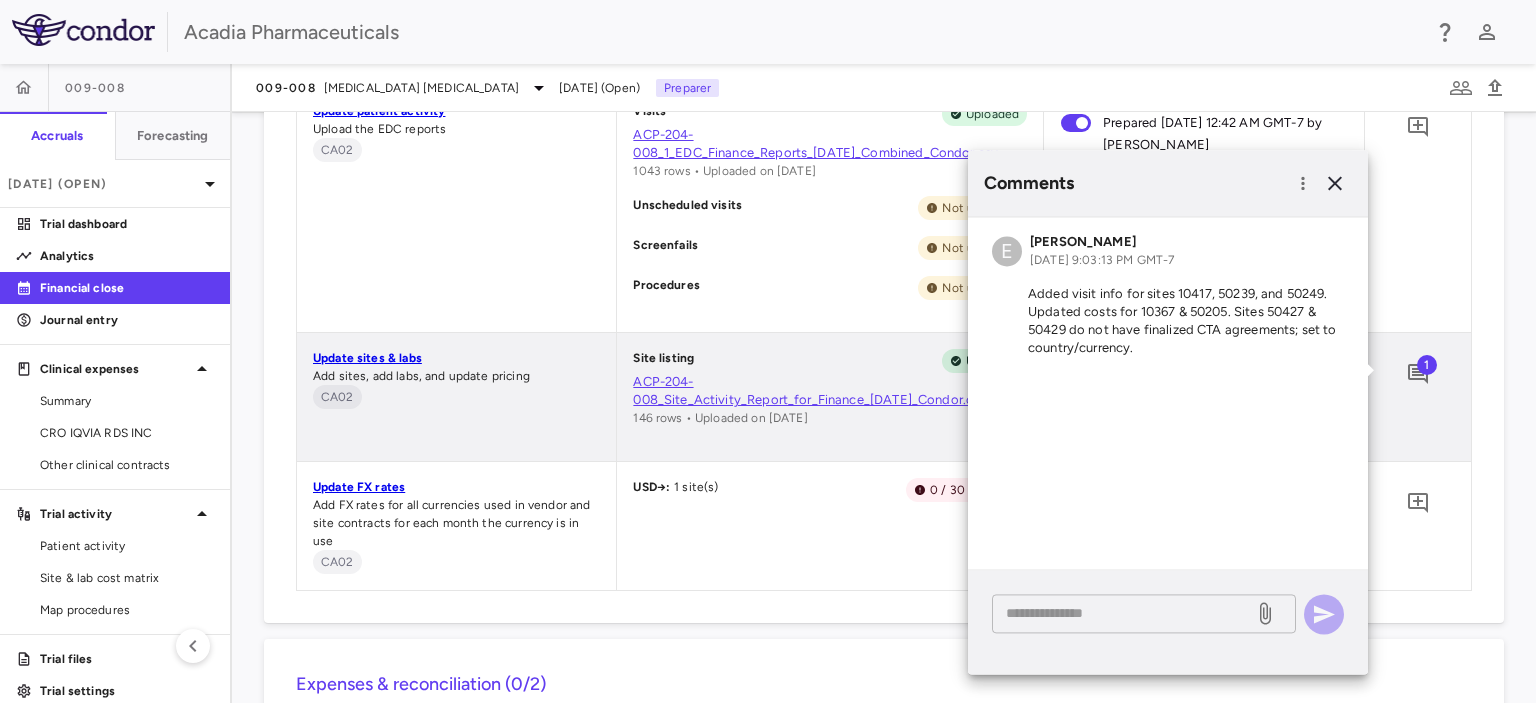 click at bounding box center (1123, 613) 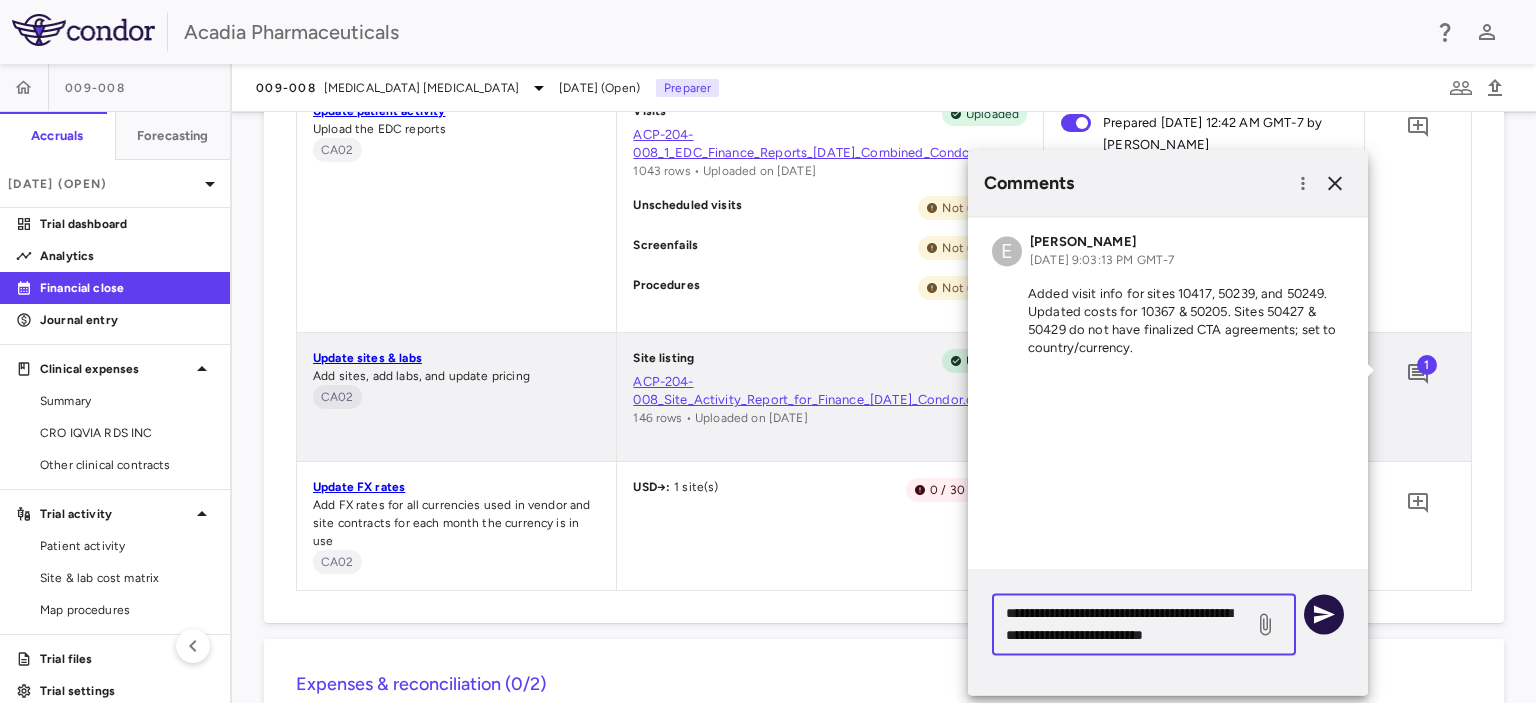 type on "**********" 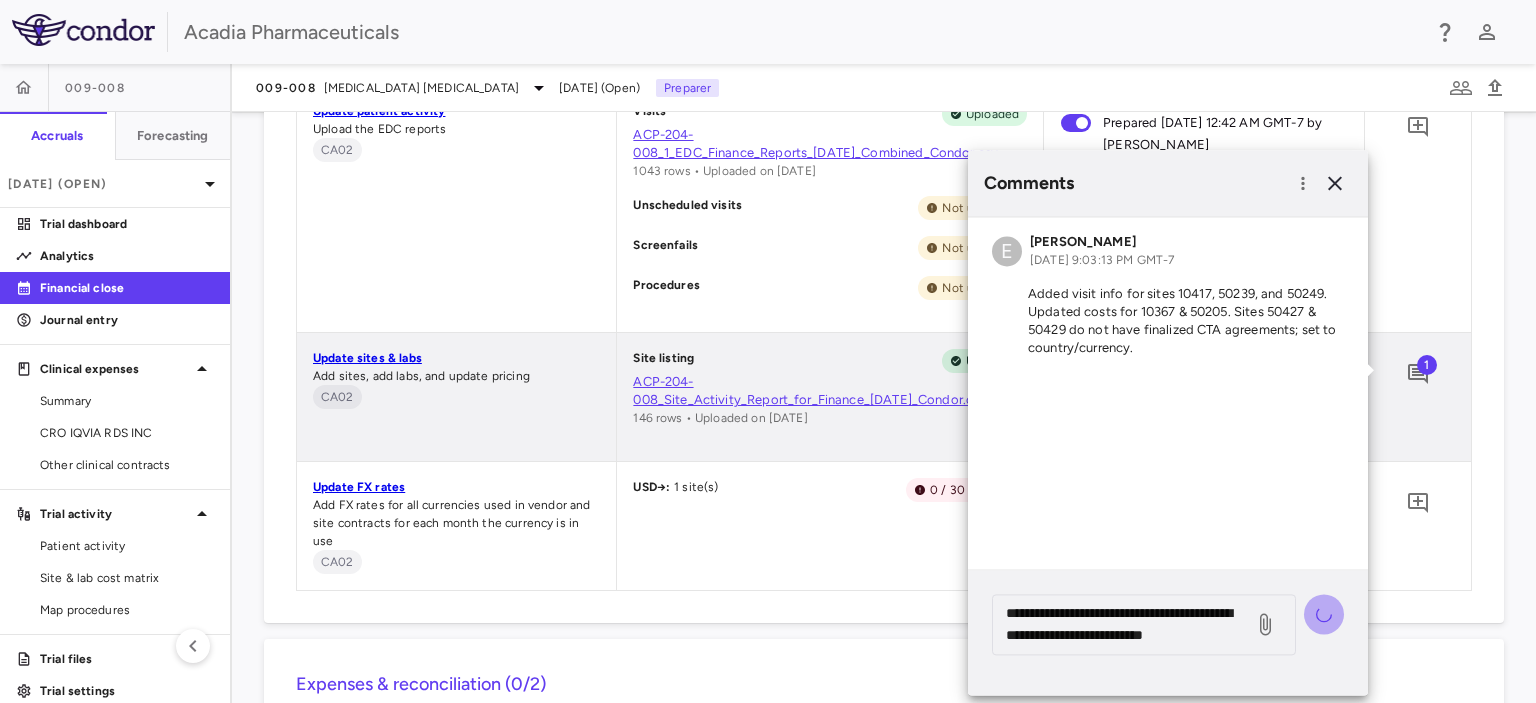 type 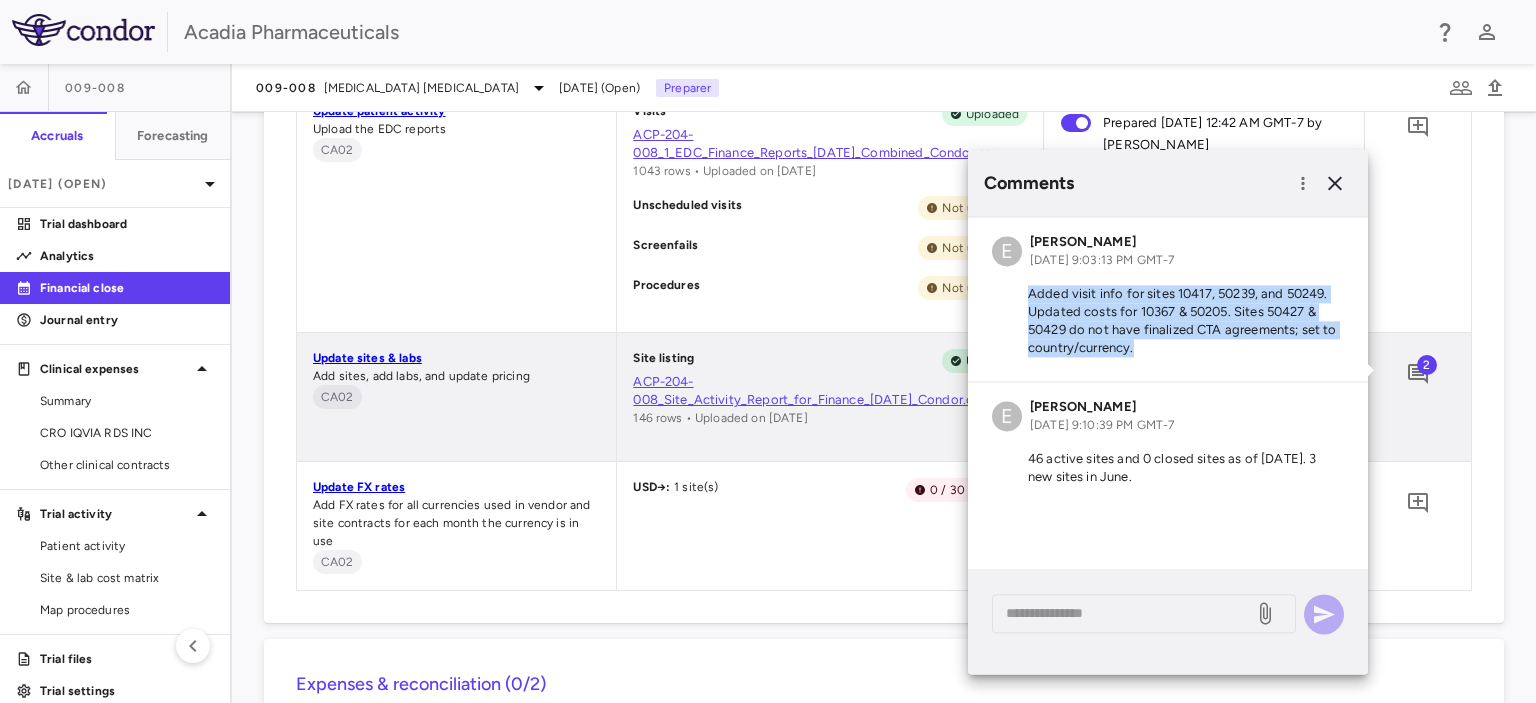 drag, startPoint x: 1136, startPoint y: 354, endPoint x: 1019, endPoint y: 287, distance: 134.82582 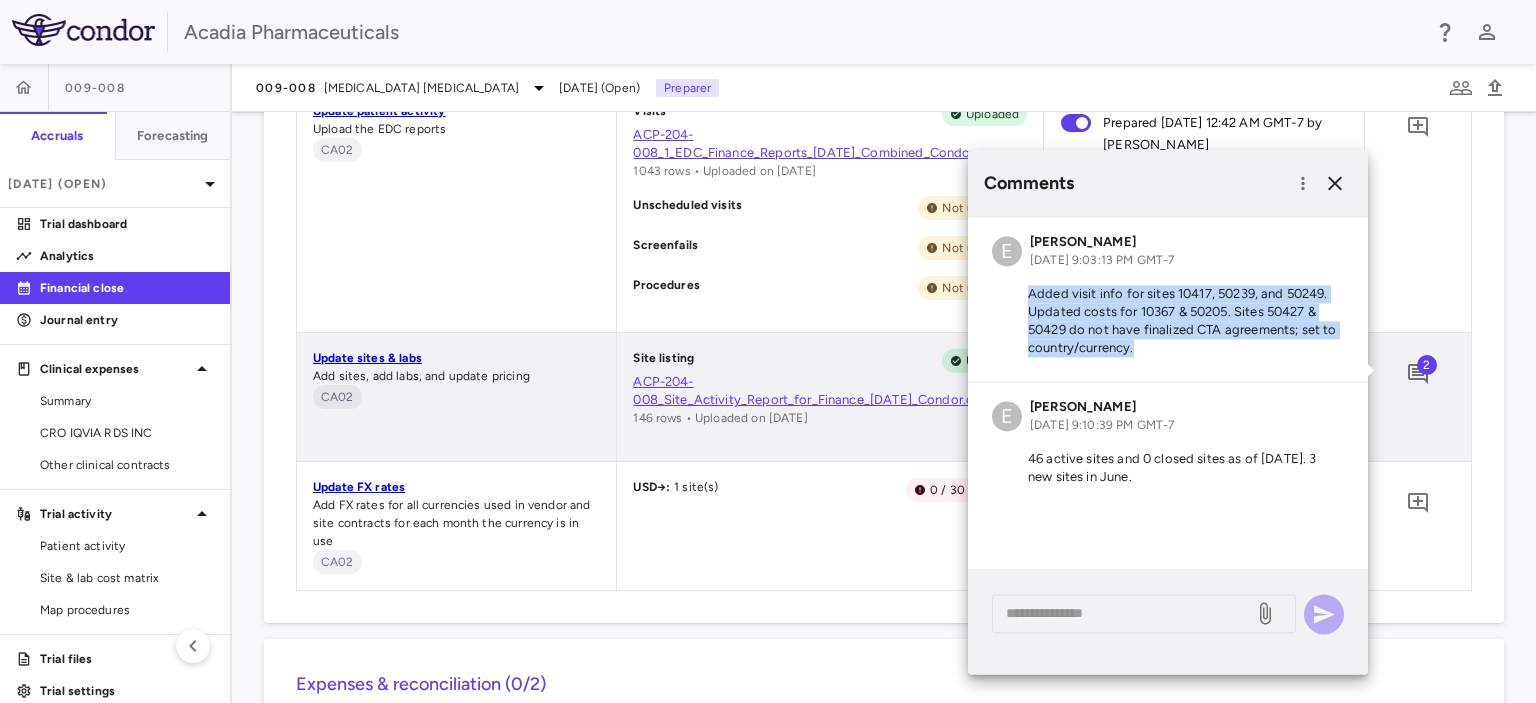 click on "Added visit info for sites 10417, 50239, and 50249.  Updated costs for 10367 & 50205.  Sites 50427 & 50429 do not have finalized CTA agreements; set to country/currency." at bounding box center [1168, 321] 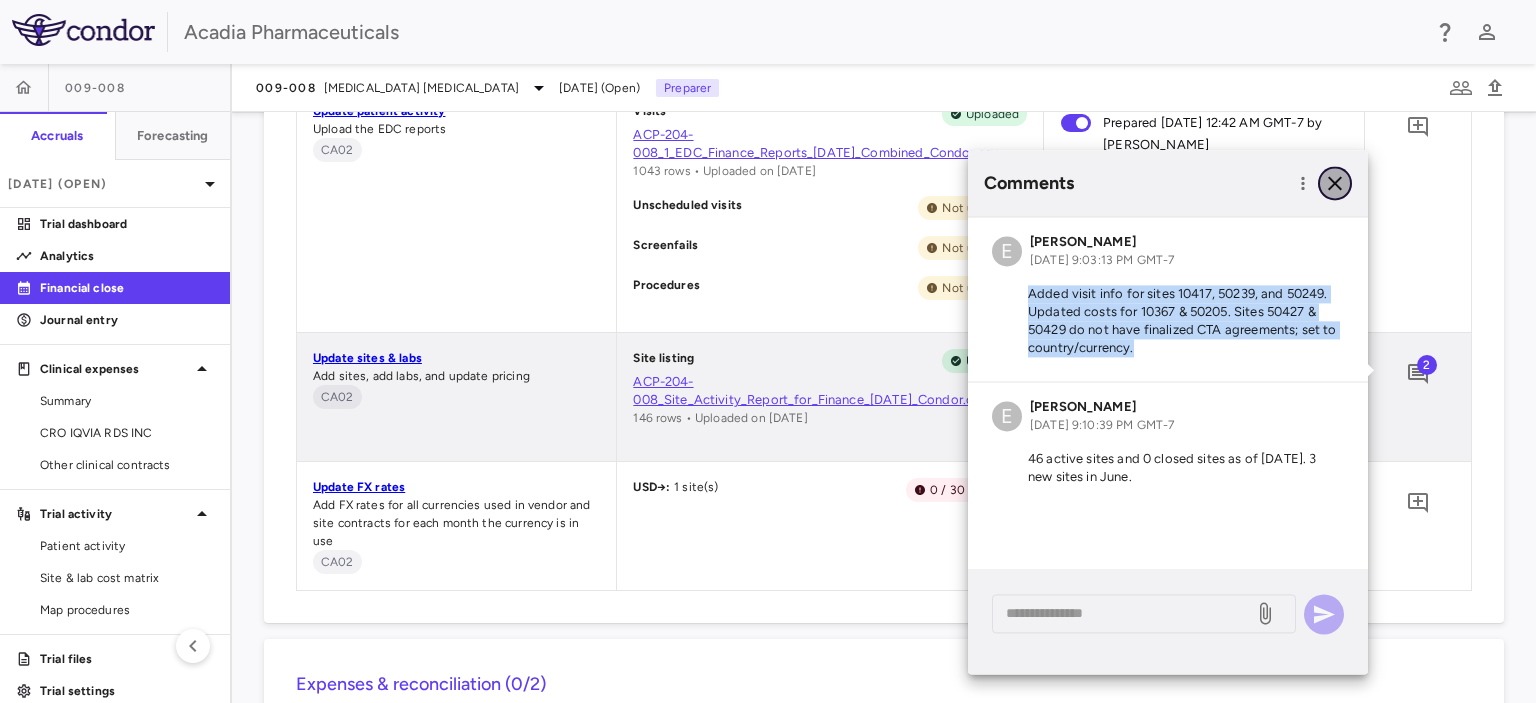 click 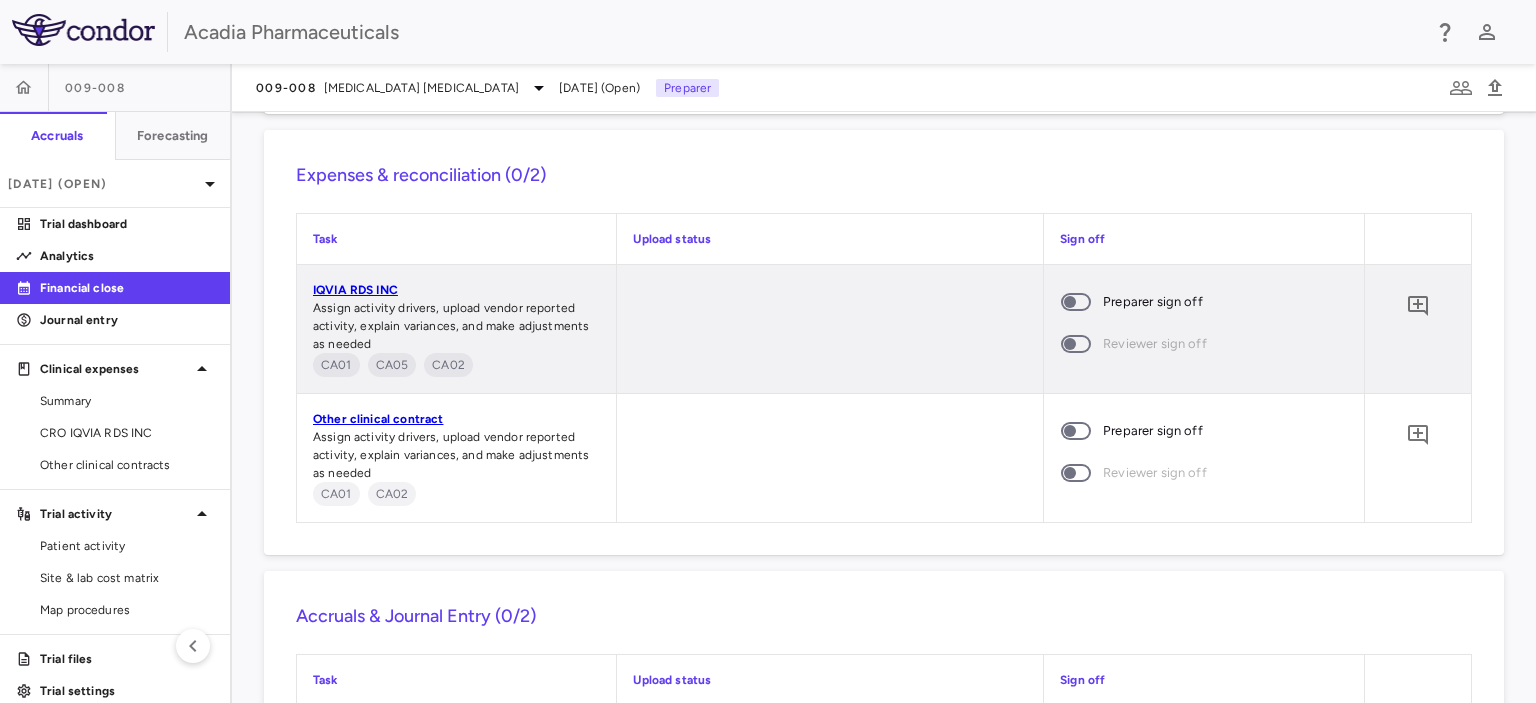 scroll, scrollTop: 1943, scrollLeft: 0, axis: vertical 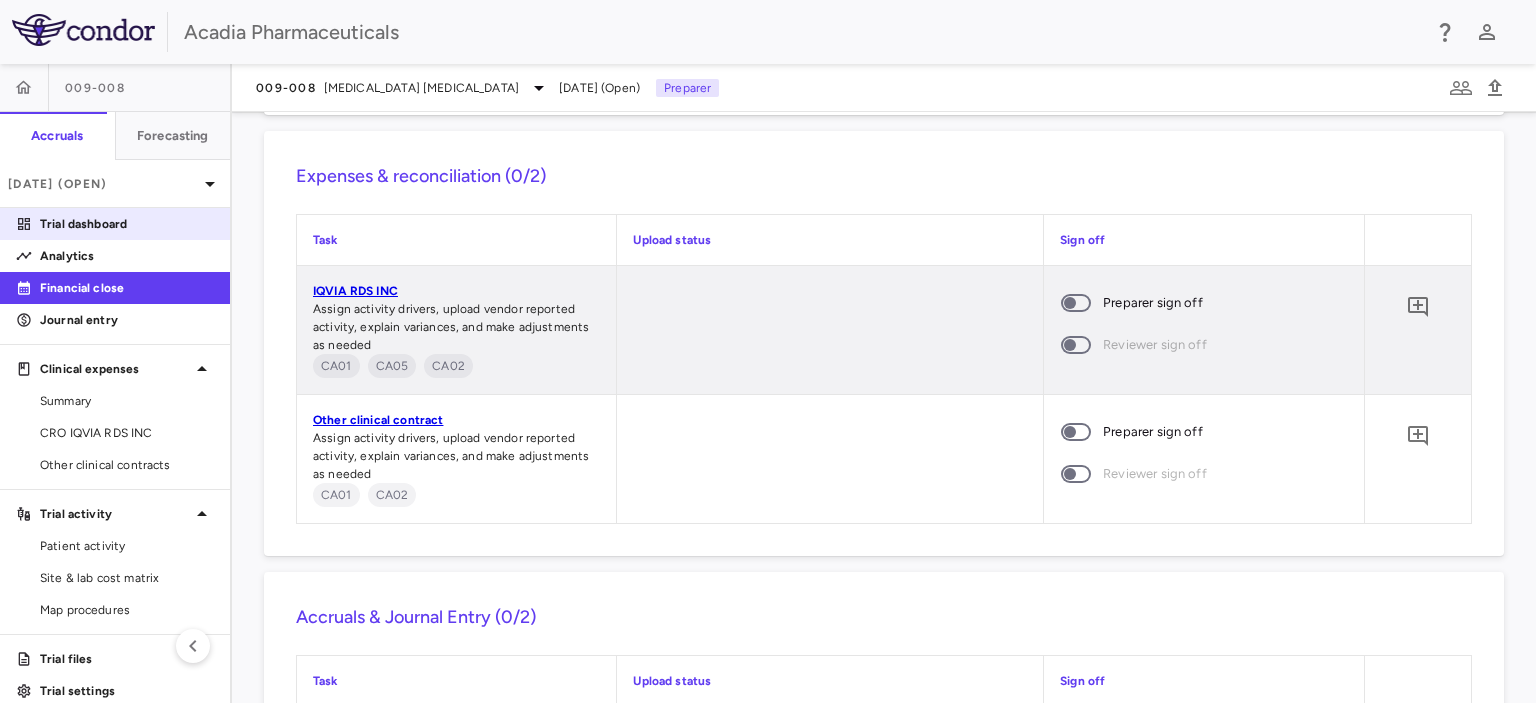click on "Trial dashboard" at bounding box center (127, 224) 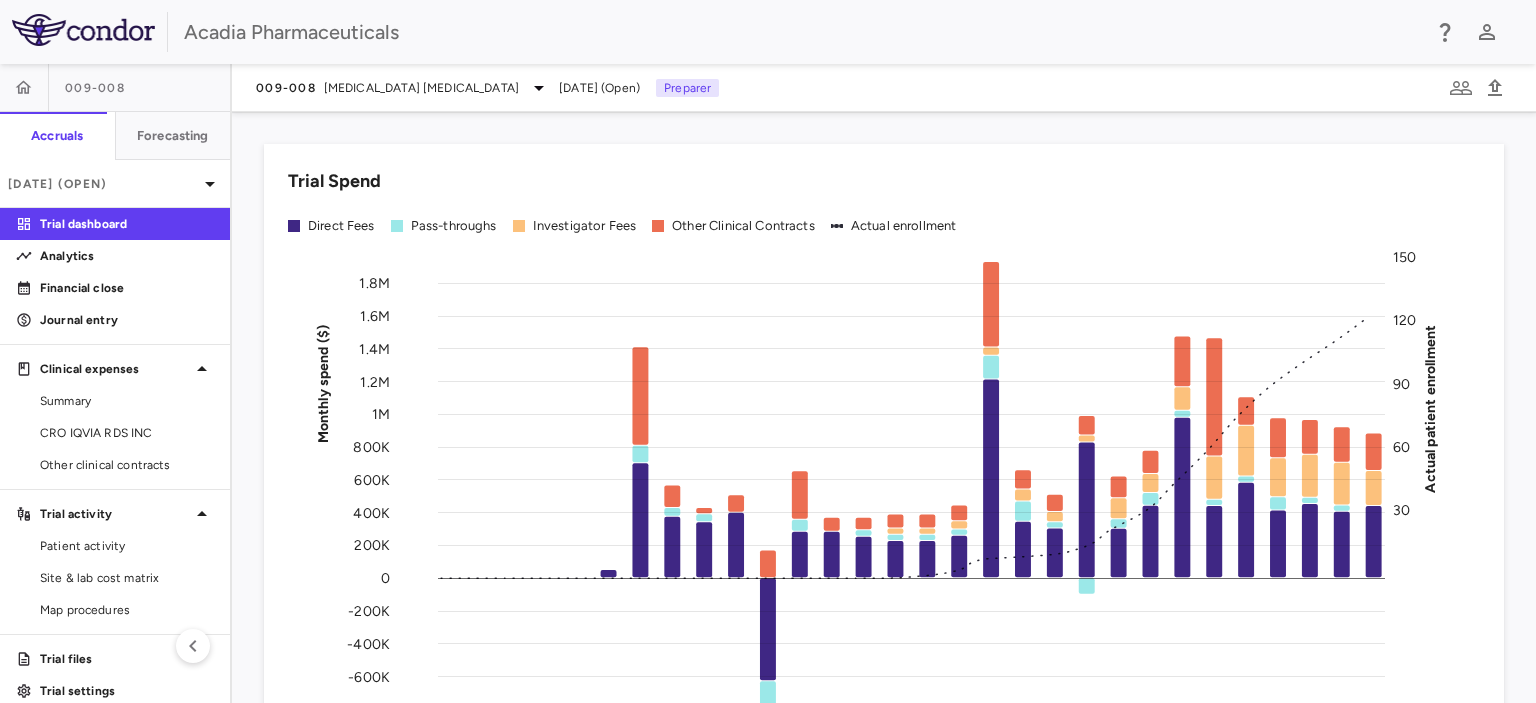 click on "009-008" at bounding box center [115, 88] 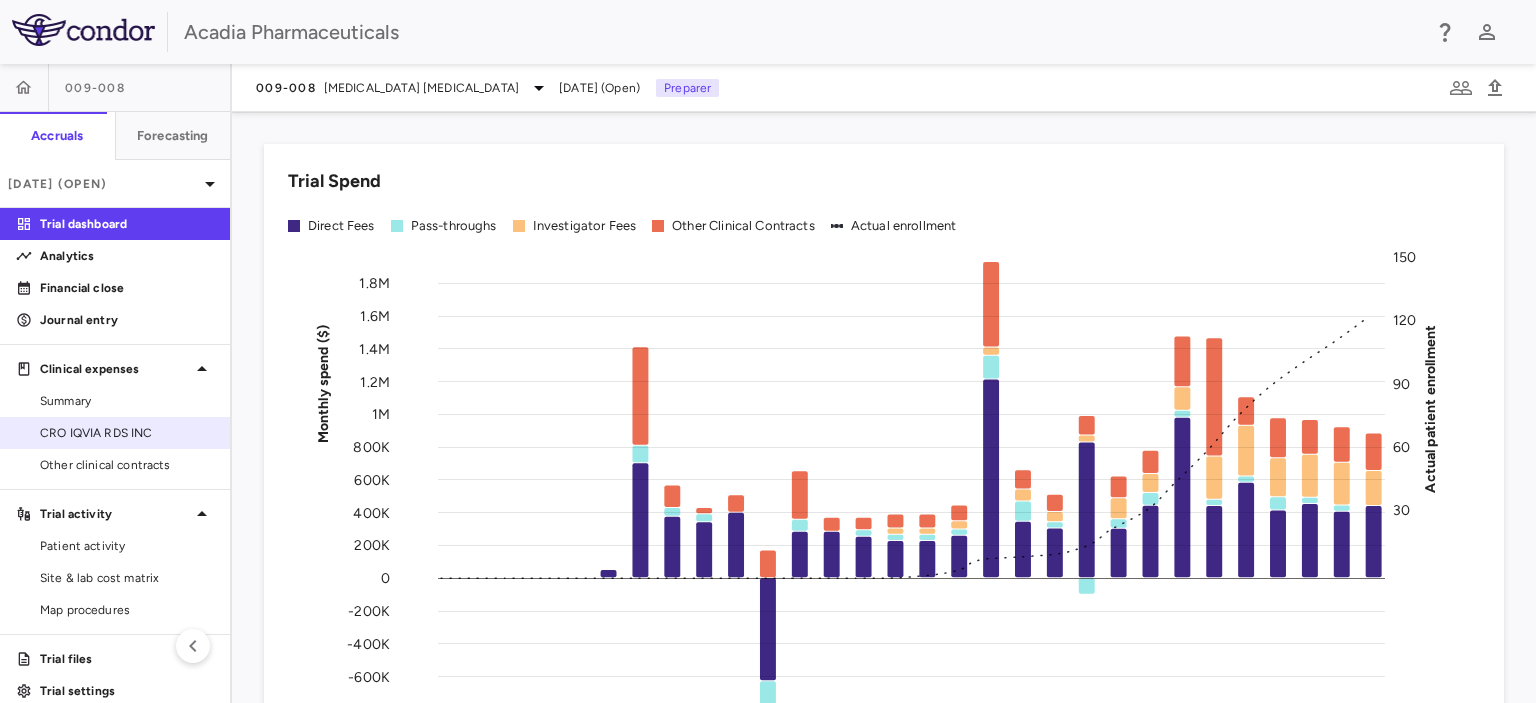 click on "CRO IQVIA RDS INC" at bounding box center (127, 433) 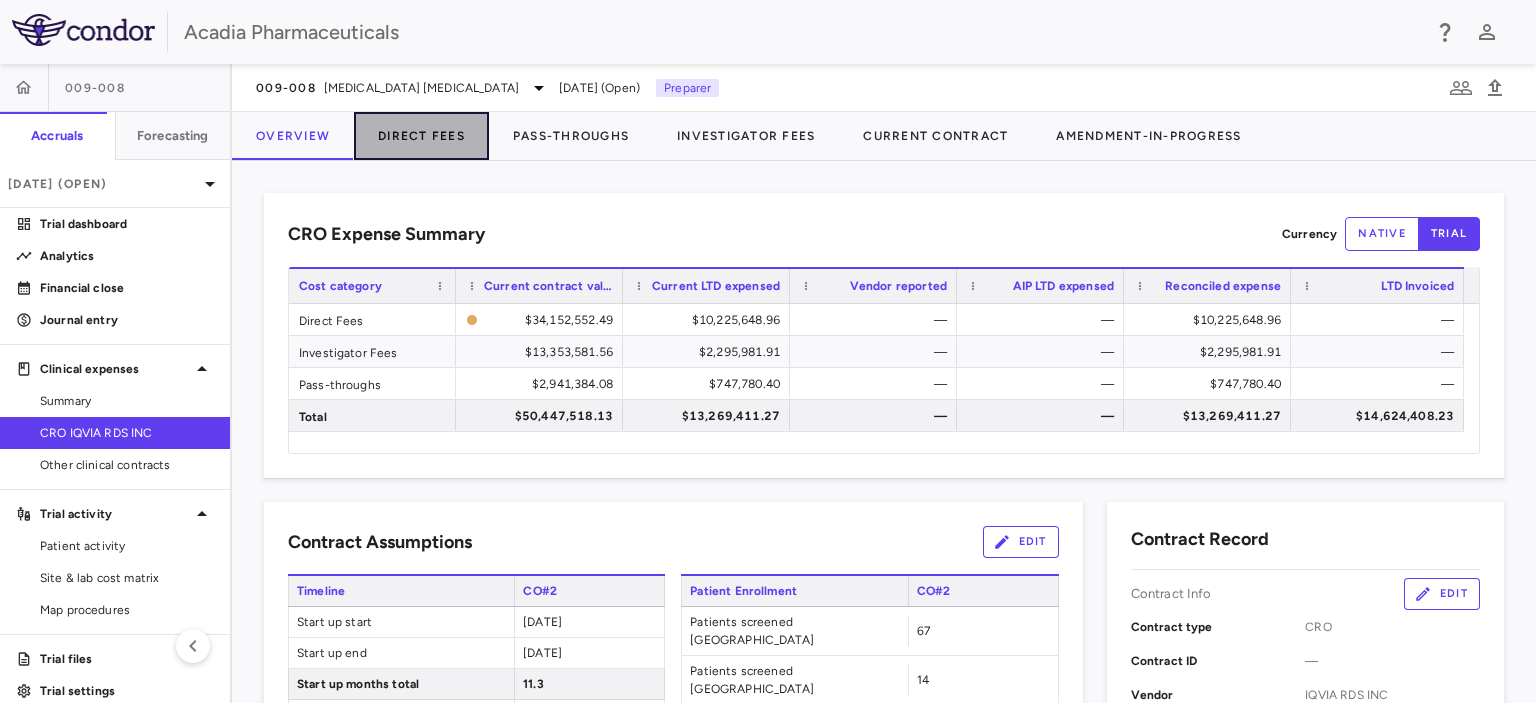 click on "Direct Fees" at bounding box center (421, 136) 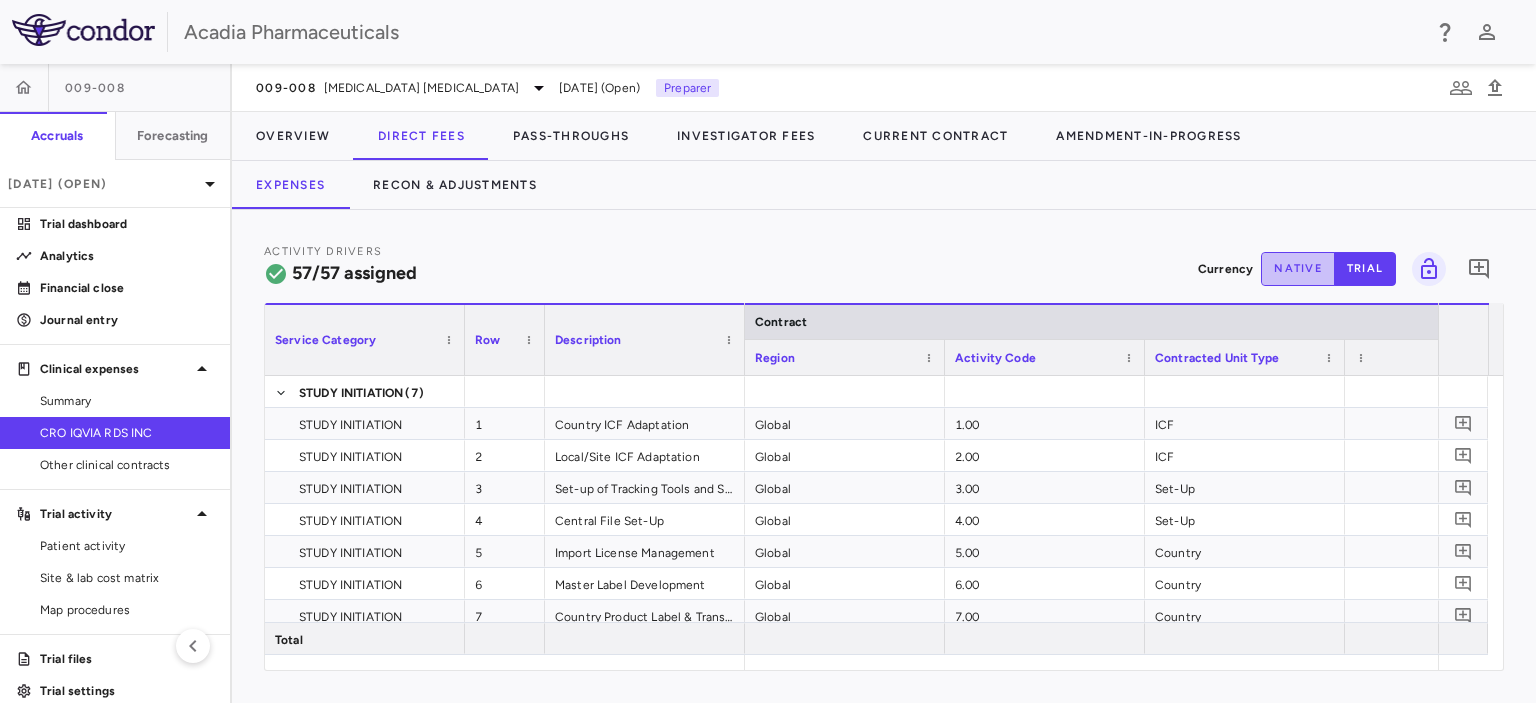 click on "native" at bounding box center (1298, 269) 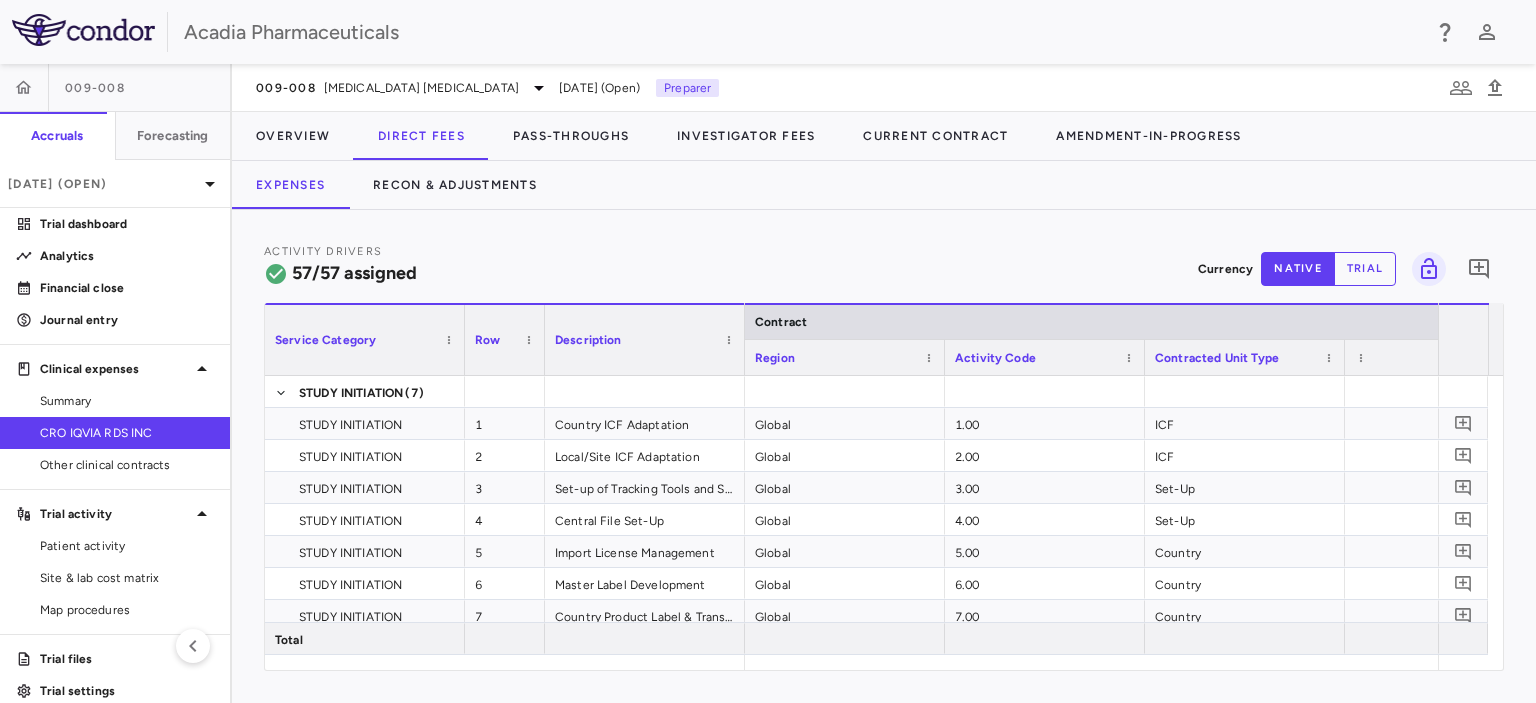 scroll, scrollTop: 0, scrollLeft: 236, axis: horizontal 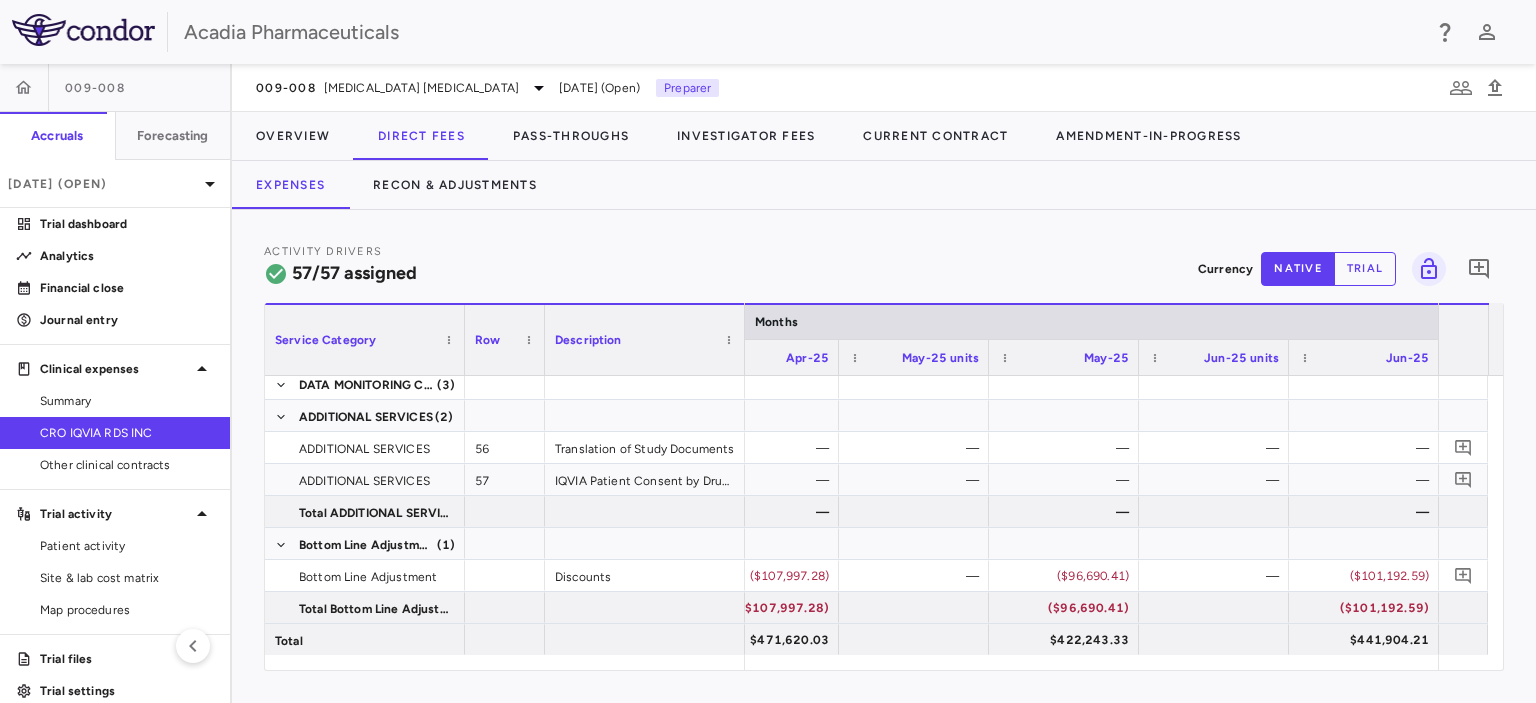 click on "009-008" at bounding box center (115, 88) 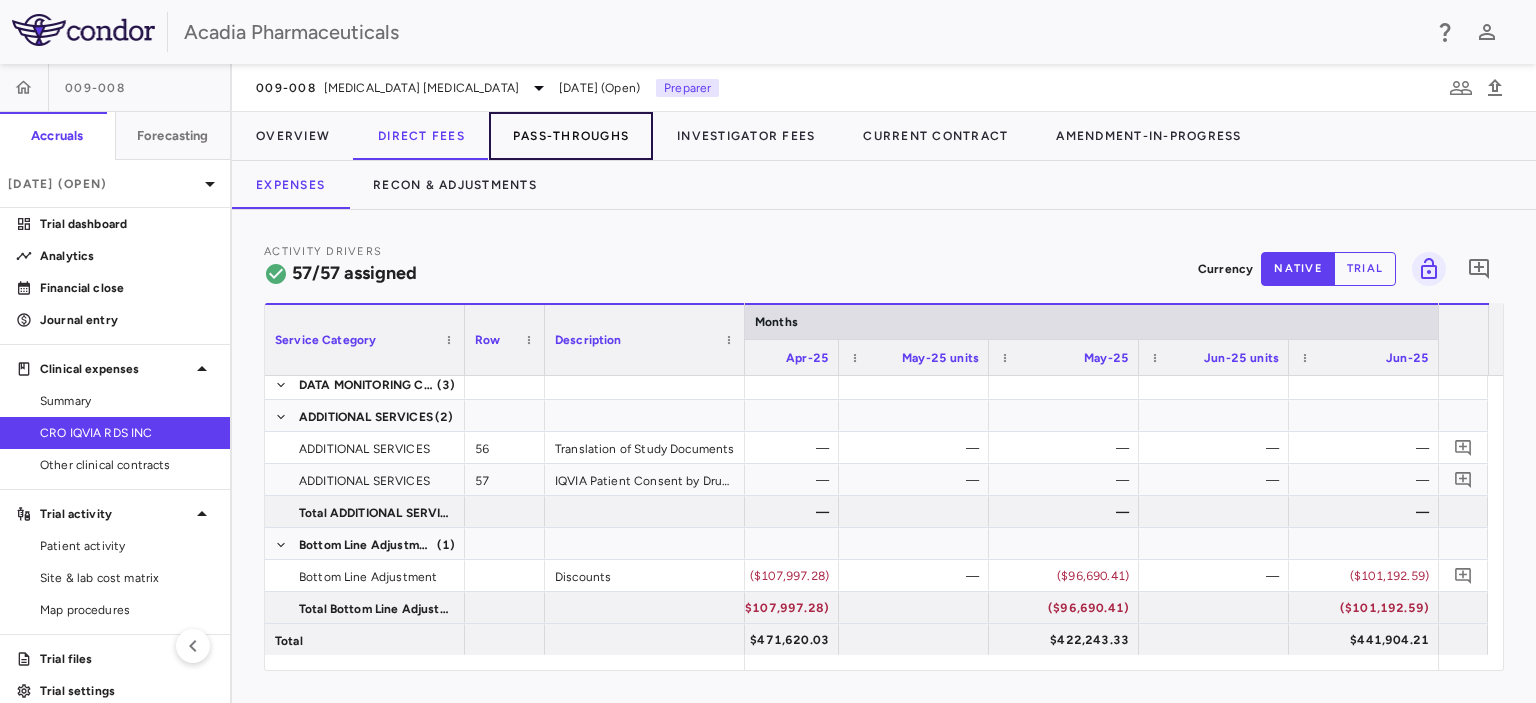 click on "Pass-Throughs" at bounding box center (571, 136) 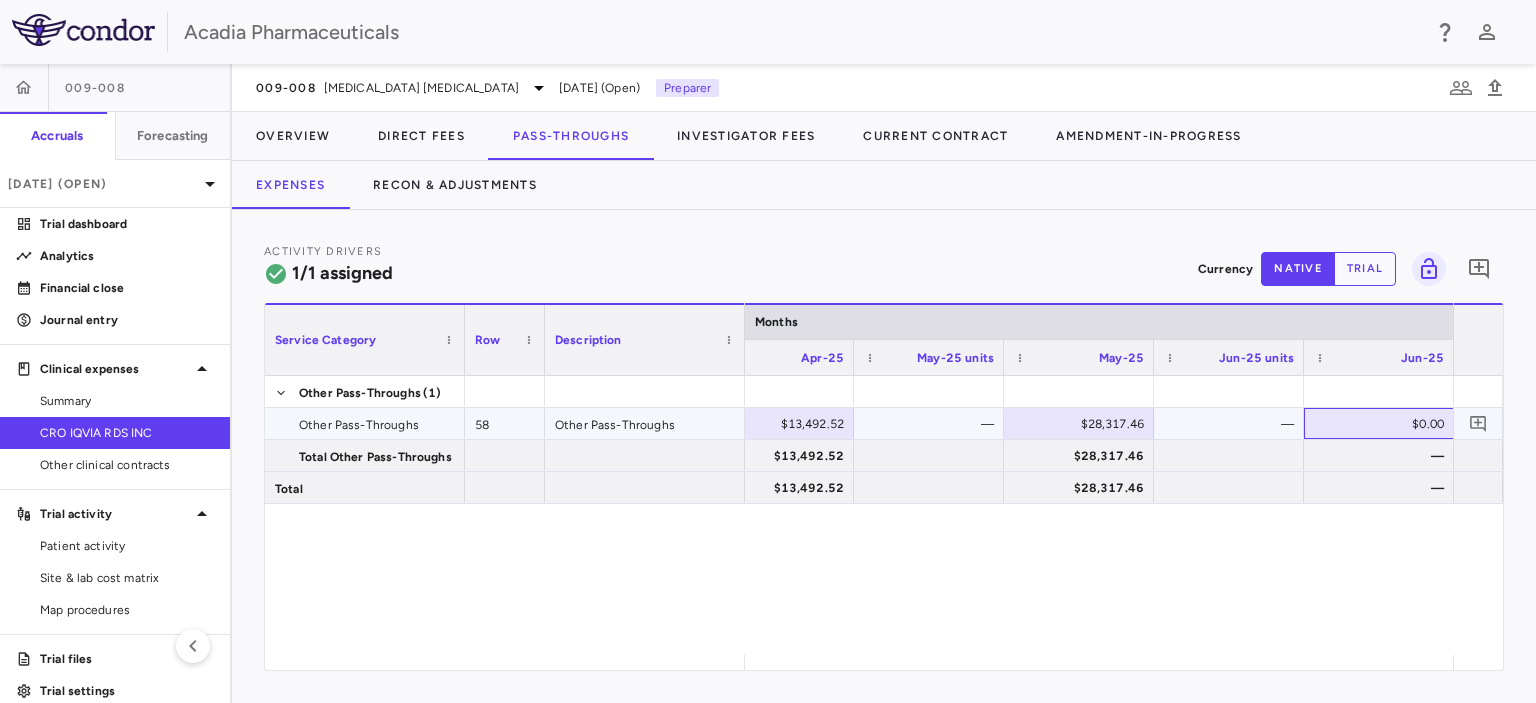 click on "$0.00" at bounding box center (1383, 424) 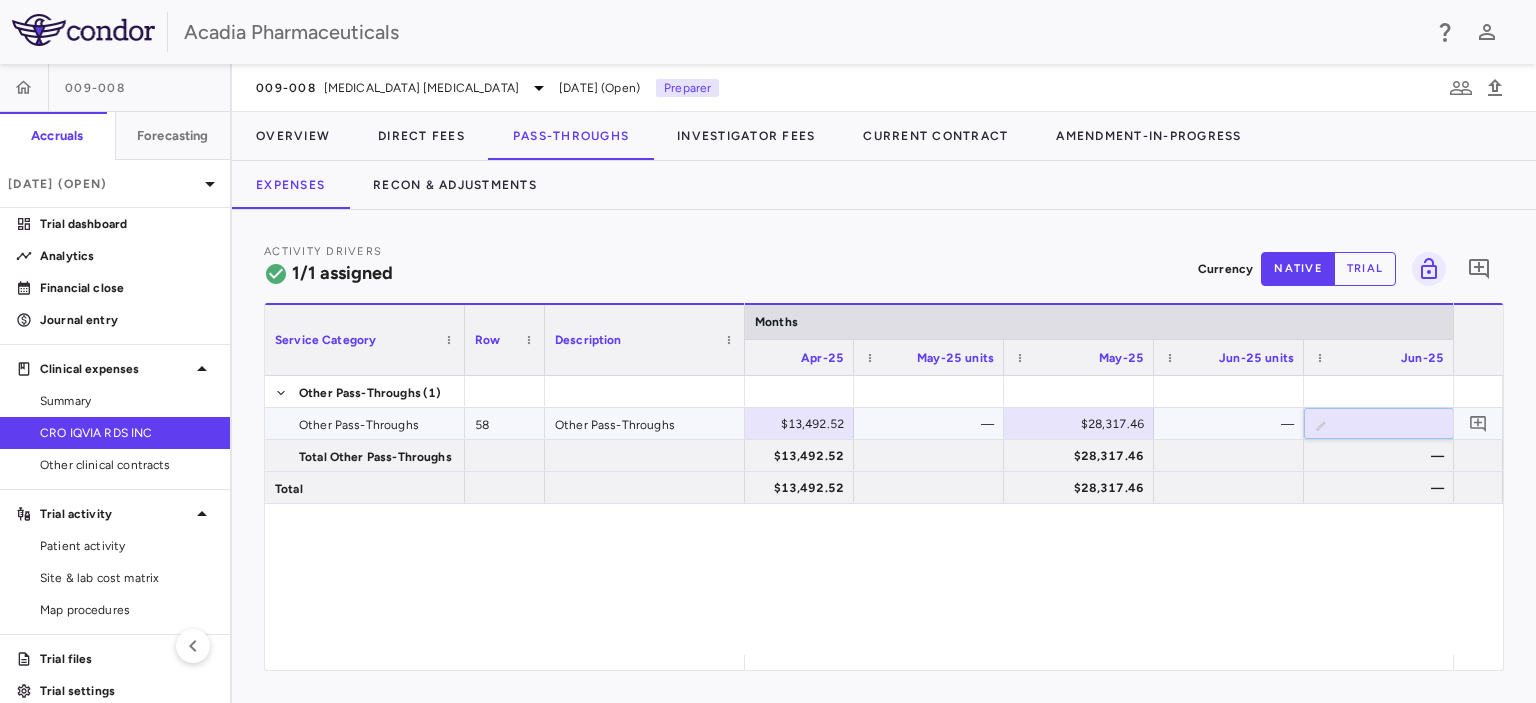 type on "********" 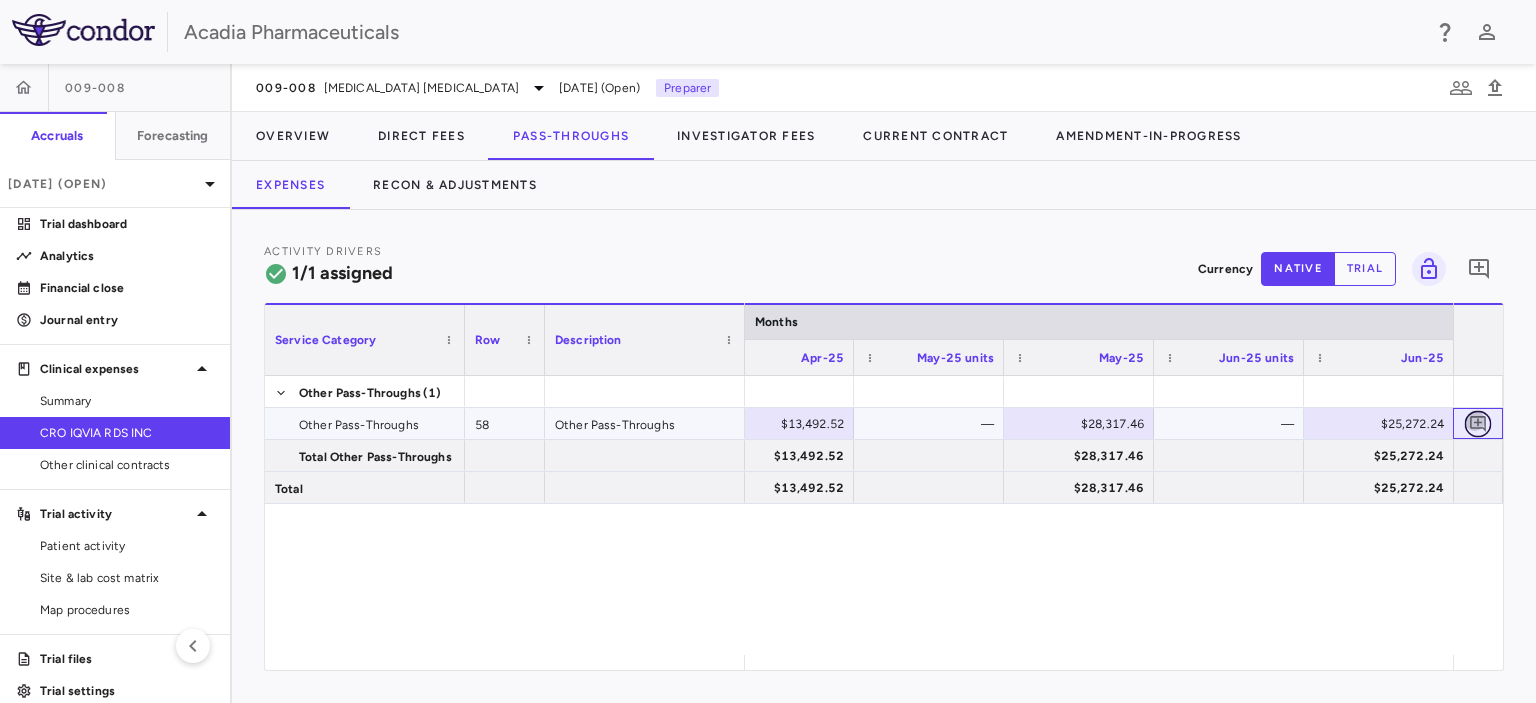 click 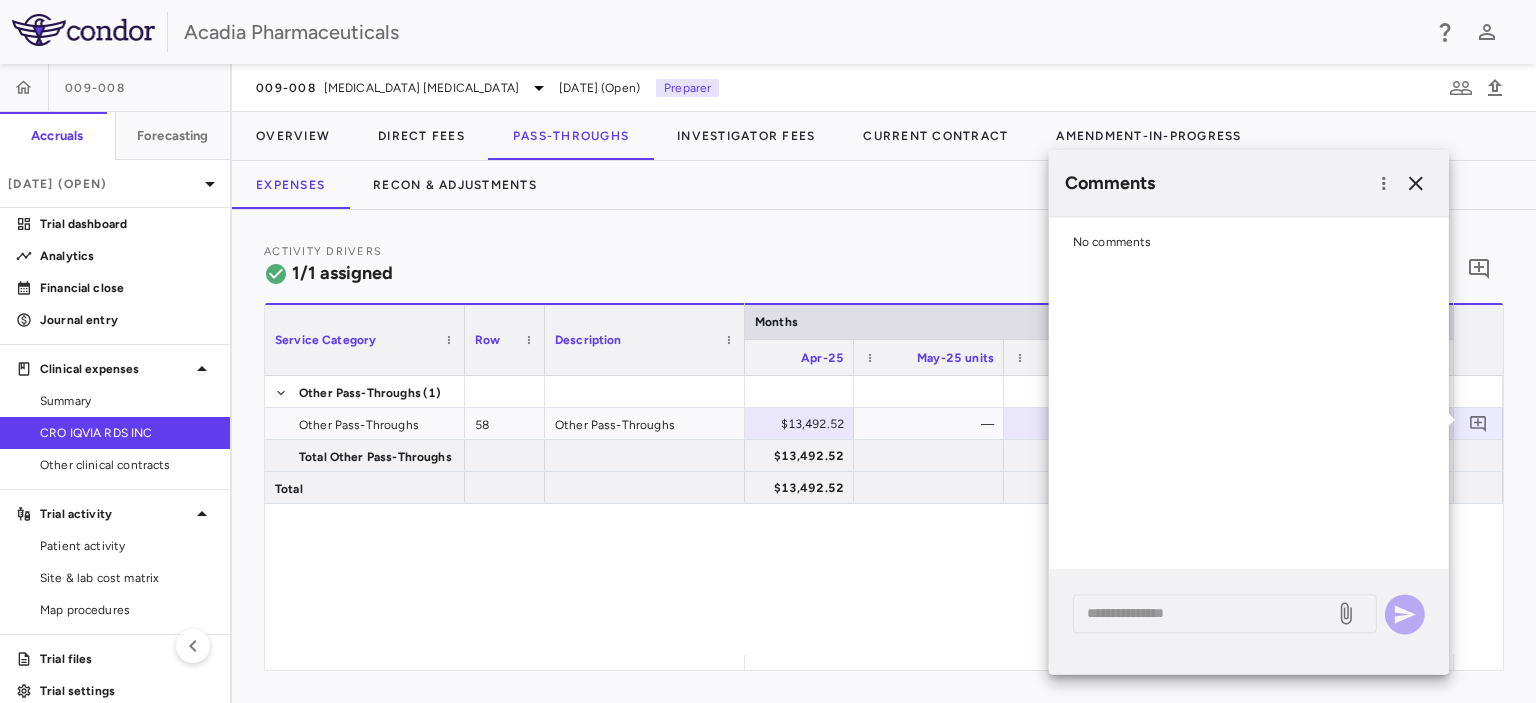 click on "Activity Drivers 1/1 assigned Currency native trial 0
Service Category
Drag here to set column labels
Service Category
Row" at bounding box center [884, 456] 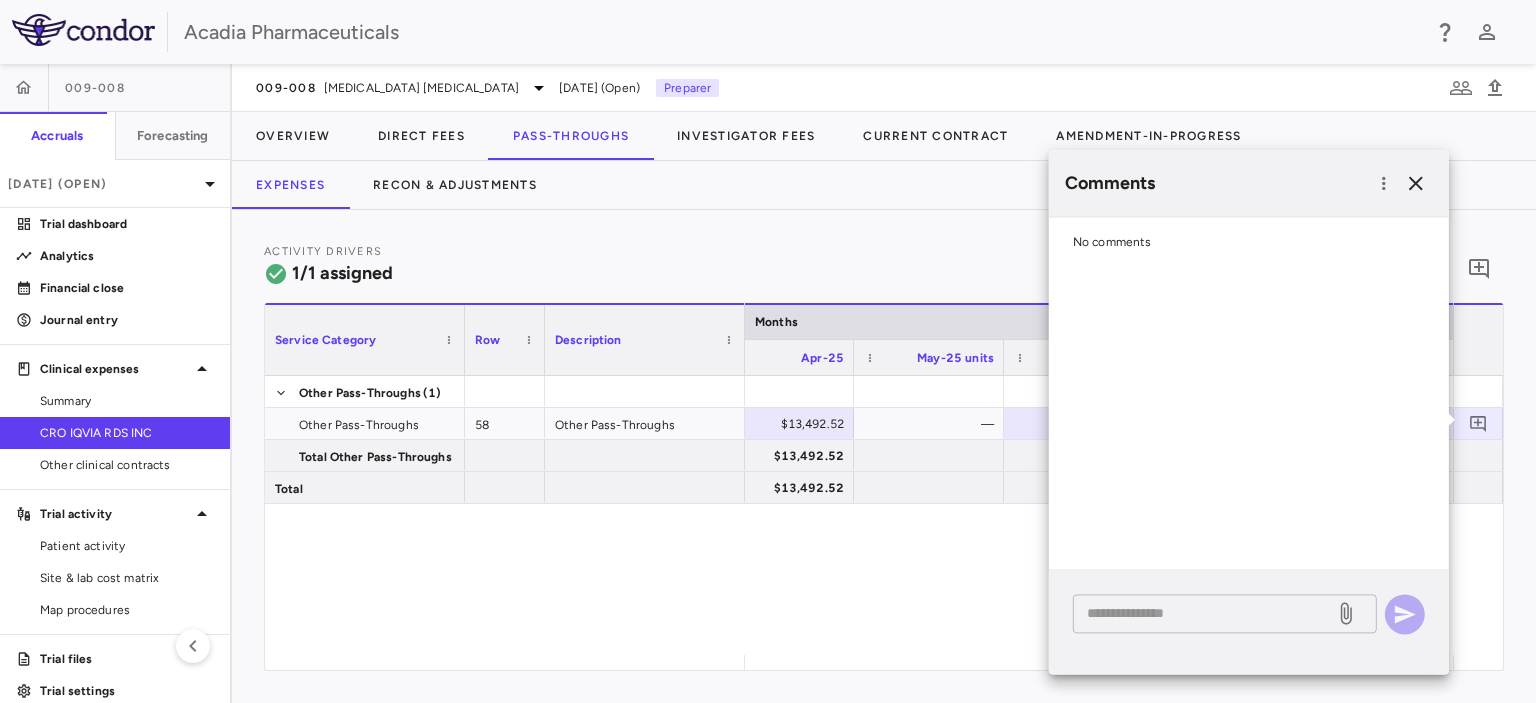 click at bounding box center [1204, 613] 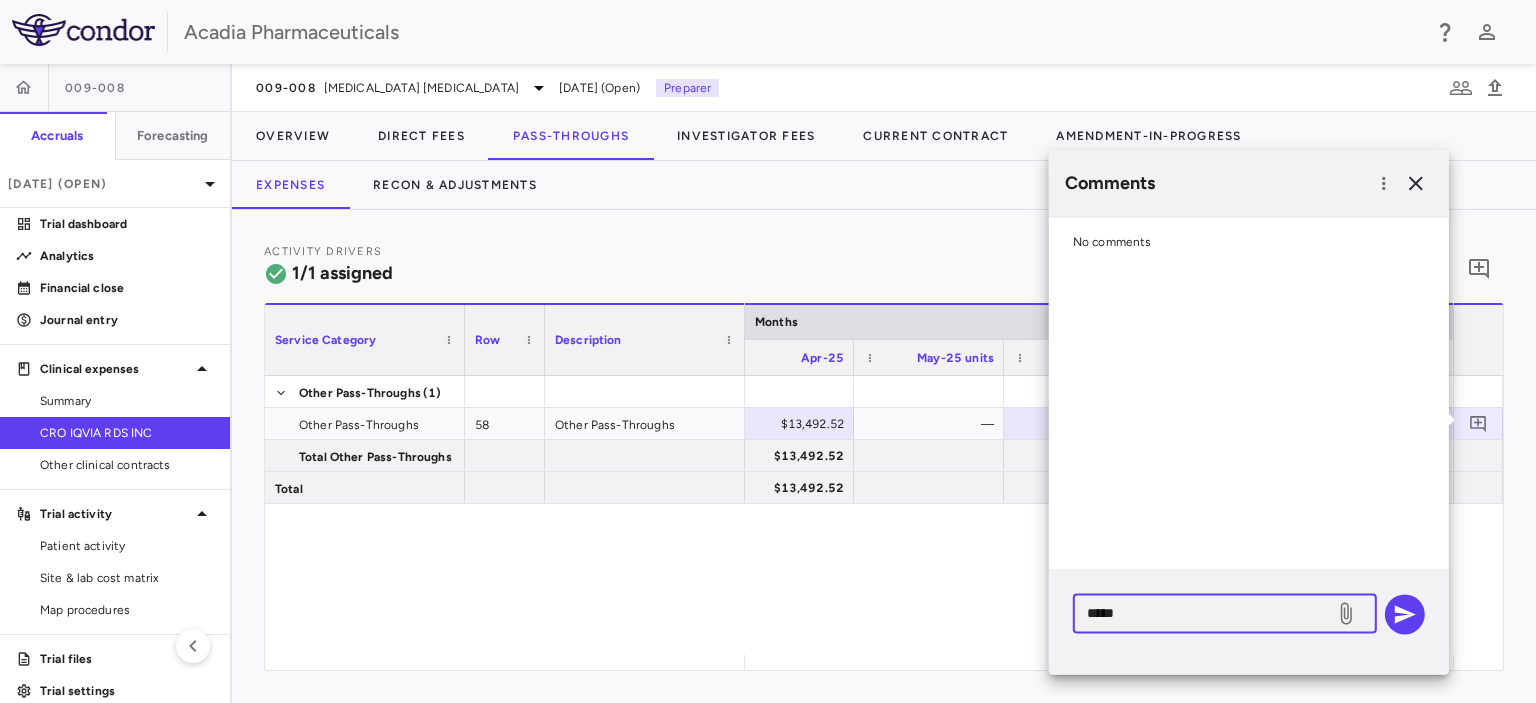 paste on "**********" 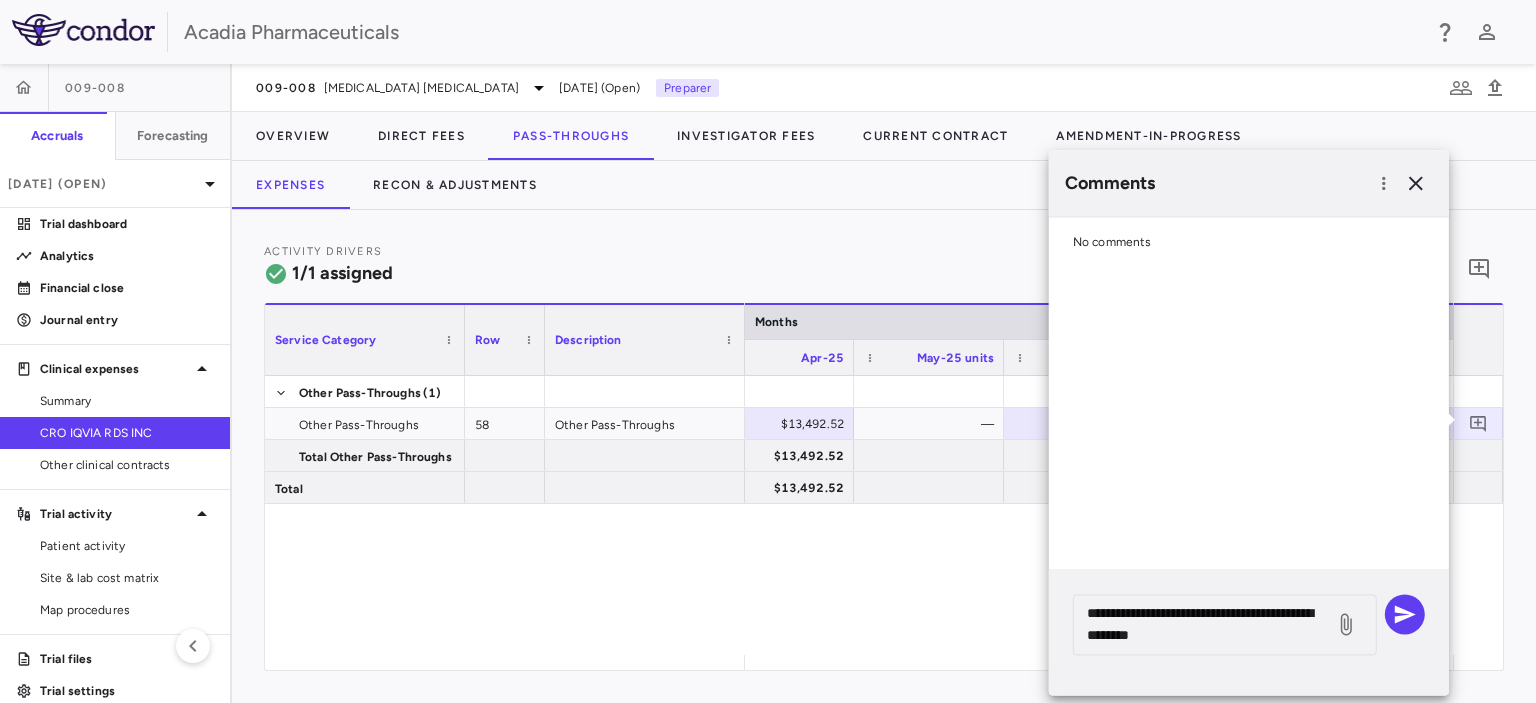 click on "Activity Drivers 1/1 assigned Currency native trial 0
Service Category
Drag here to set column labels
Service Category
Row" at bounding box center (884, 456) 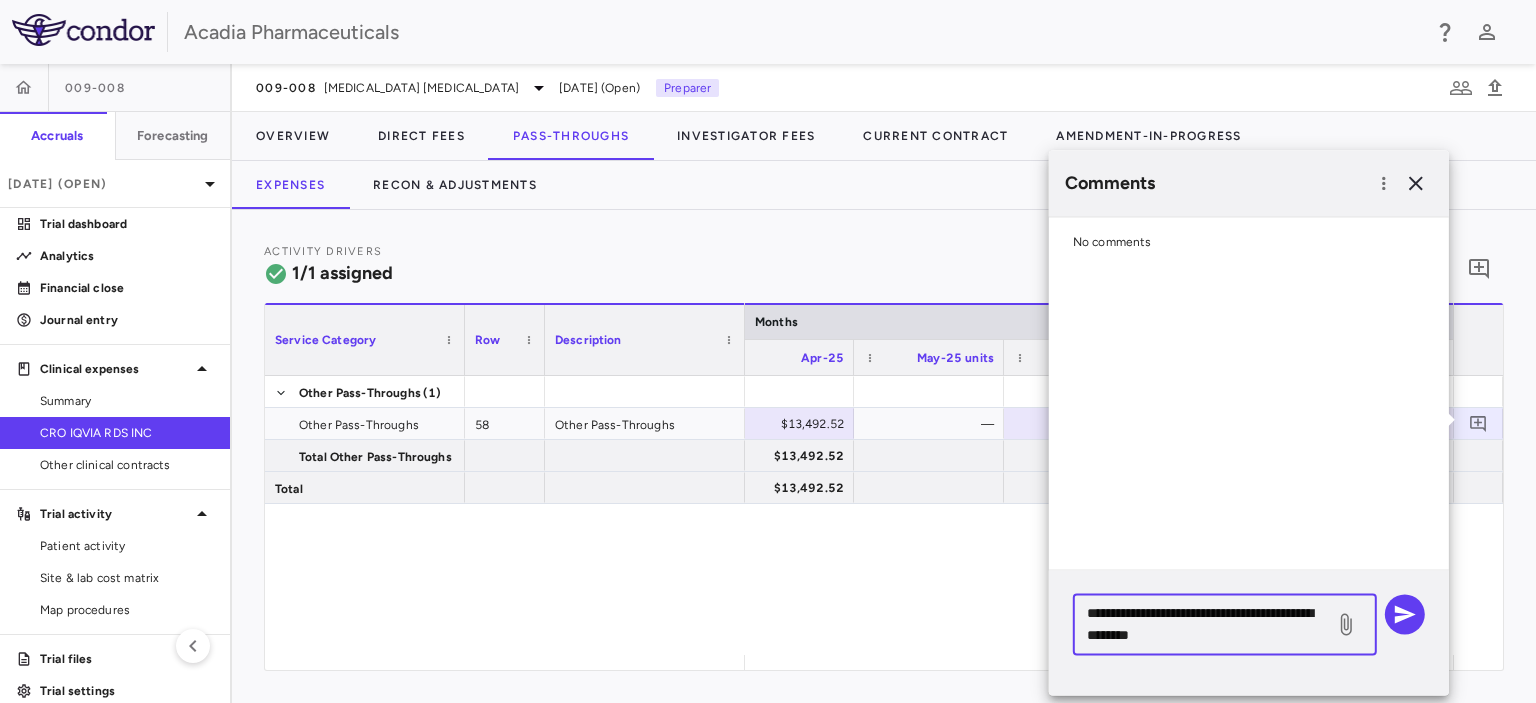 click on "**********" at bounding box center (1204, 624) 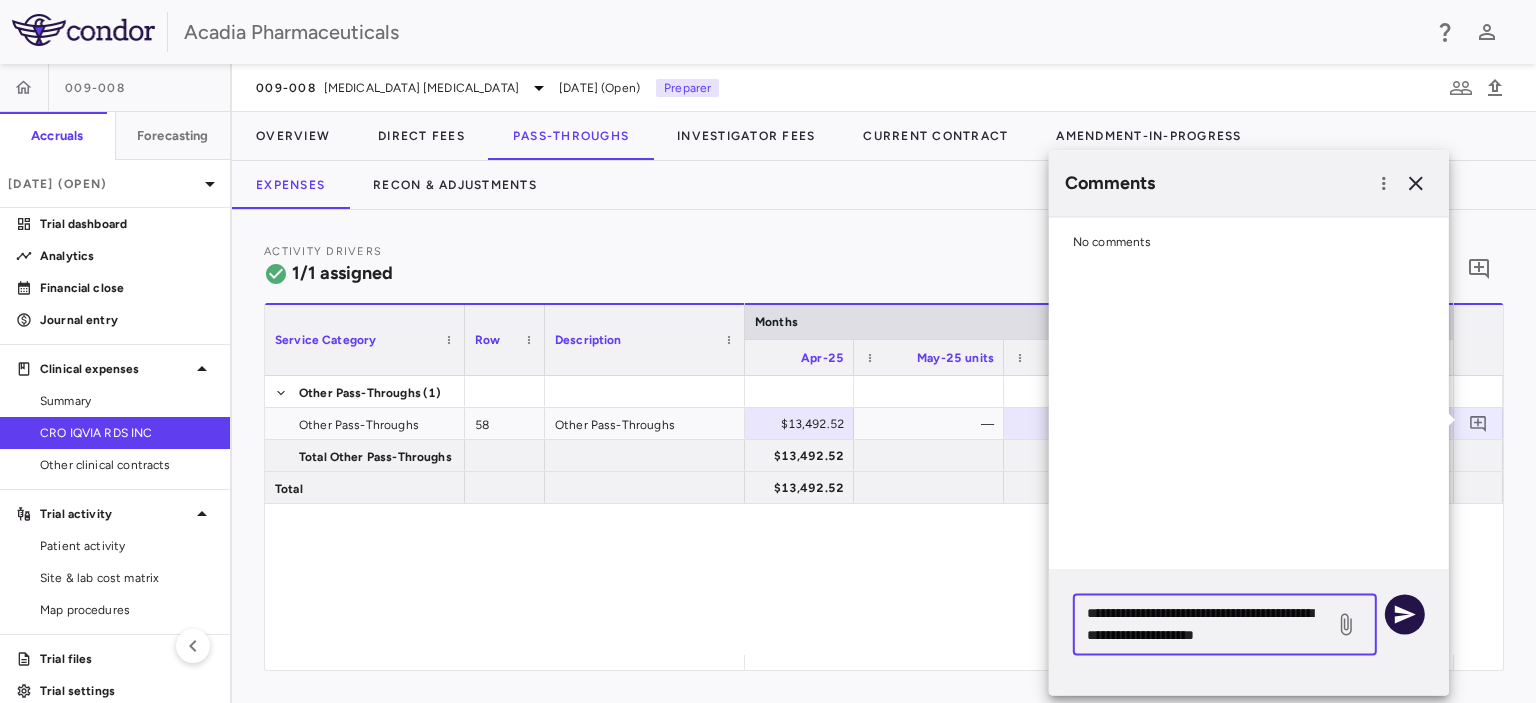 type on "**********" 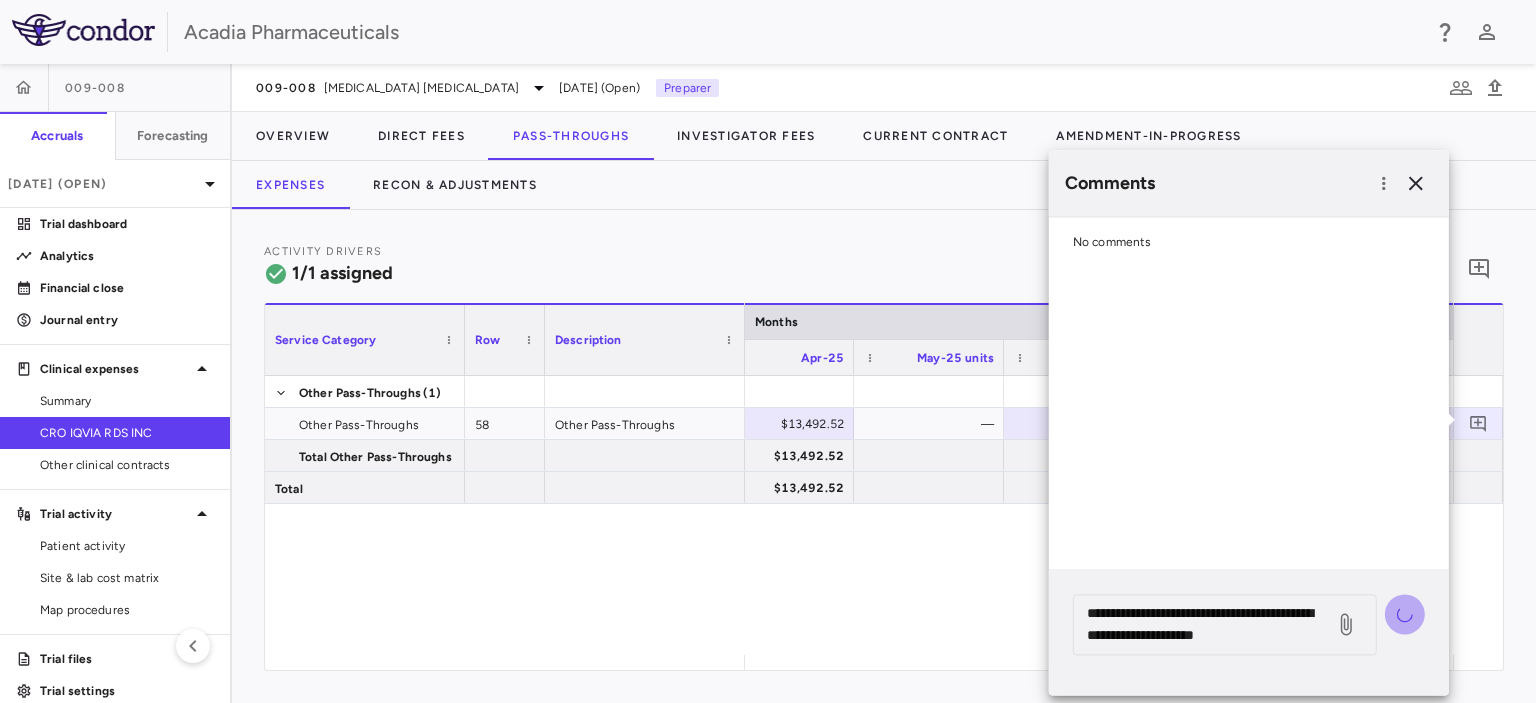 type 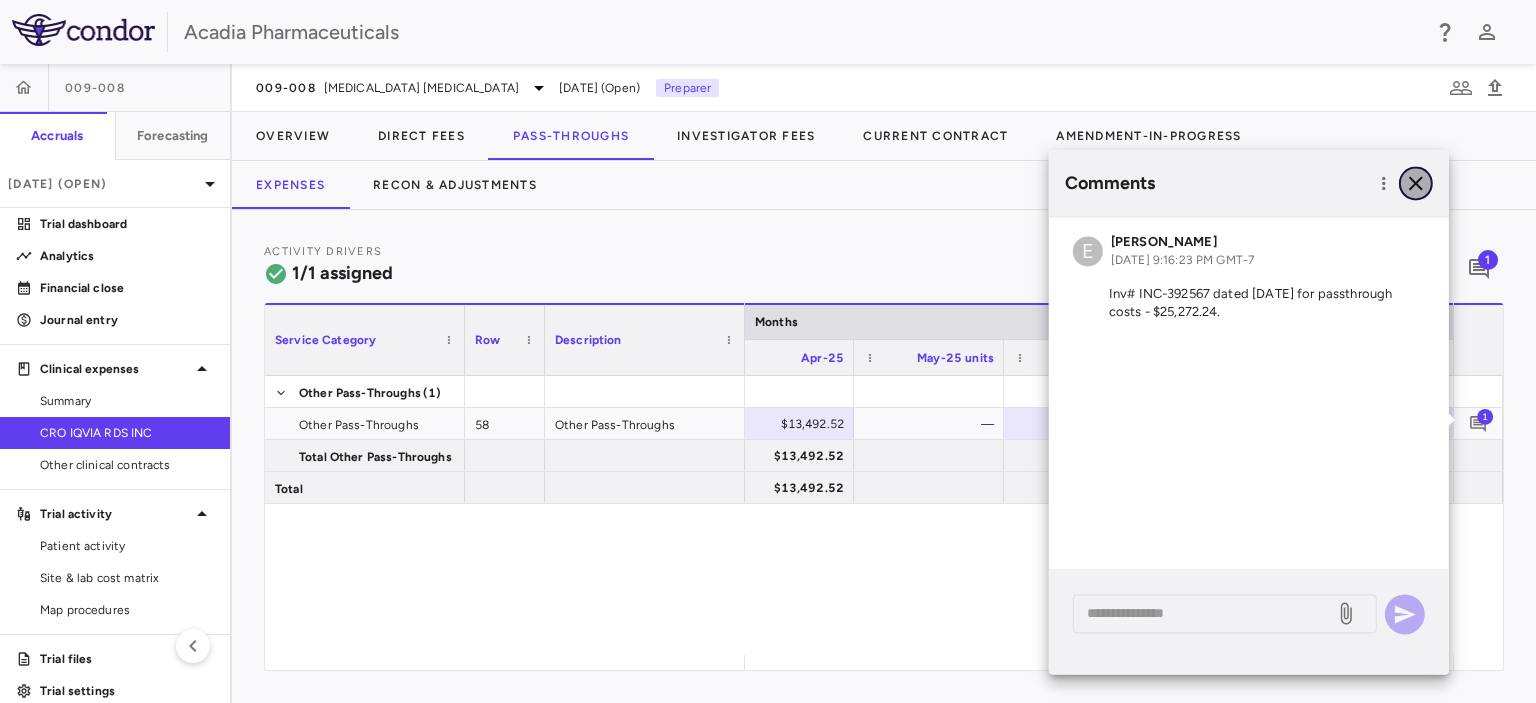 click 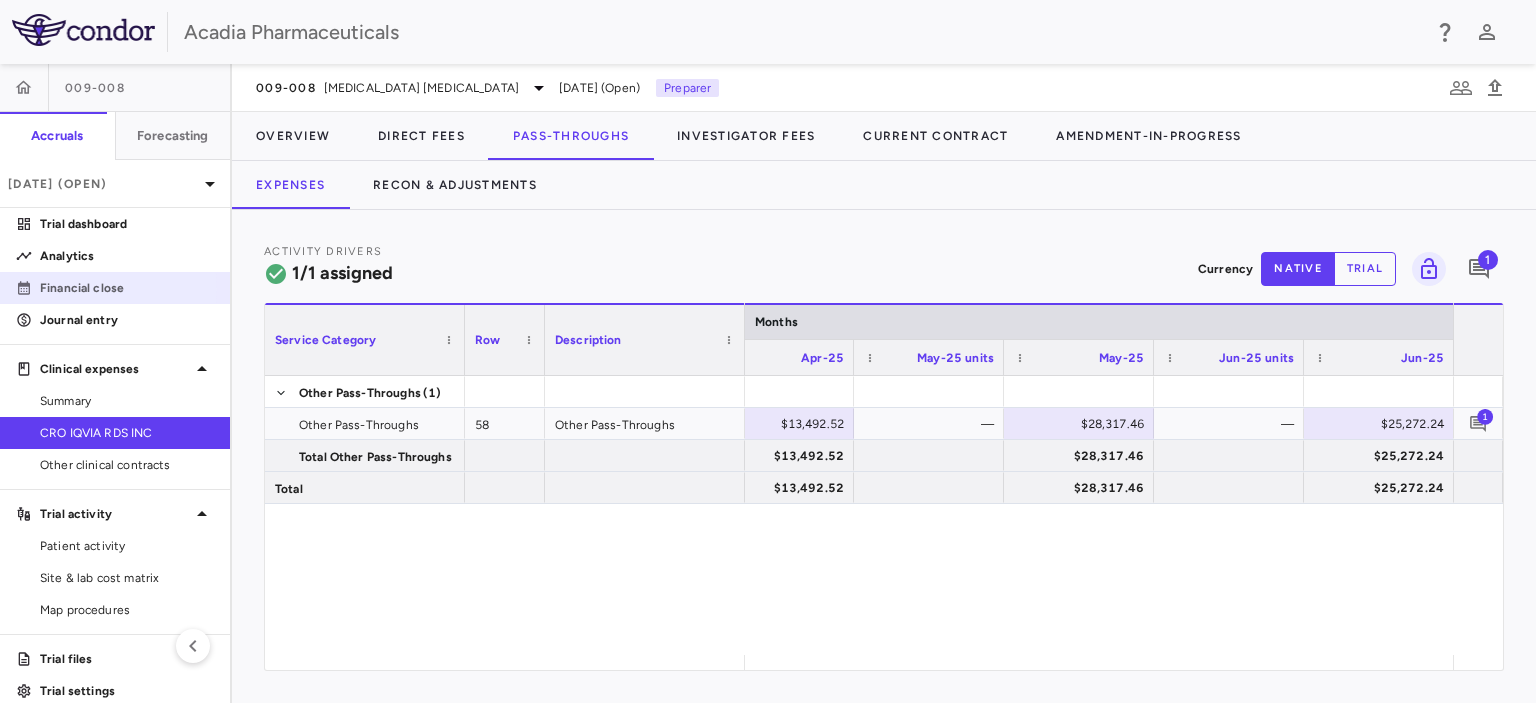 click on "Financial close" at bounding box center [127, 288] 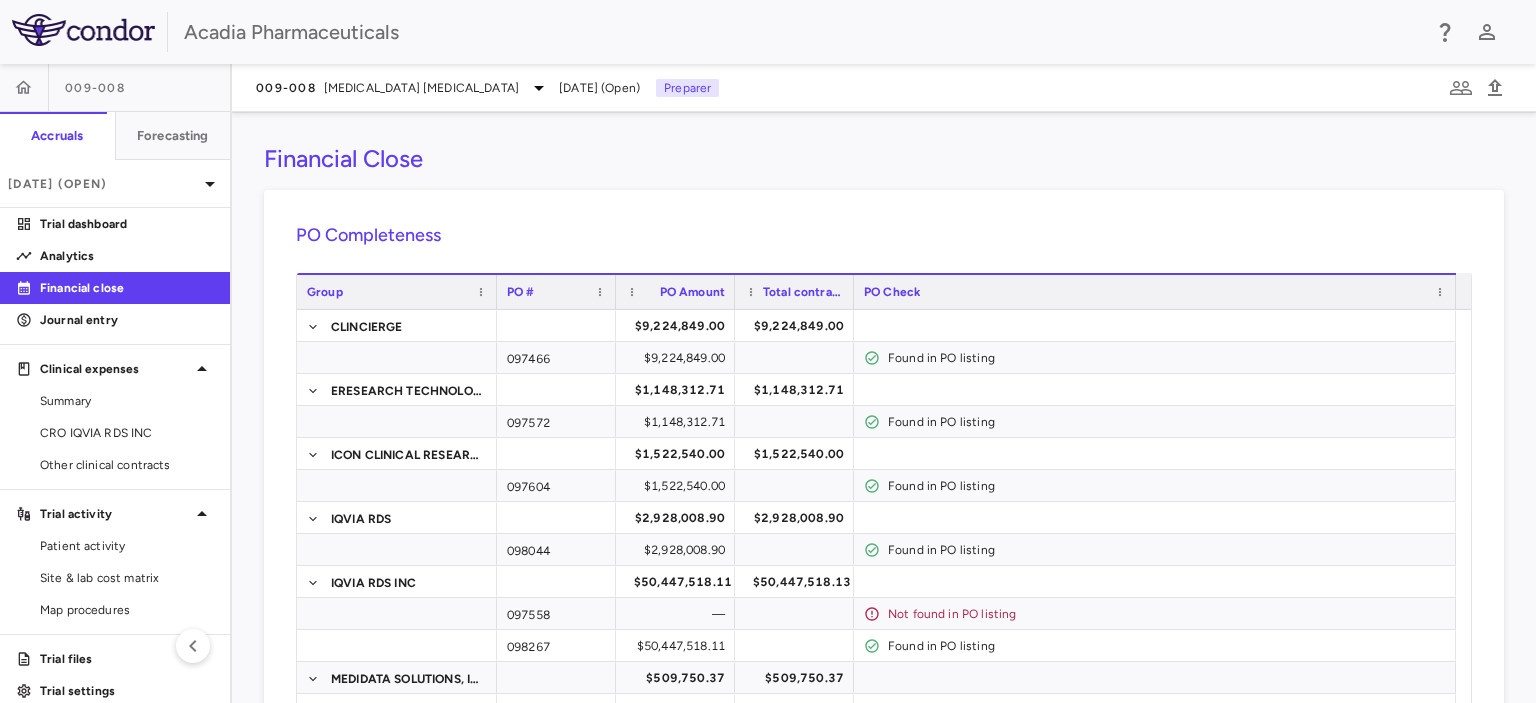 click on "Financial Close PO Completeness
Vendor
Drag here to set column labels
Group
PO #
PO Amount
1" at bounding box center (884, 407) 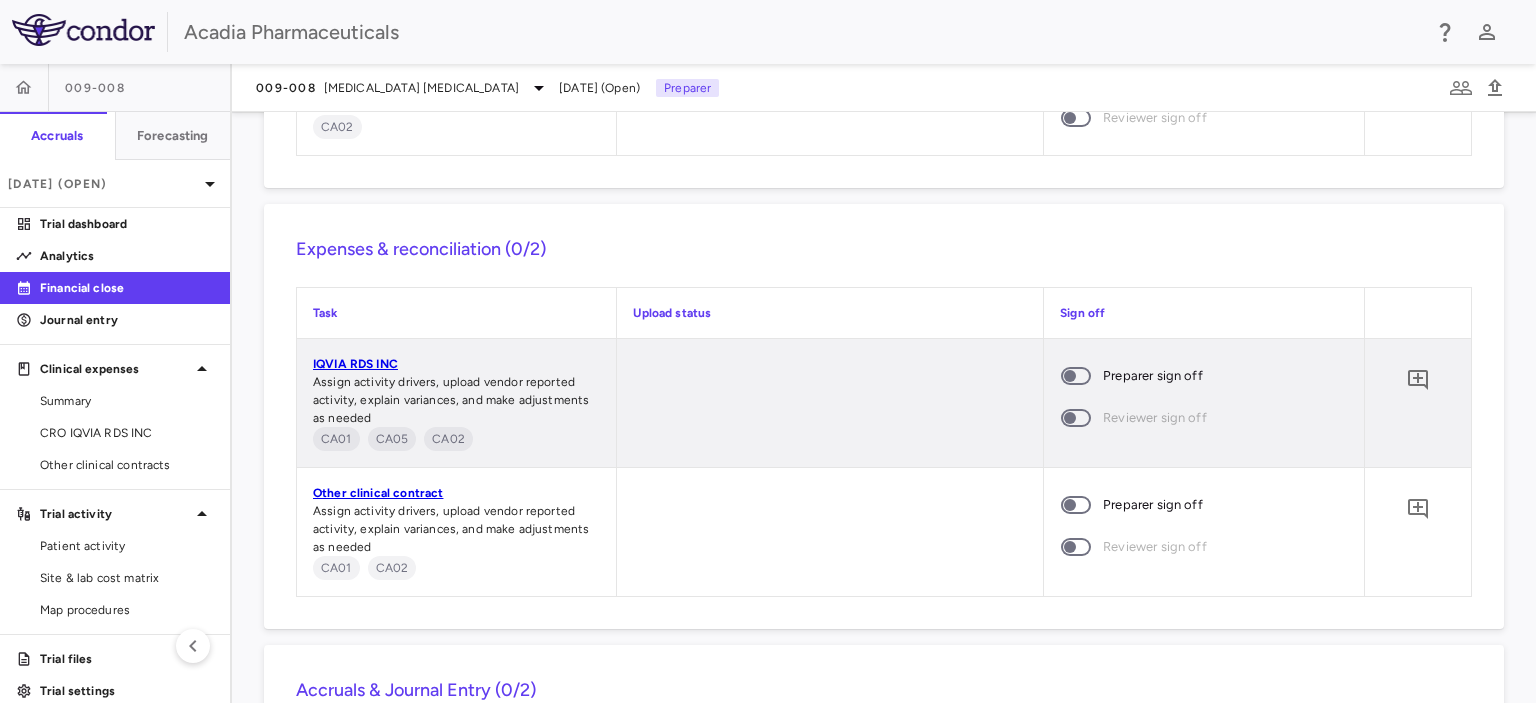 scroll, scrollTop: 1871, scrollLeft: 0, axis: vertical 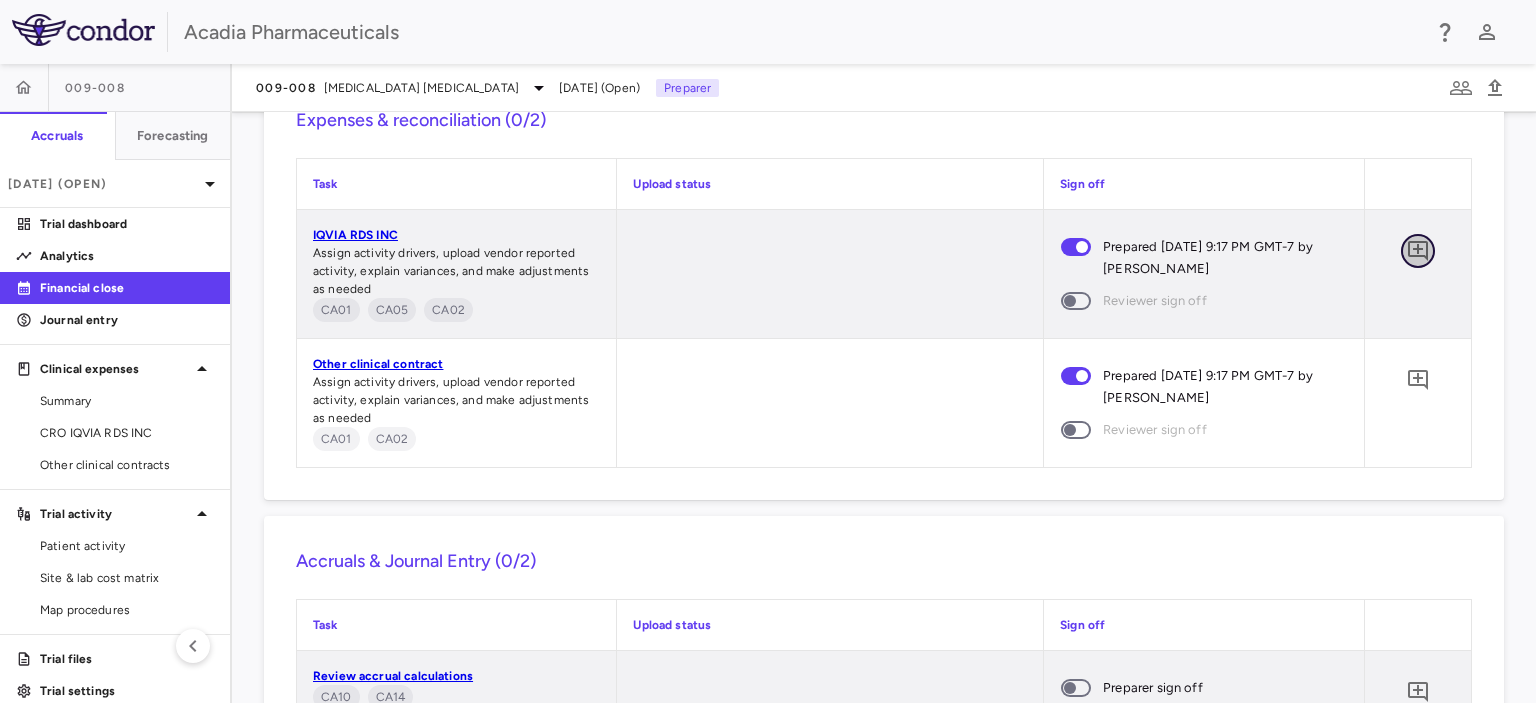 click 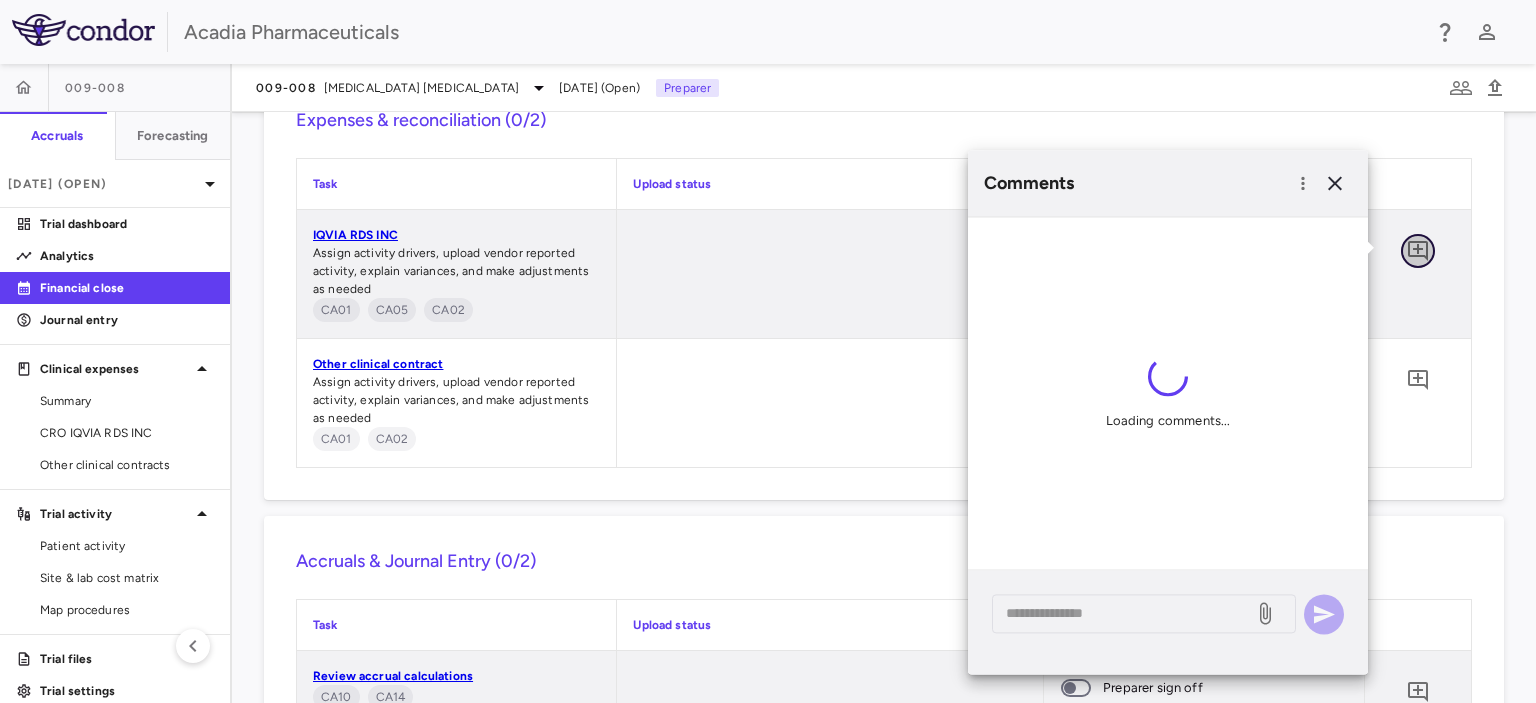 click 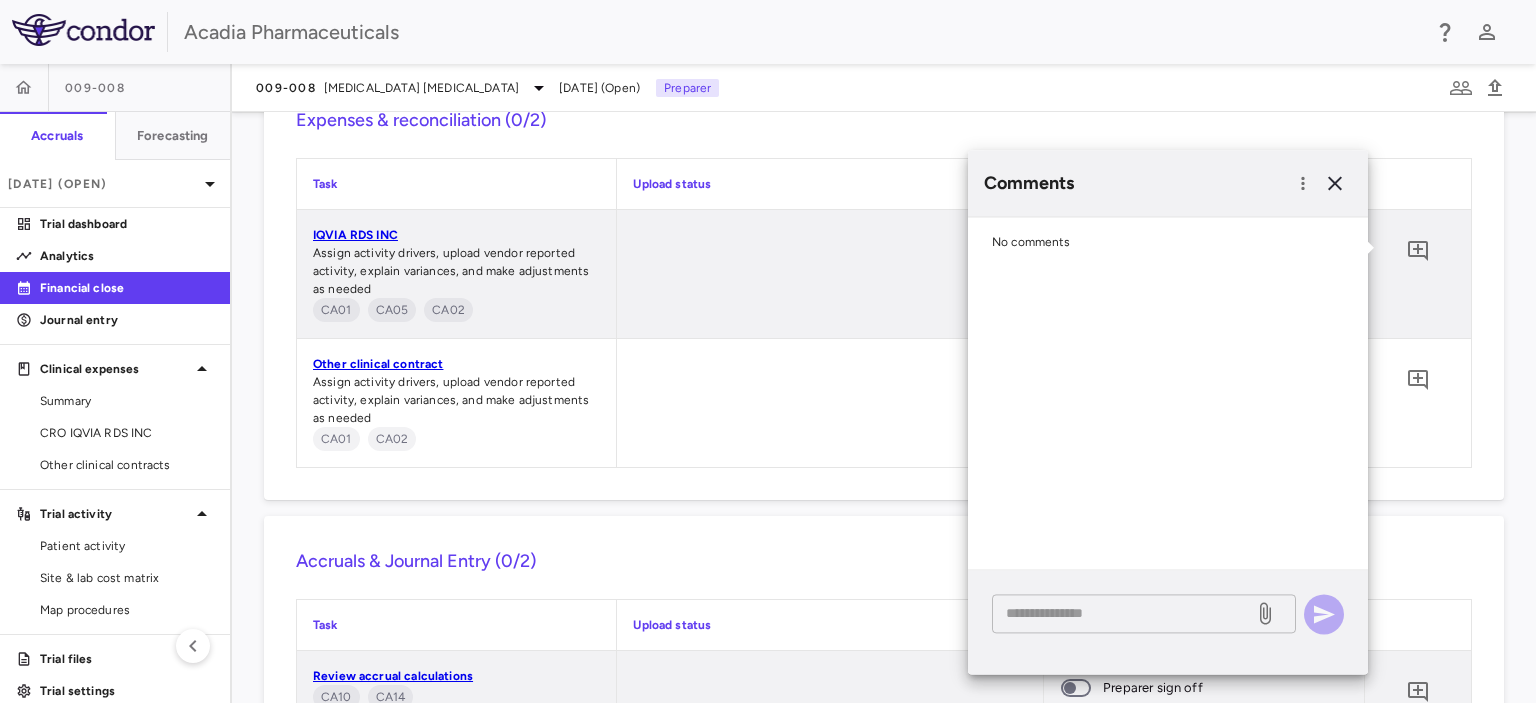 click at bounding box center [1123, 613] 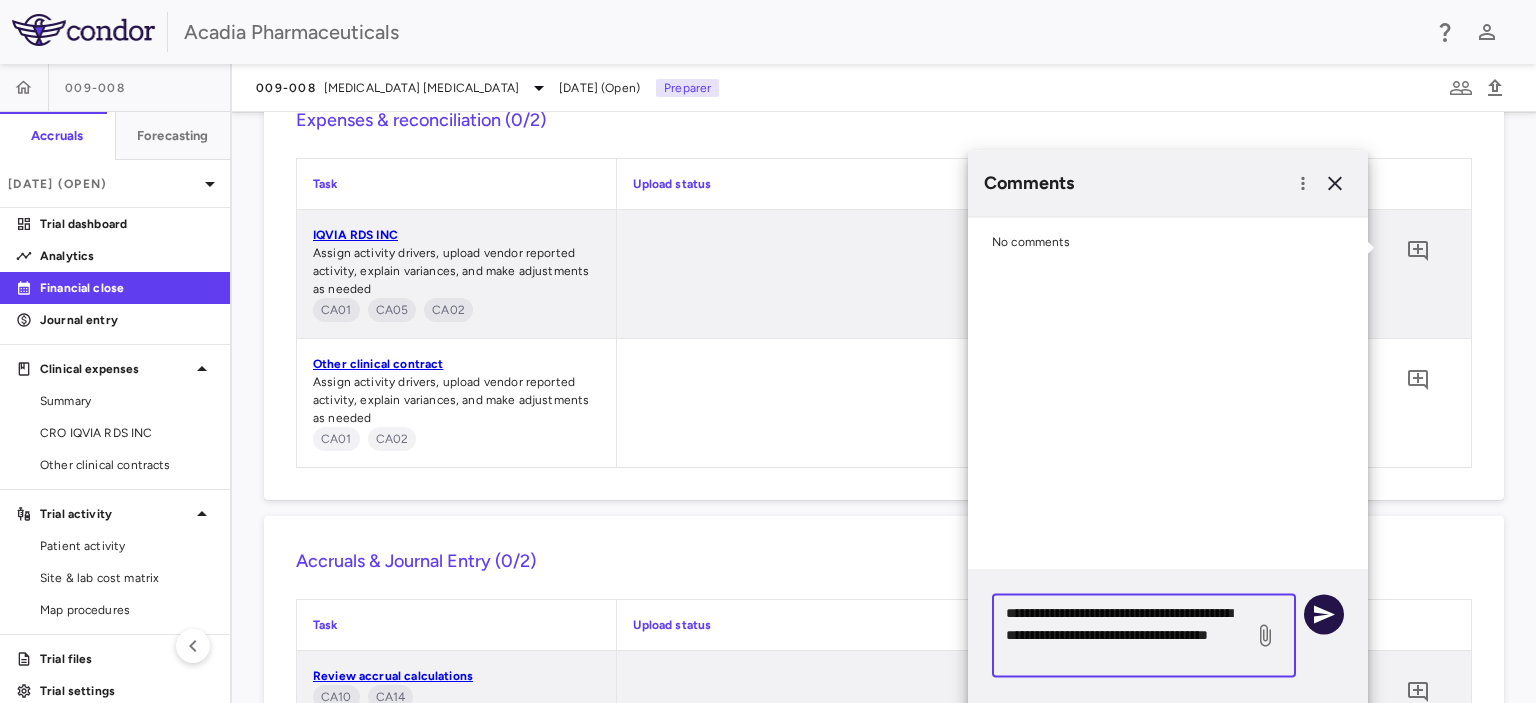 type on "**********" 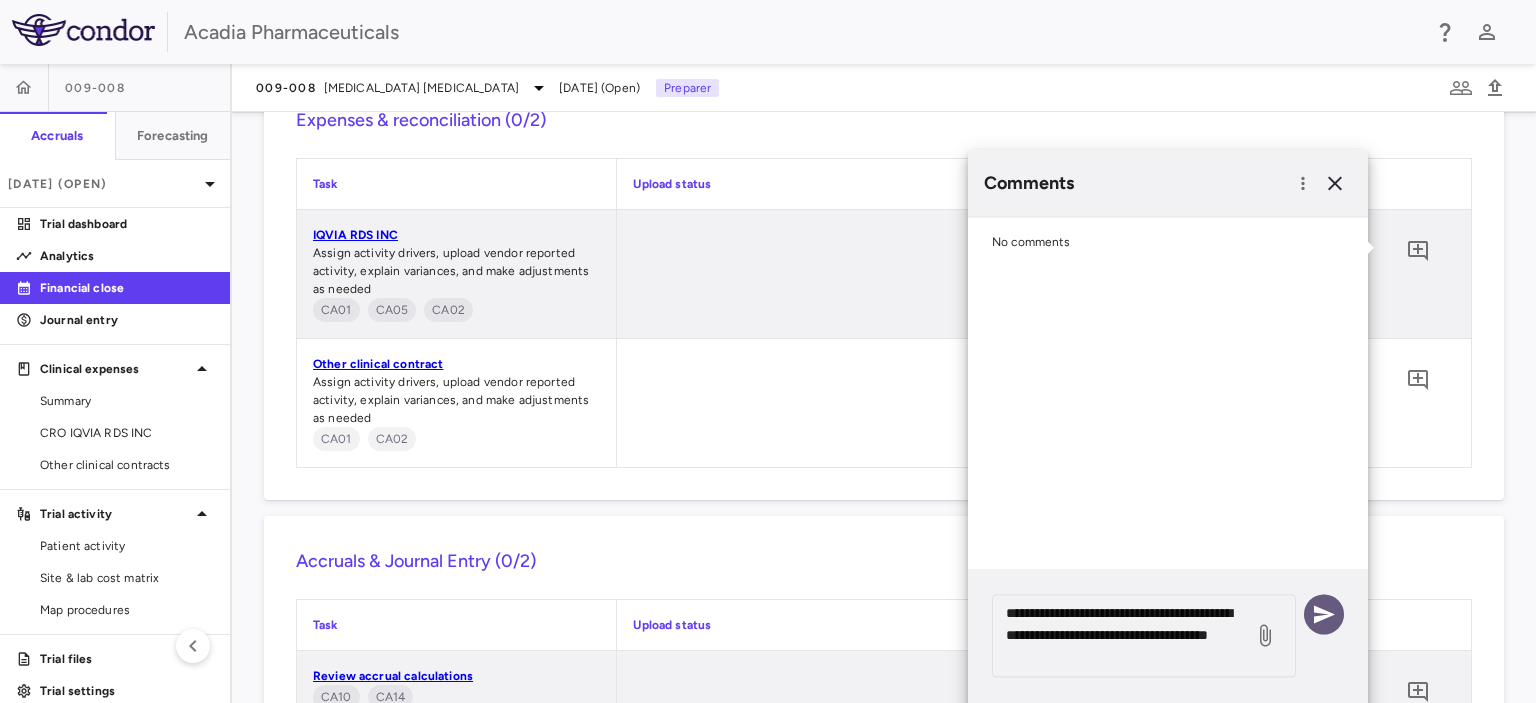 click 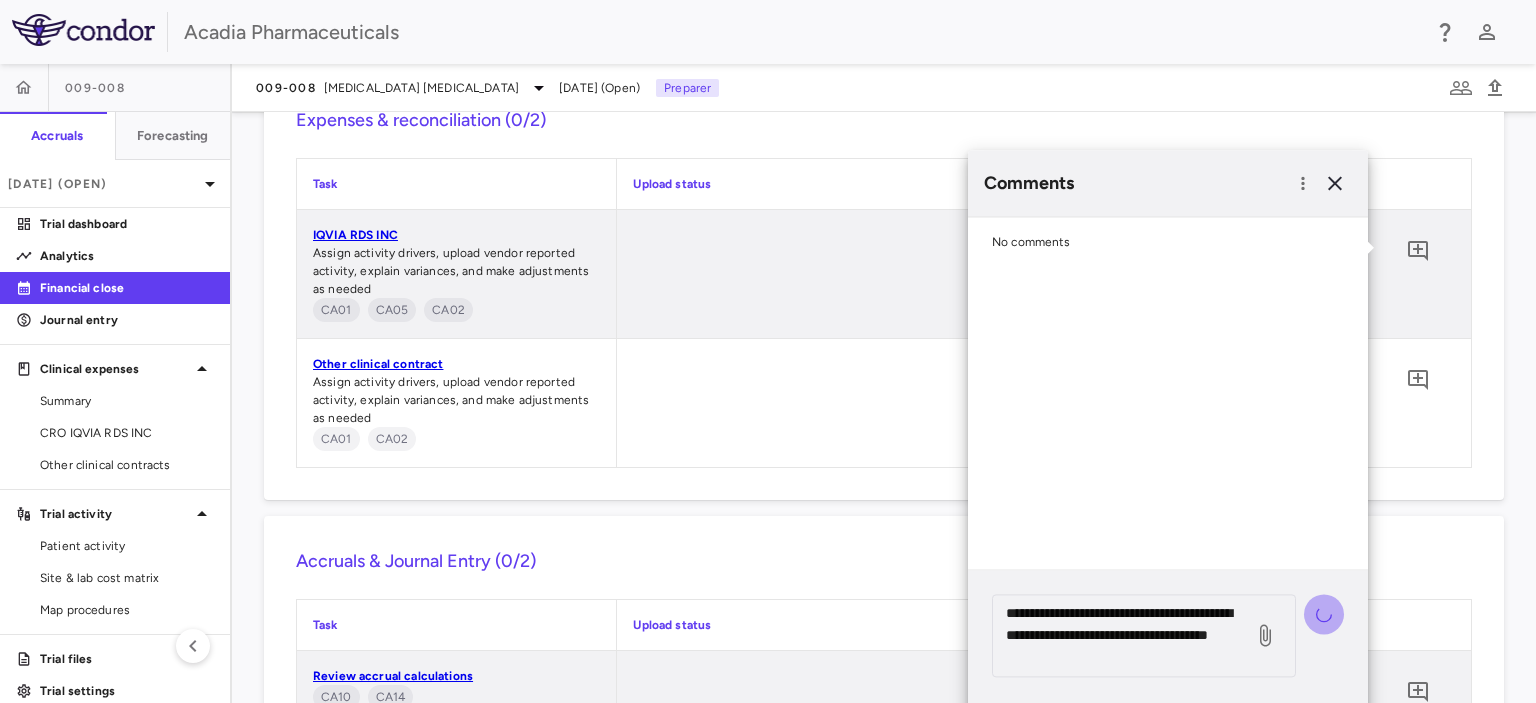 type 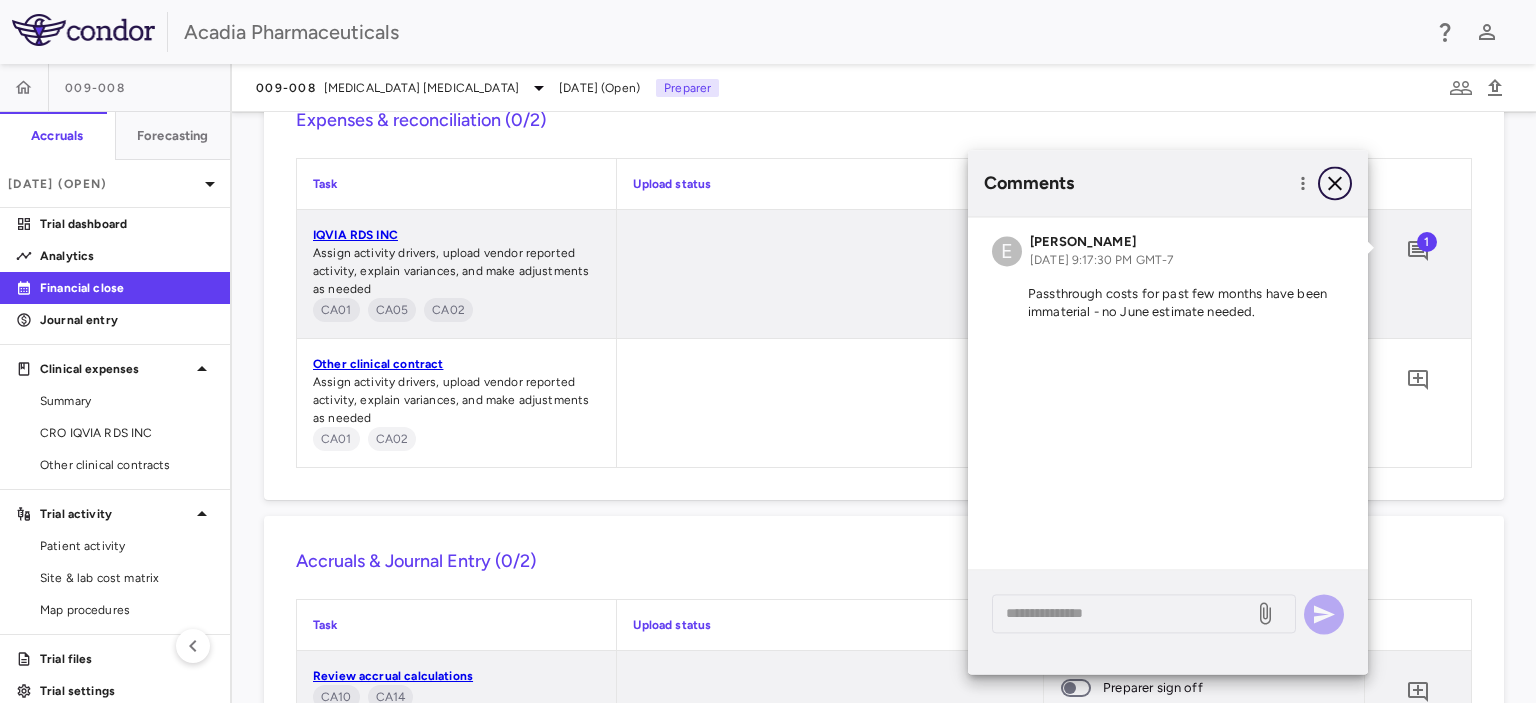 click 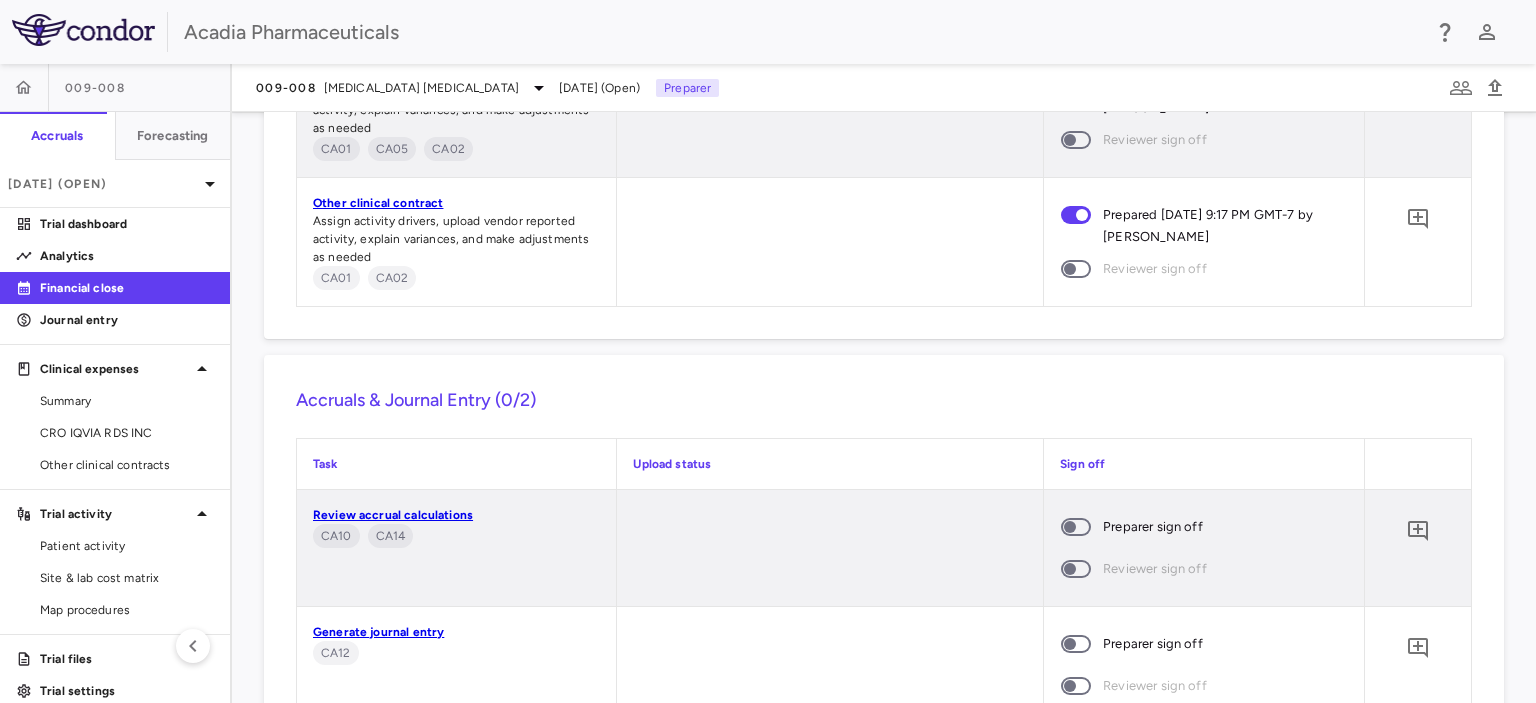 scroll, scrollTop: 2171, scrollLeft: 0, axis: vertical 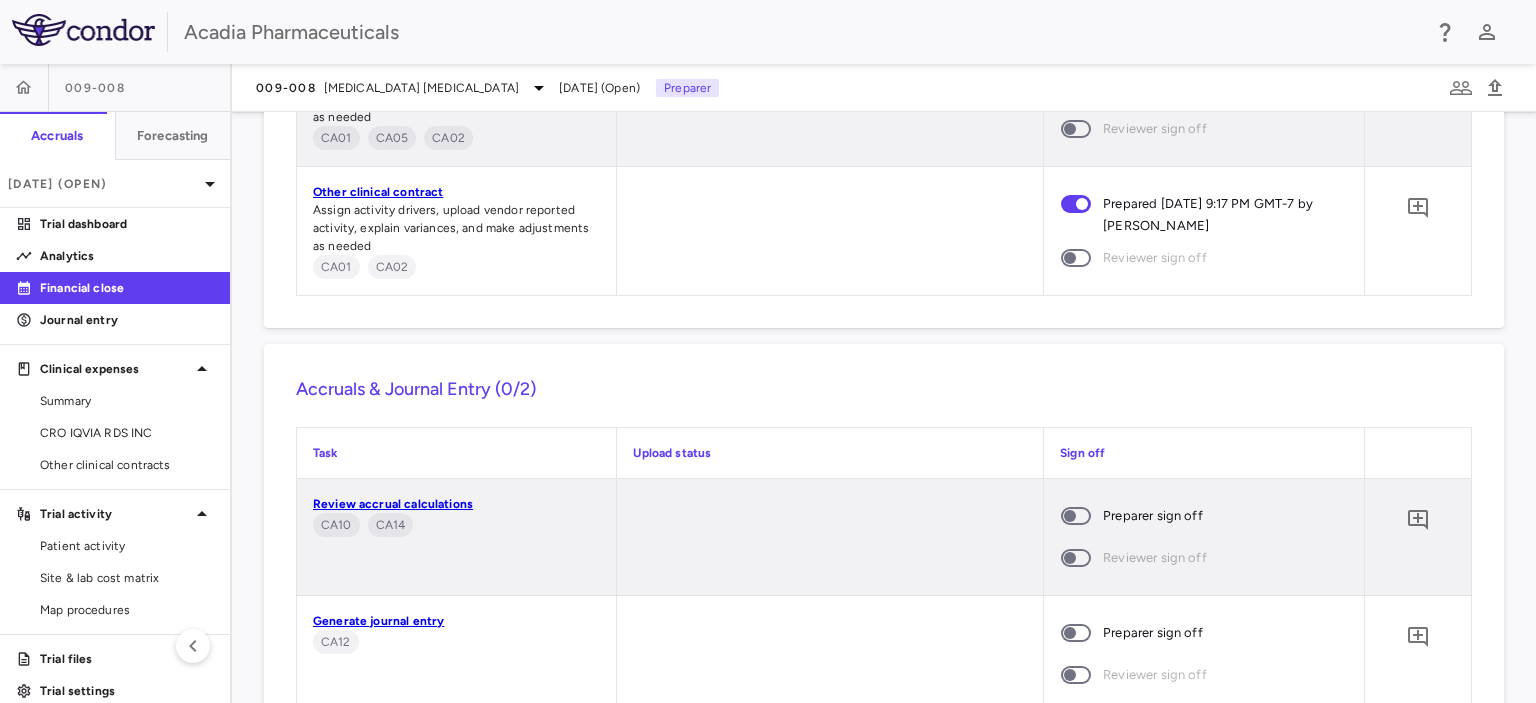 click on "Review accrual calculations" at bounding box center (393, 504) 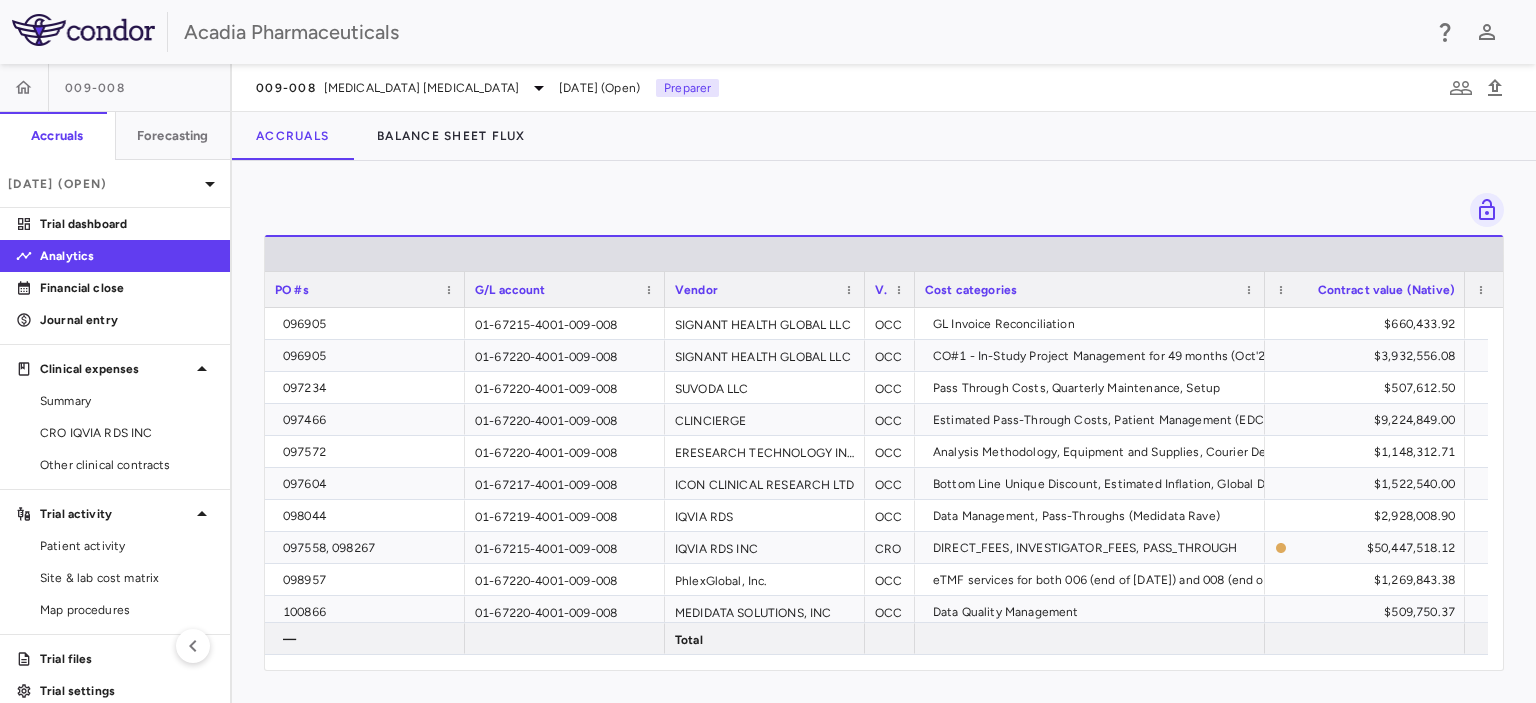 scroll, scrollTop: 0, scrollLeft: 236, axis: horizontal 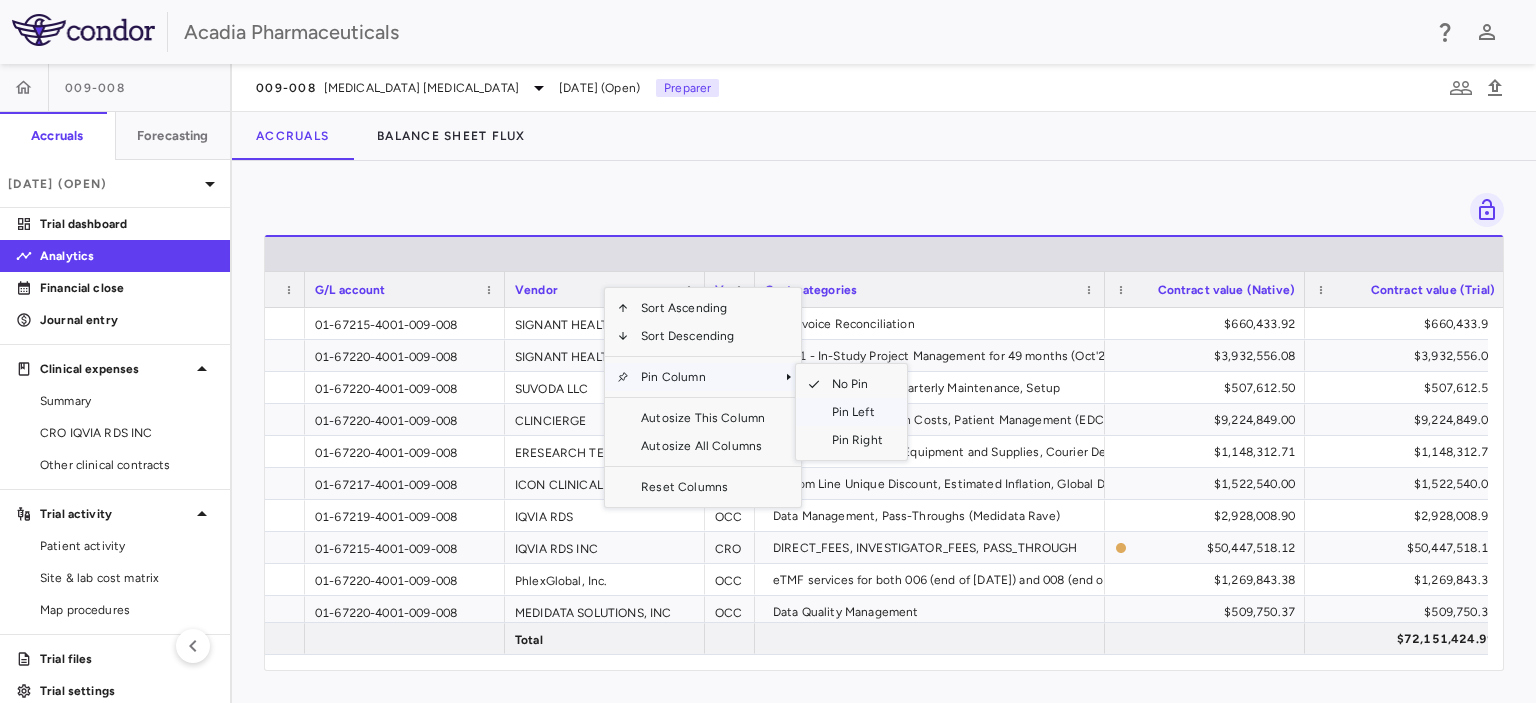 click on "Pin Left" at bounding box center (857, 412) 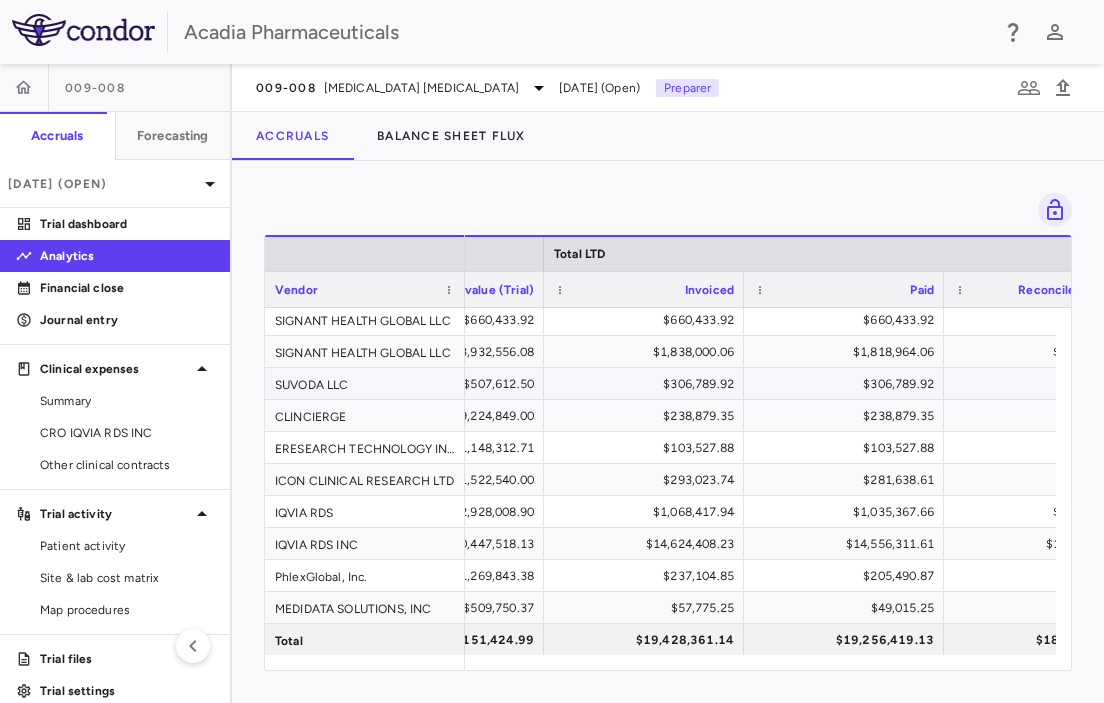 scroll, scrollTop: 0, scrollLeft: 1033, axis: horizontal 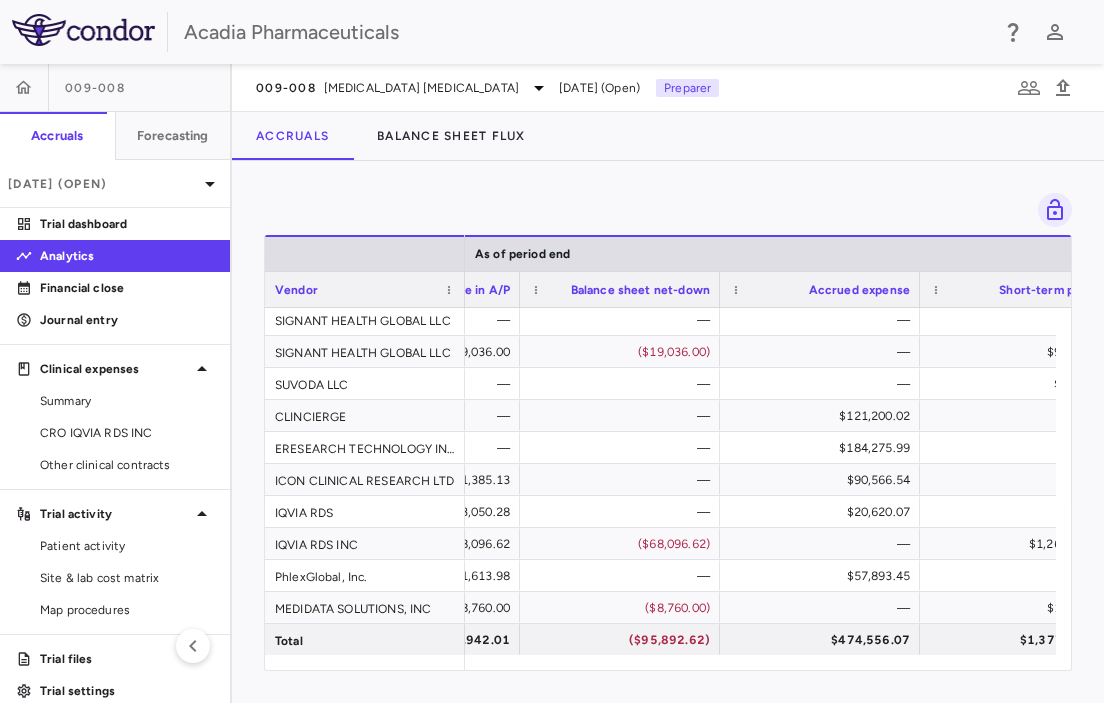 click on "Press ENTER to sort. Press ALT DOWN to open column menu Drag here to set row groups Drag here to set column labels
Vendor
As of period end
Balance in A/P
Balance sheet net-down" at bounding box center [668, 432] 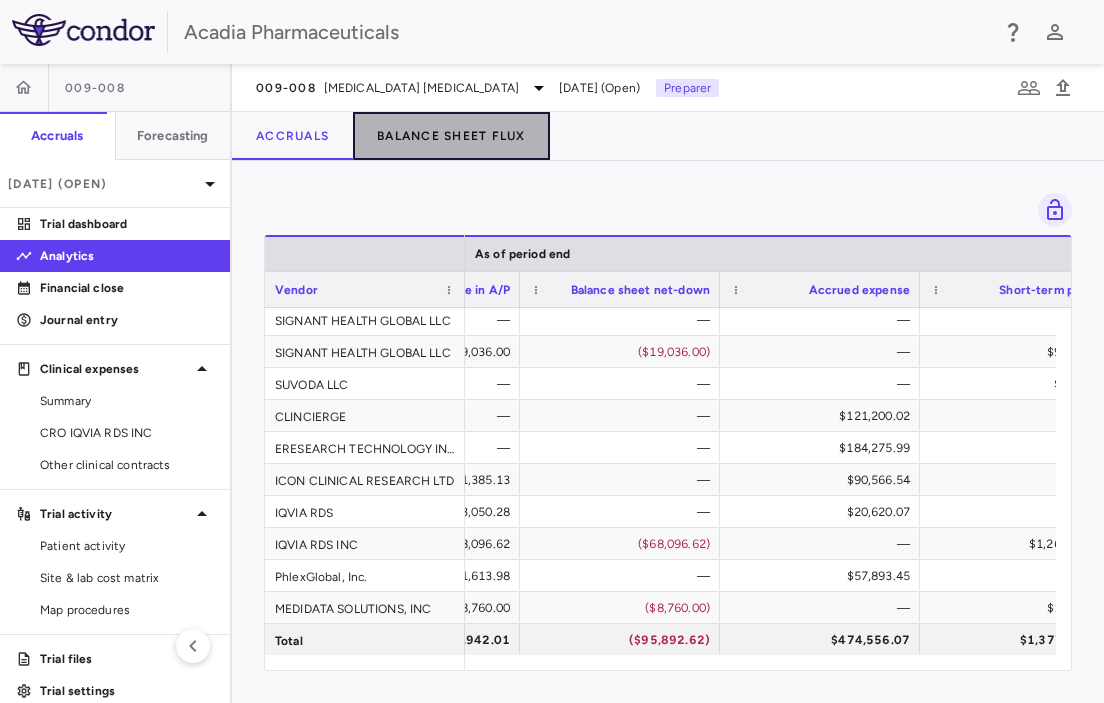 click on "Balance Sheet Flux" at bounding box center [451, 136] 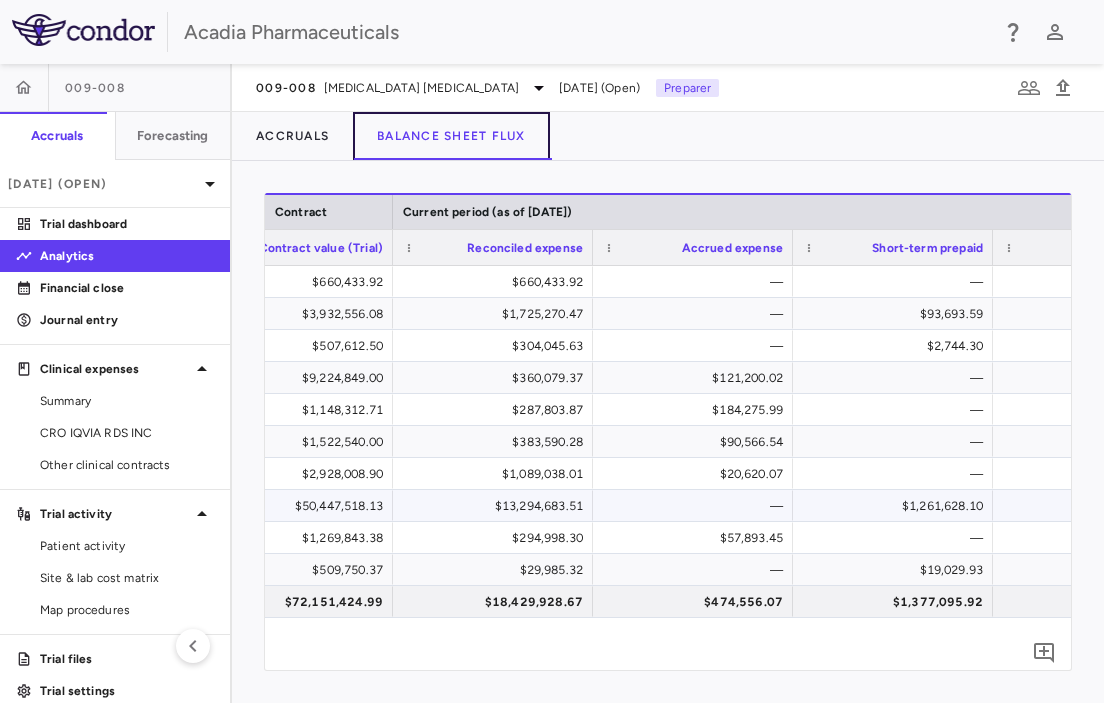 scroll, scrollTop: 0, scrollLeft: 1500, axis: horizontal 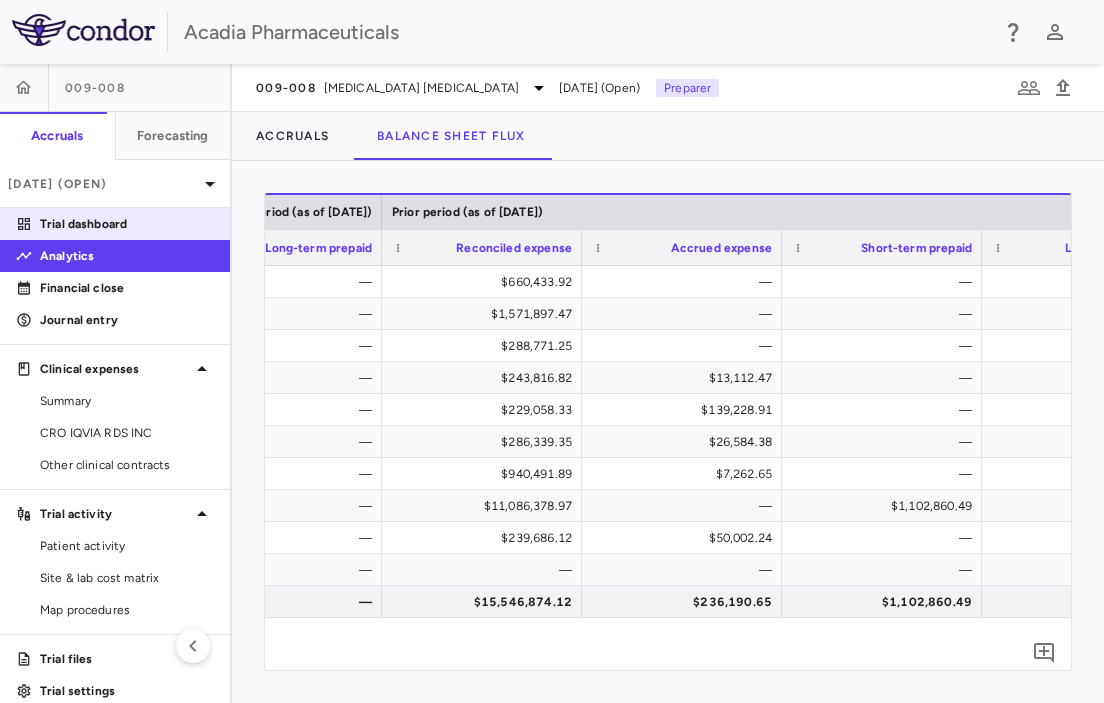 click on "Trial dashboard" at bounding box center [127, 224] 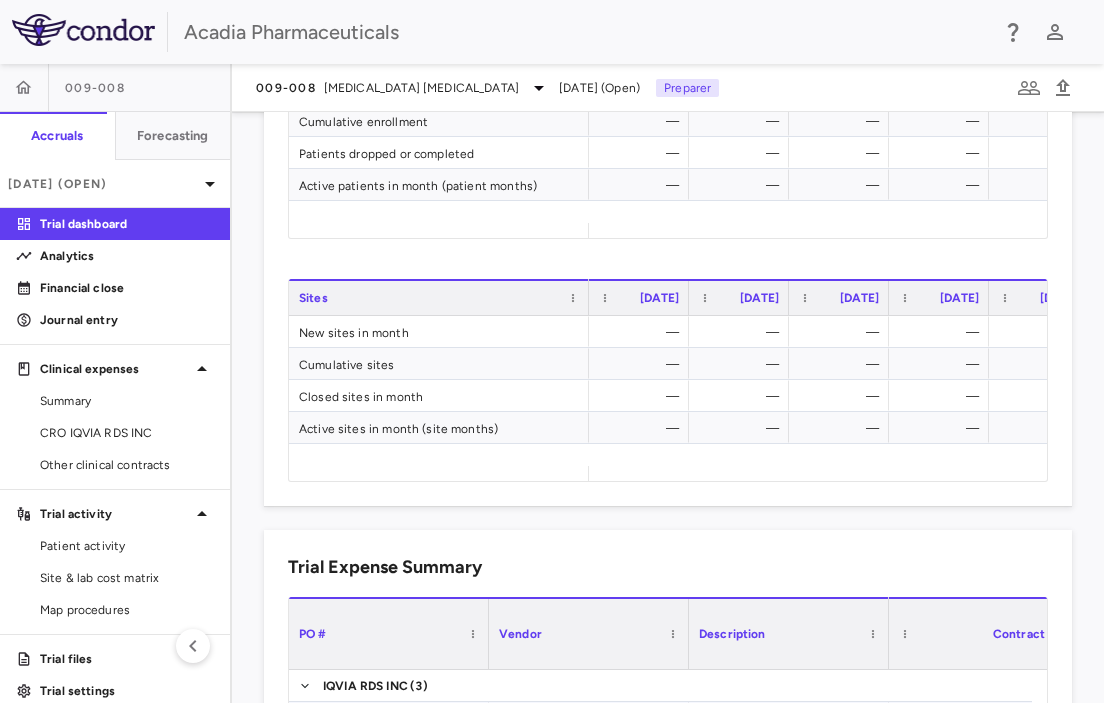 scroll, scrollTop: 1148, scrollLeft: 0, axis: vertical 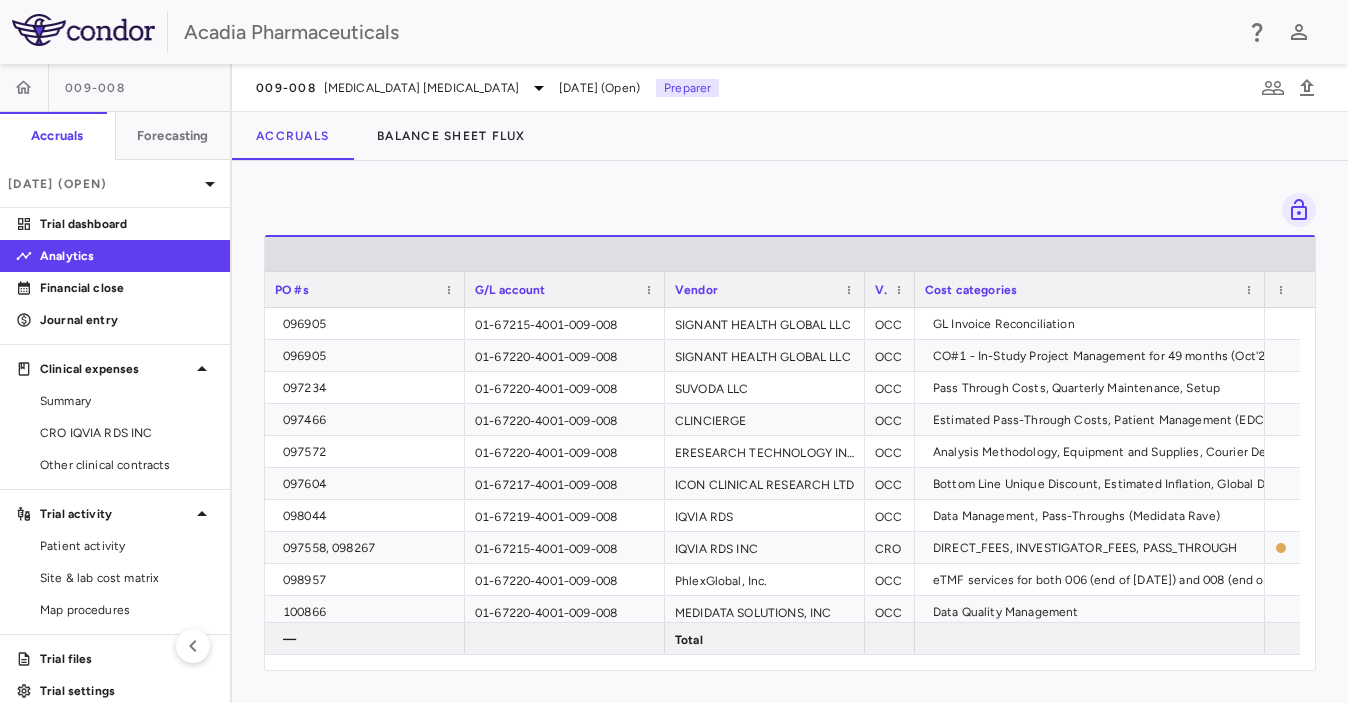 click at bounding box center [790, 210] 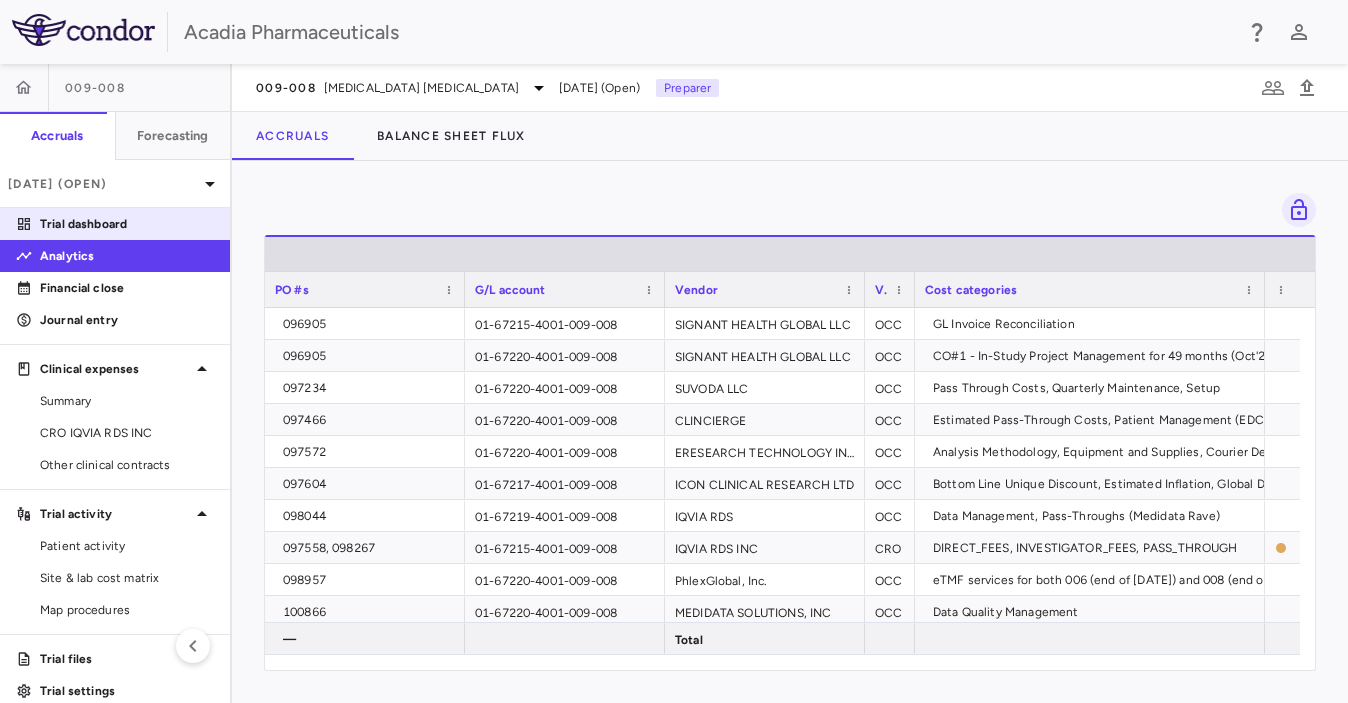 click on "Trial dashboard" at bounding box center (127, 224) 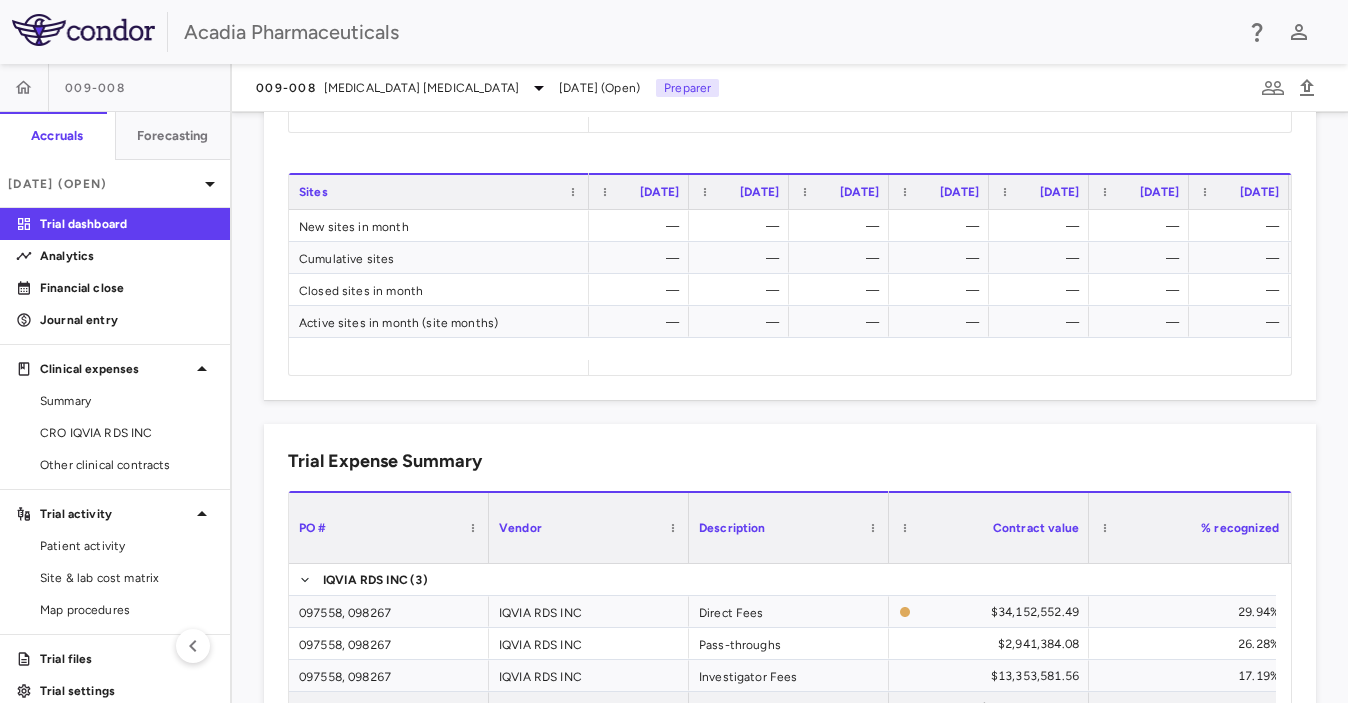 scroll, scrollTop: 1216, scrollLeft: 0, axis: vertical 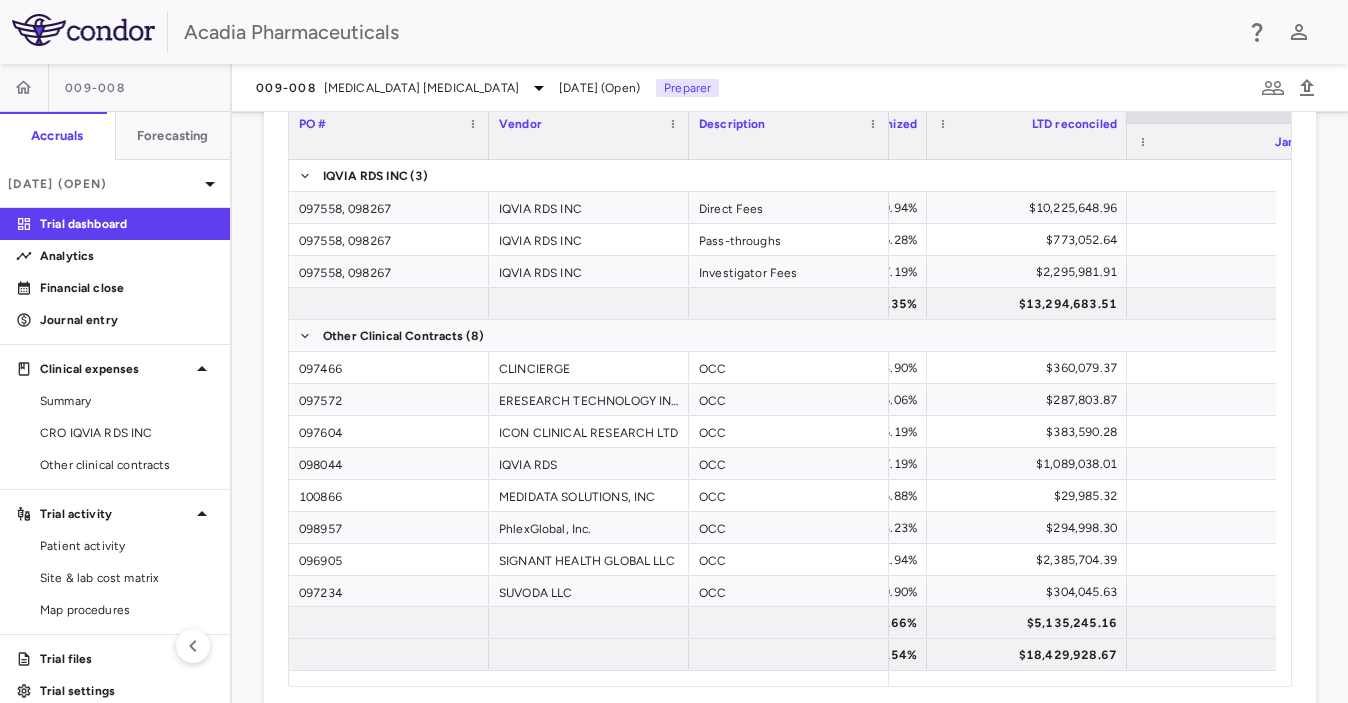 click on "Trial Expense Summary
Drag here to set column labels
PO #
Vendor
Description" at bounding box center [790, 365] 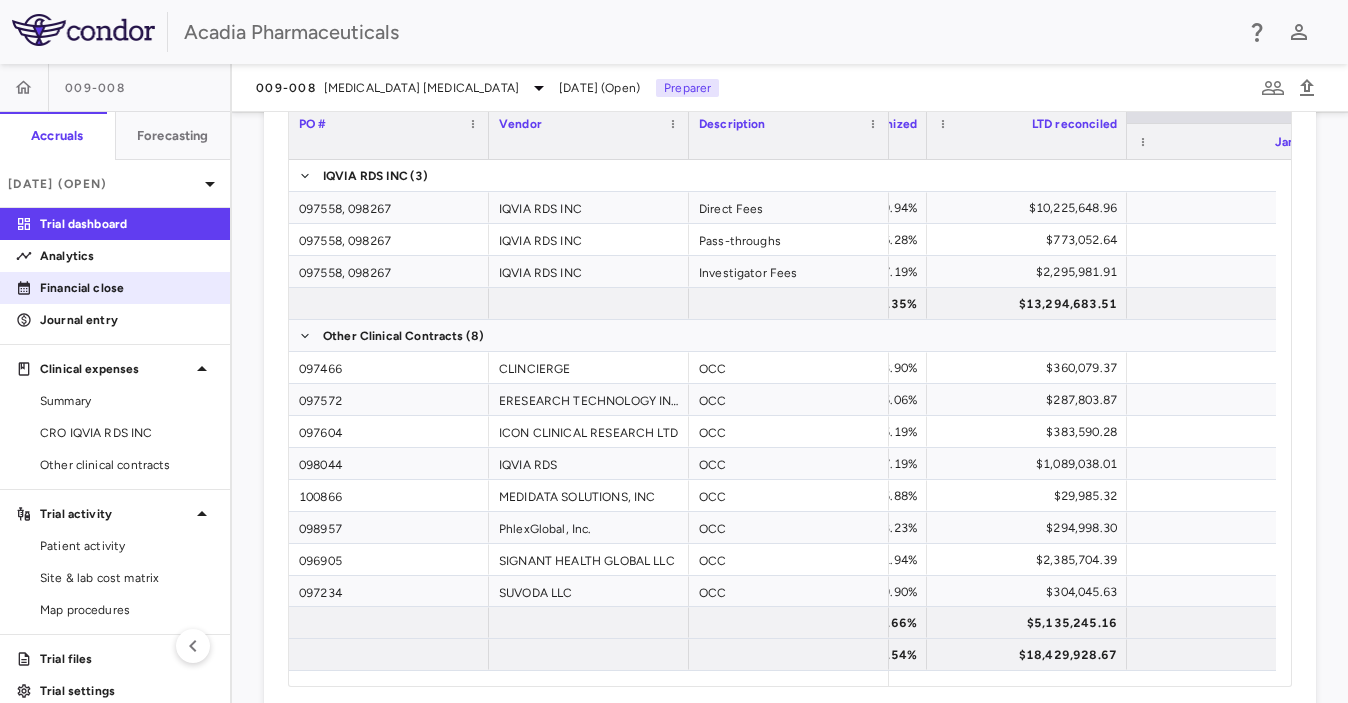click on "Financial close" at bounding box center [127, 288] 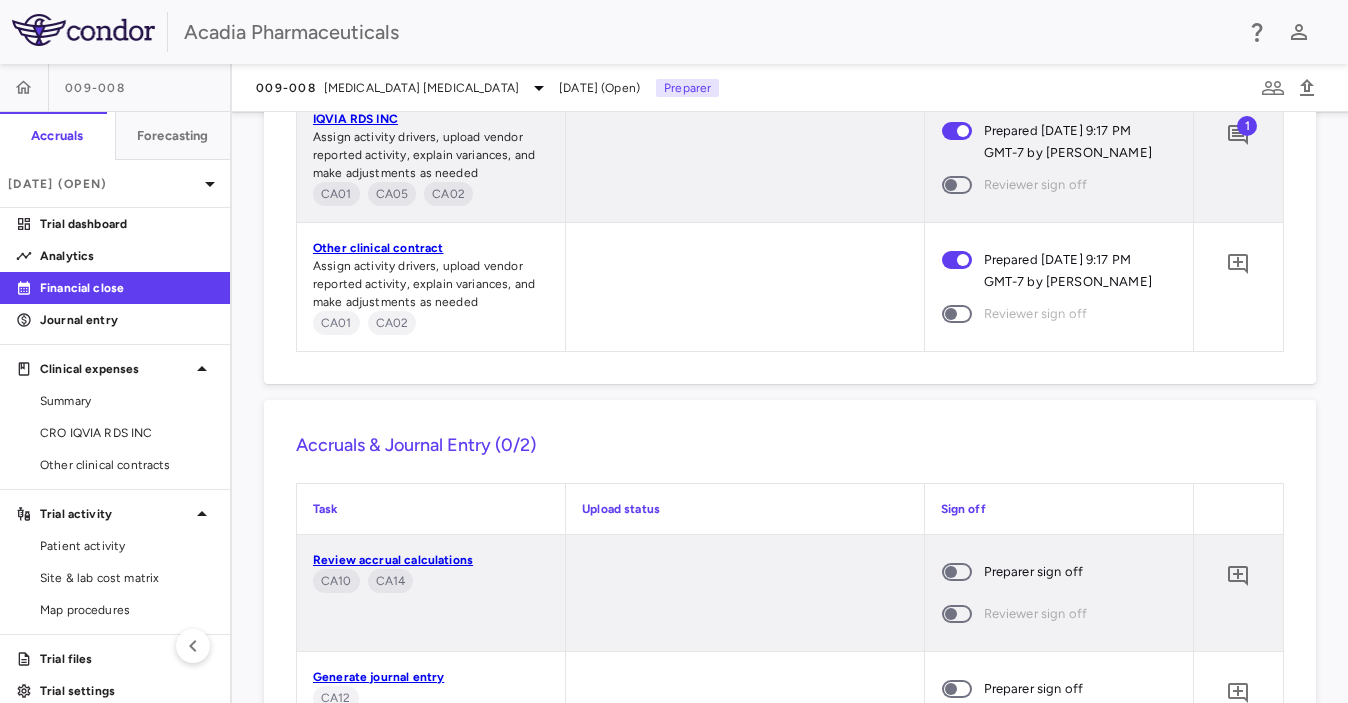 scroll, scrollTop: 2118, scrollLeft: 0, axis: vertical 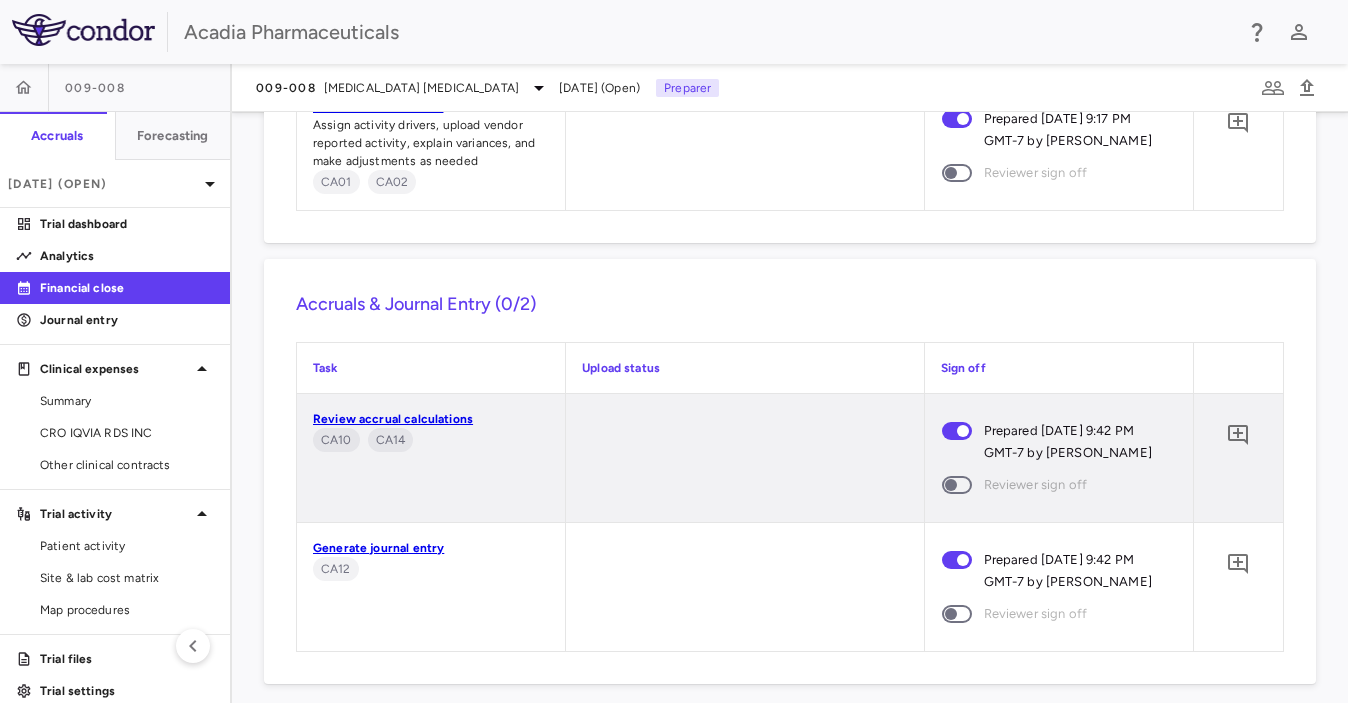 click on "Generate journal entry" at bounding box center (378, 548) 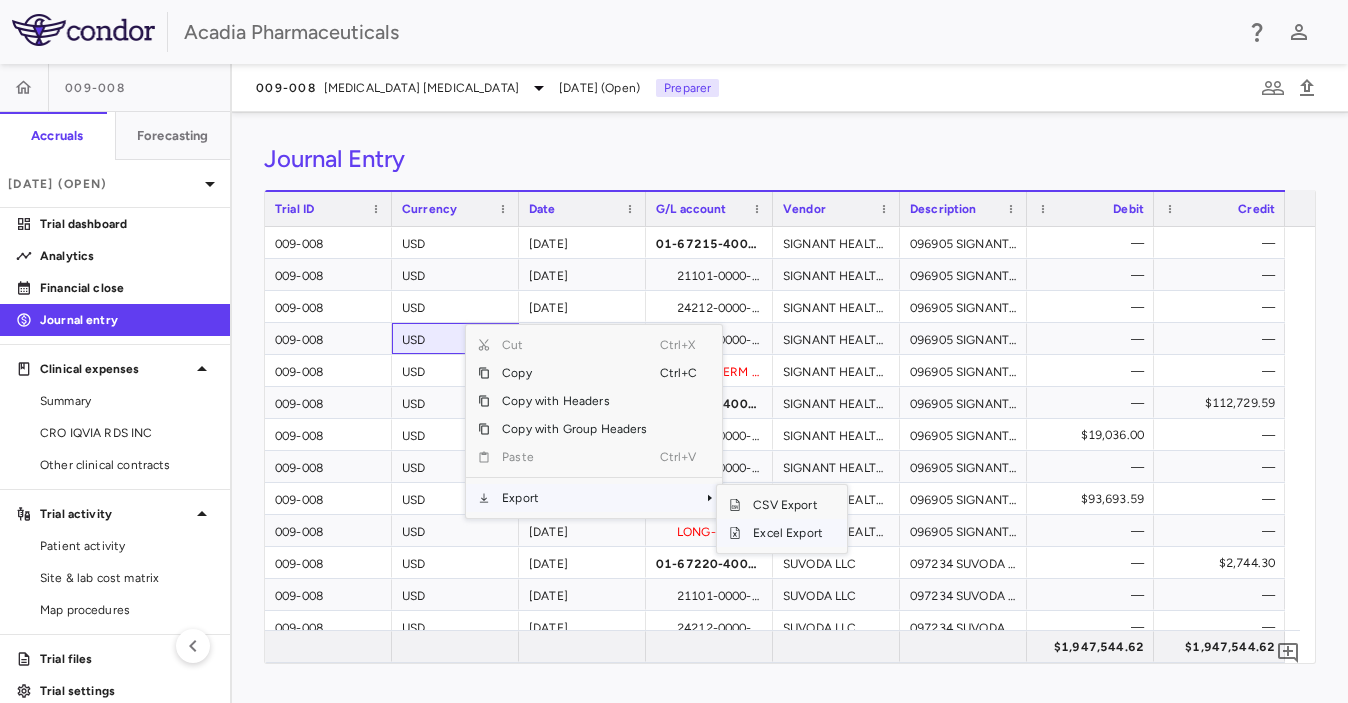 click on "Excel Export" at bounding box center [788, 533] 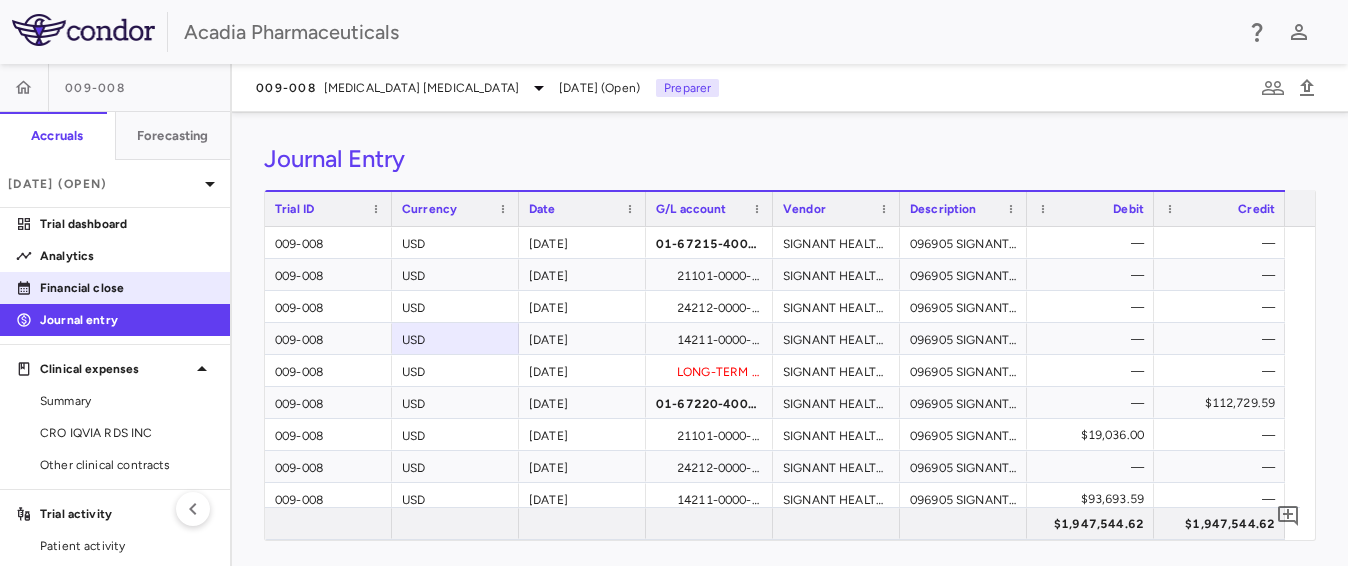 click on "Financial close" at bounding box center (127, 288) 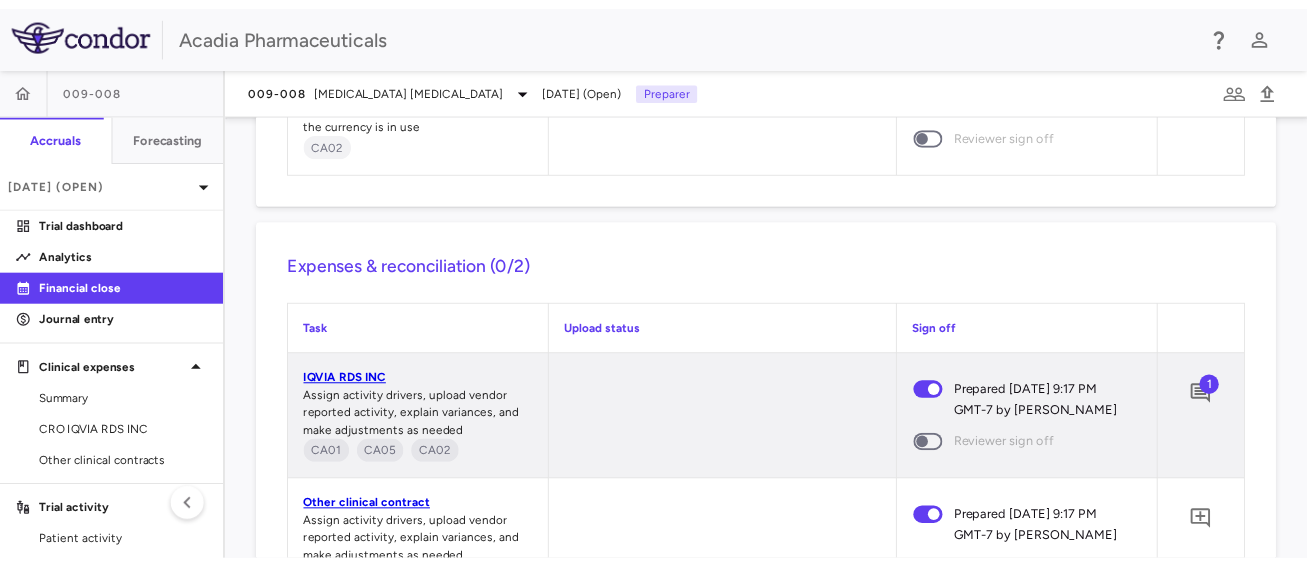 scroll, scrollTop: 2405, scrollLeft: 0, axis: vertical 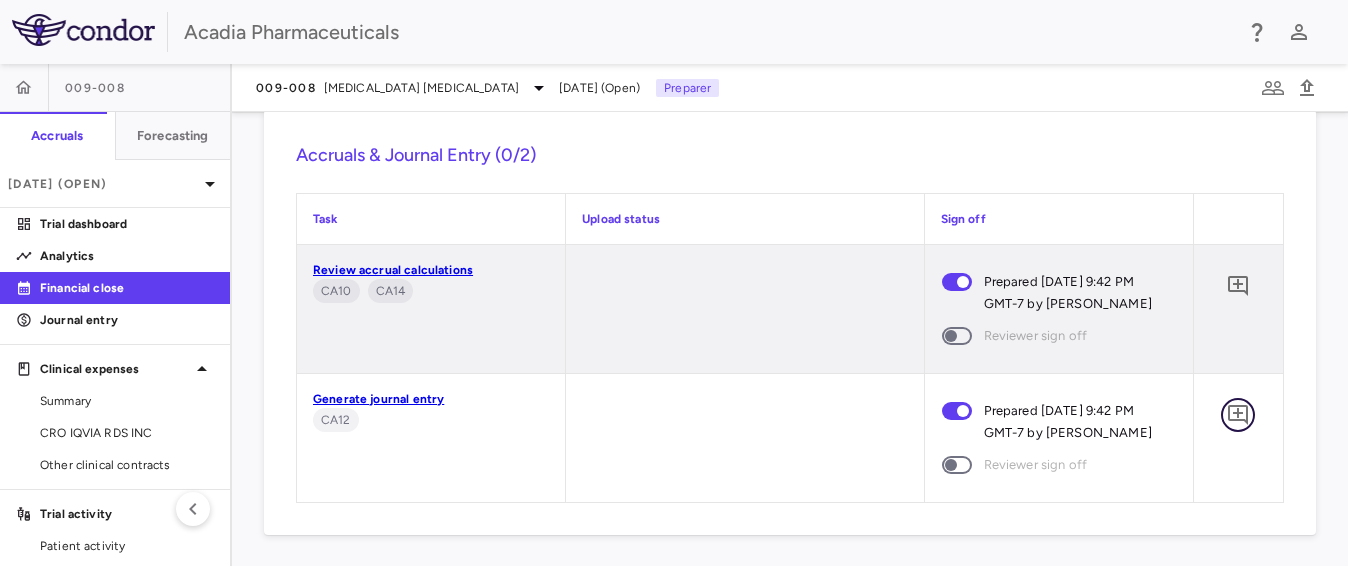 click 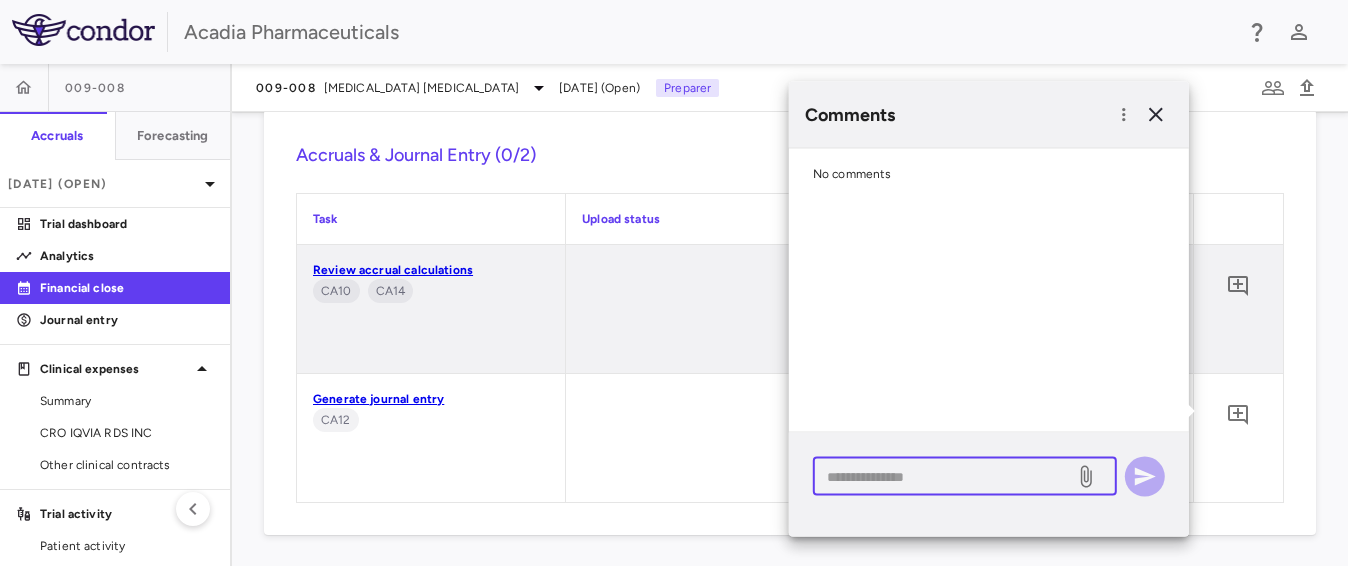 click at bounding box center (944, 476) 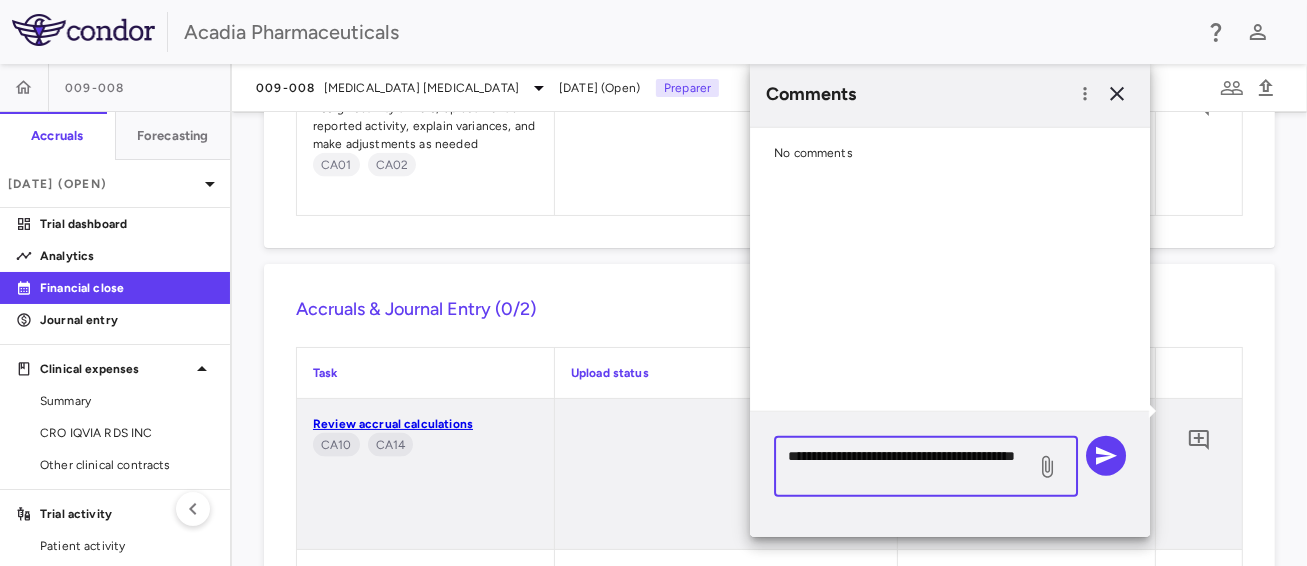 scroll, scrollTop: 2515, scrollLeft: 0, axis: vertical 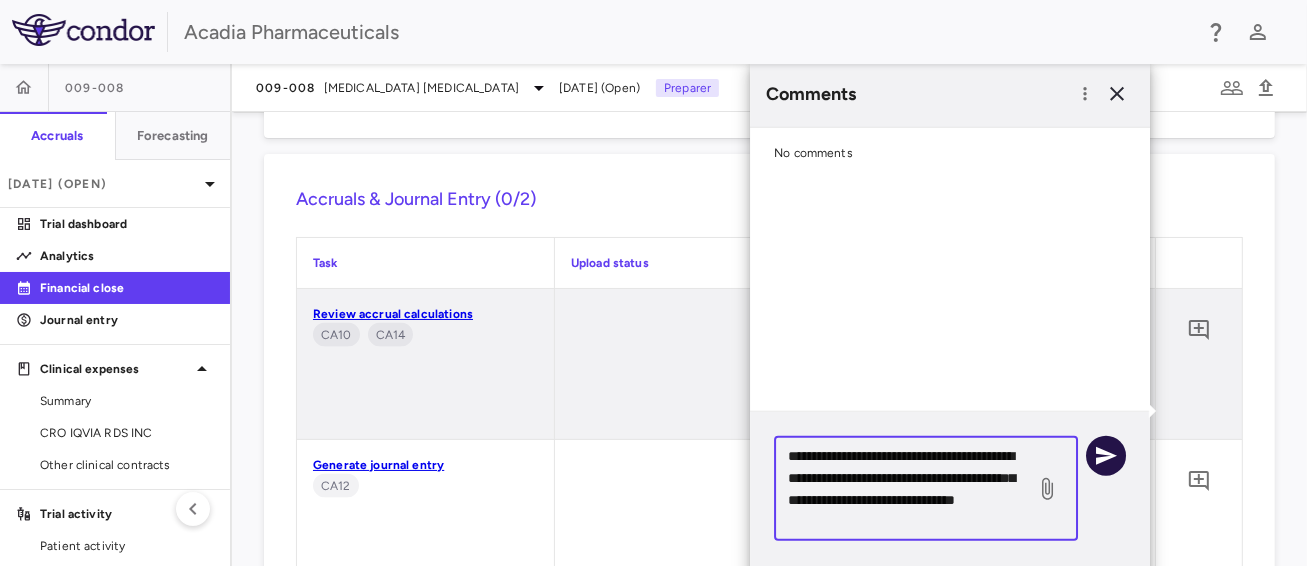 type on "**********" 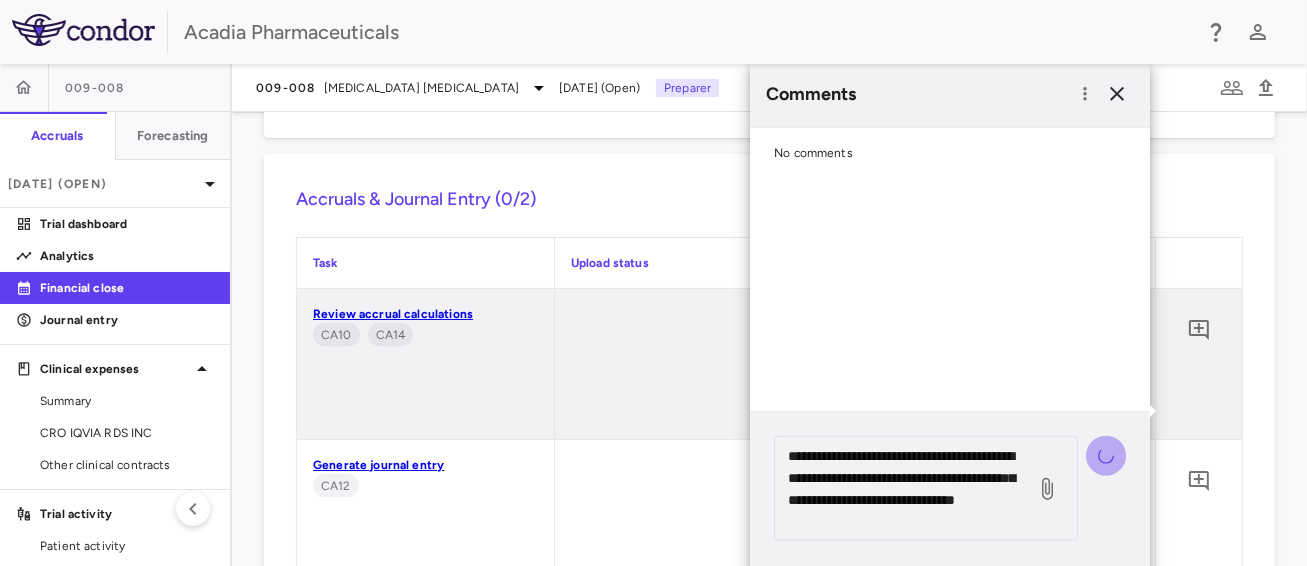 type 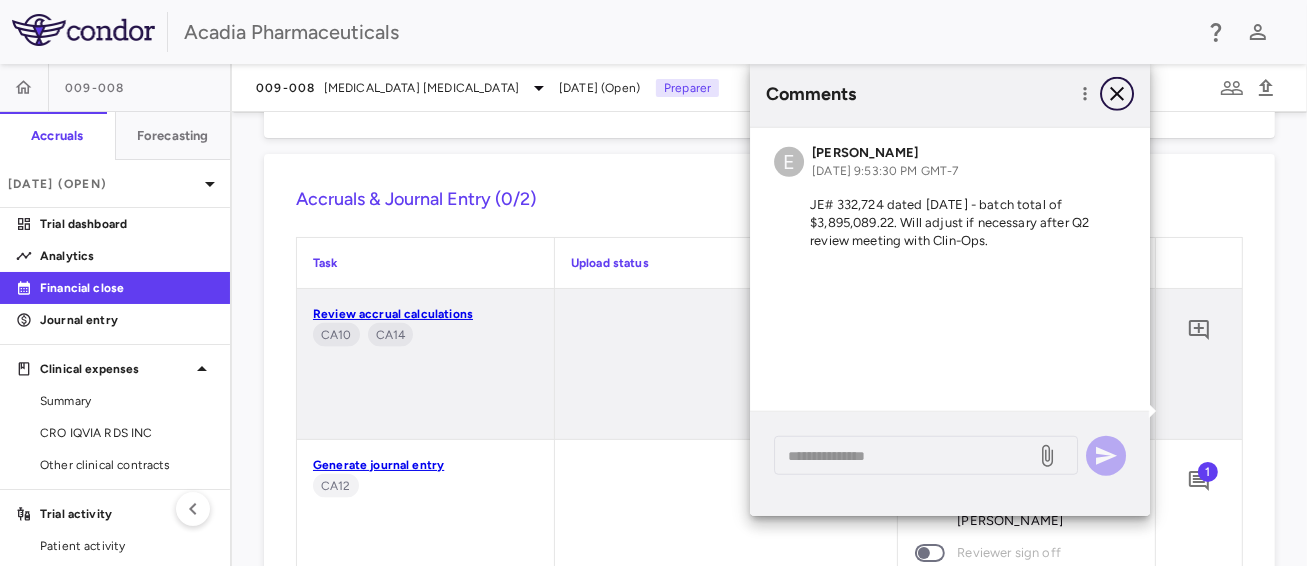 click 